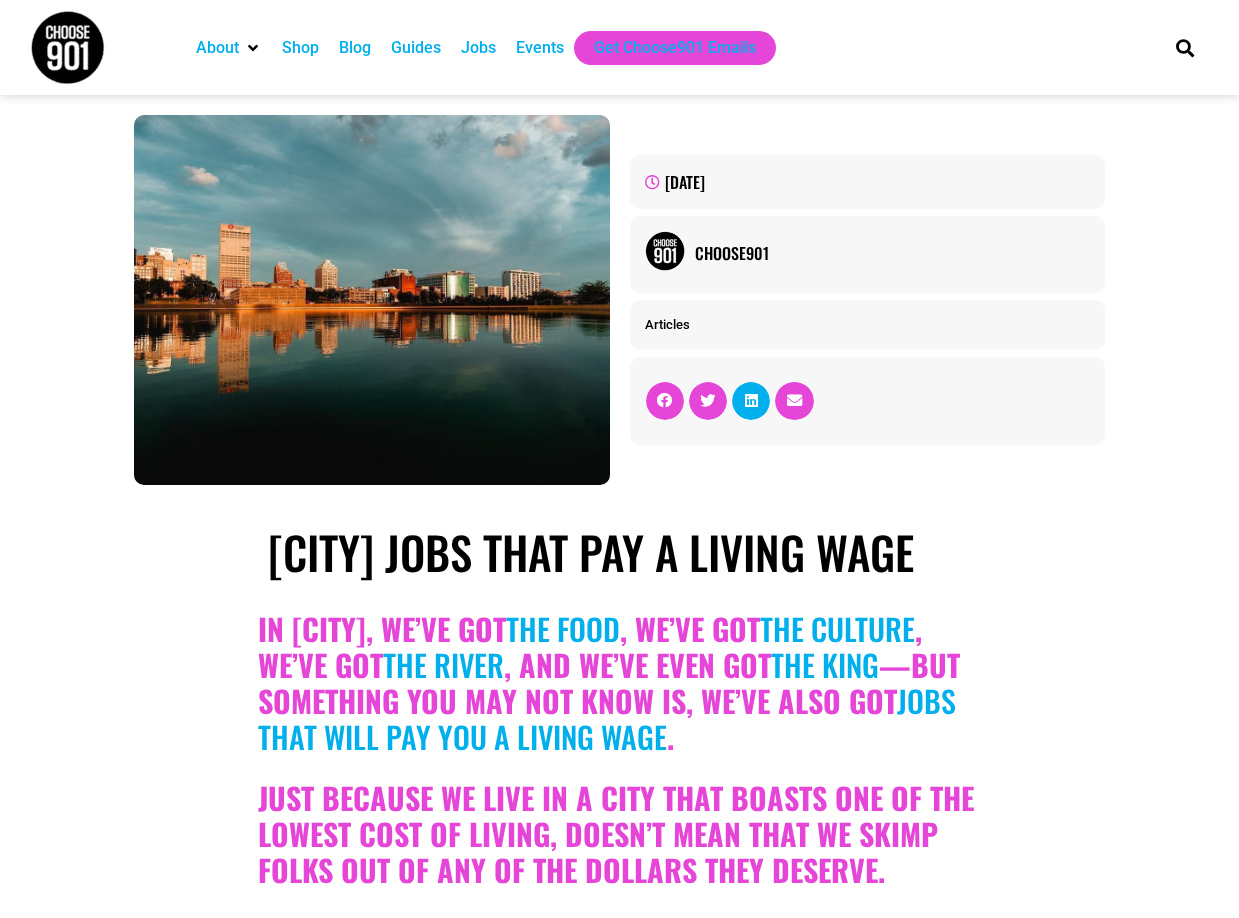 scroll, scrollTop: 0, scrollLeft: 0, axis: both 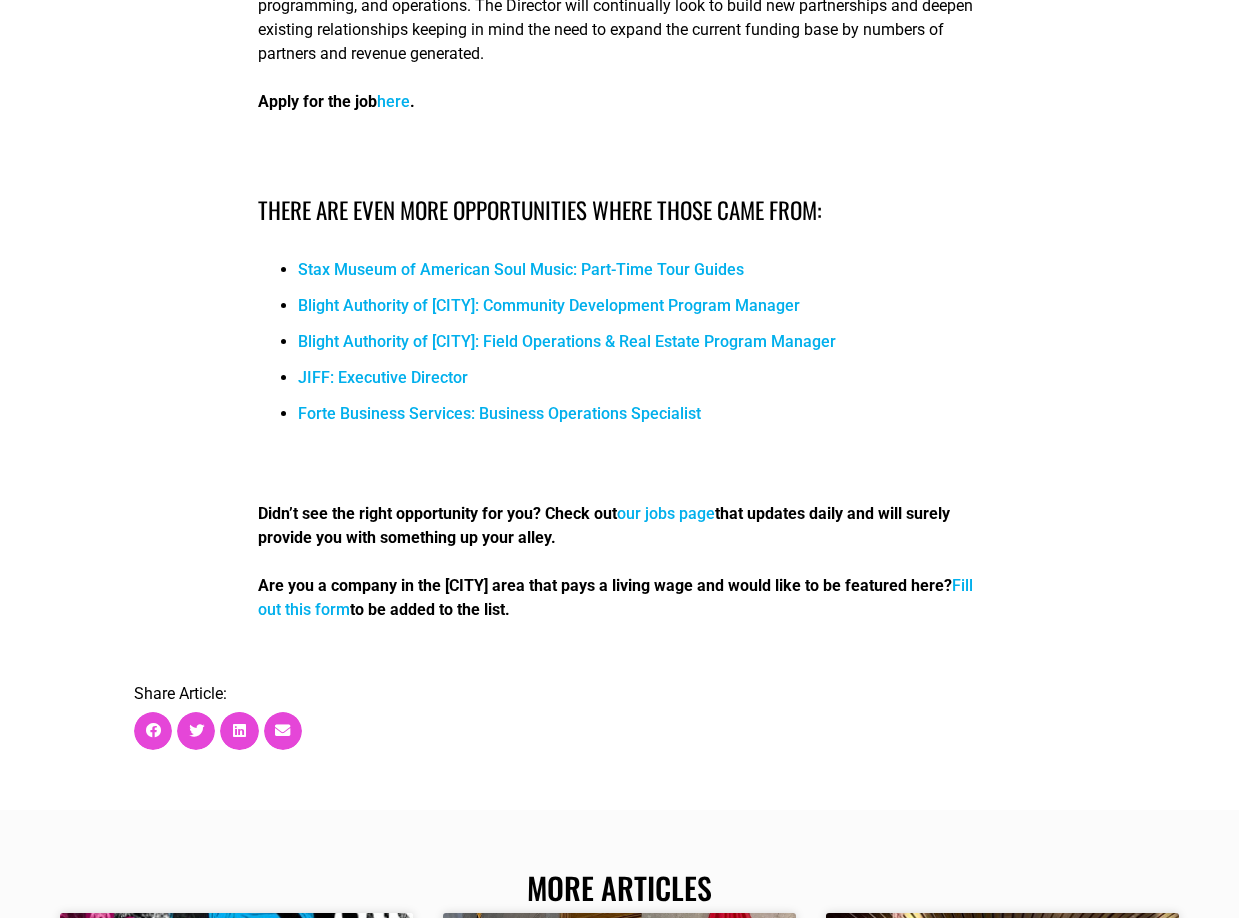 click on "Fill out this form" at bounding box center (615, 597) 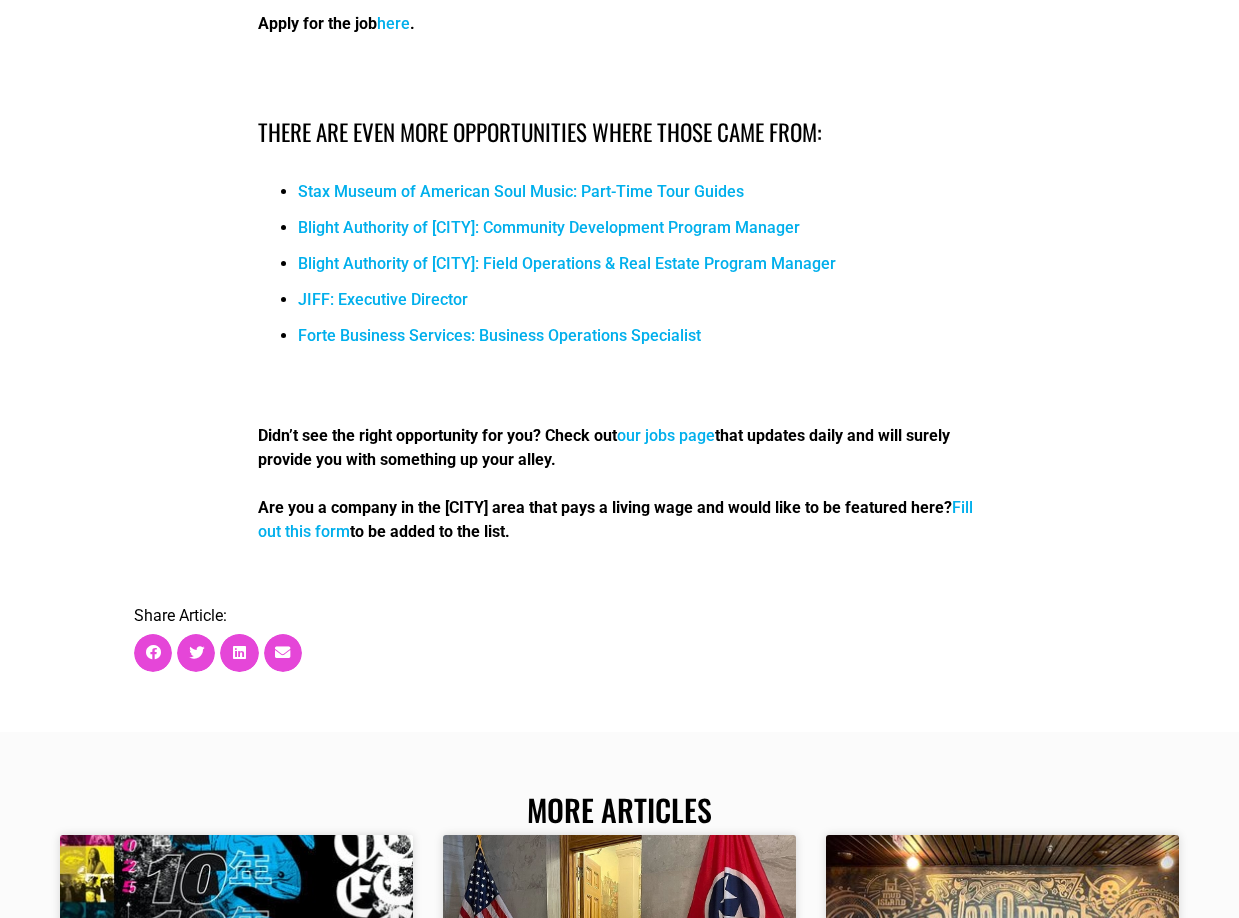 click on "our jobs page" at bounding box center (666, 435) 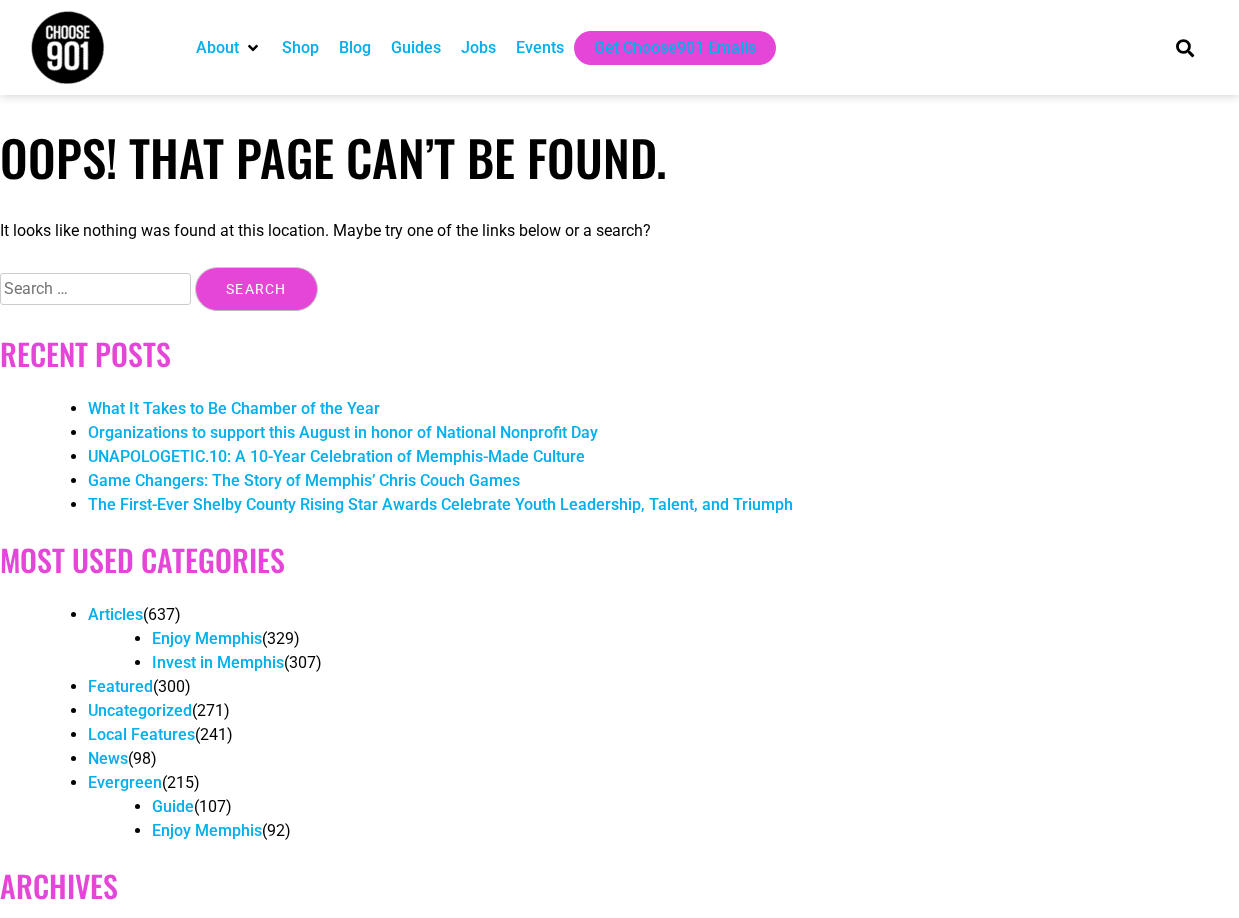 scroll, scrollTop: 0, scrollLeft: 0, axis: both 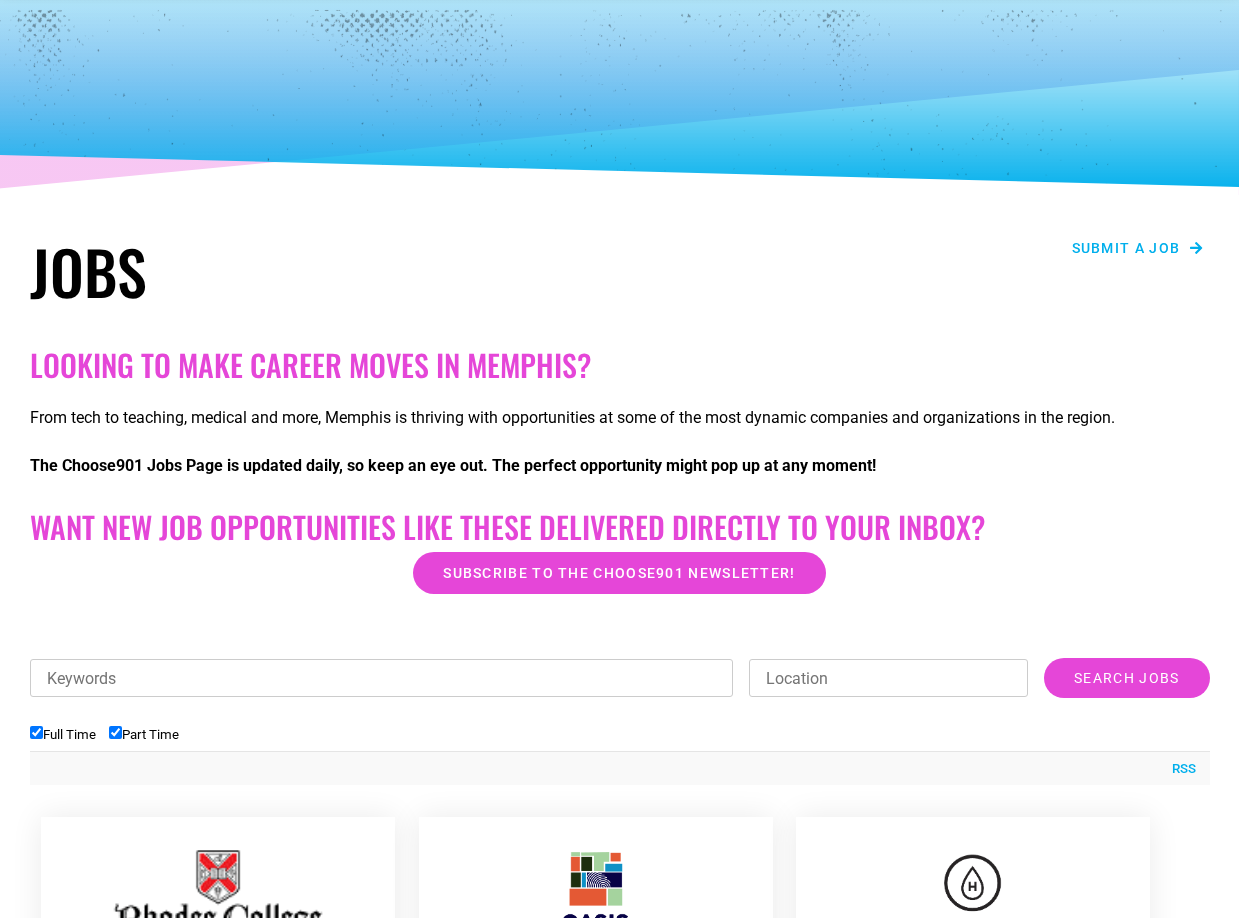 click on "Submit a job" at bounding box center [1138, 248] 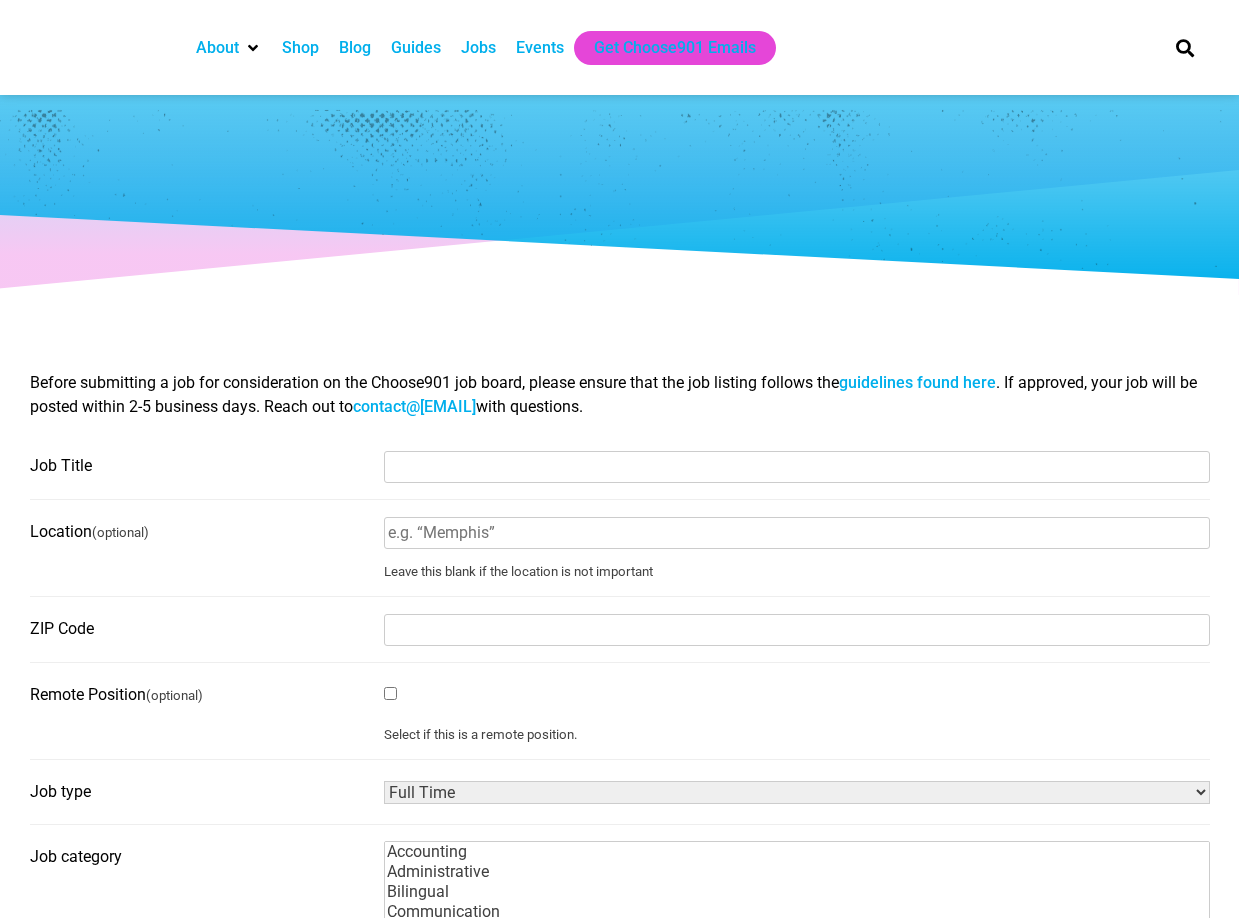 select 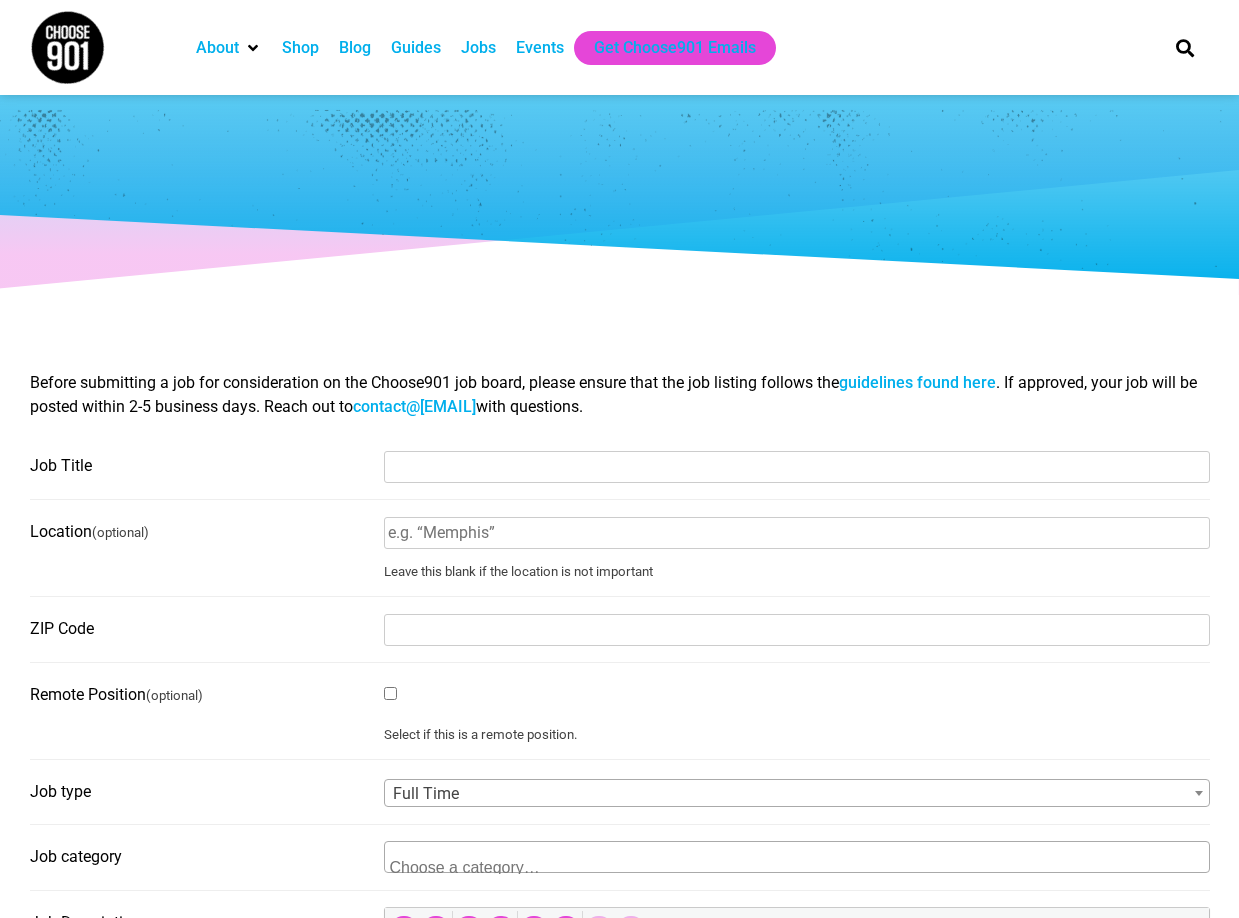 scroll, scrollTop: 0, scrollLeft: 0, axis: both 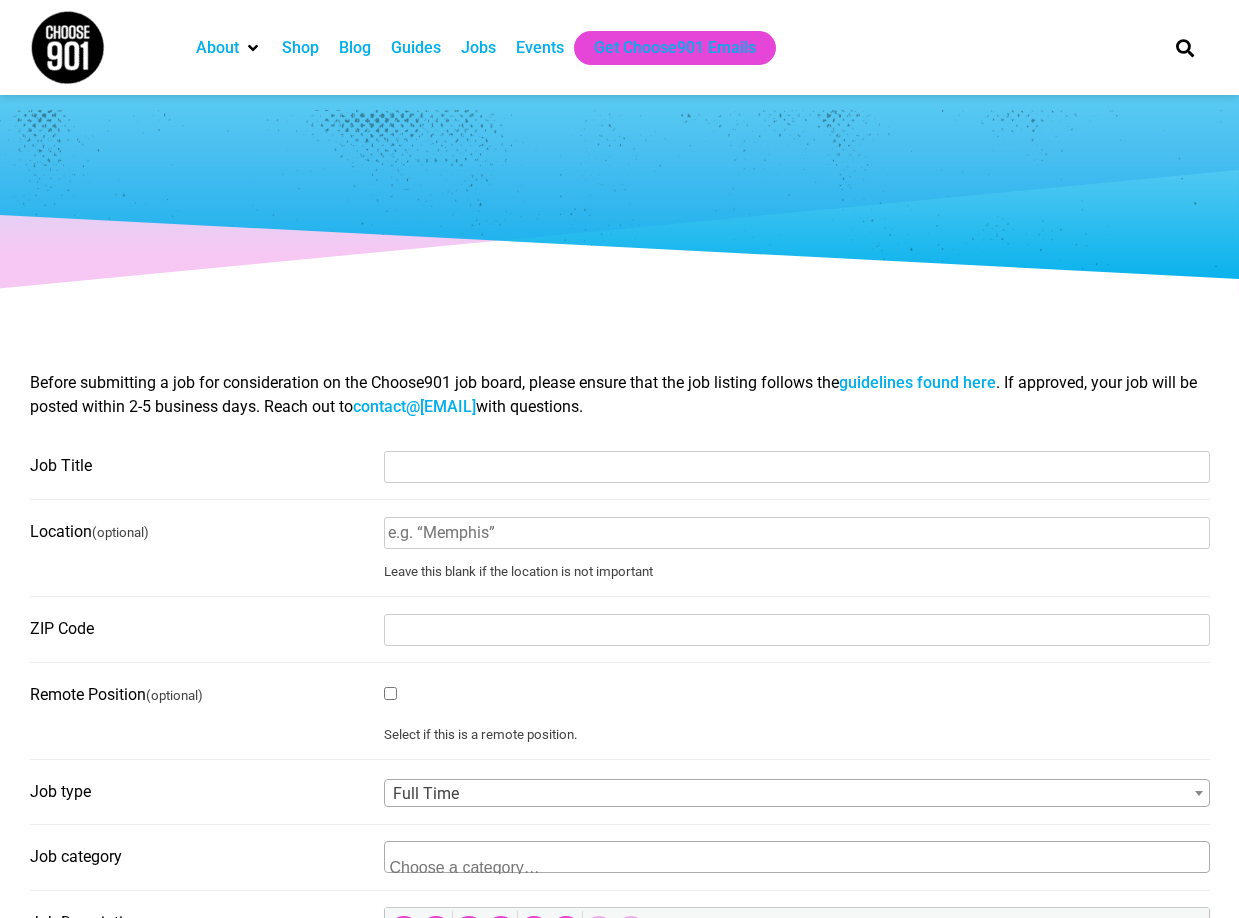 click on "Job Title" at bounding box center (797, 467) 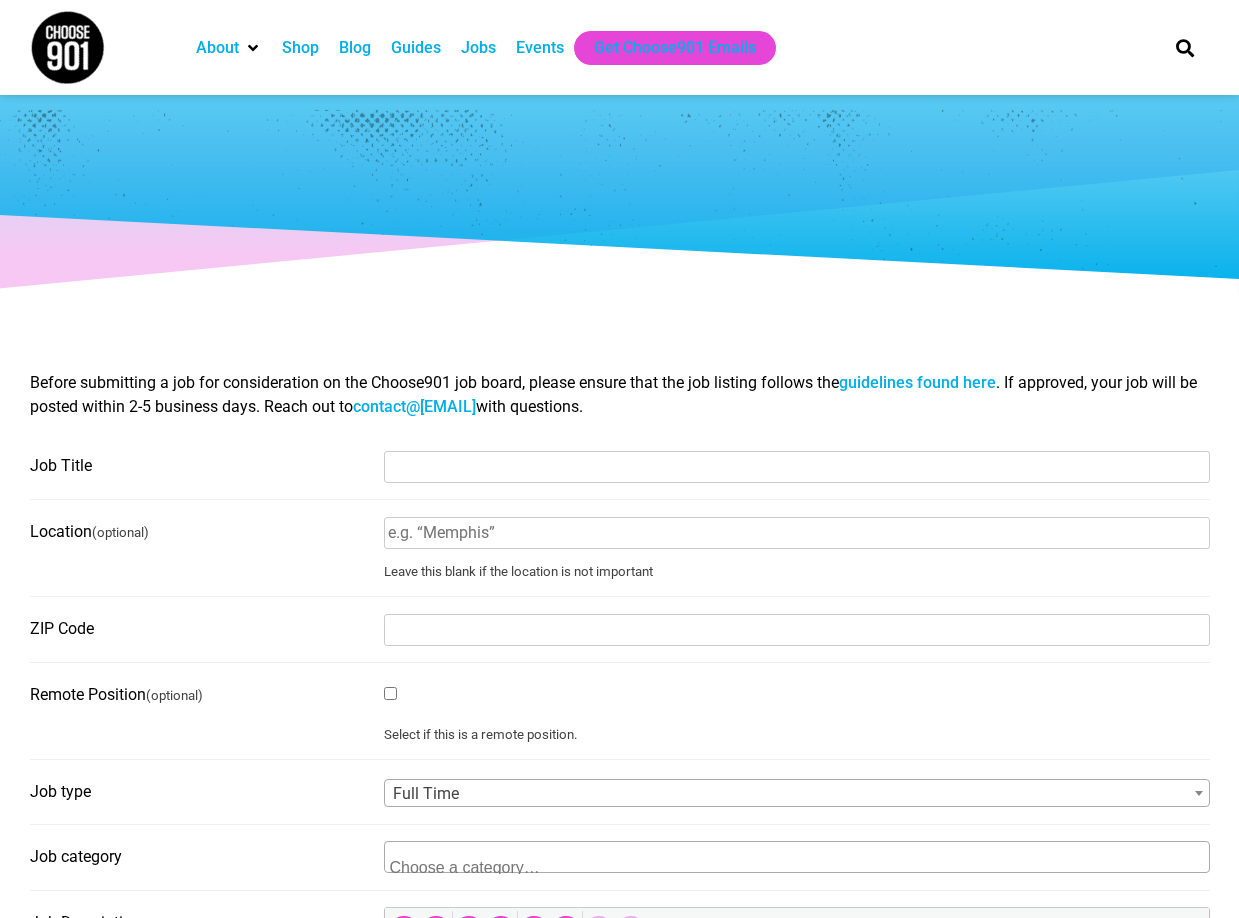 click on "Job Title" at bounding box center [797, 467] 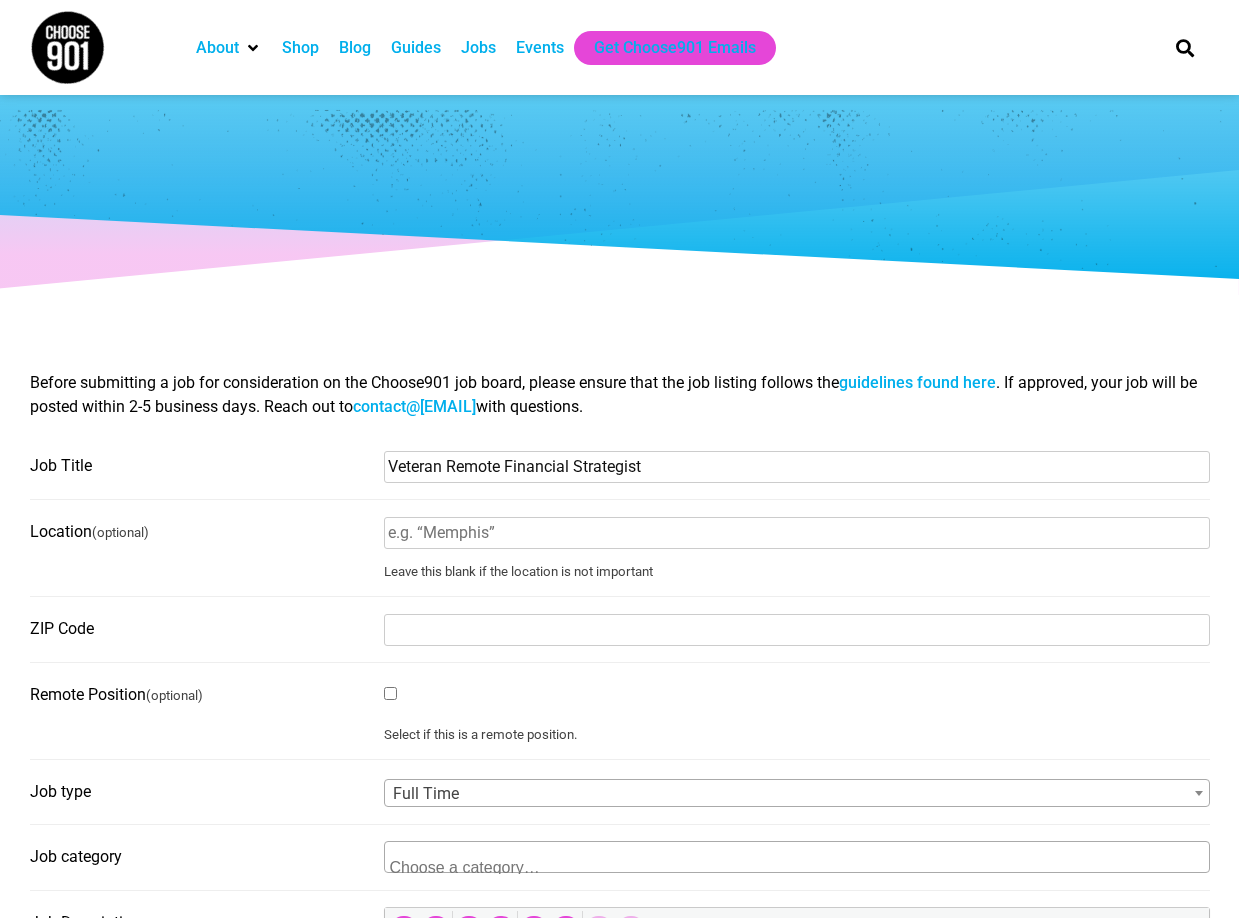 type on "Veteran Remote Financial Strategist" 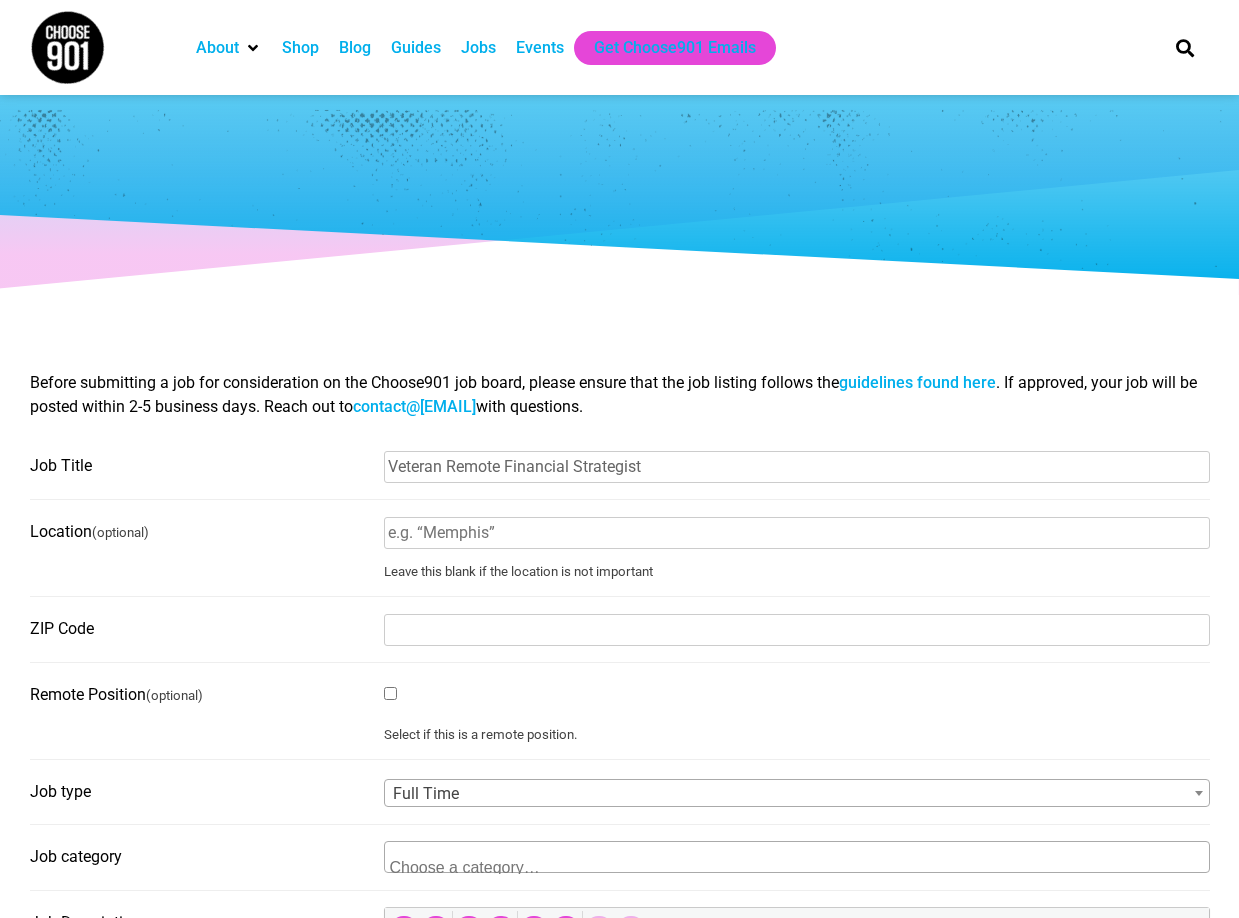 click on "Location  (optional)" at bounding box center [797, 533] 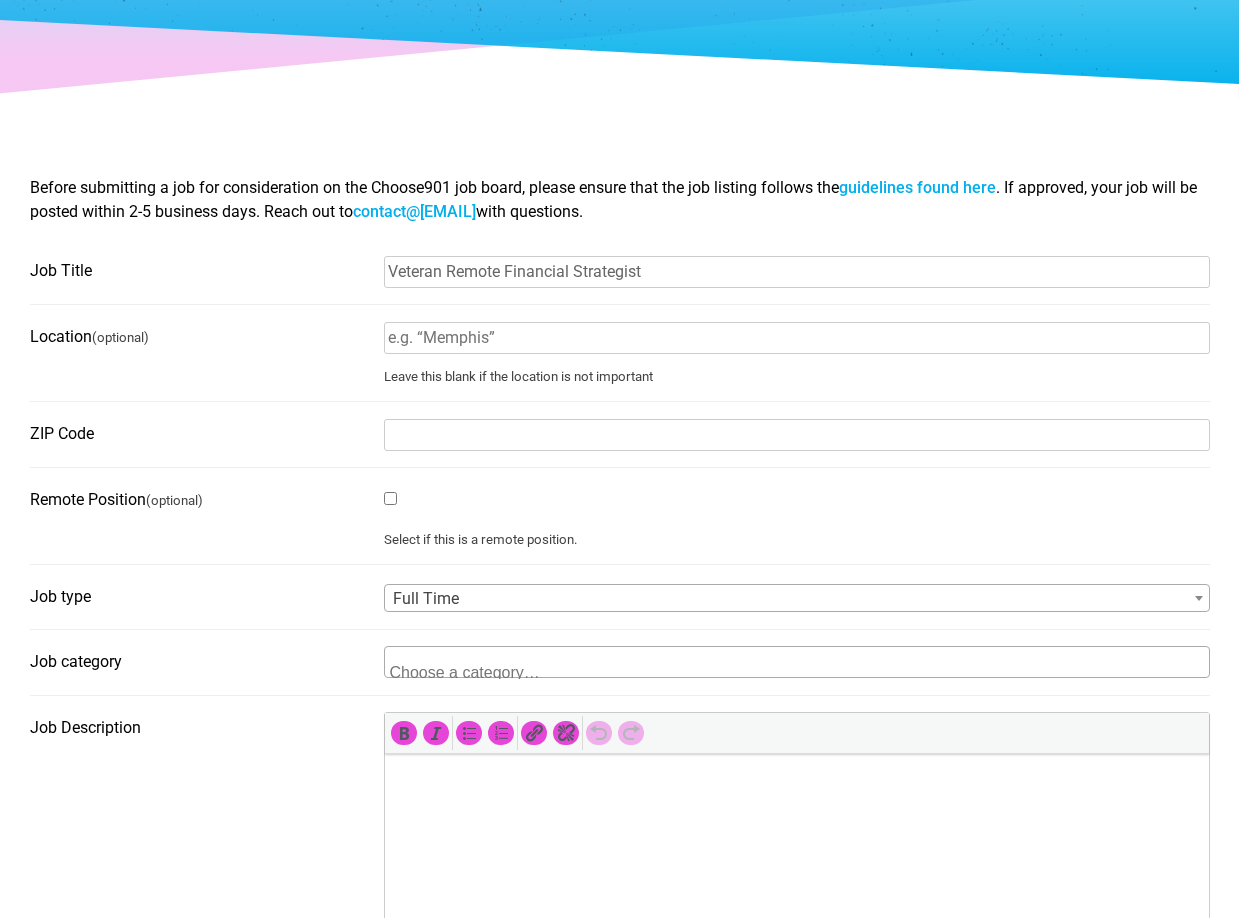 scroll, scrollTop: 200, scrollLeft: 0, axis: vertical 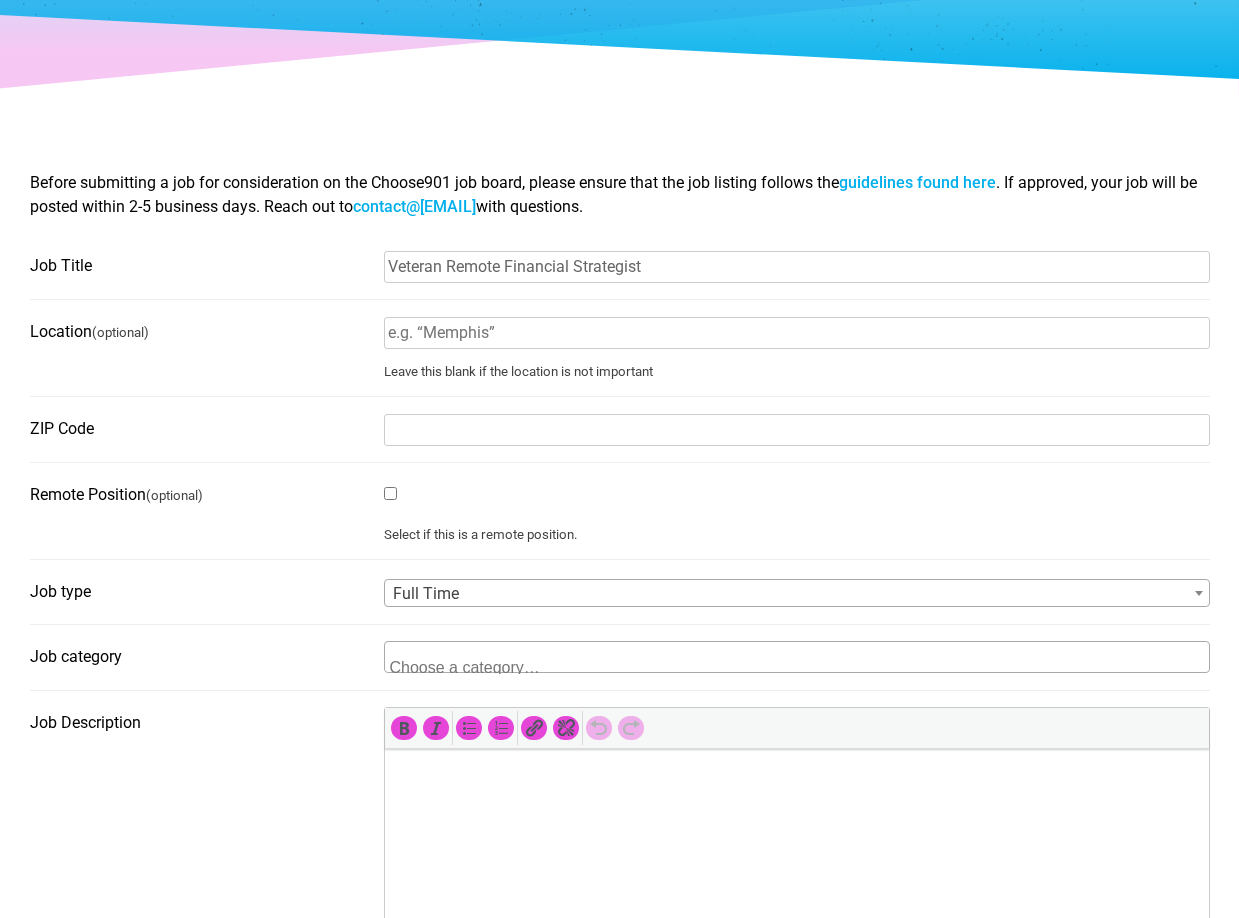 click on "Remote Position  (optional)" at bounding box center [390, 493] 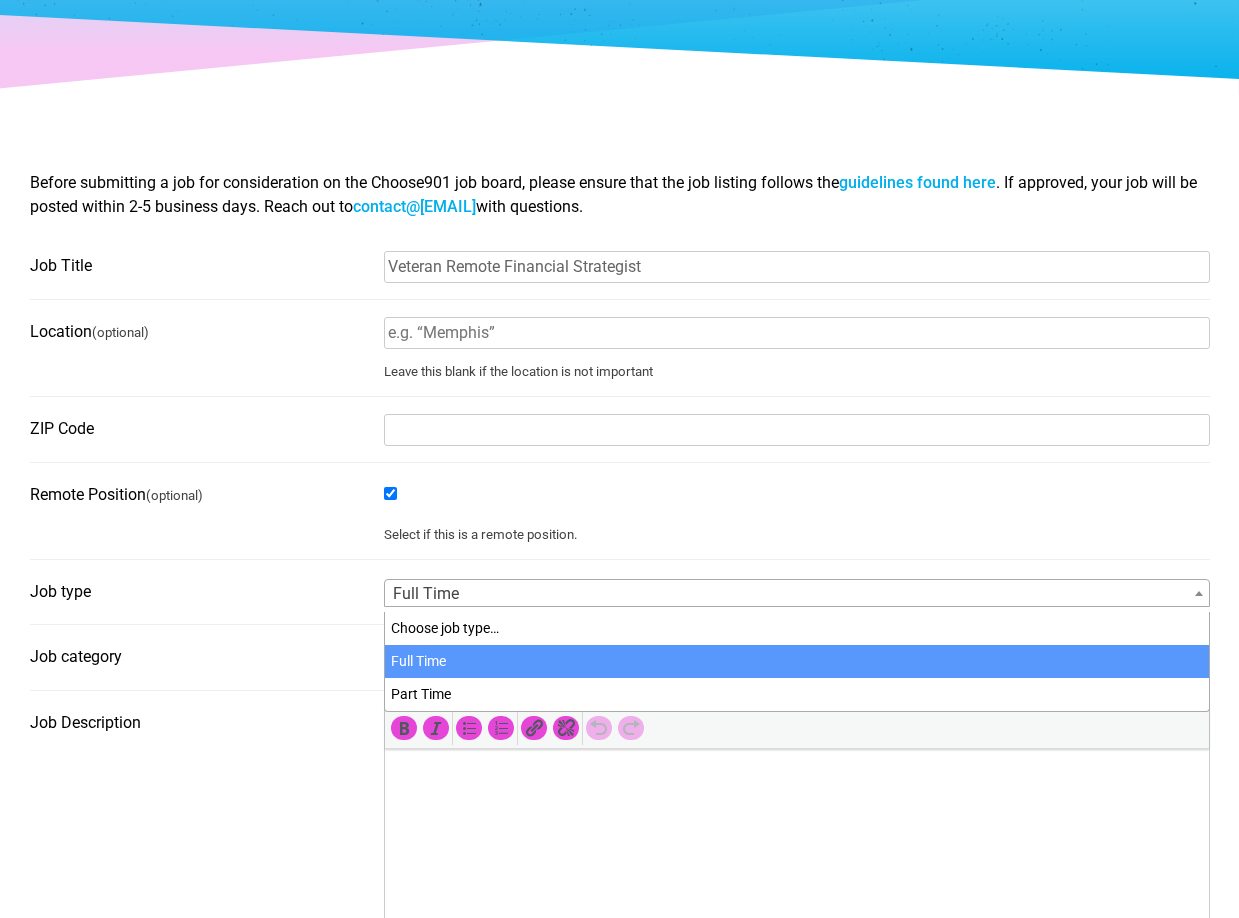 click on "Full Time" at bounding box center [797, 594] 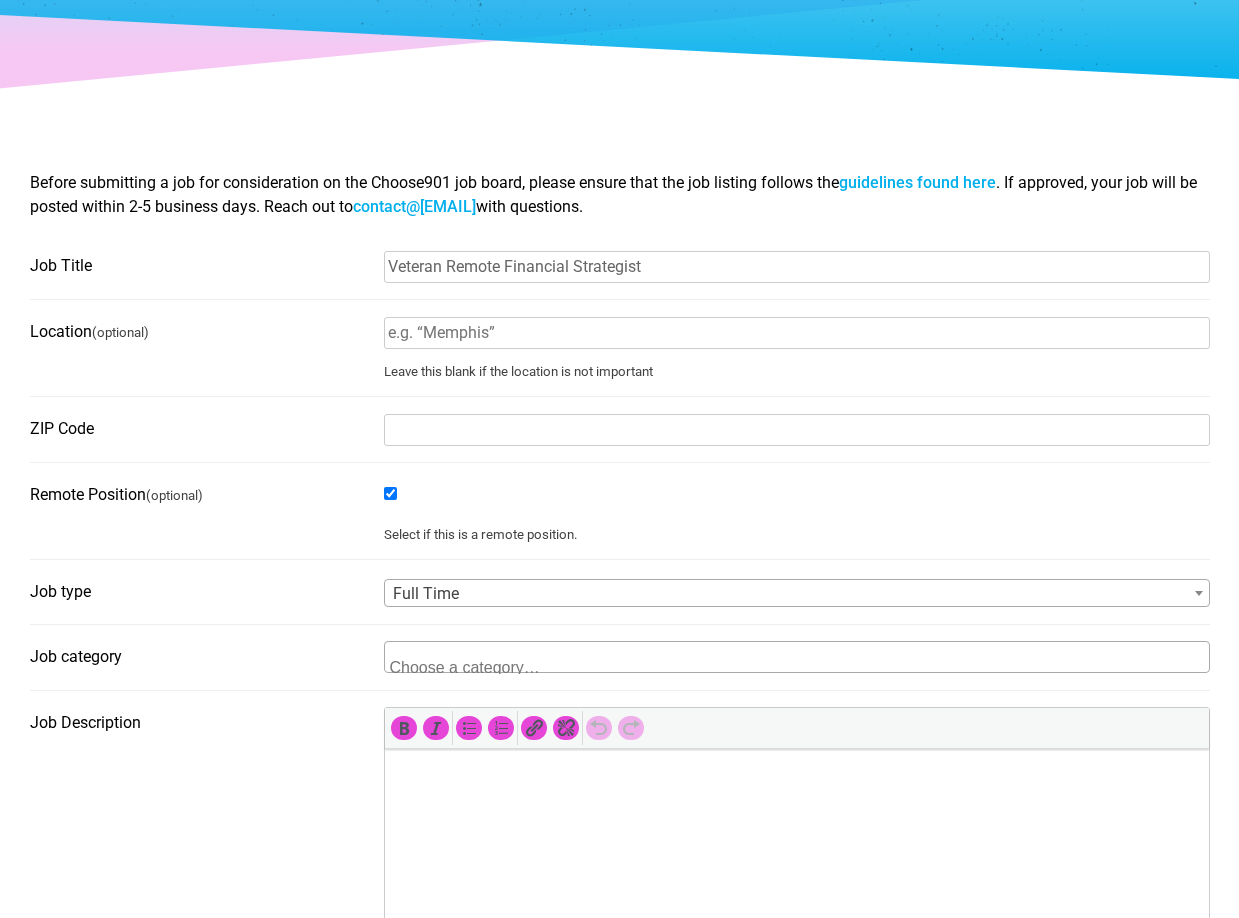 click on "Full Time" at bounding box center [797, 594] 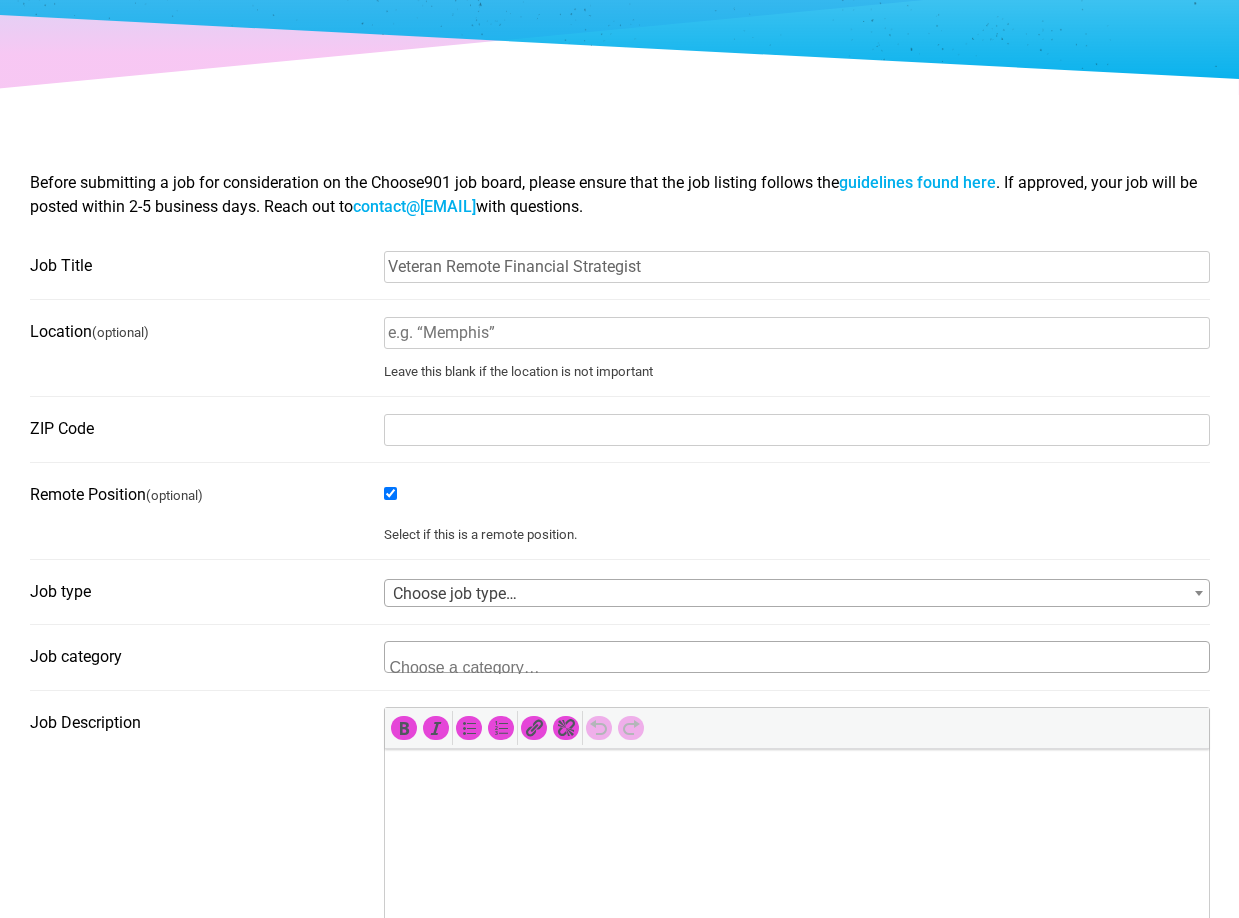click on "Choose job type…" at bounding box center [797, 594] 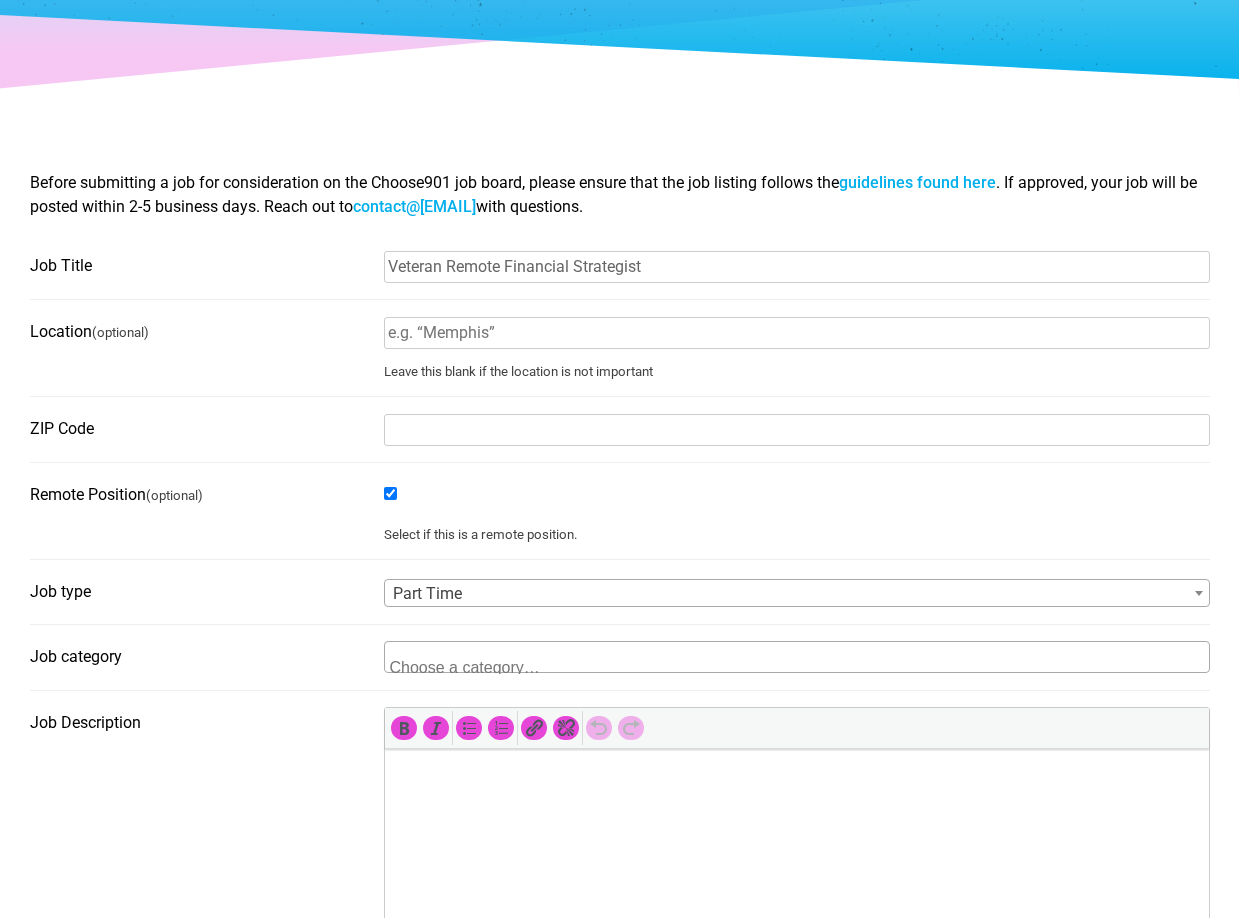 click on "Part Time" at bounding box center [797, 594] 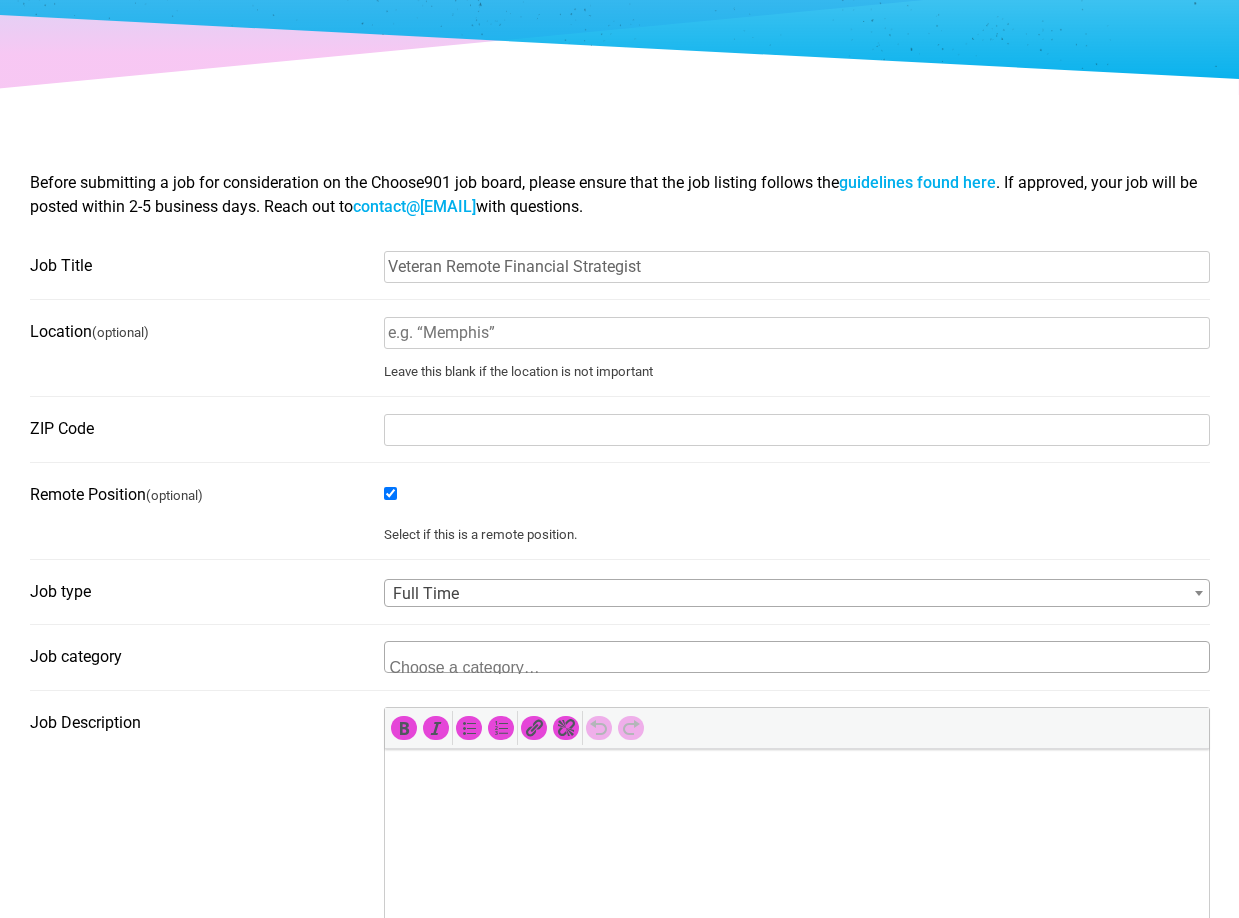 click on "Full Time" at bounding box center (797, 594) 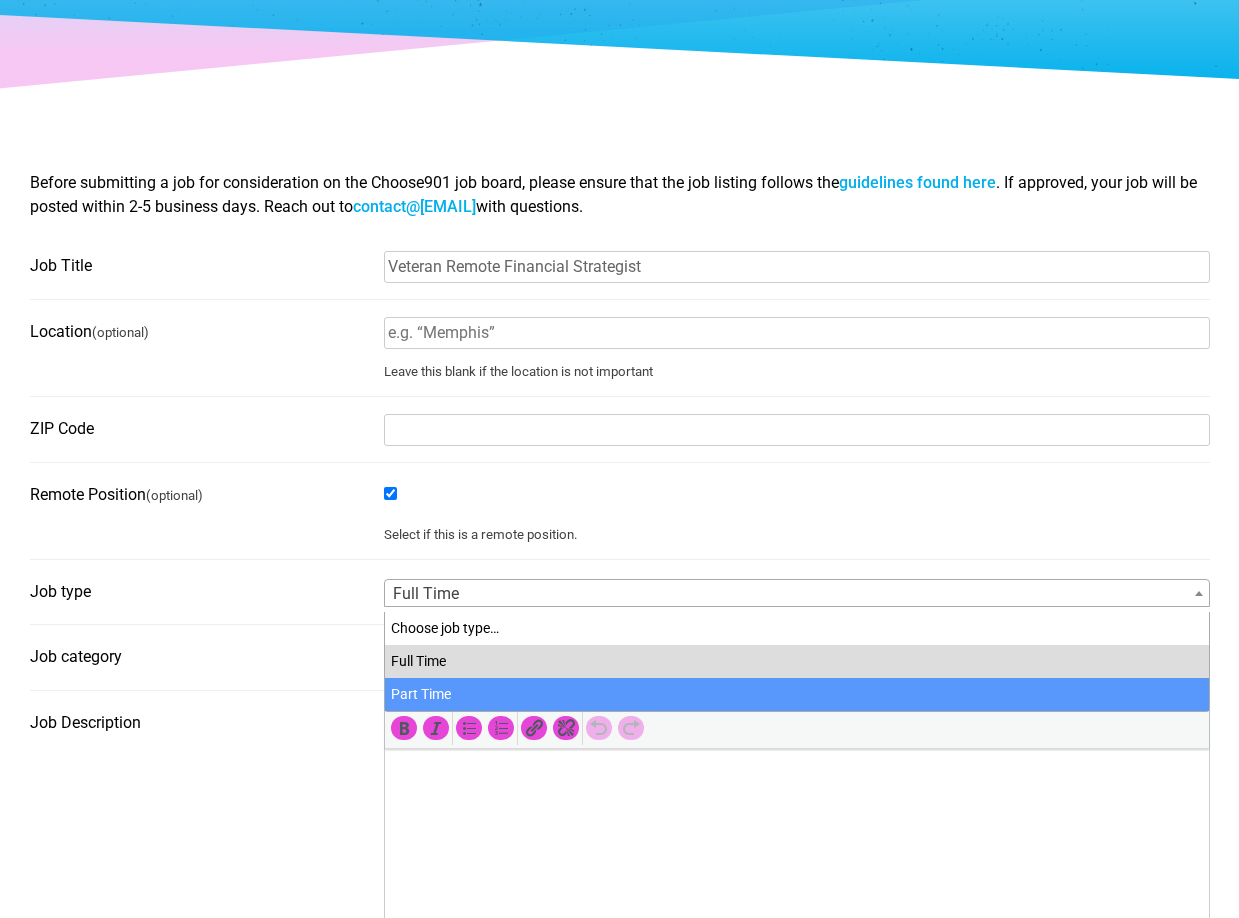 select on "81" 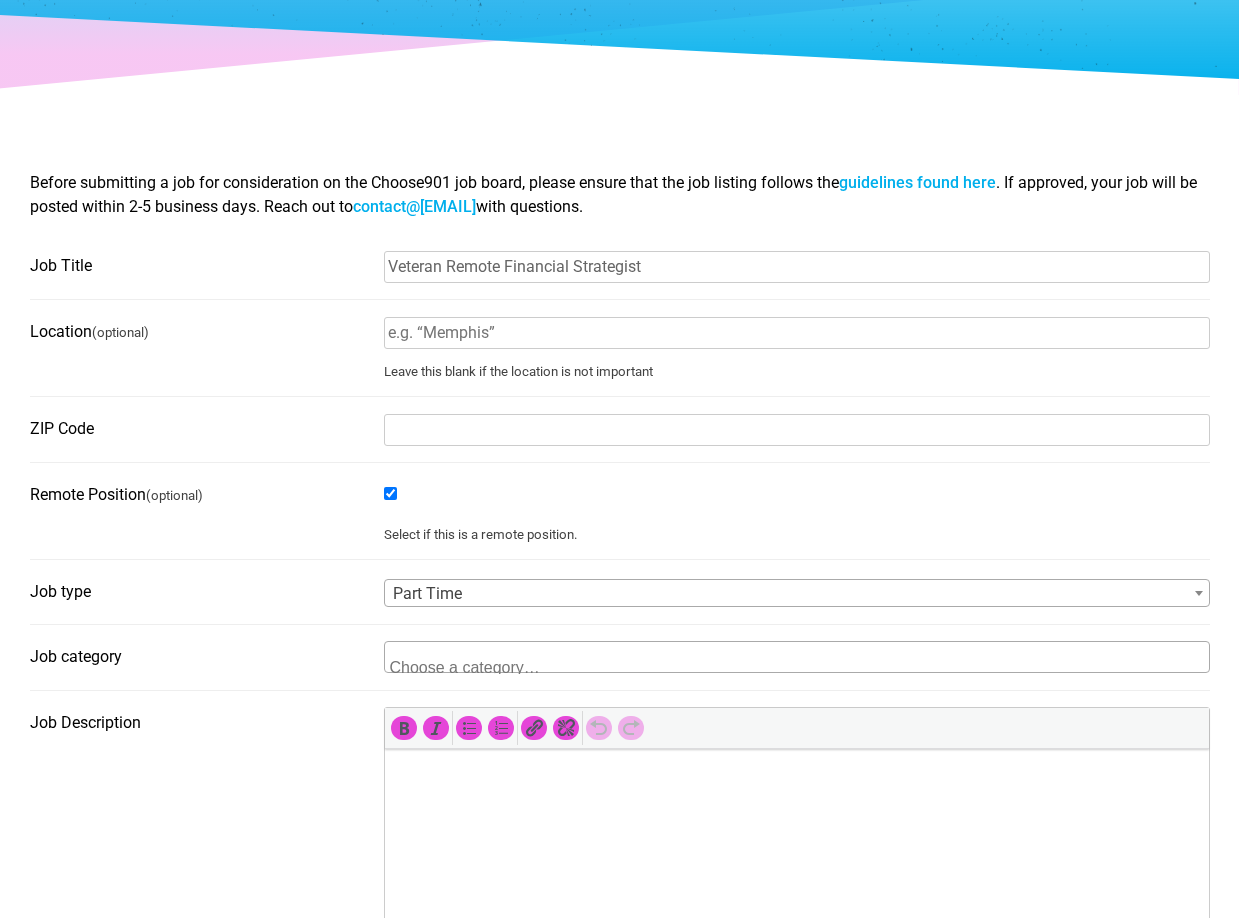 click at bounding box center (487, 665) 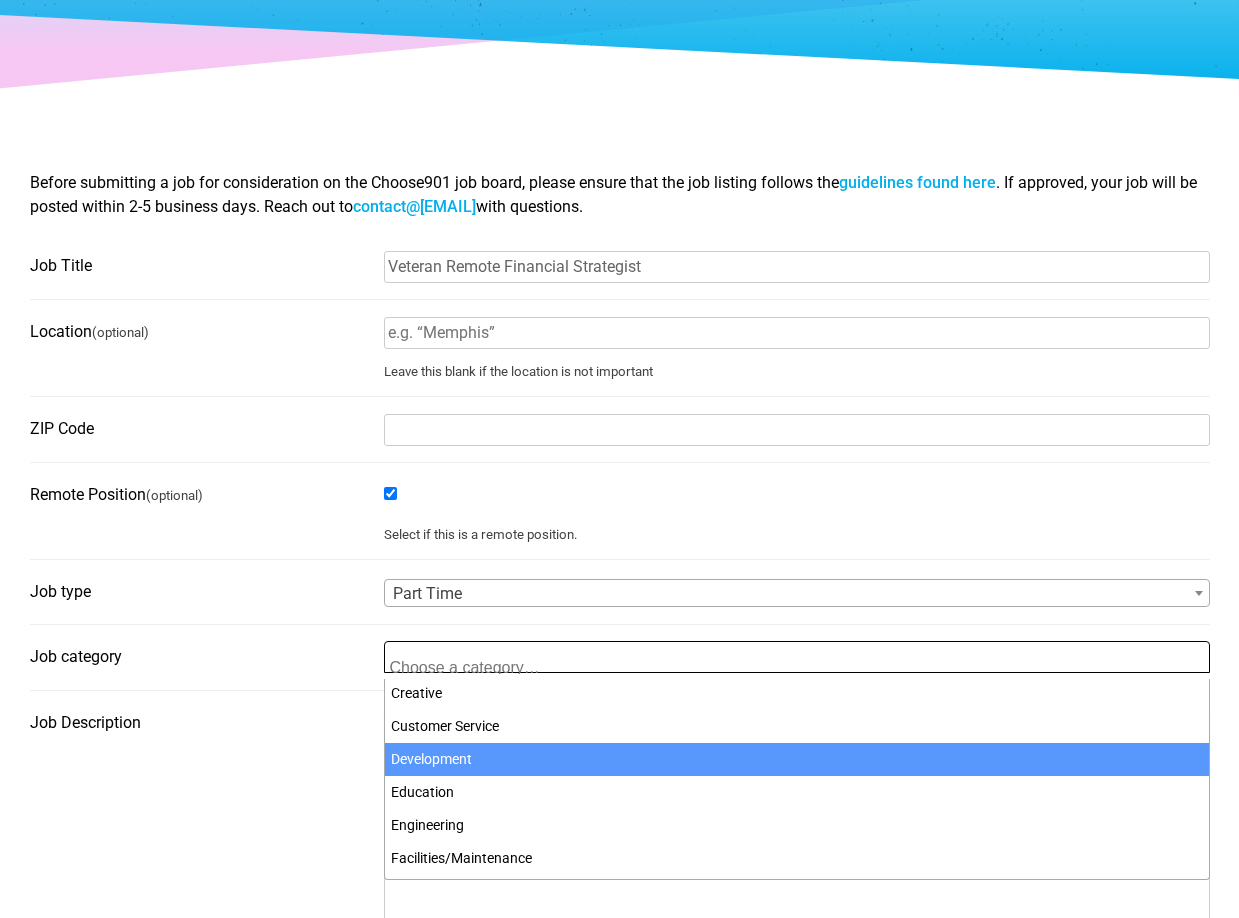 scroll, scrollTop: 300, scrollLeft: 0, axis: vertical 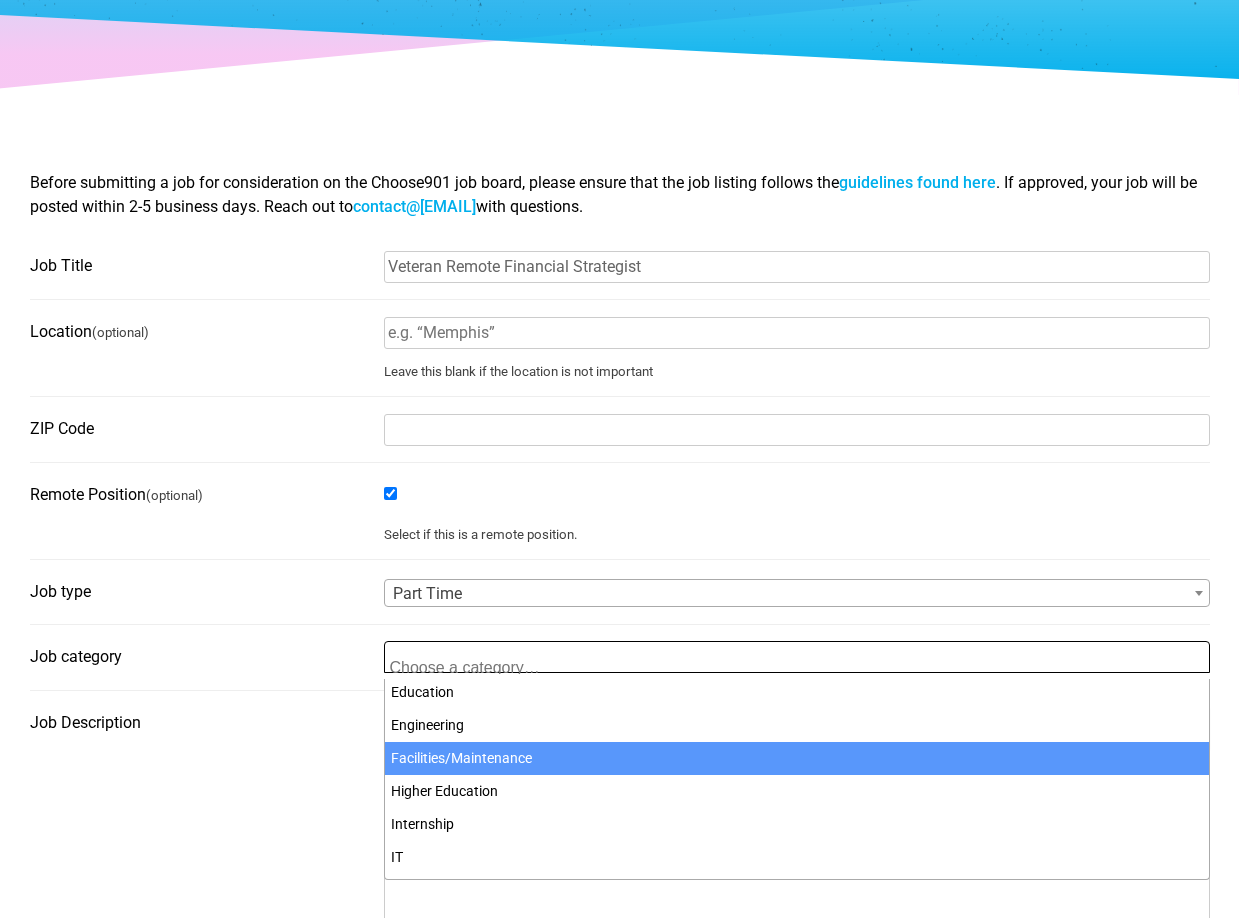 select on "4704" 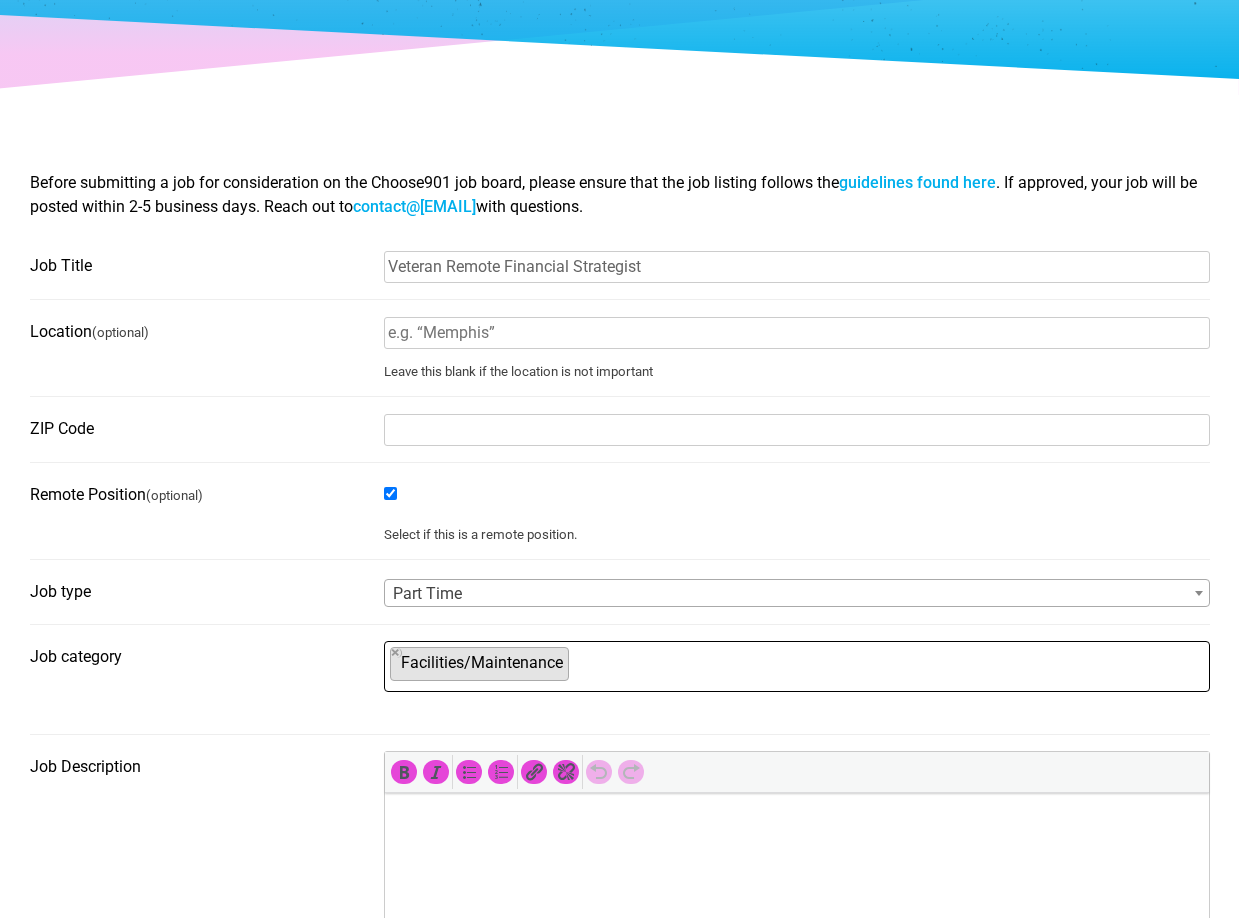 drag, startPoint x: 825, startPoint y: 742, endPoint x: 732, endPoint y: 518, distance: 242.53865 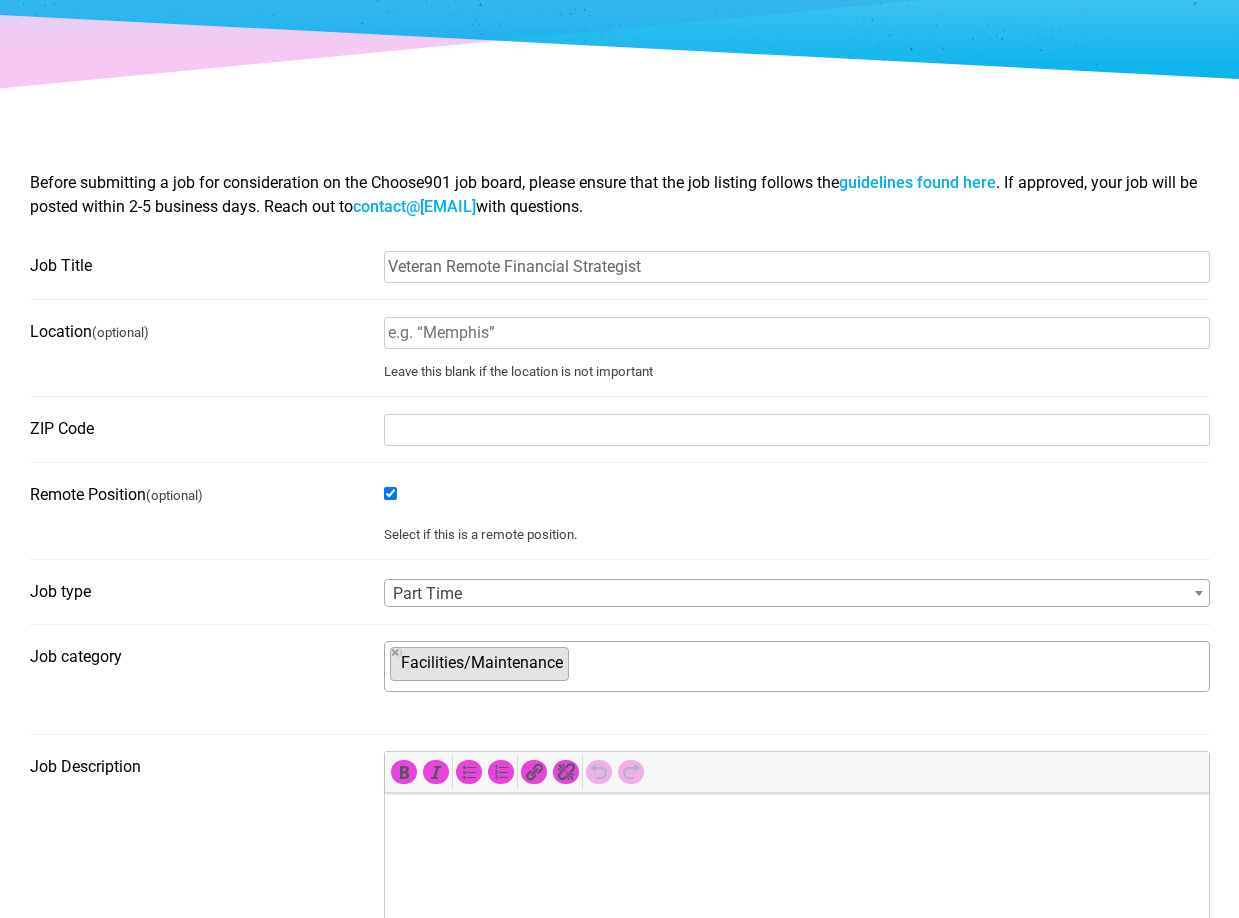 click at bounding box center (1199, 593) 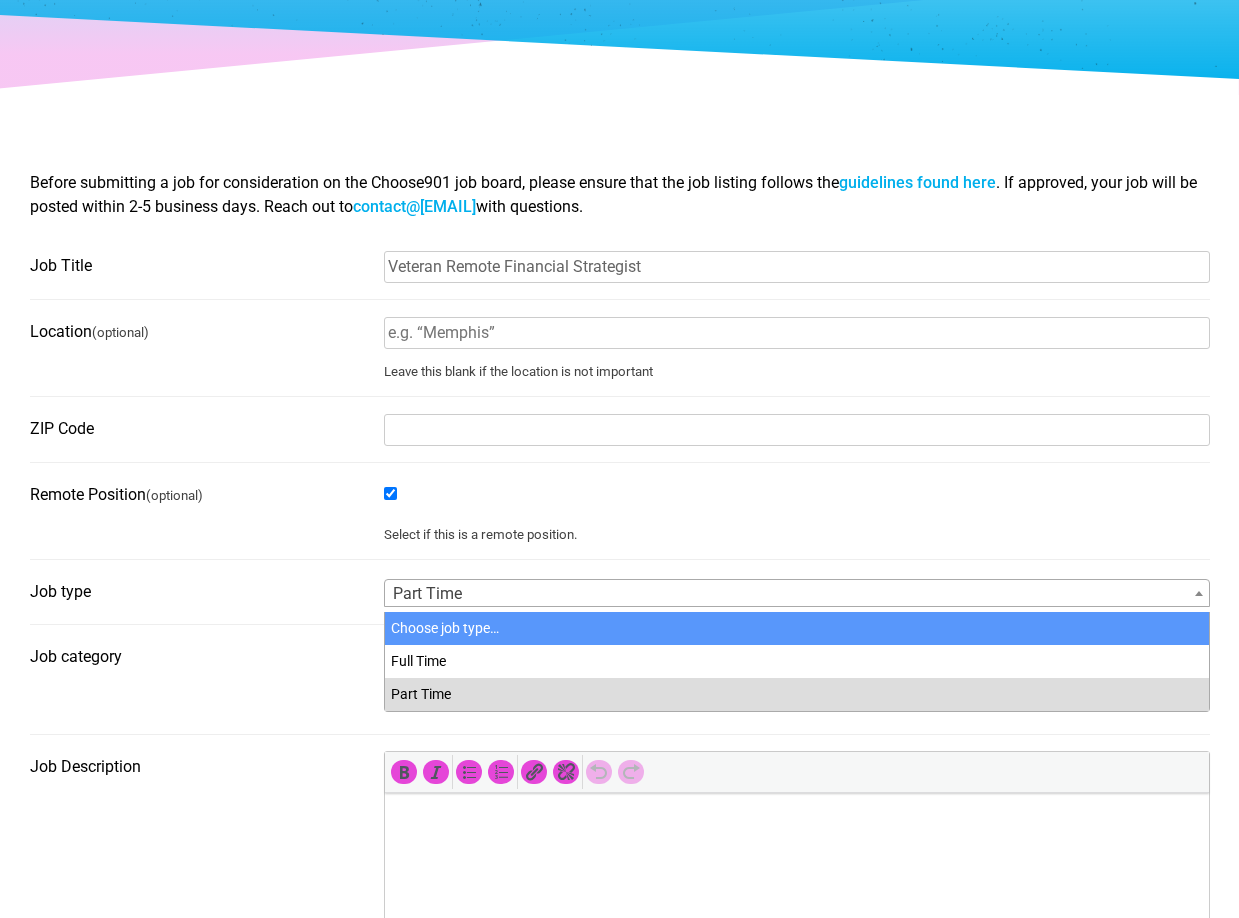 click on "Select if this is a remote position." at bounding box center (797, 535) 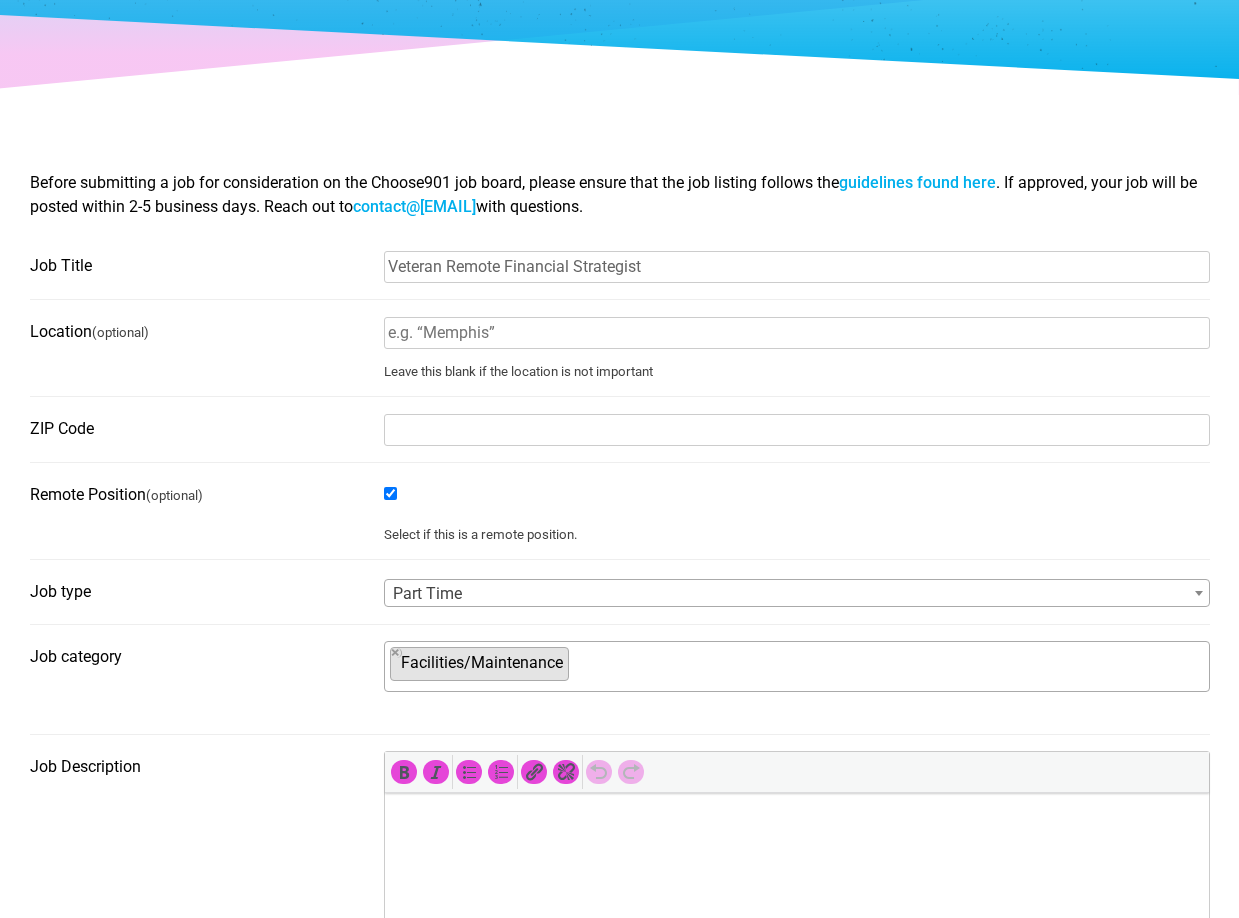 click on "× Facilities/Maintenance" at bounding box center (794, 664) 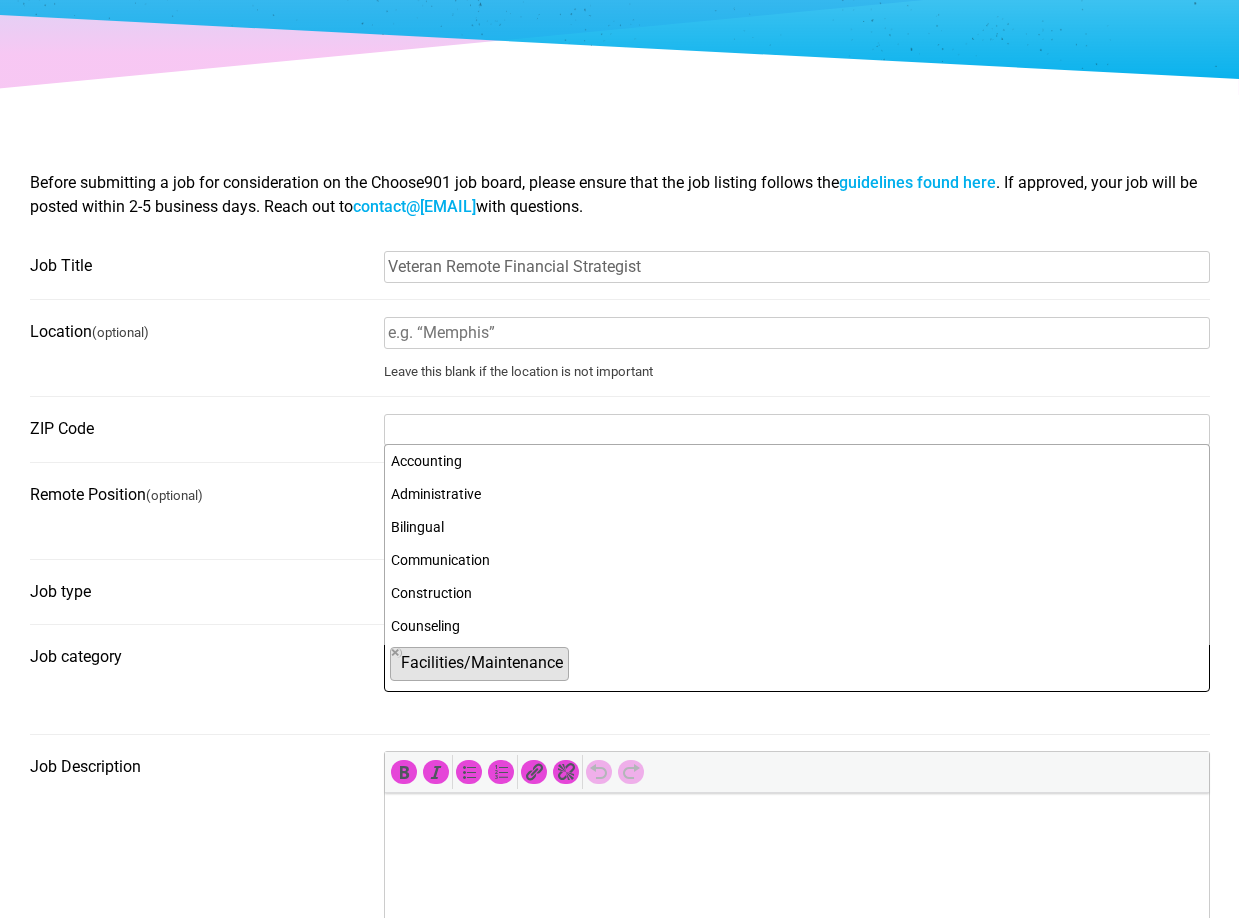 scroll, scrollTop: 330, scrollLeft: 0, axis: vertical 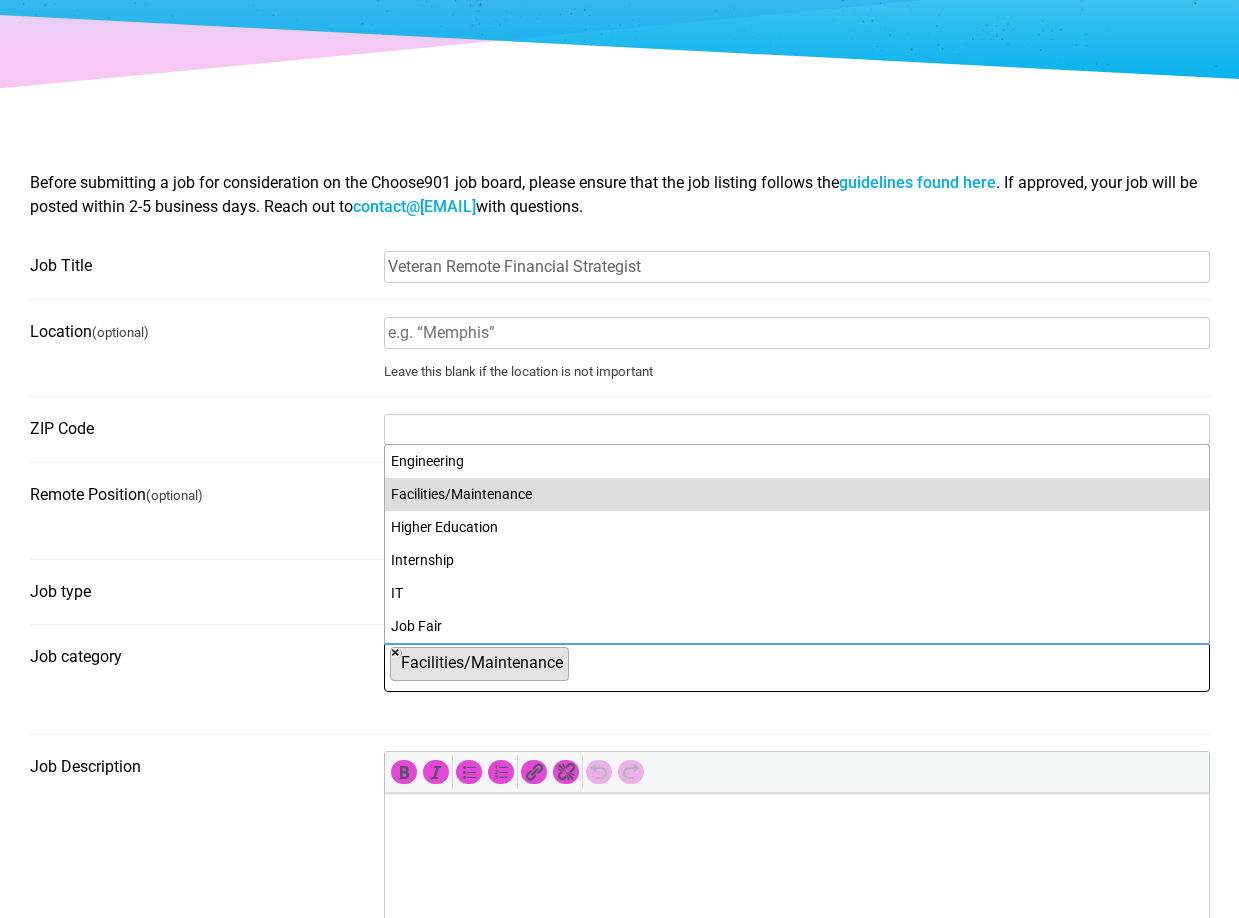 click on "×" at bounding box center (396, 652) 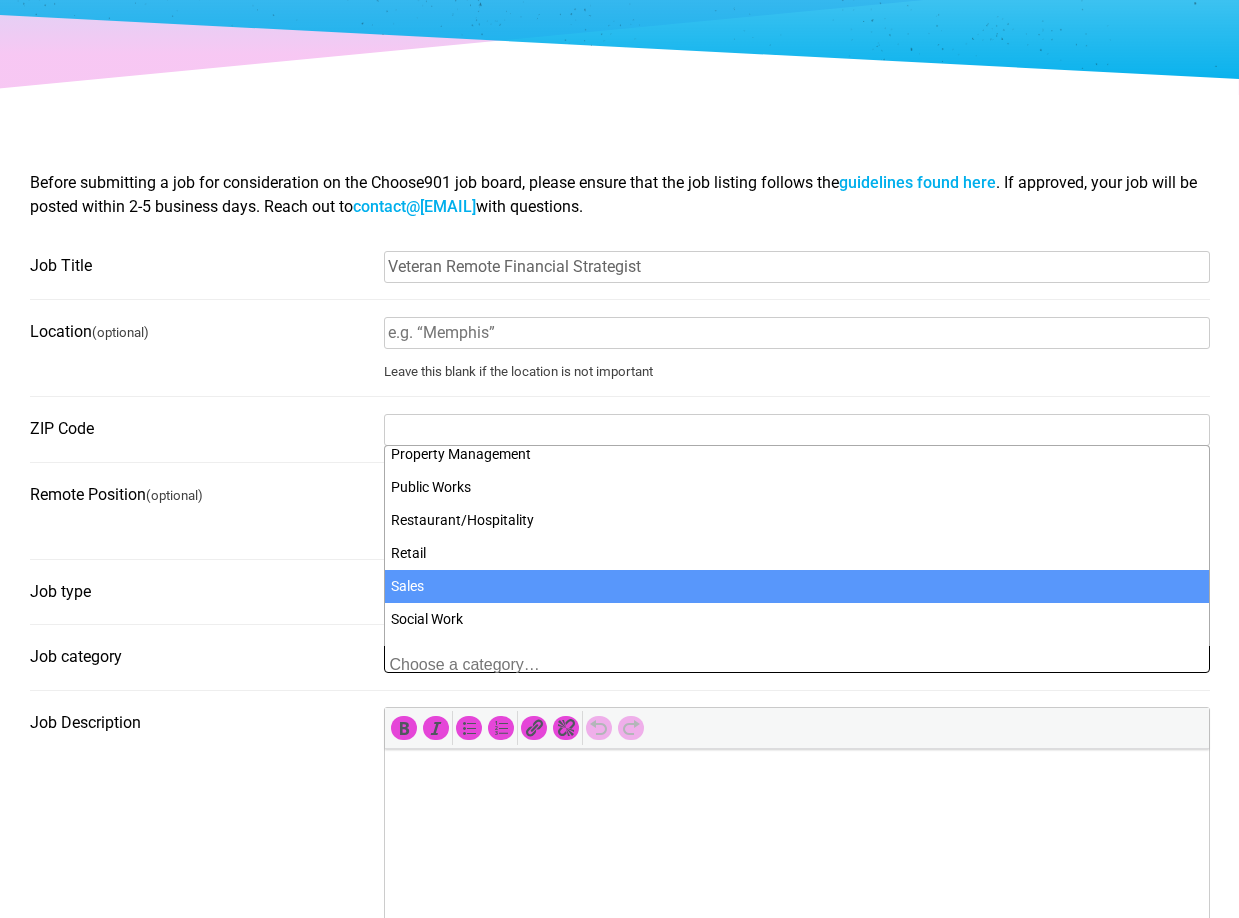 scroll, scrollTop: 856, scrollLeft: 0, axis: vertical 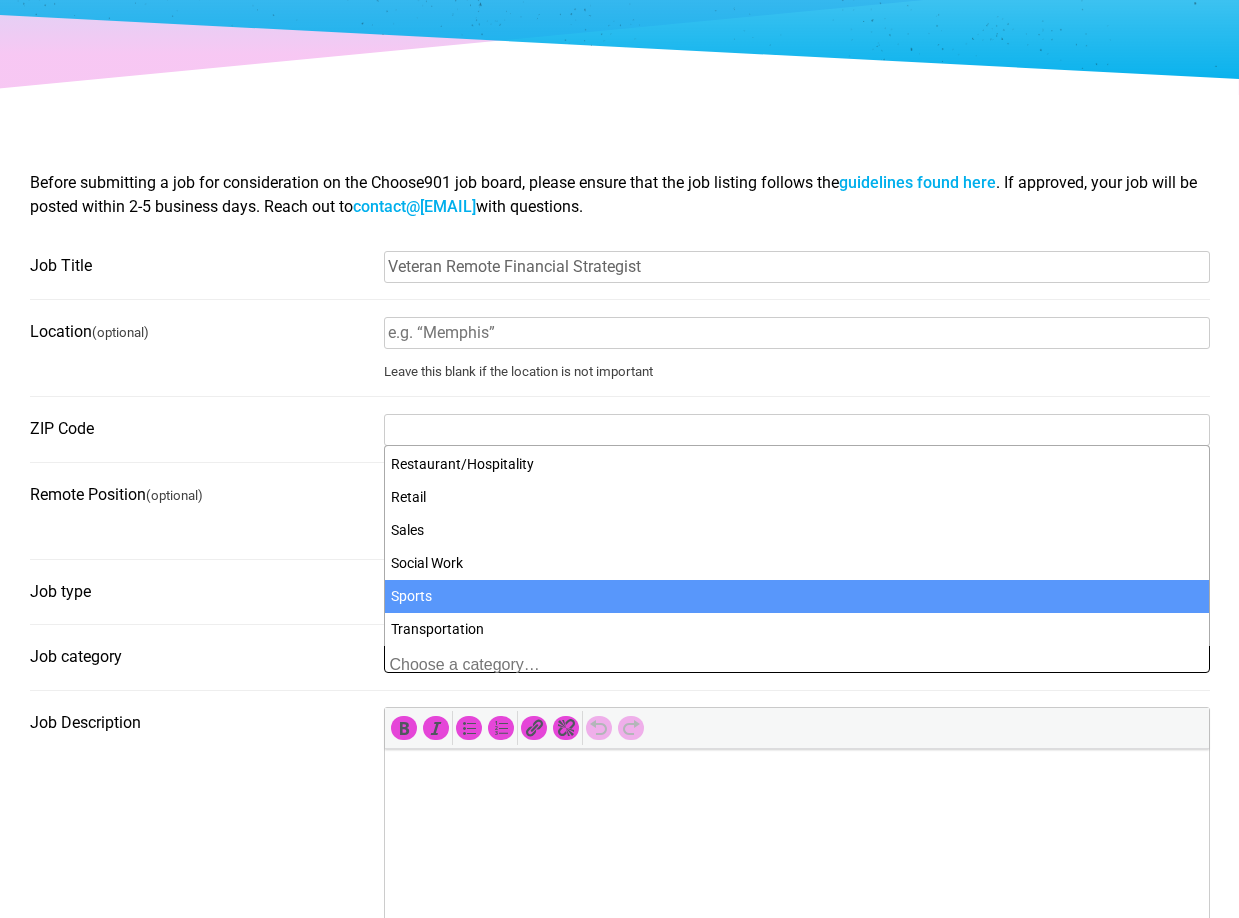 drag, startPoint x: 549, startPoint y: 589, endPoint x: 555, endPoint y: 606, distance: 18.027756 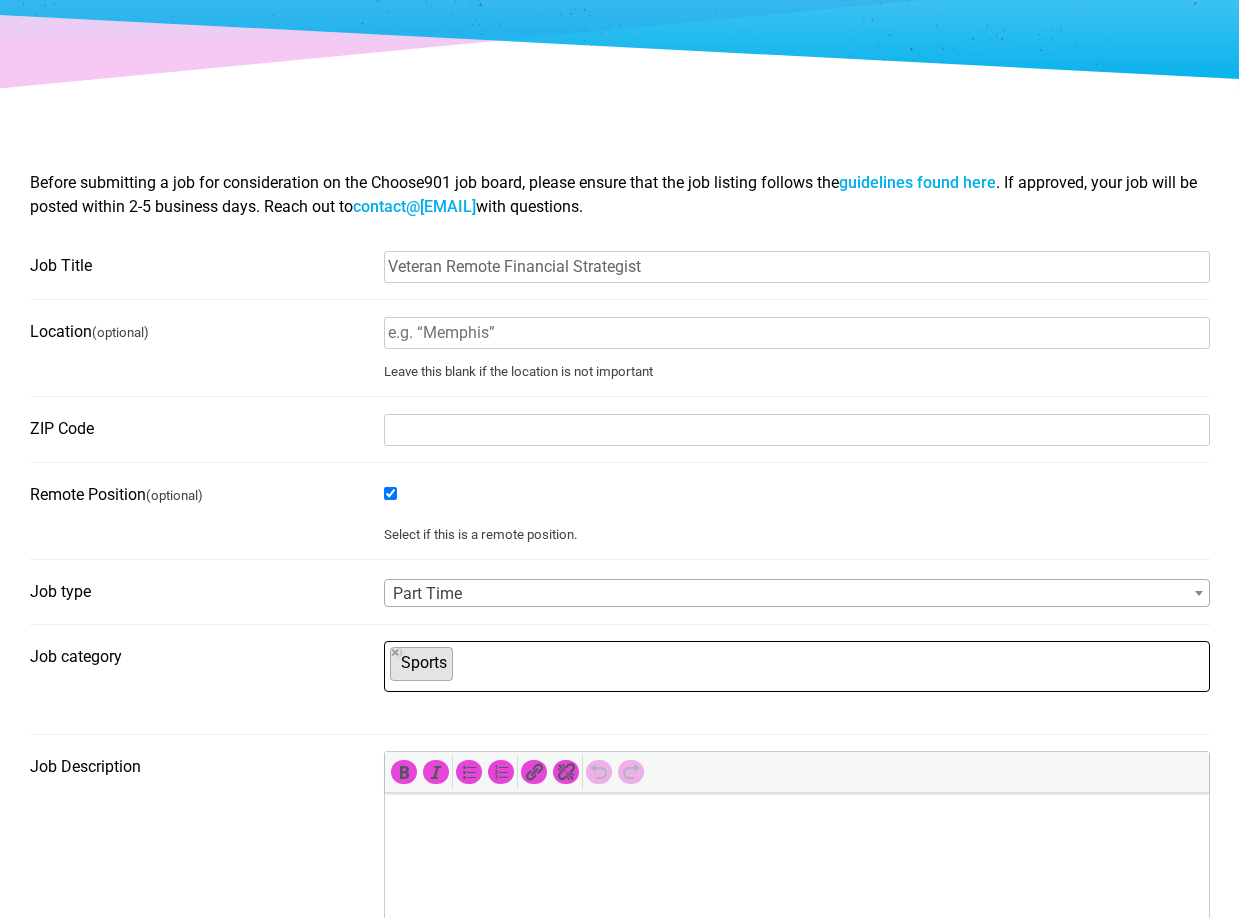drag, startPoint x: 555, startPoint y: 606, endPoint x: 495, endPoint y: 631, distance: 65 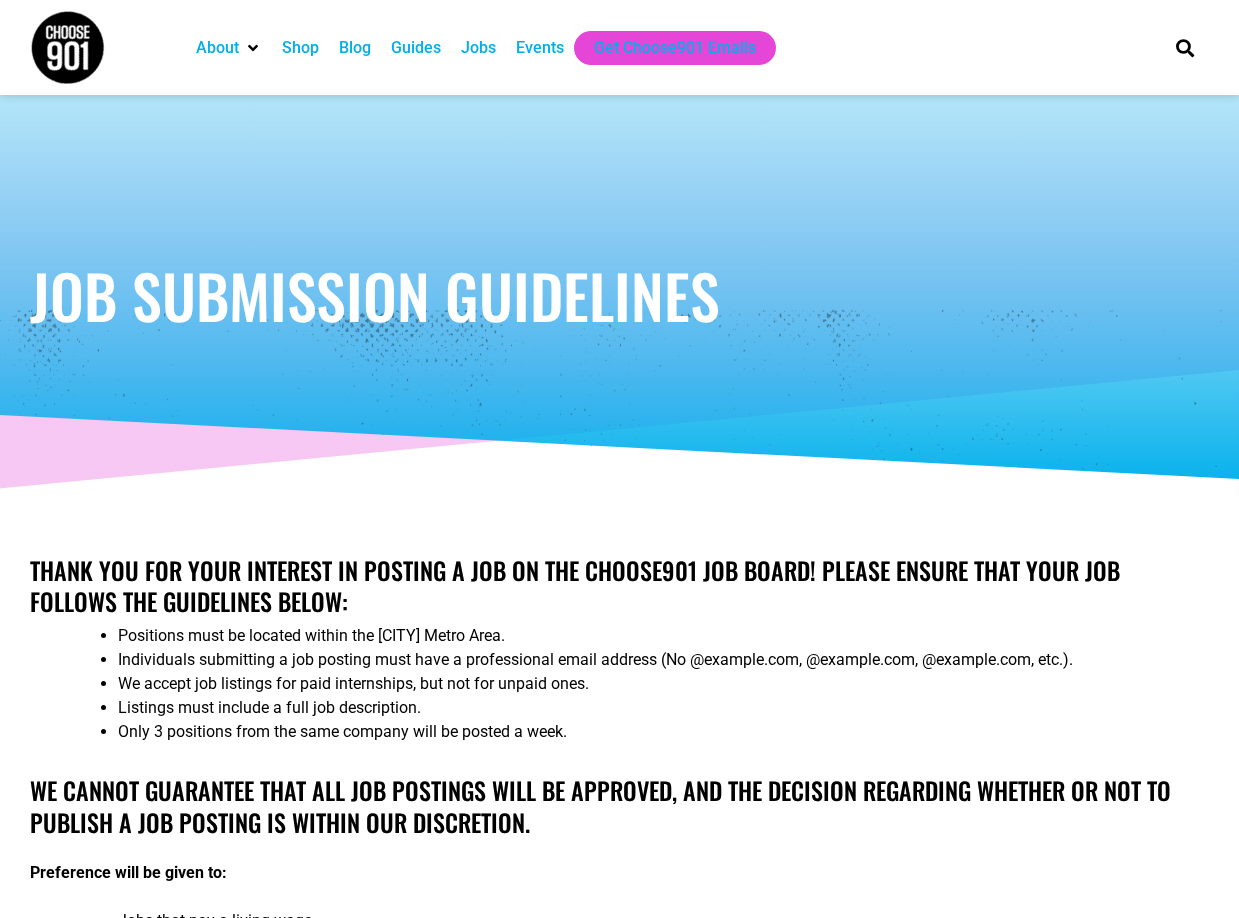 scroll, scrollTop: 0, scrollLeft: 0, axis: both 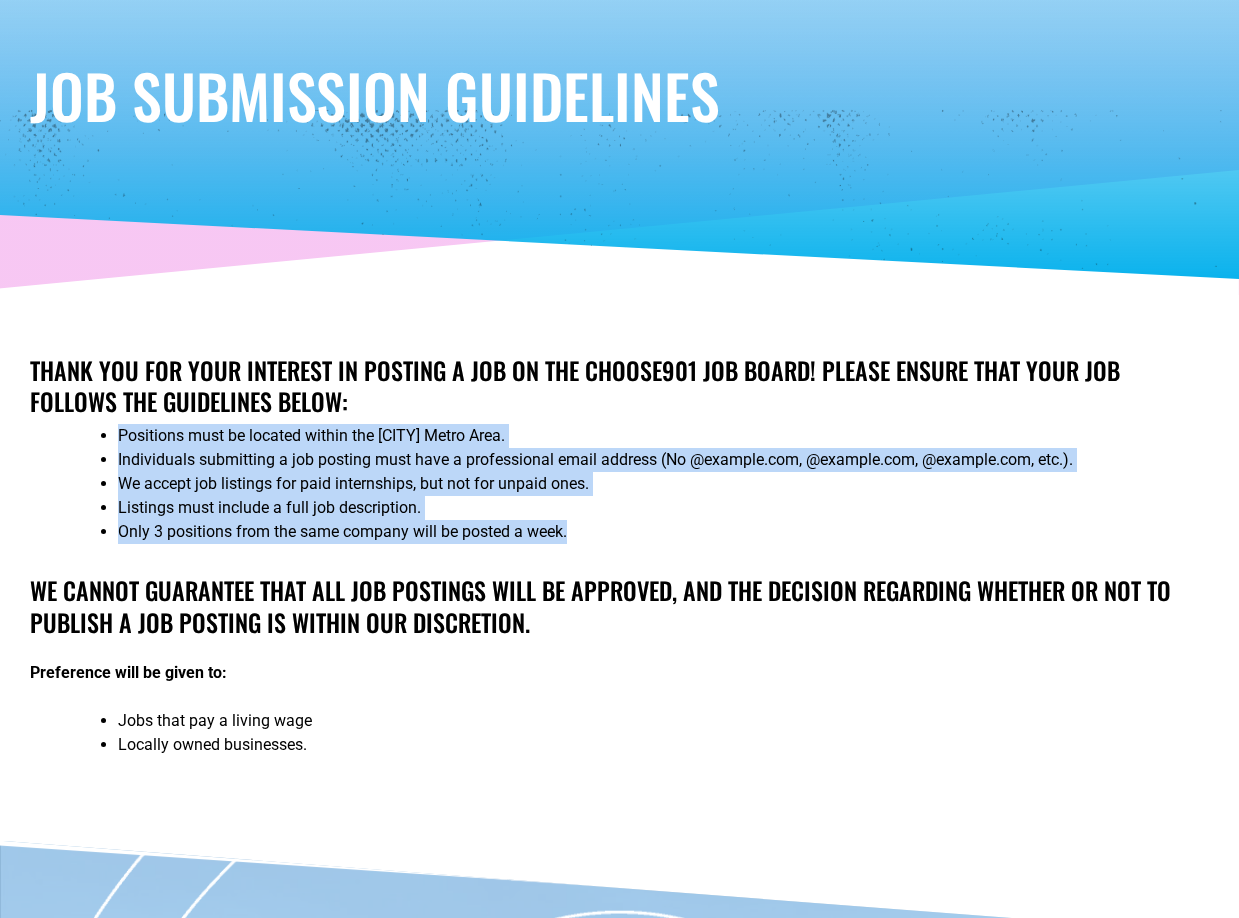 drag, startPoint x: 120, startPoint y: 435, endPoint x: 610, endPoint y: 543, distance: 501.7609 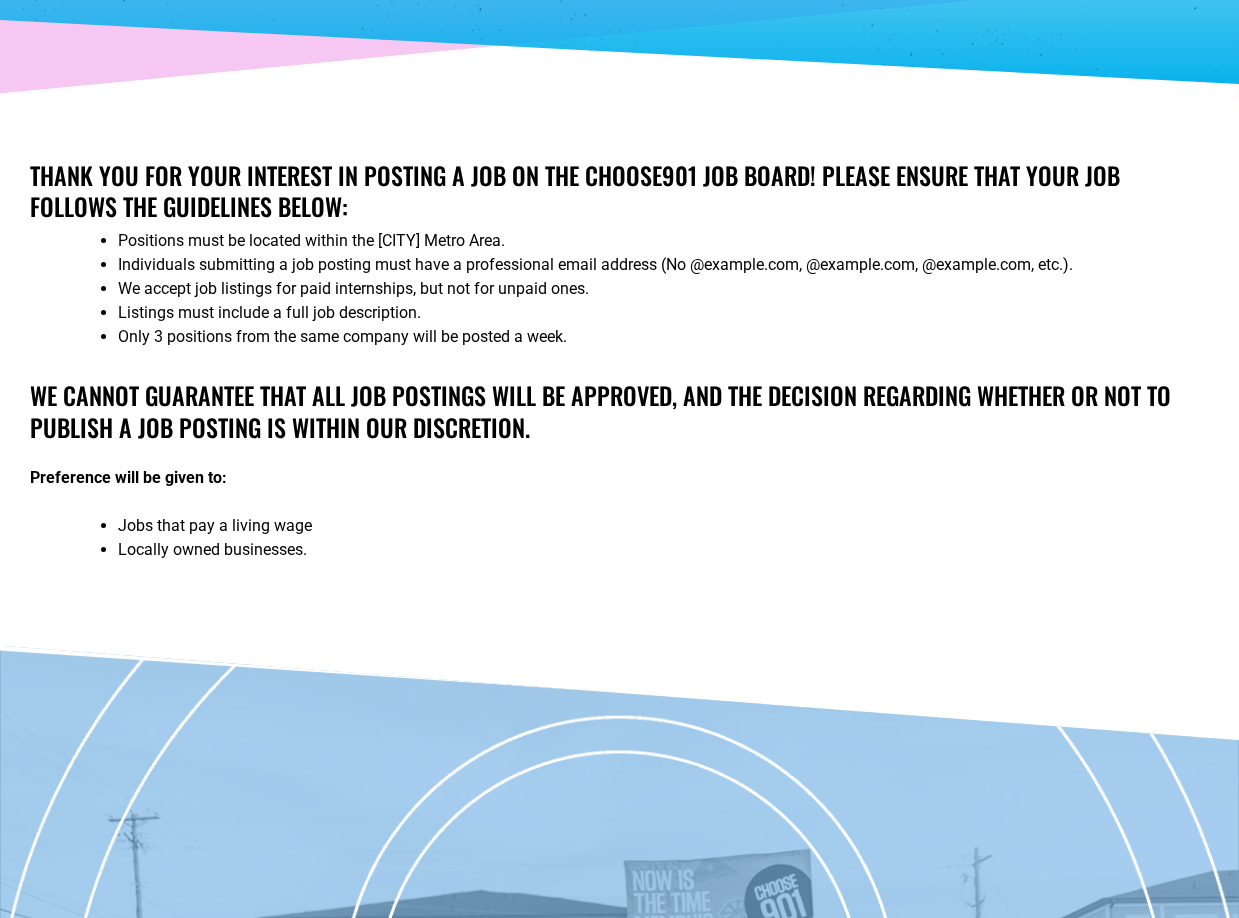 scroll, scrollTop: 200, scrollLeft: 0, axis: vertical 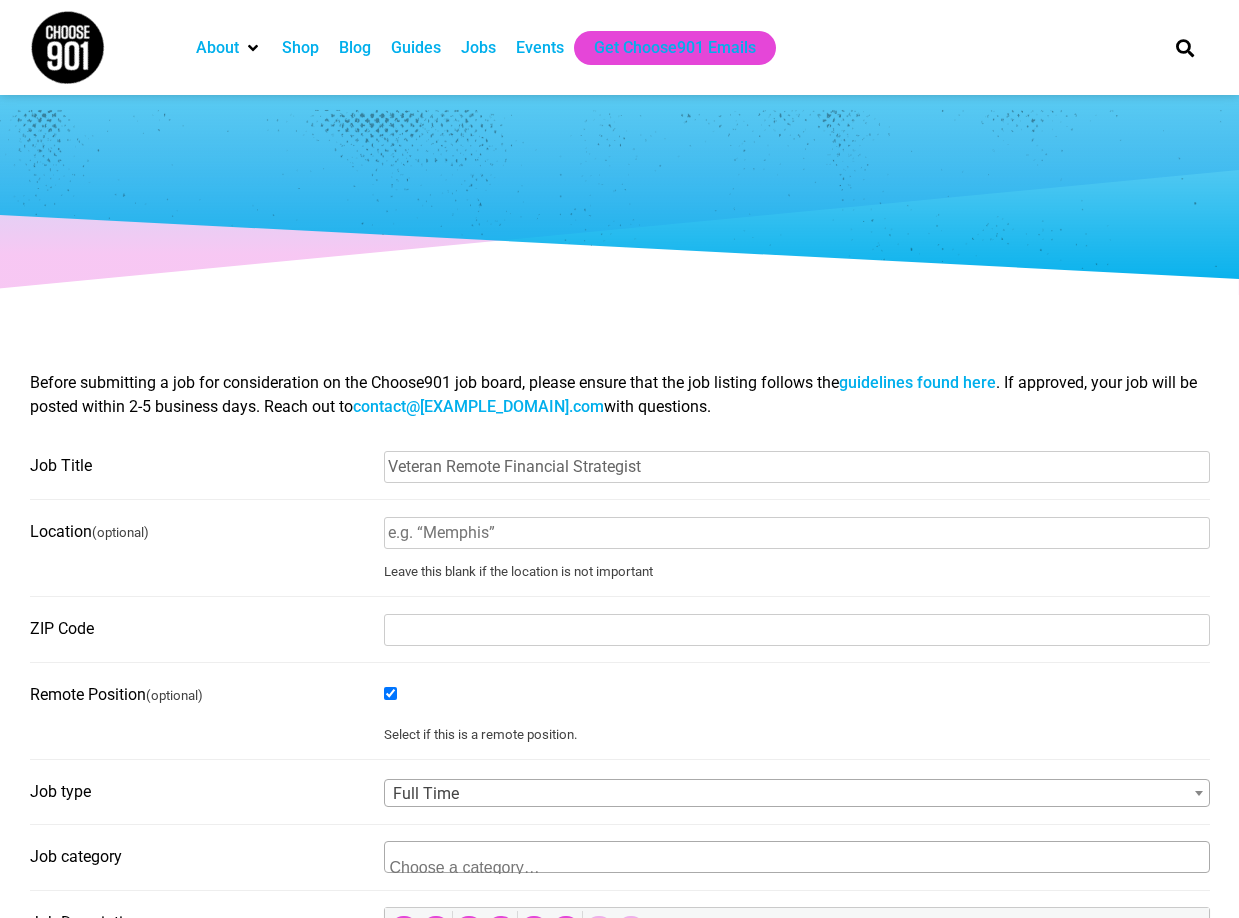 select on "81" 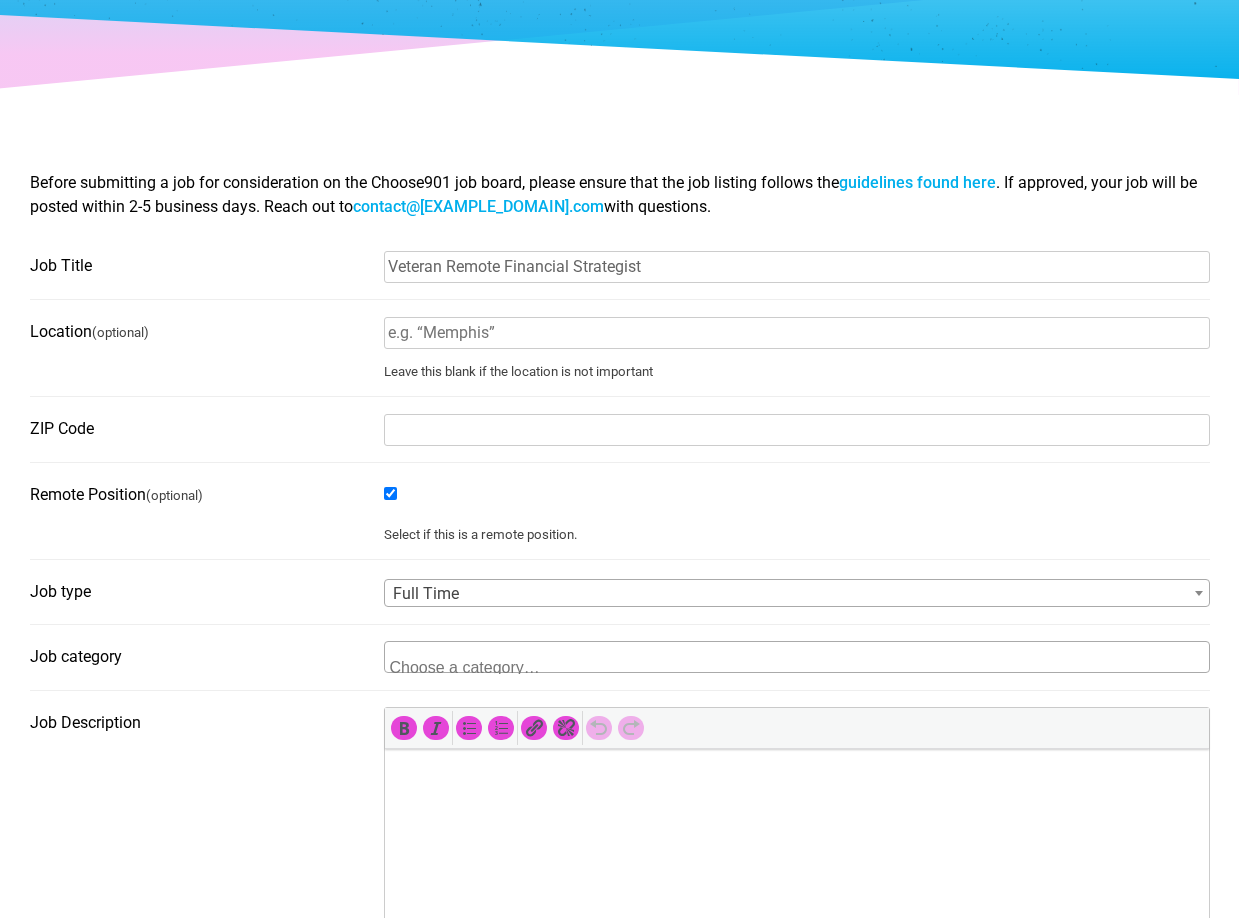 scroll, scrollTop: 0, scrollLeft: 0, axis: both 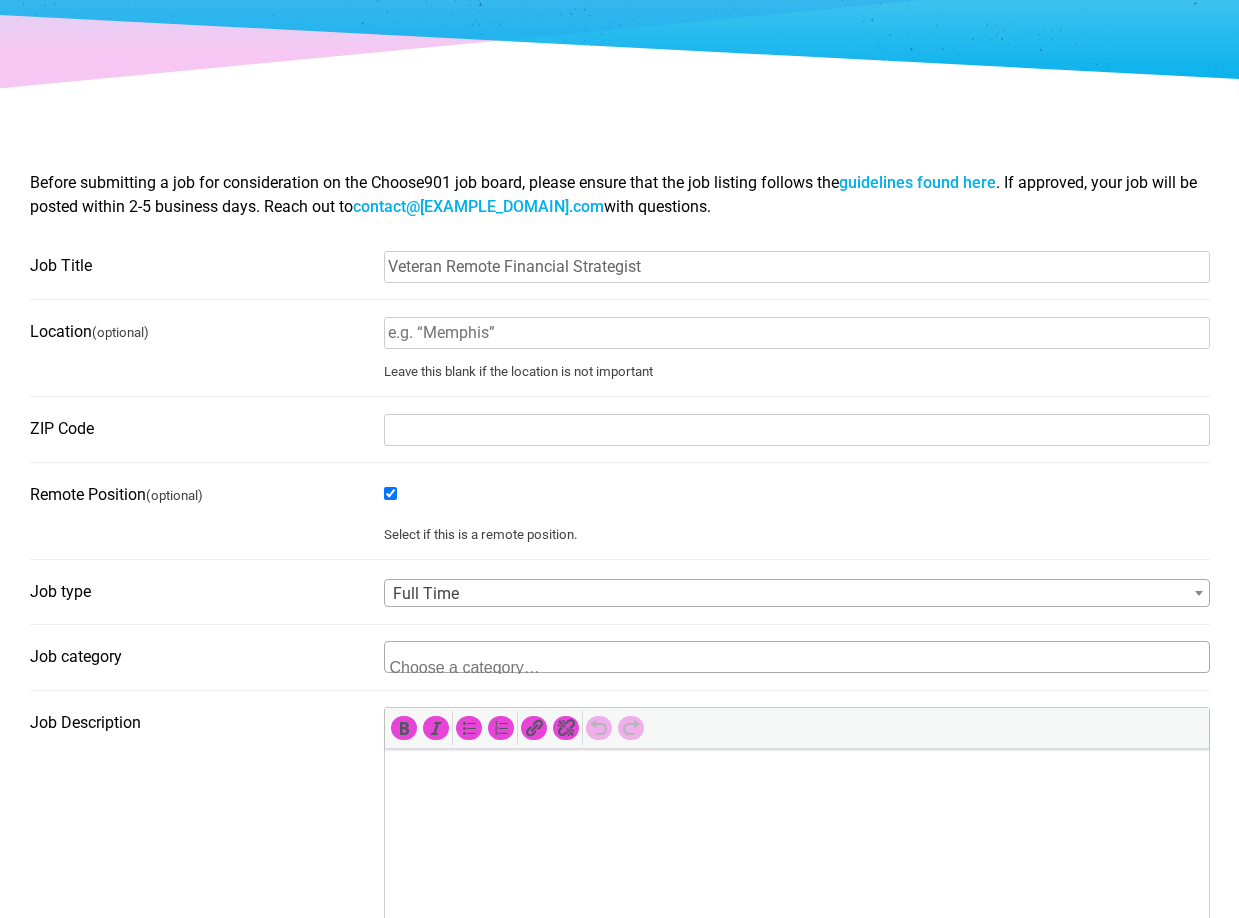 click at bounding box center [797, 657] 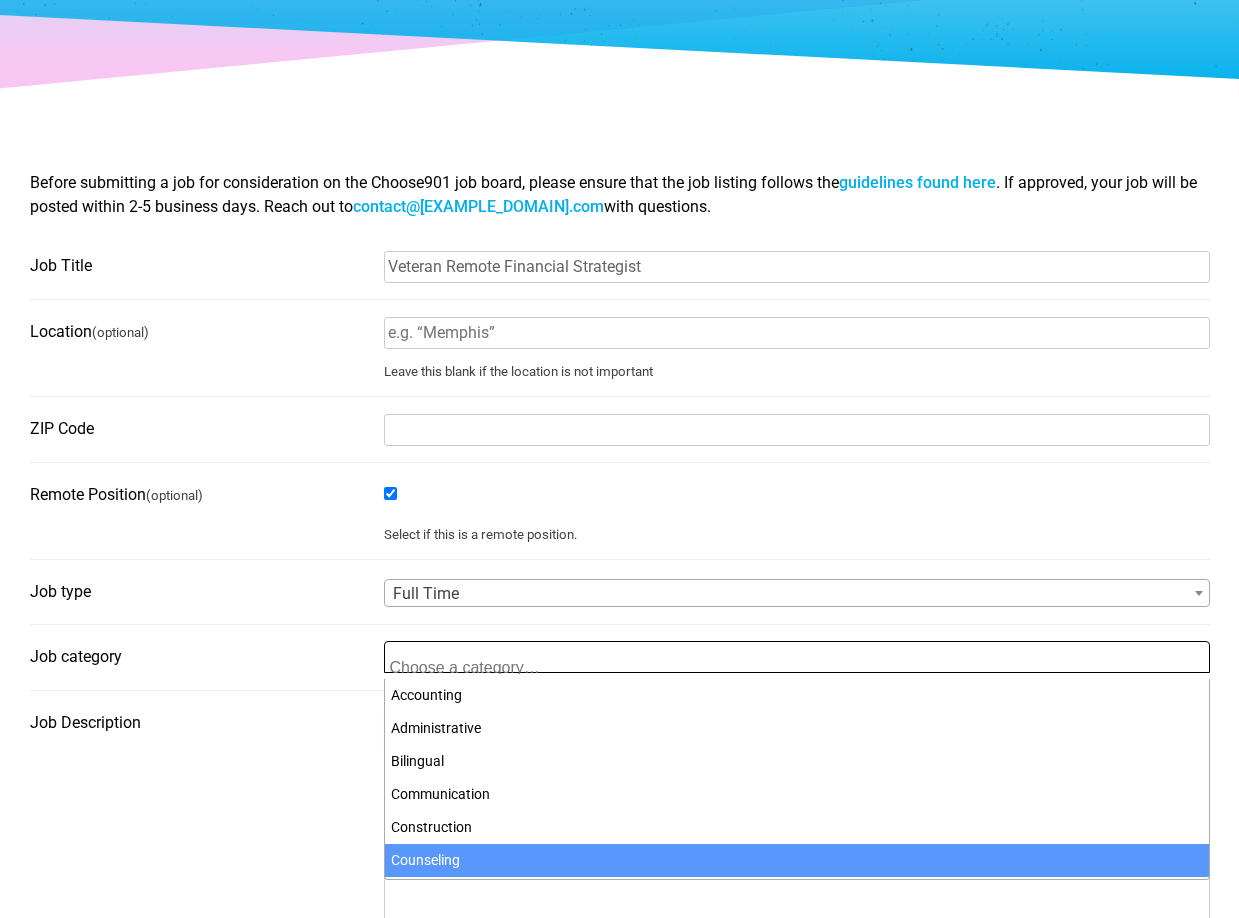 scroll, scrollTop: 3, scrollLeft: 0, axis: vertical 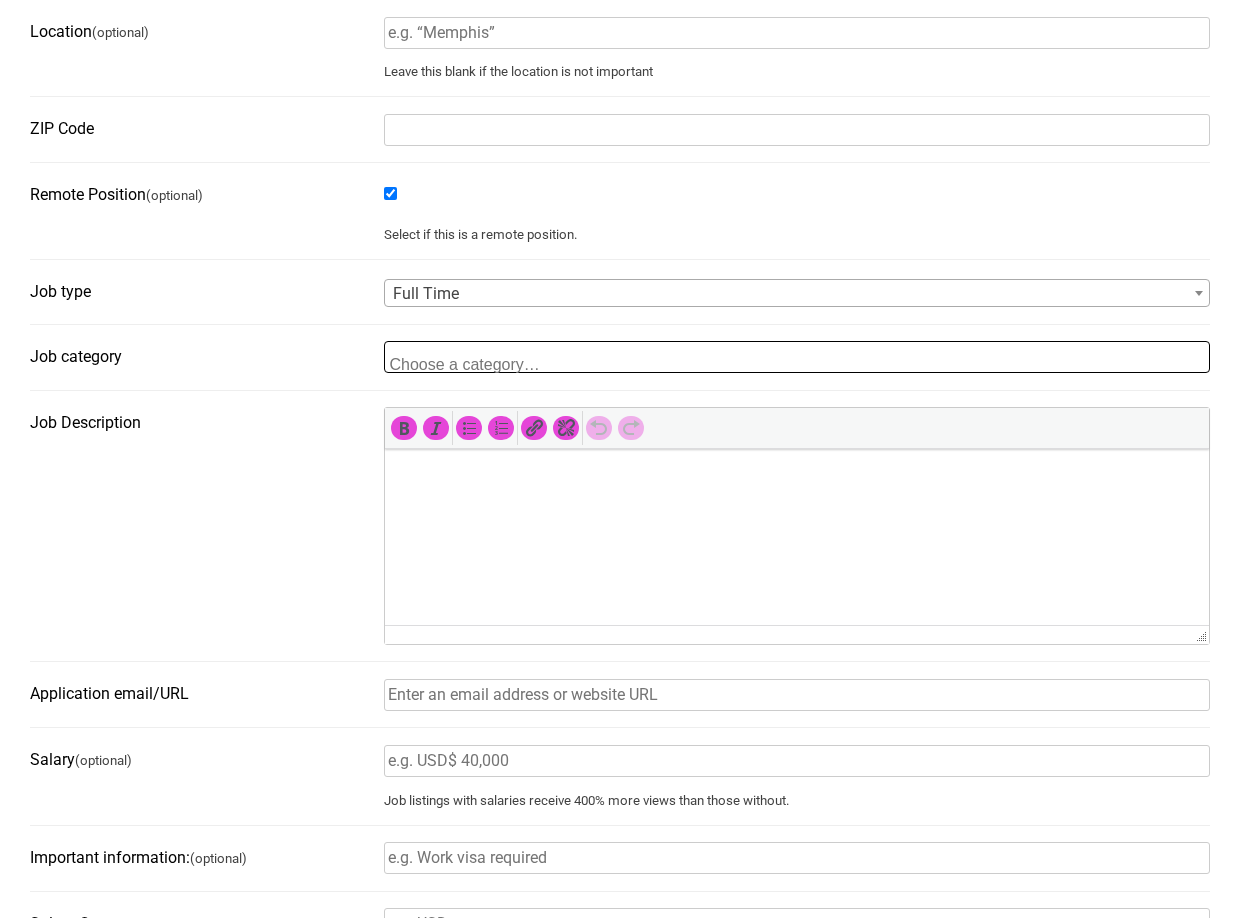 click at bounding box center (487, 365) 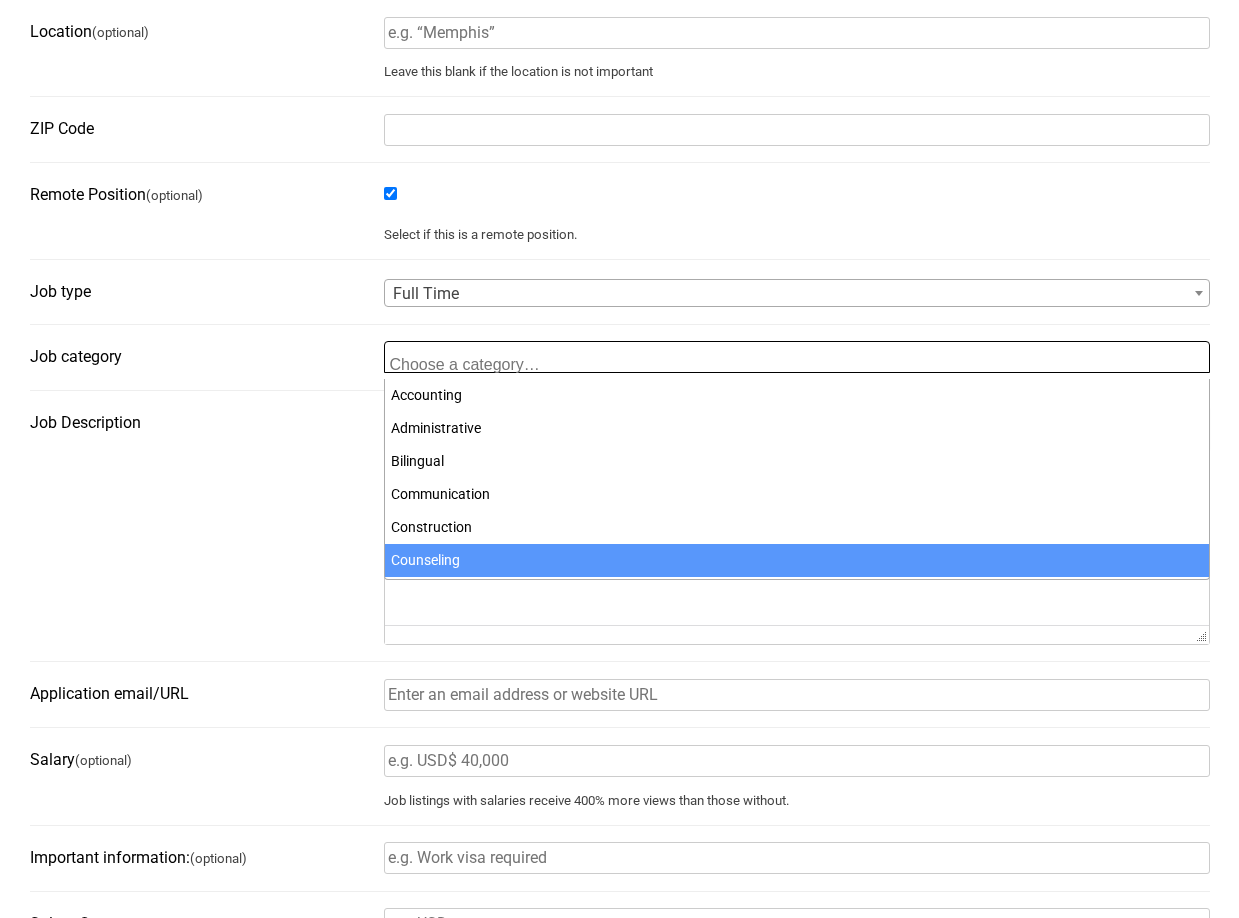 select on "97" 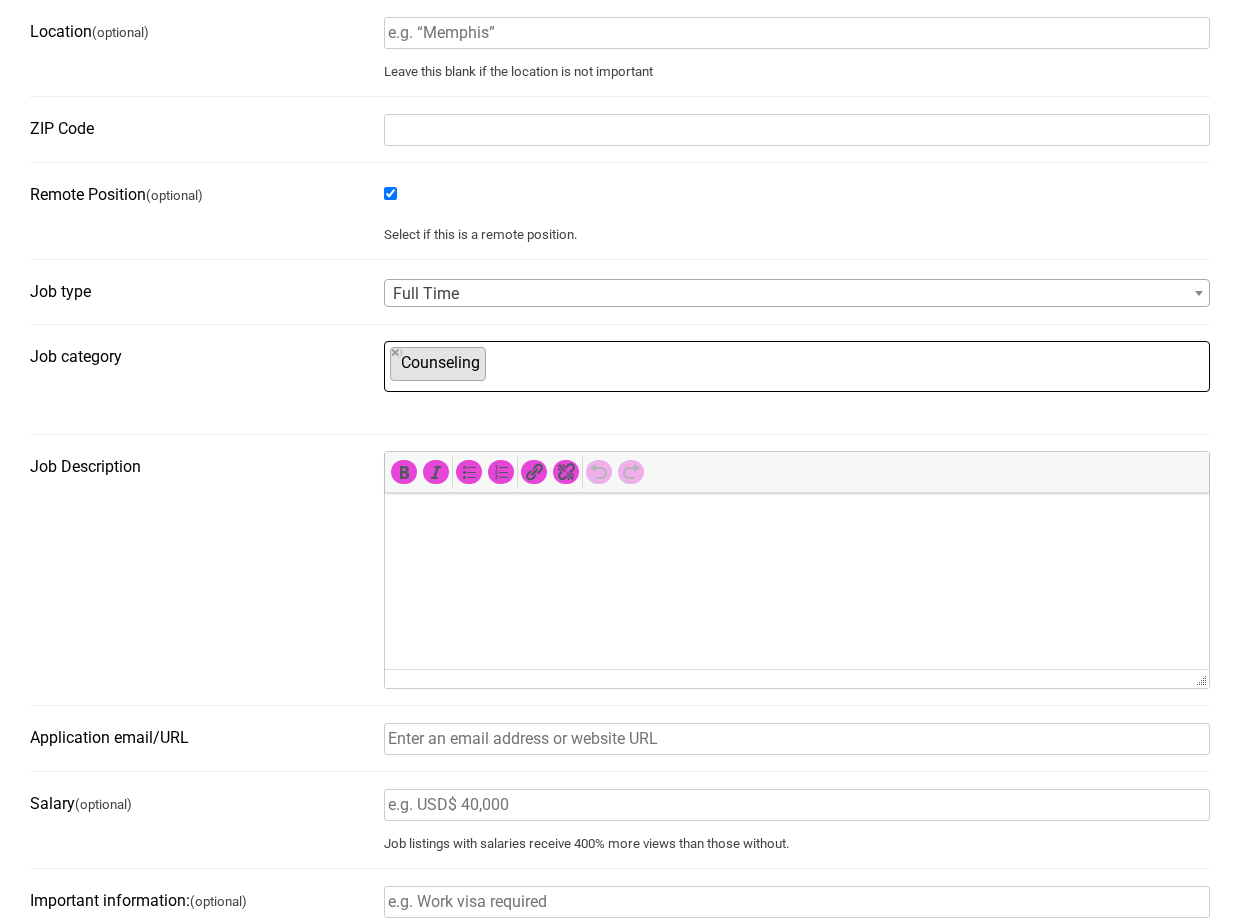 scroll, scrollTop: 110, scrollLeft: 0, axis: vertical 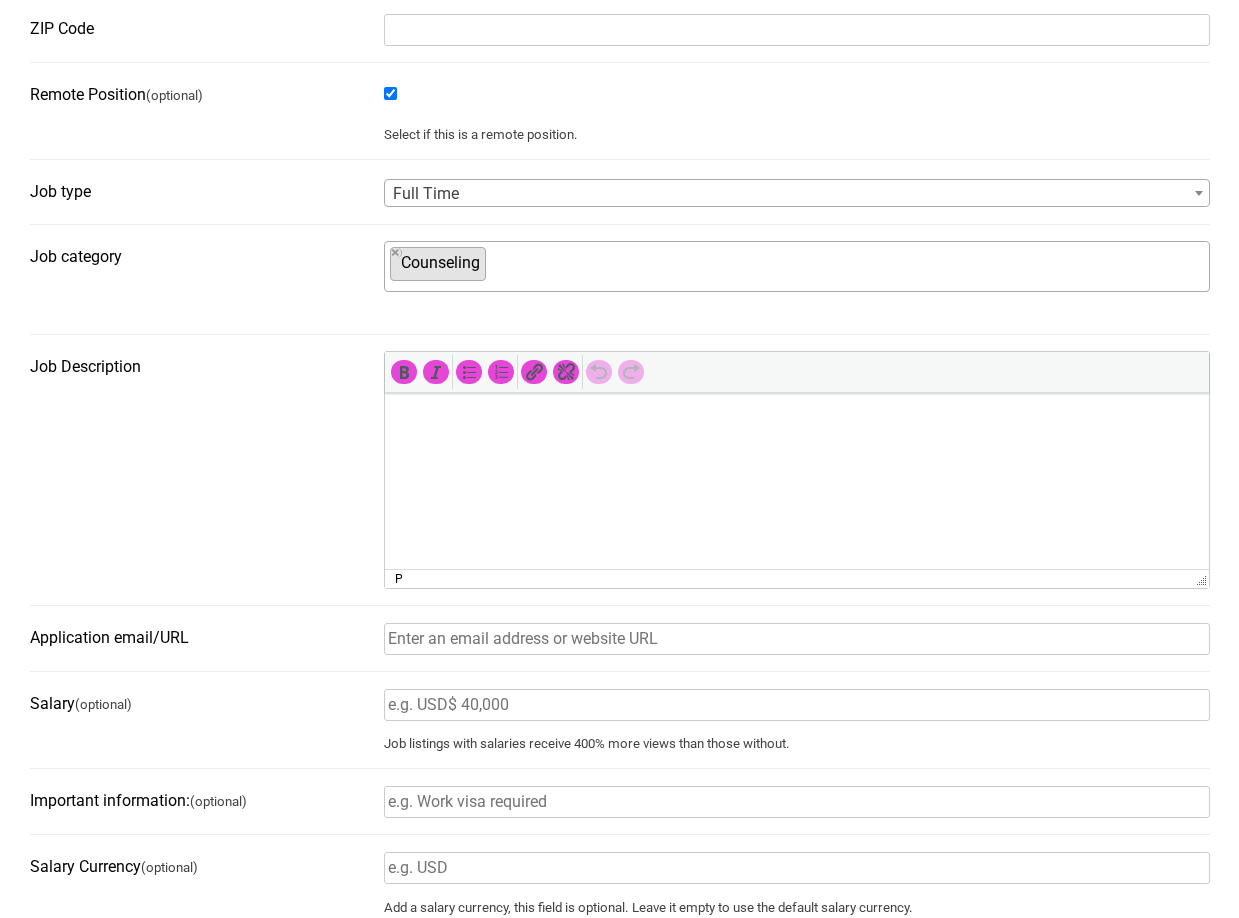 click at bounding box center [796, 421] 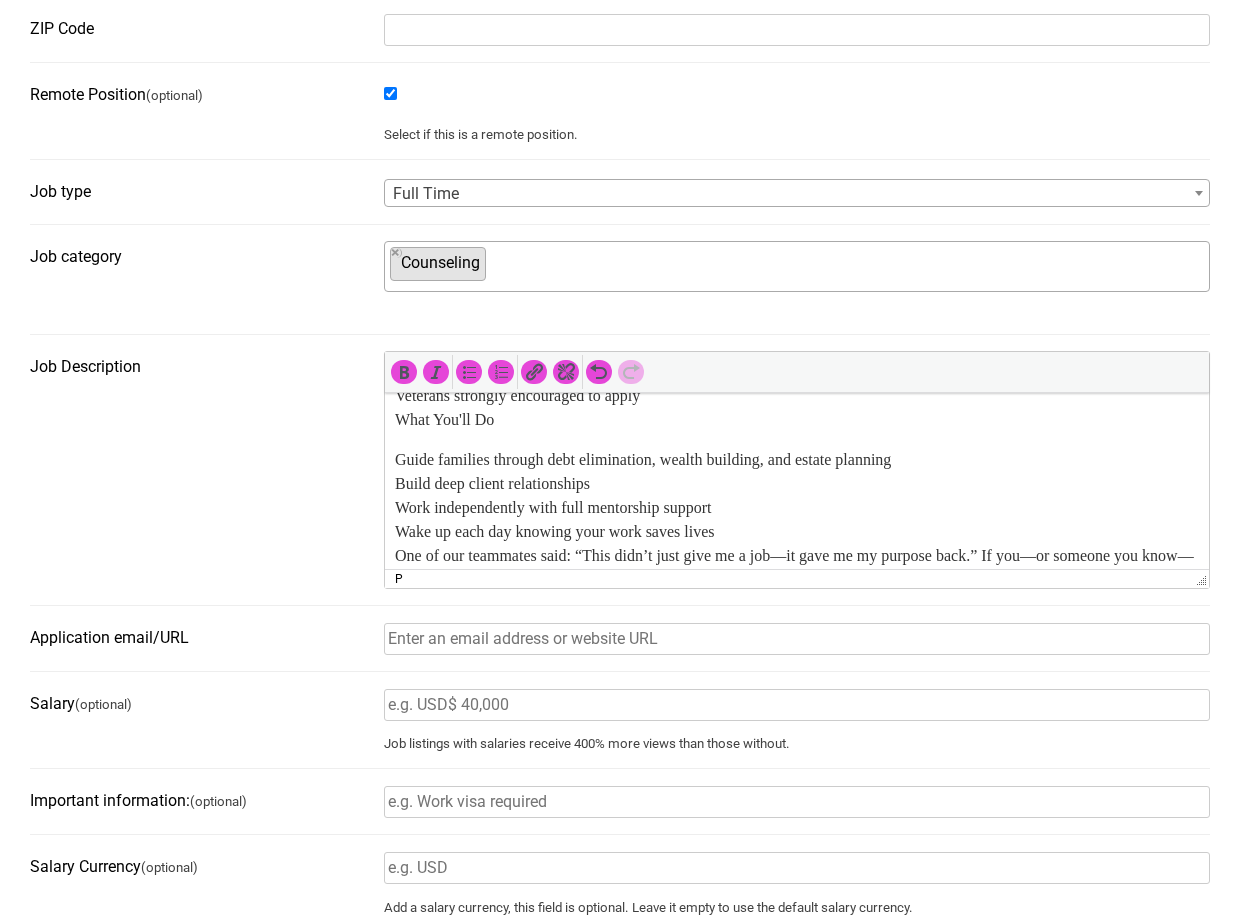 scroll, scrollTop: 219, scrollLeft: 0, axis: vertical 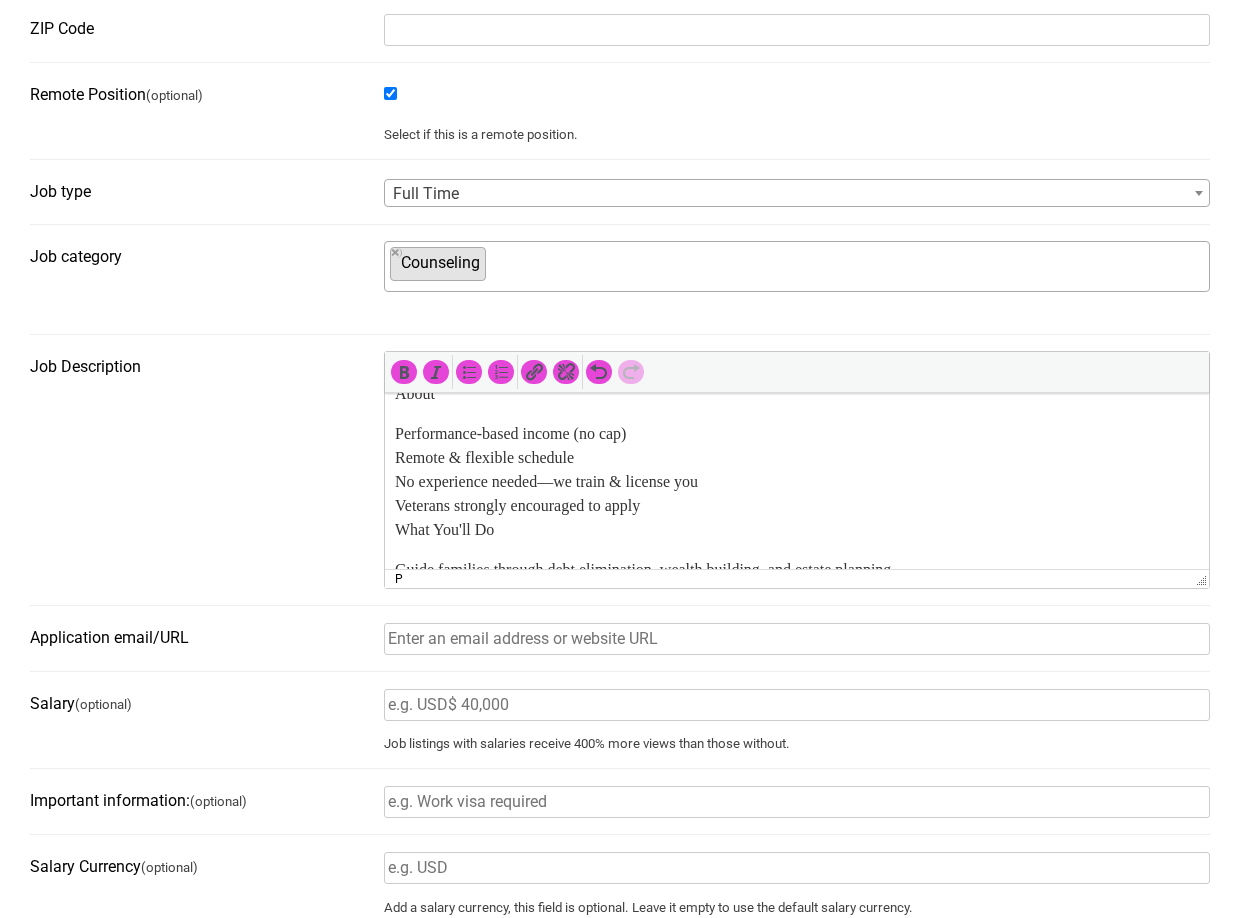 click on "Performance-based income (no cap) Remote & flexible schedule No experience needed—we train & license you Veterans strongly encouraged to apply What You'll Do" at bounding box center [796, 482] 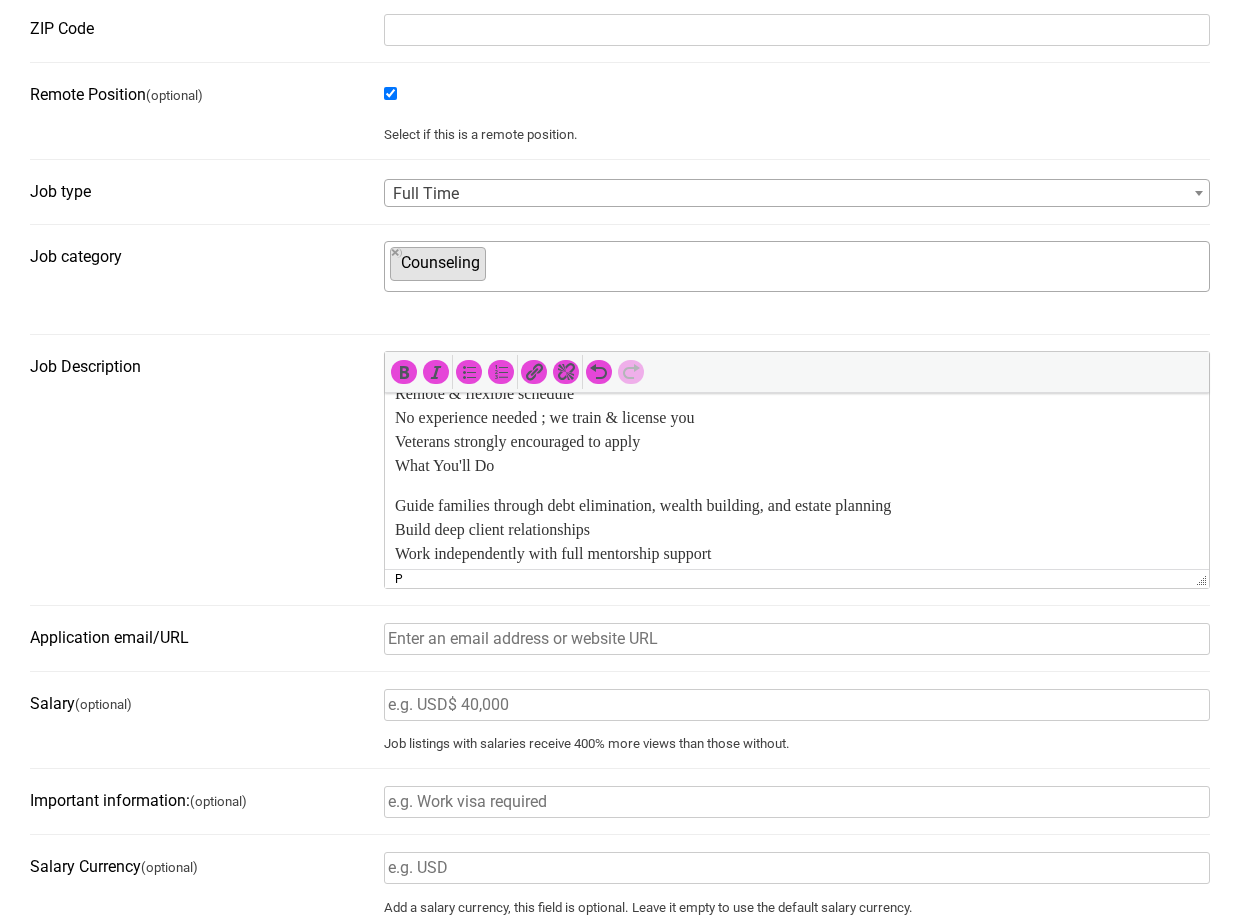 scroll, scrollTop: 319, scrollLeft: 0, axis: vertical 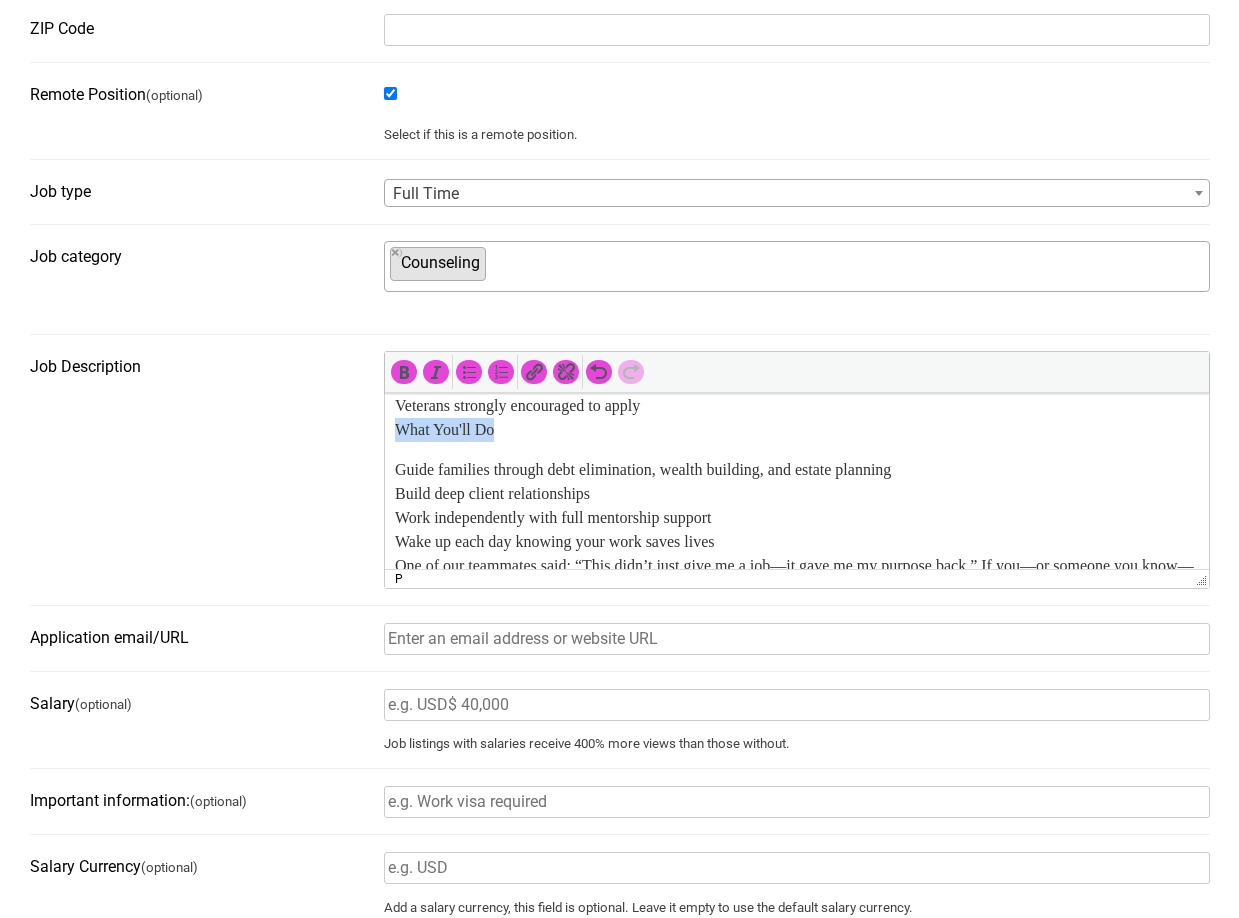 drag, startPoint x: 518, startPoint y: 452, endPoint x: 388, endPoint y: 457, distance: 130.09612 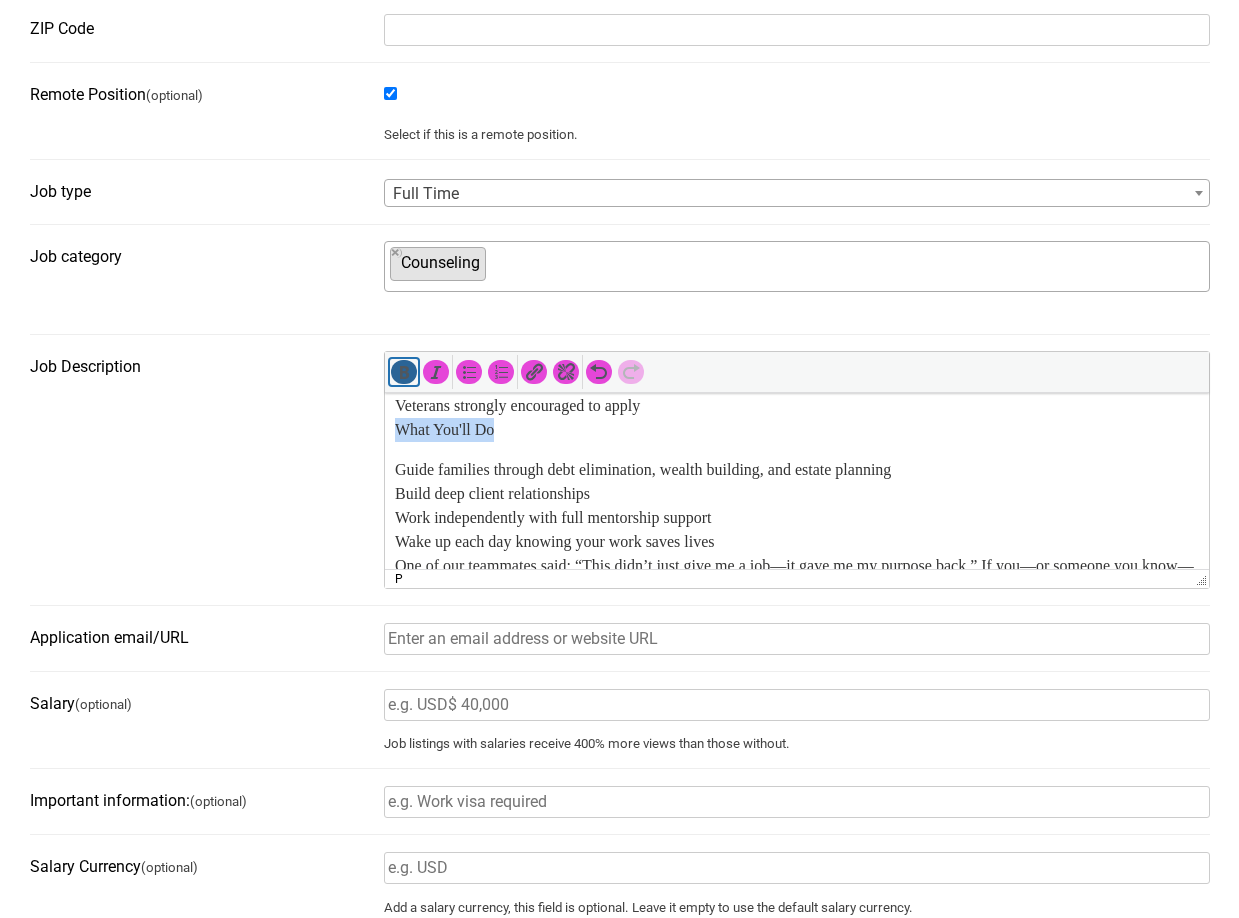 click at bounding box center (404, 372) 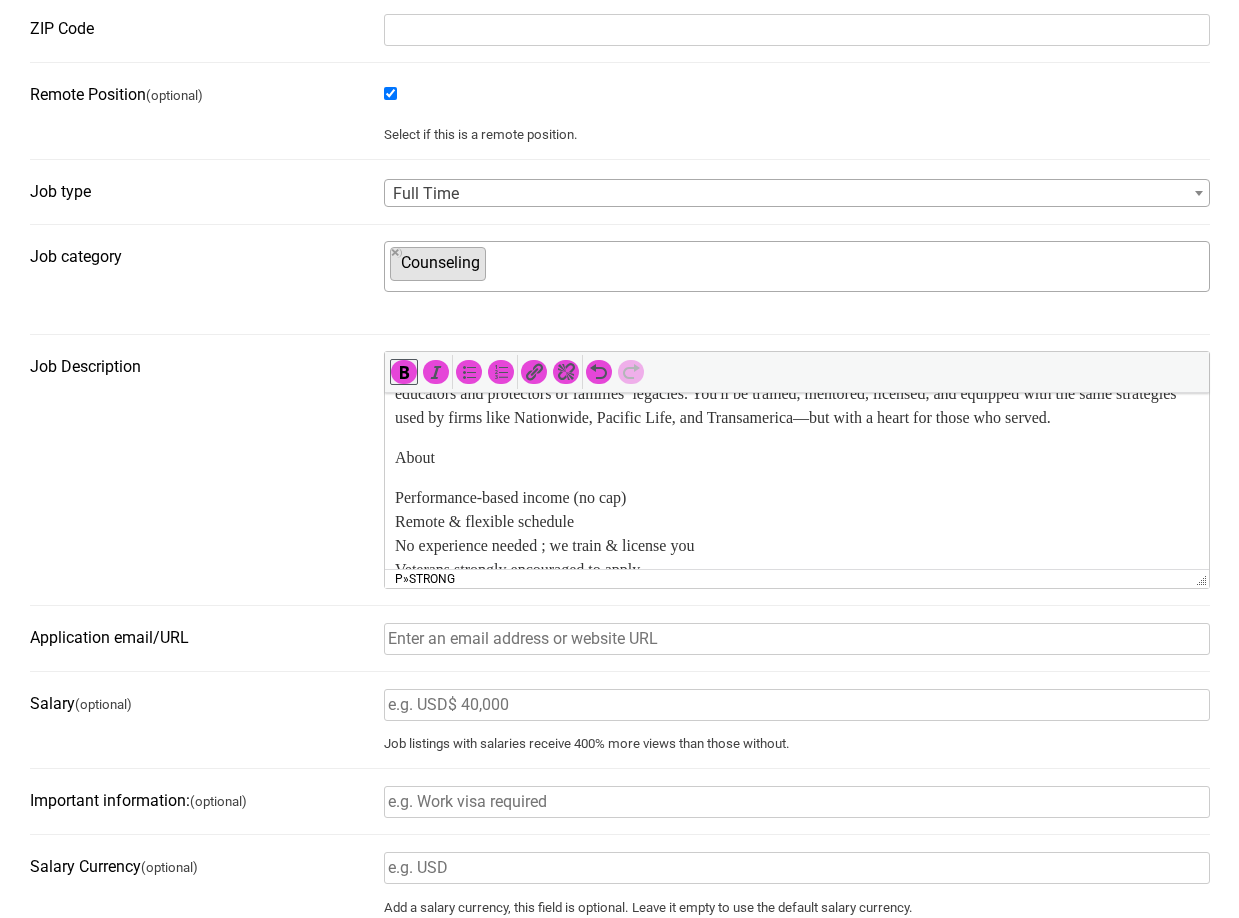 scroll, scrollTop: 119, scrollLeft: 0, axis: vertical 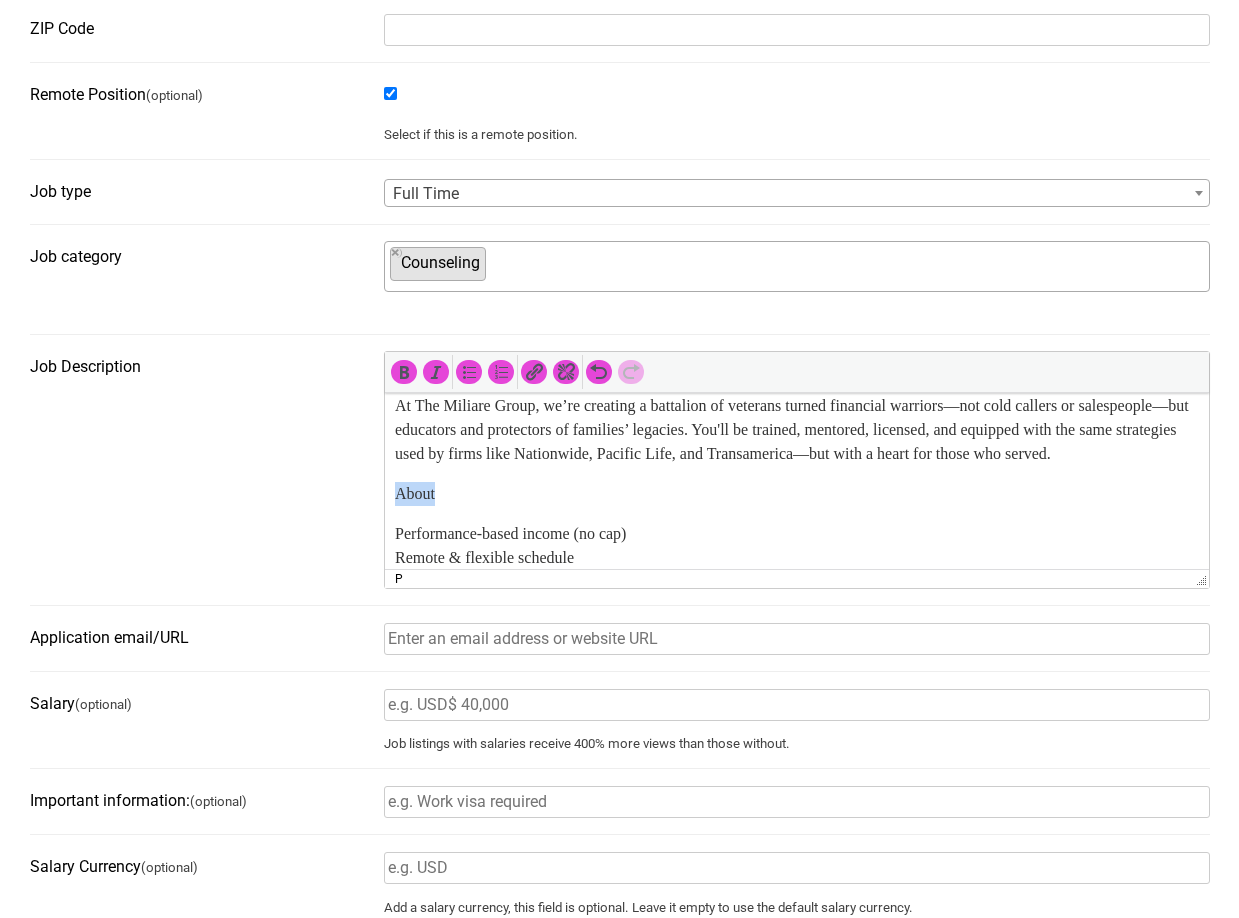 drag, startPoint x: 450, startPoint y: 512, endPoint x: 379, endPoint y: 521, distance: 71.568146 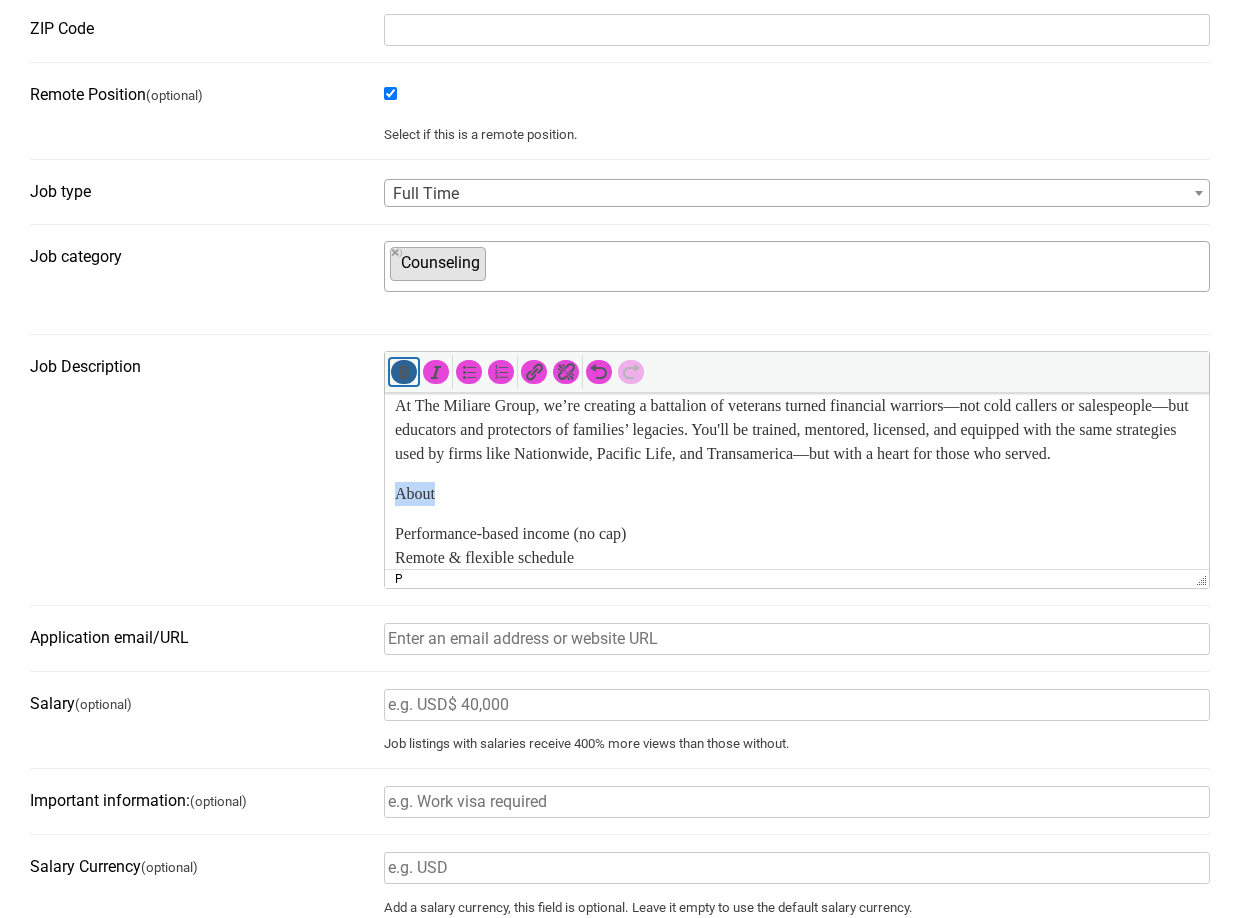 click at bounding box center [404, 372] 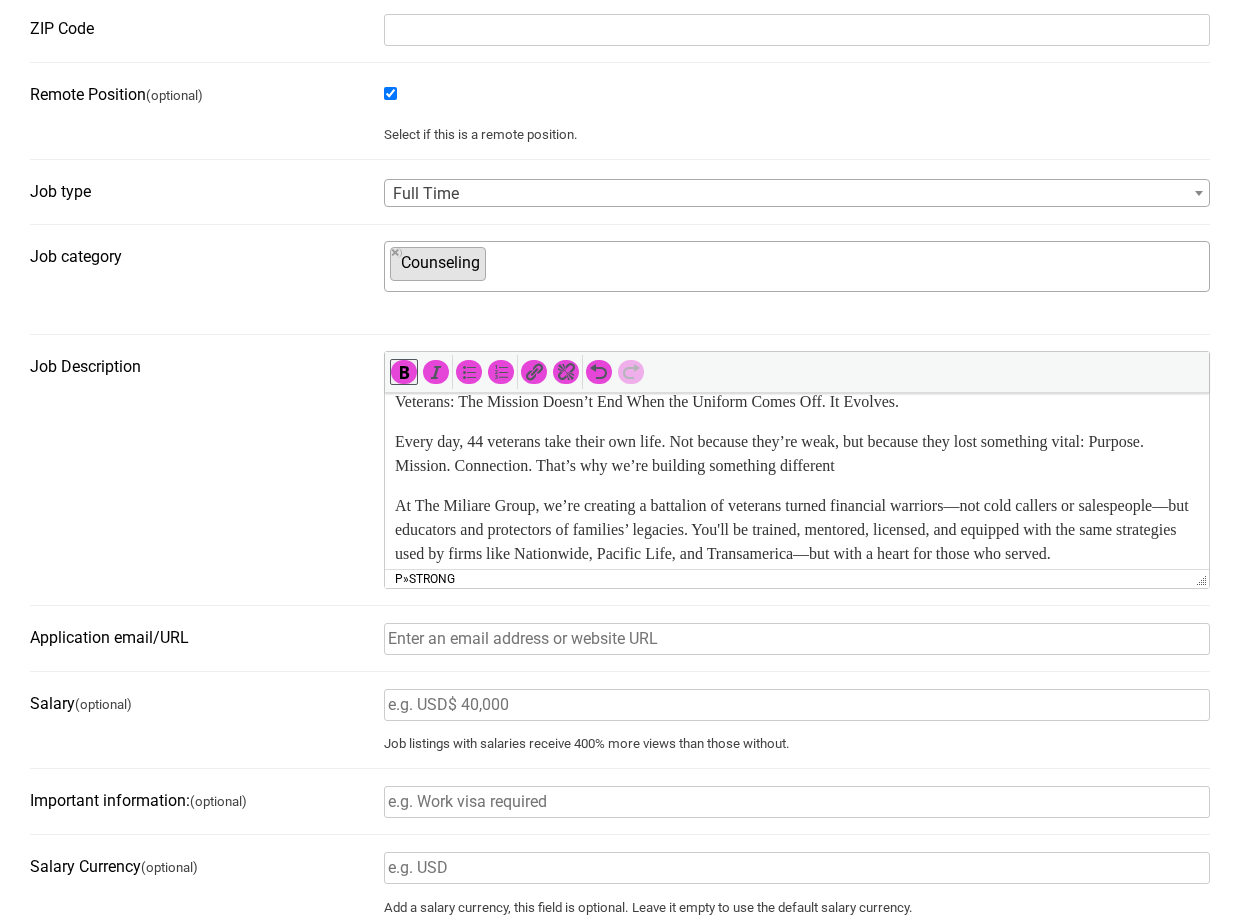 scroll, scrollTop: 0, scrollLeft: 0, axis: both 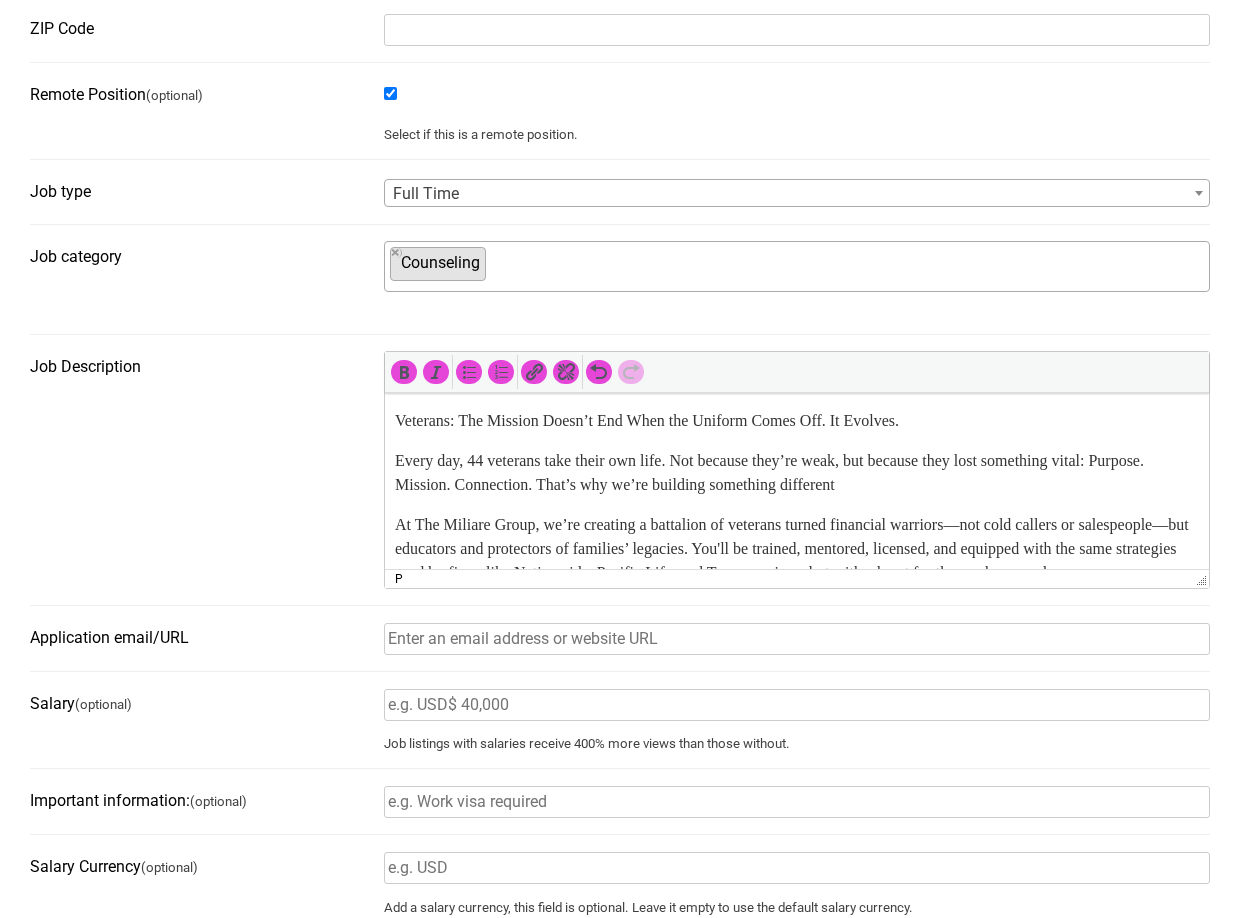 drag, startPoint x: 392, startPoint y: 417, endPoint x: 908, endPoint y: 396, distance: 516.4271 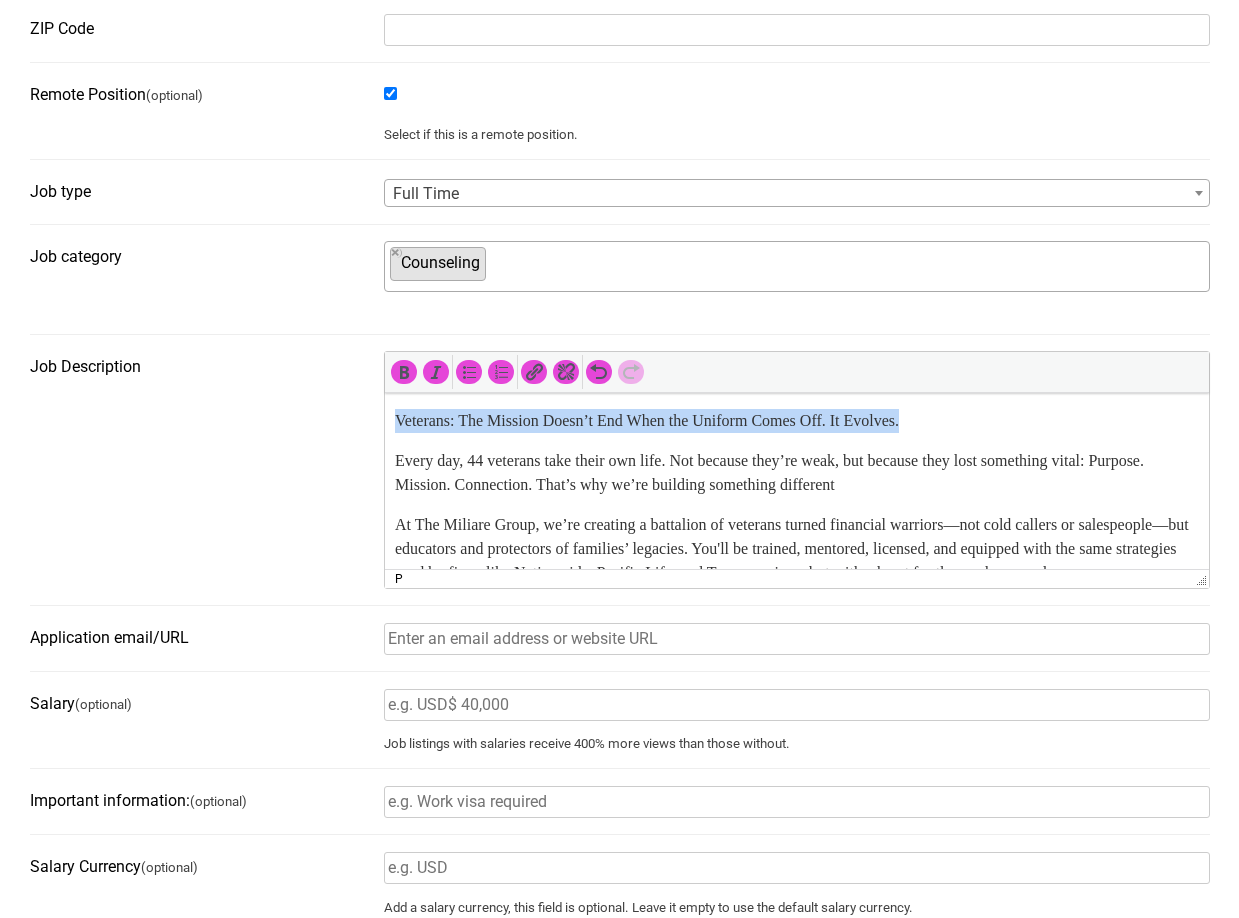 drag, startPoint x: 965, startPoint y: 427, endPoint x: 390, endPoint y: 422, distance: 575.0217 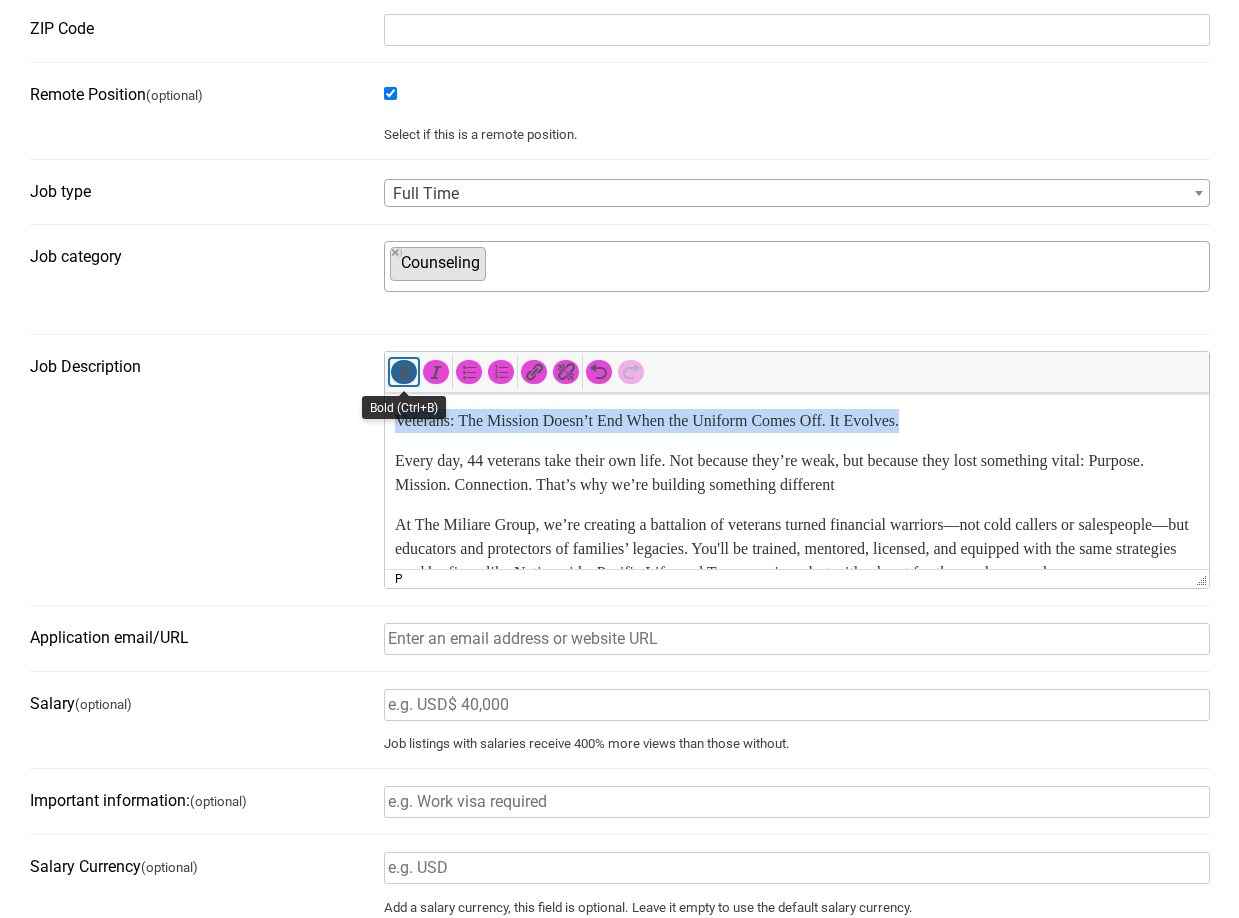 click at bounding box center [404, 372] 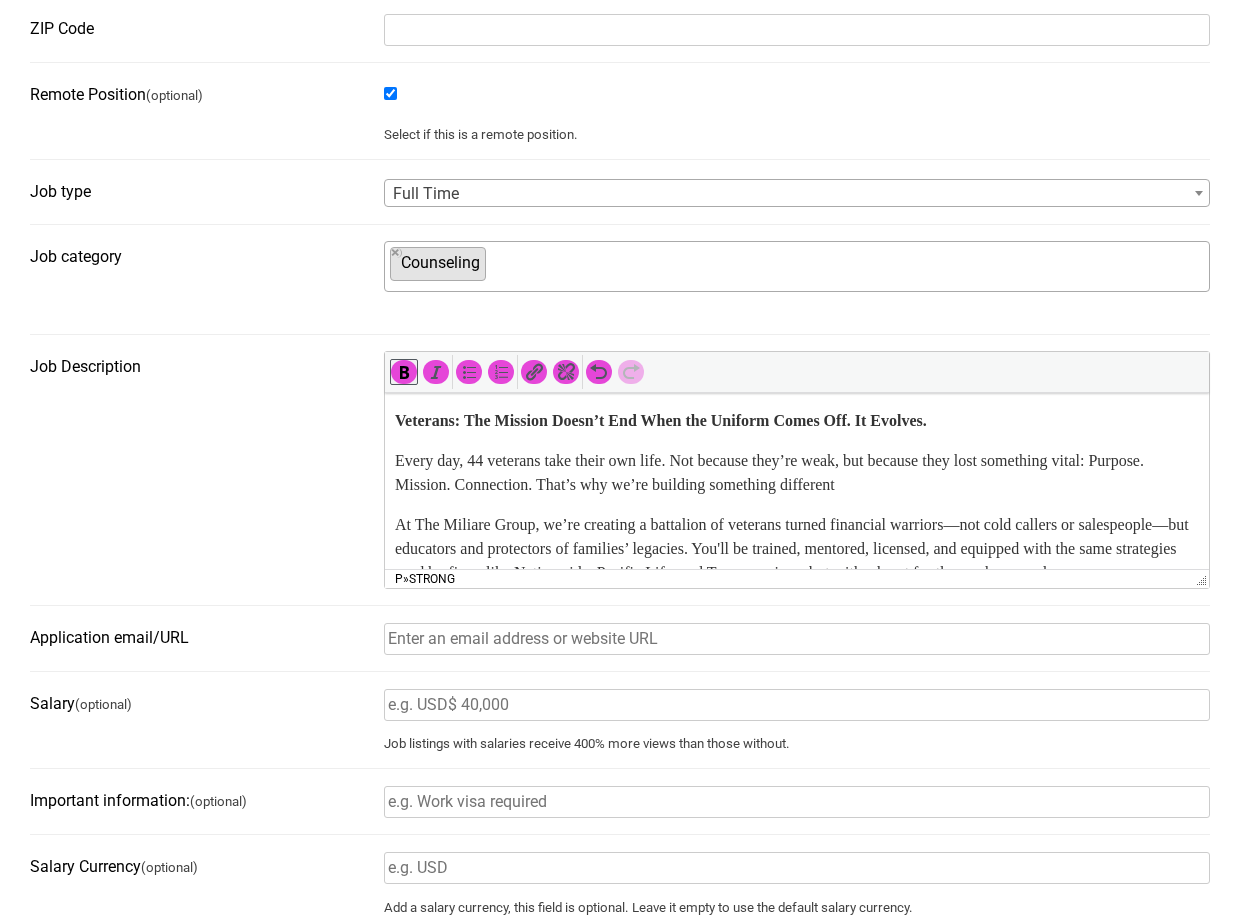 click on "Every day, 44 veterans take their own life. Not because they’re weak, but because they lost something vital: Purpose. Mission. Connection. That’s why we’re building something different" at bounding box center (796, 473) 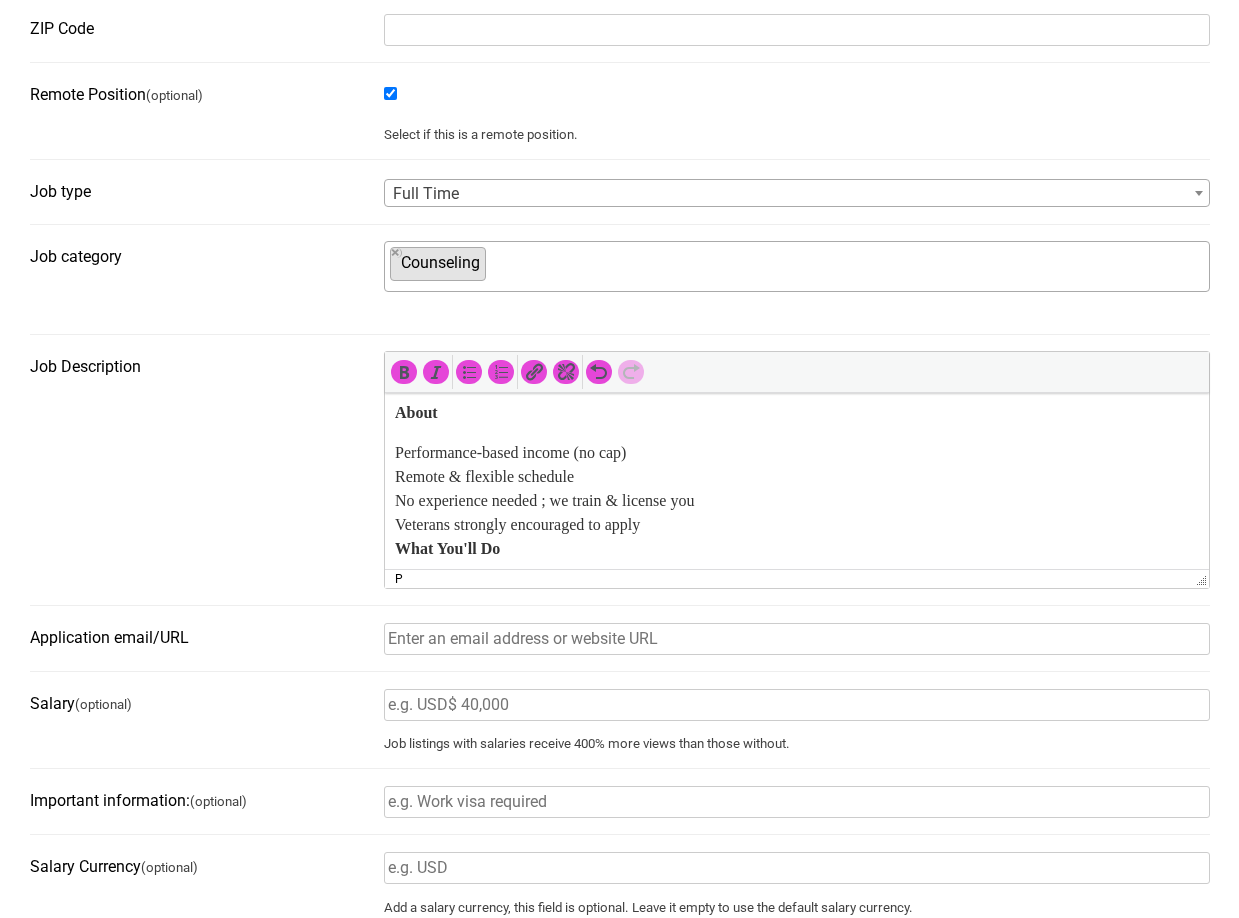scroll, scrollTop: 300, scrollLeft: 0, axis: vertical 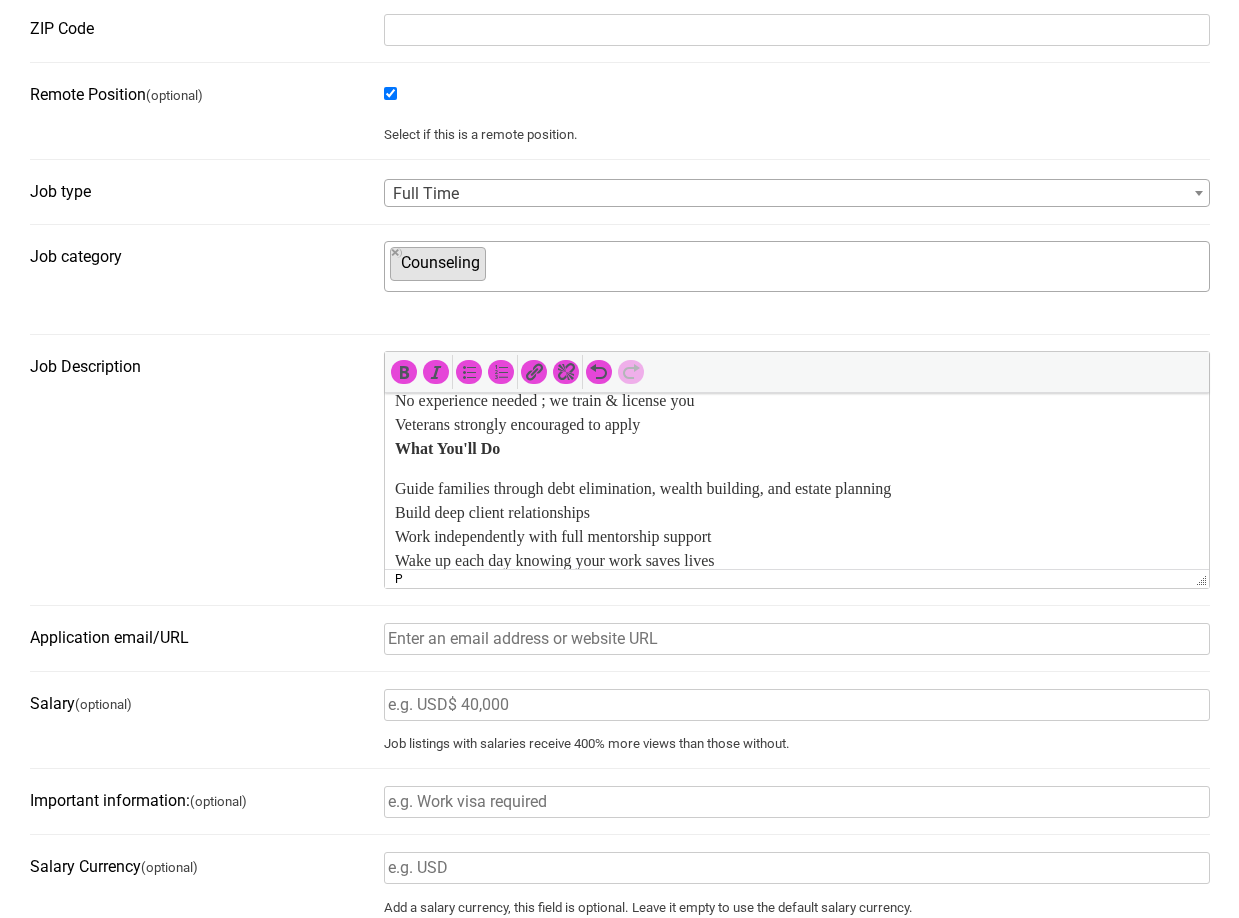 click on "Performance-based income (no cap) Remote & flexible schedule No experience needed ; we train & license you Veterans strongly encouraged to apply What You'll Do" at bounding box center [796, 401] 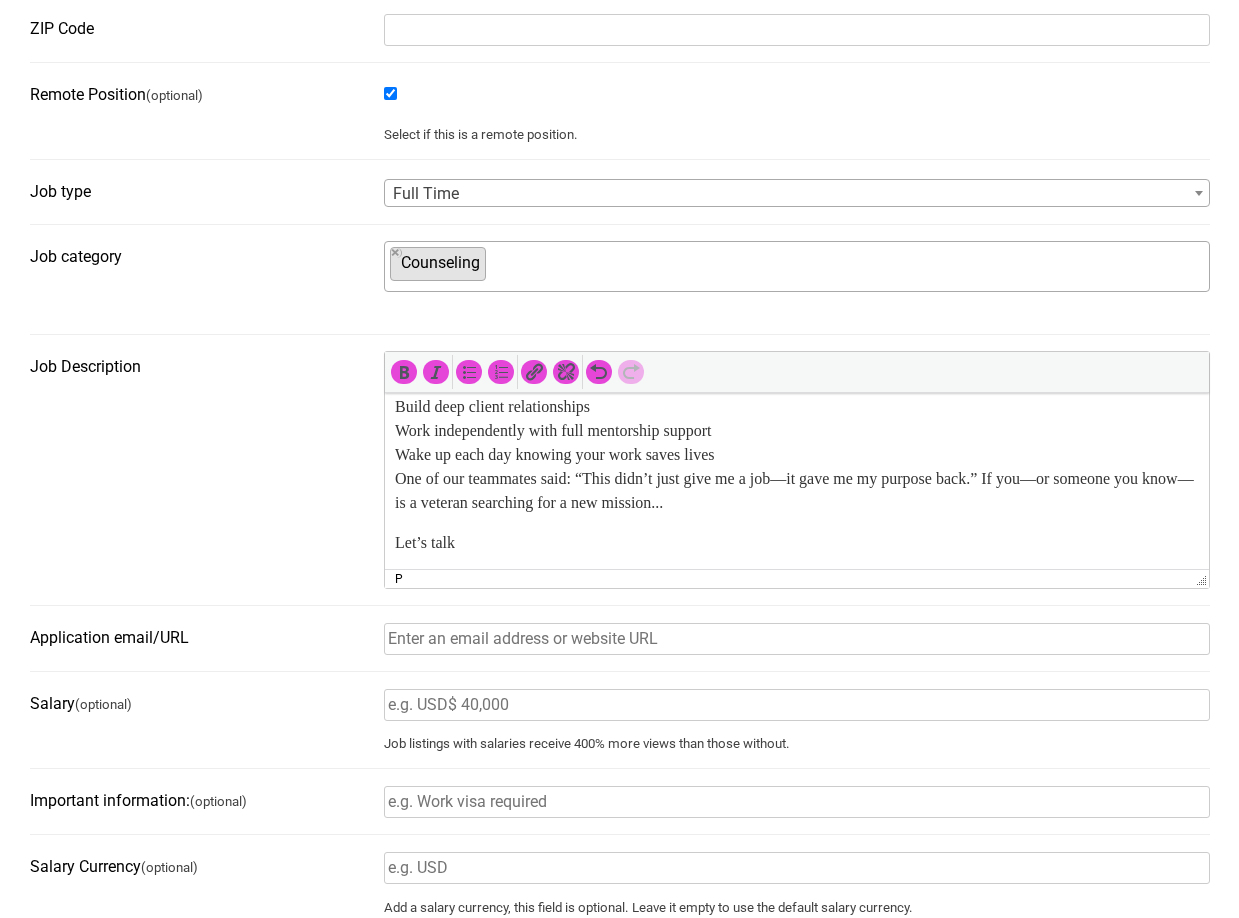 scroll, scrollTop: 472, scrollLeft: 0, axis: vertical 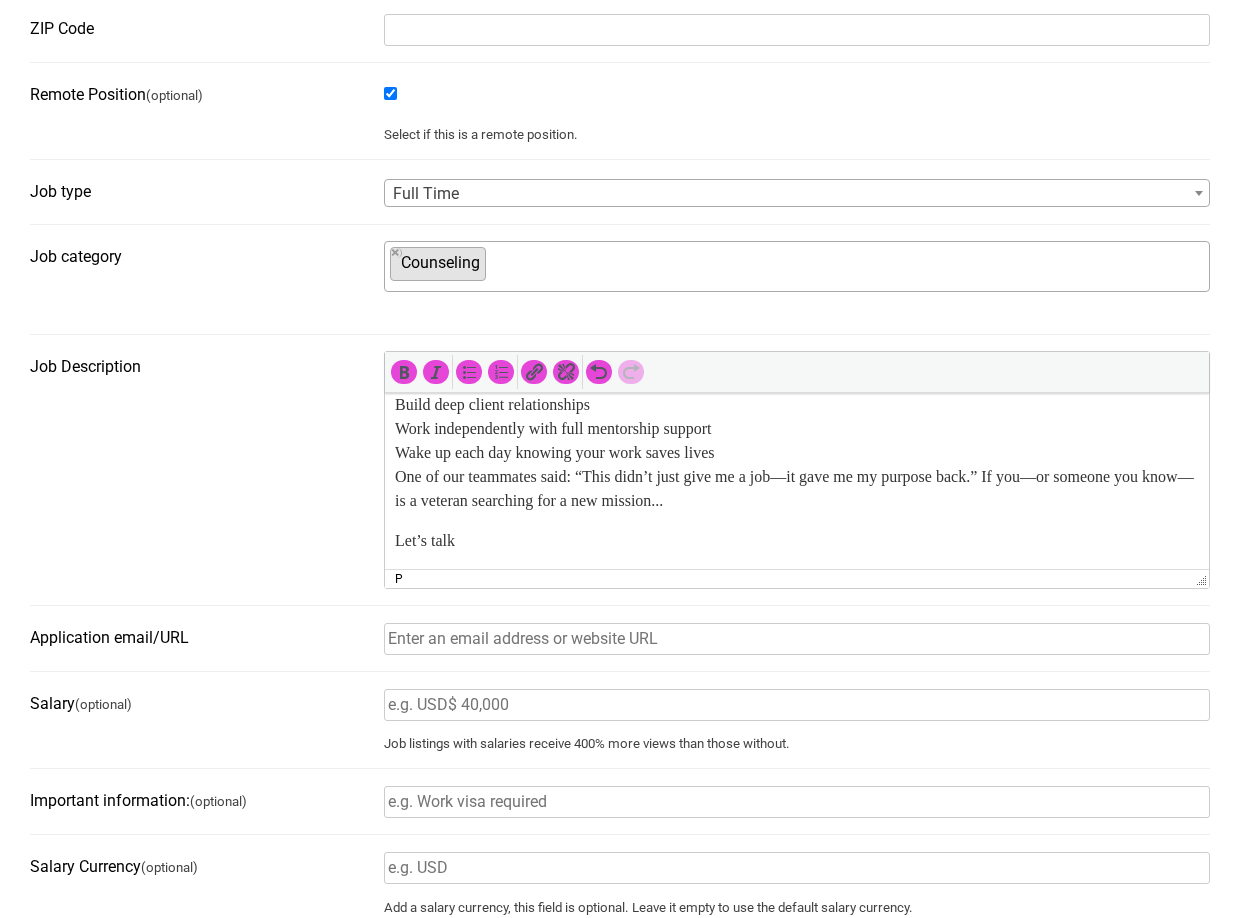 click on "Guide families through debt elimination, wealth building, and estate planning Build deep client relationships Work independently with full mentorship support Wake up each day knowing your work saves lives One of our teammates said: “This didn’t just give me a job—it gave me my purpose back.” If you—or someone you know—is a veteran searching for a new mission..." at bounding box center (796, 441) 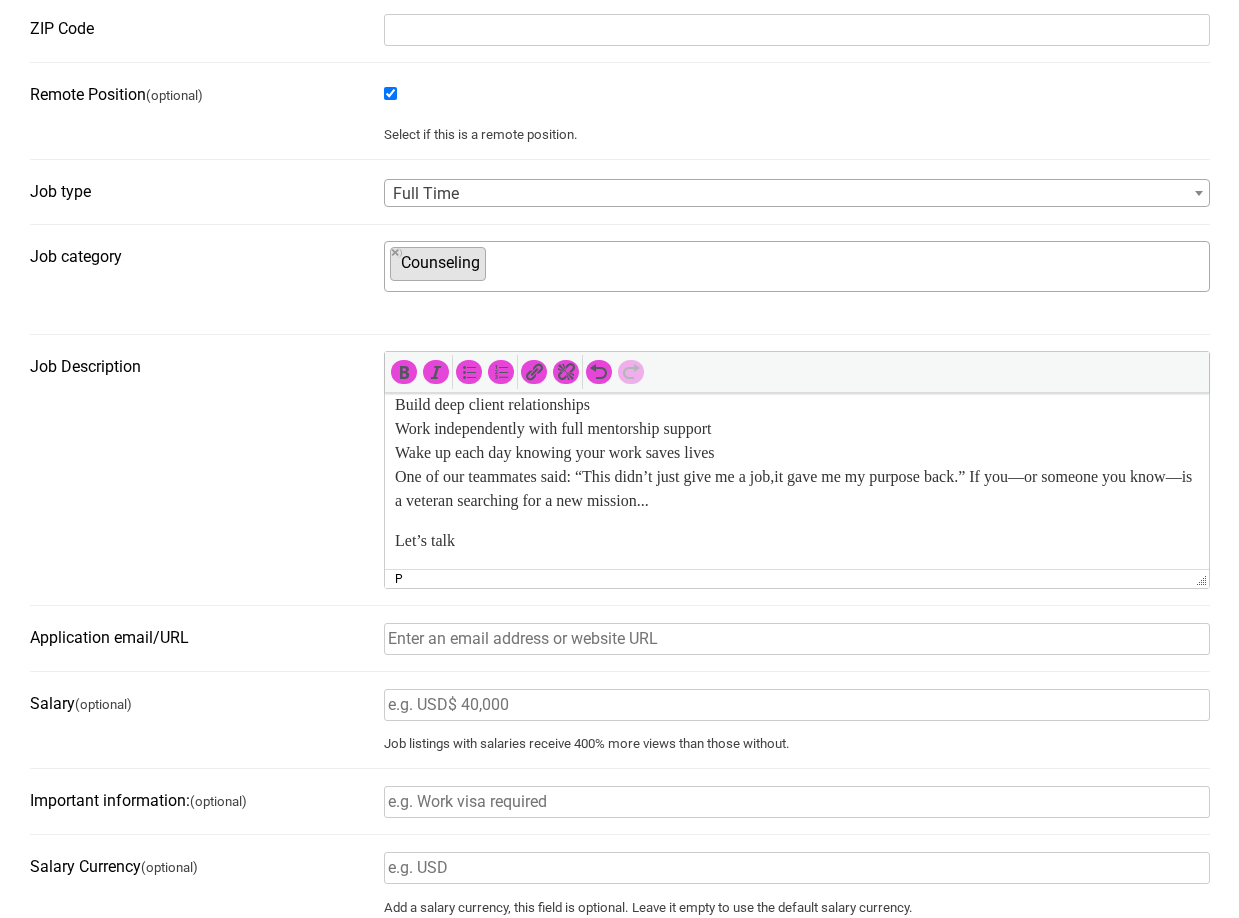 drag, startPoint x: 1067, startPoint y: 473, endPoint x: 1096, endPoint y: 476, distance: 29.15476 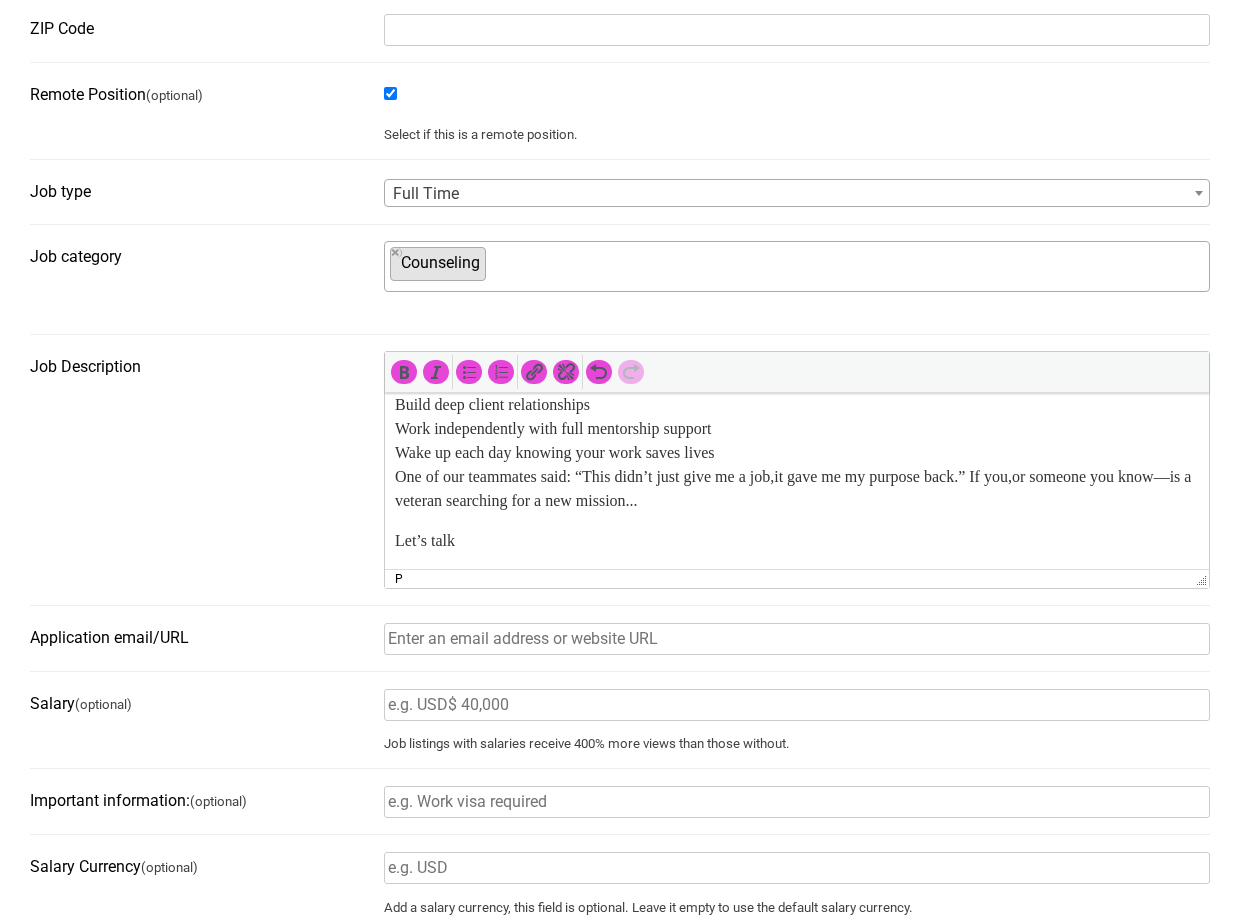 drag, startPoint x: 444, startPoint y: 501, endPoint x: 491, endPoint y: 499, distance: 47.042534 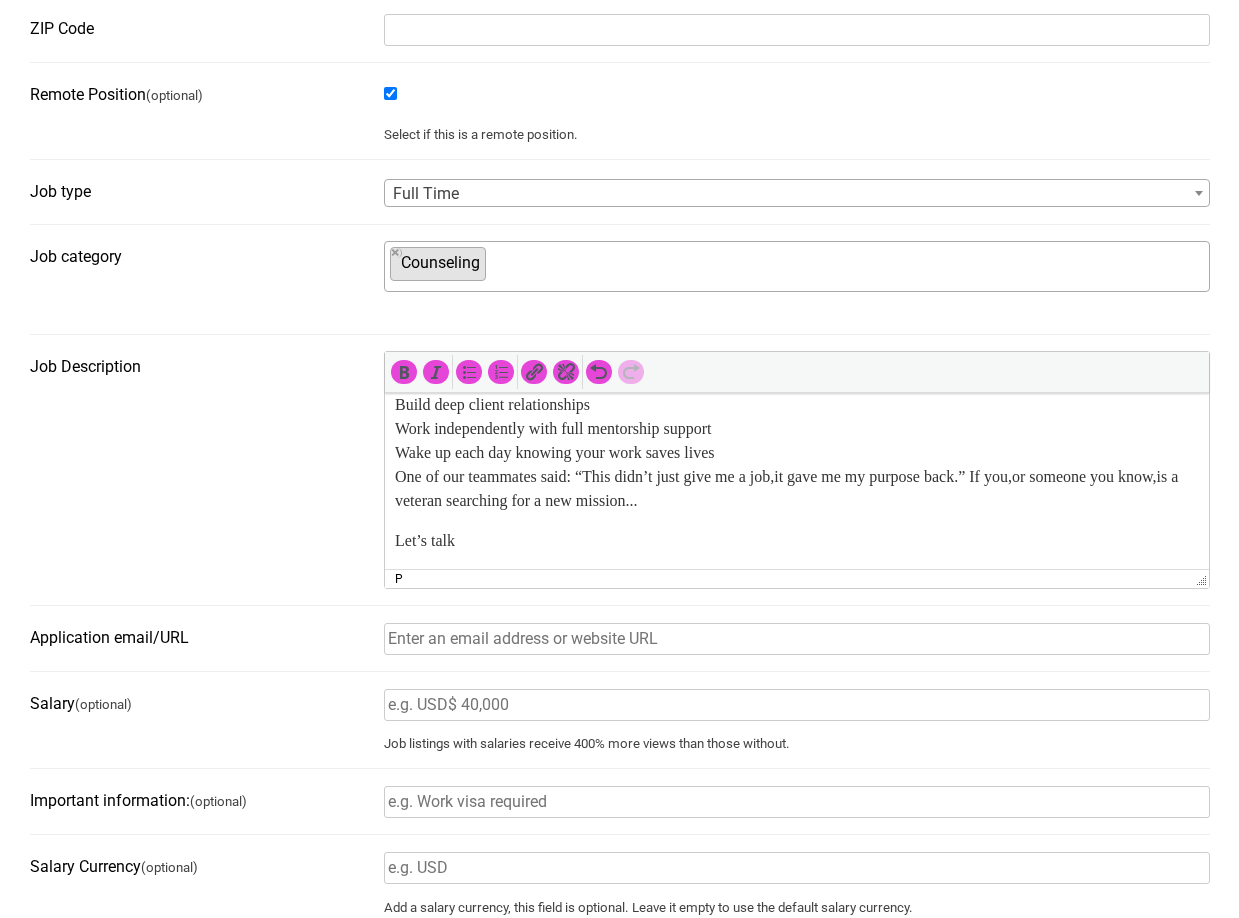 scroll, scrollTop: 700, scrollLeft: 0, axis: vertical 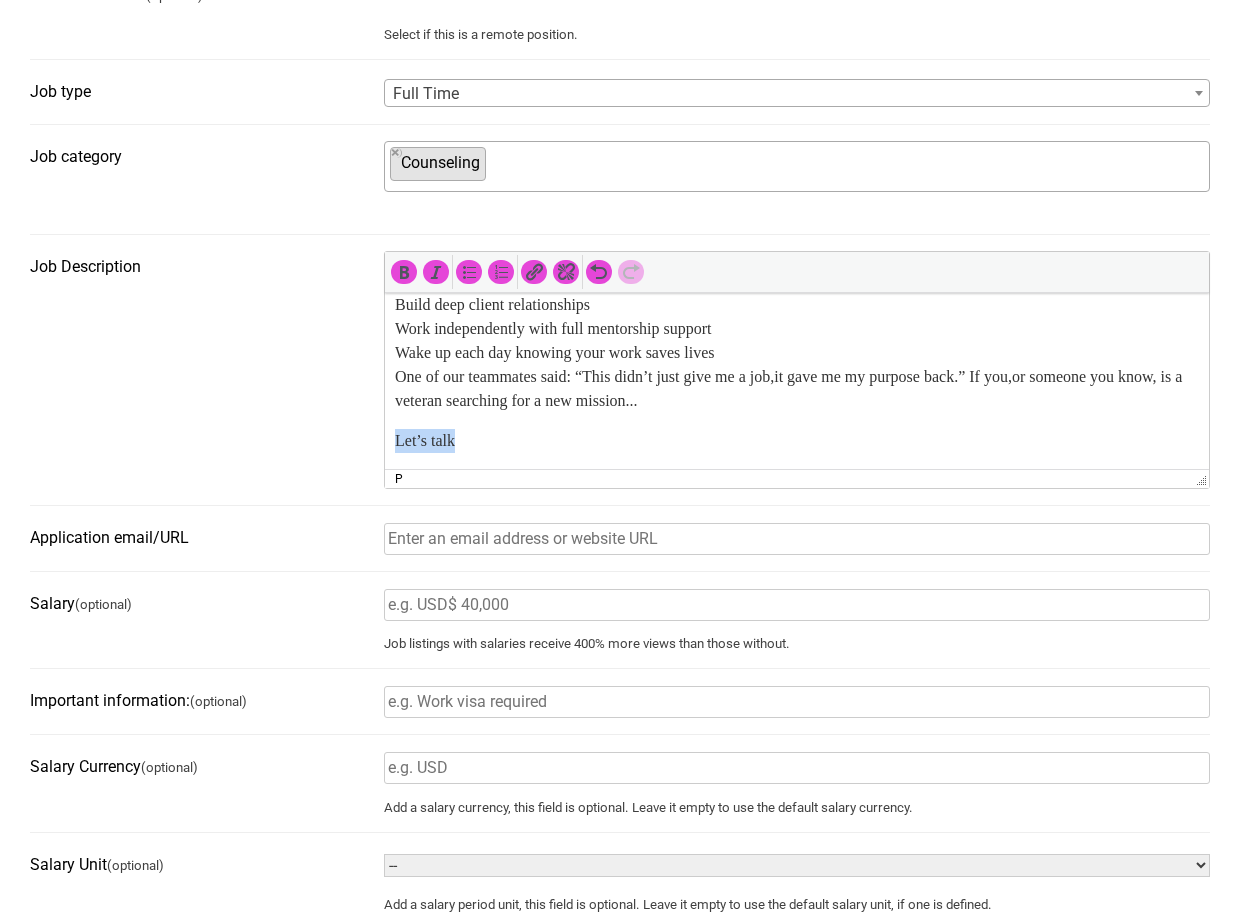 drag, startPoint x: 466, startPoint y: 438, endPoint x: 384, endPoint y: 449, distance: 82.73451 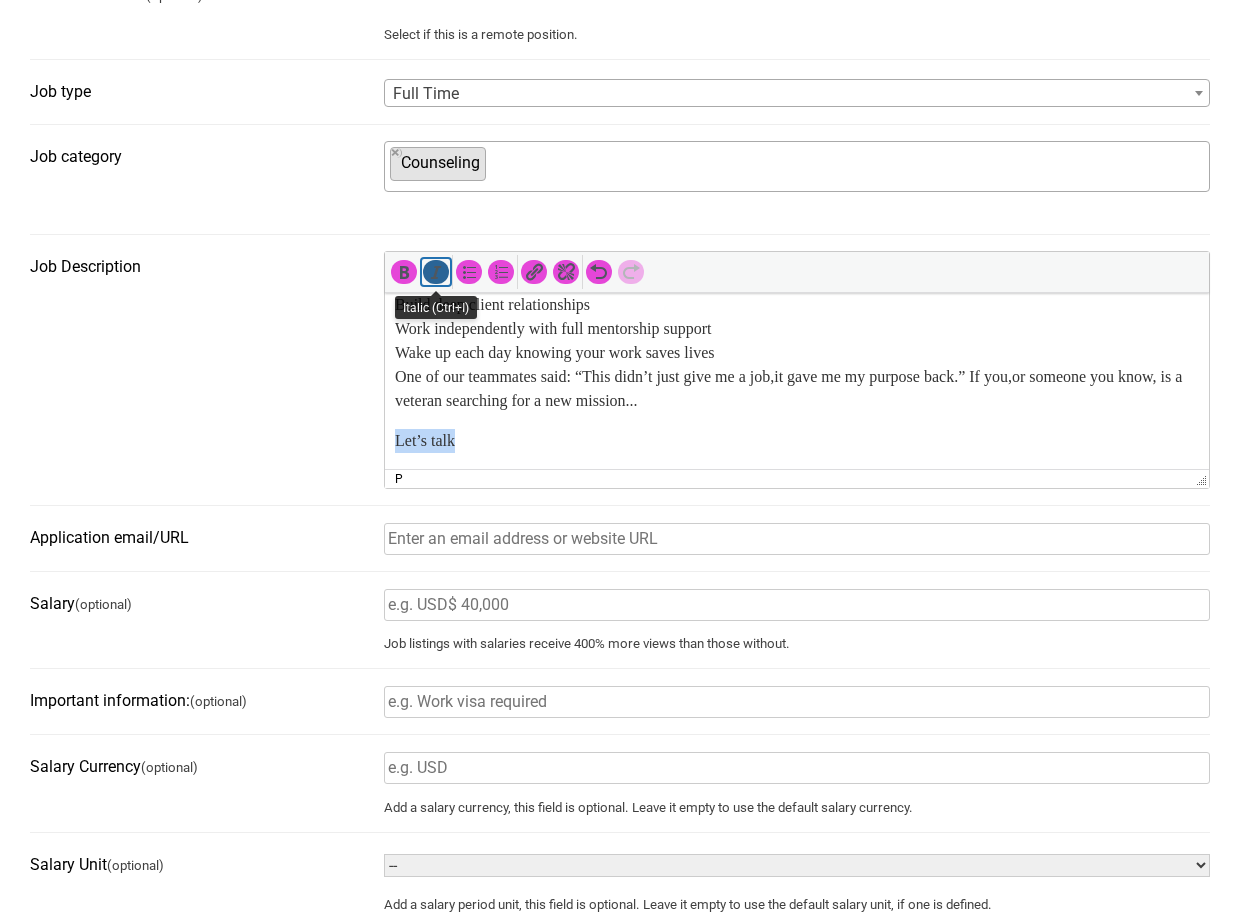 click at bounding box center [436, 272] 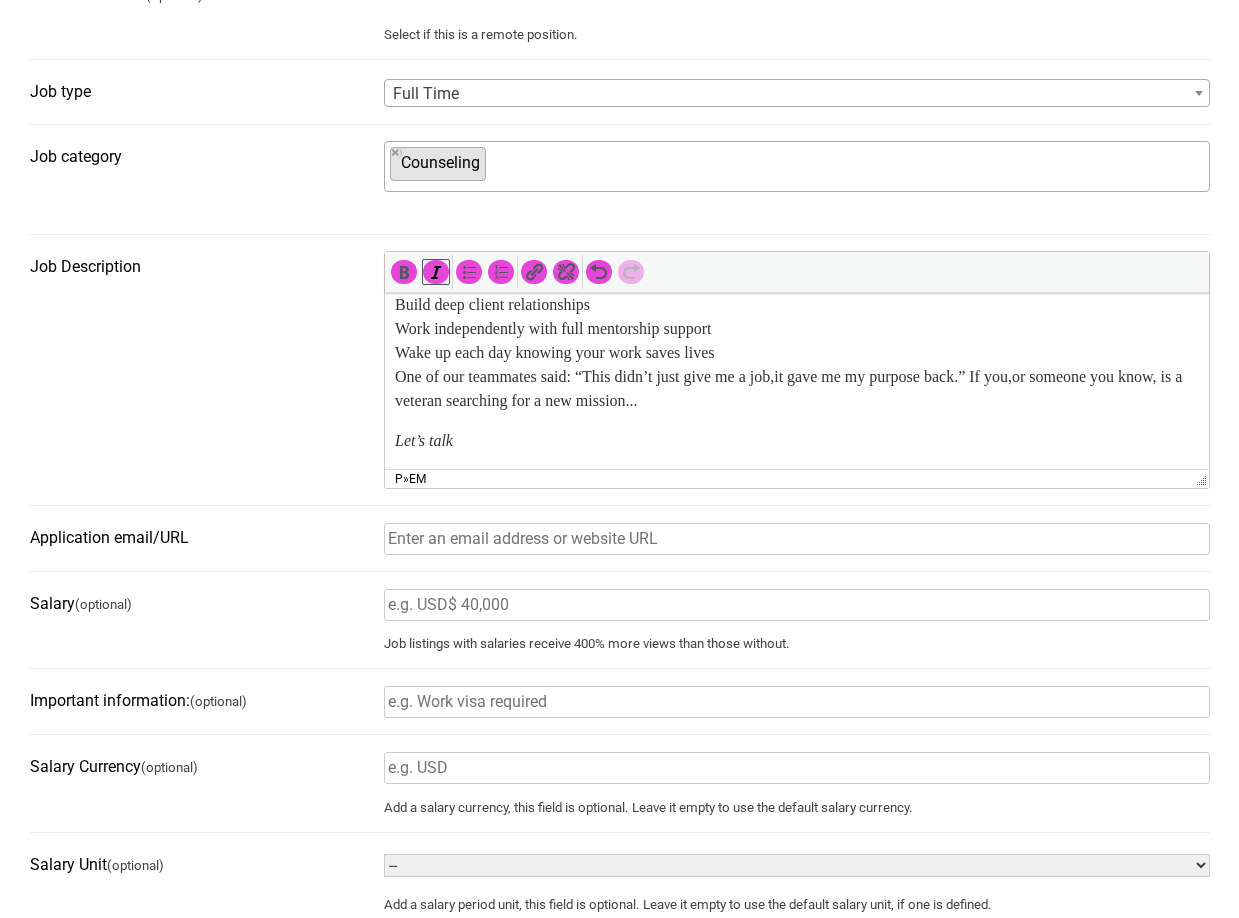 click on "Veterans: The Mission Doesn’t End When the Uniform Comes Off. It Evolves. Every day, 44 veterans take their own life. Not because they’re weak, but because they lost something vital: Purpose. Mission. Connection. That’s why we’re building something different At The Miliare Group, we’re creating a battalion of veterans turned financial warriors—not cold callers or salespeople—but educators and protectors of families’ legacies. You'll be trained, mentored, licensed, and equipped with the same strategies used by firms like Nationwide, Pacific Life, and Transamerica—but with a heart for those who served. About Performance-based income (no cap) Remote & flexible schedule No experience needed ; we train & license you Veterans strongly encouraged to apply What You'll Do Guide families through debt elimination, wealth building, and estate planning Build deep client relationships Work independently with full mentorship support Wake up each day knowing your work saves lives Let’s talk" at bounding box center (796, 157) 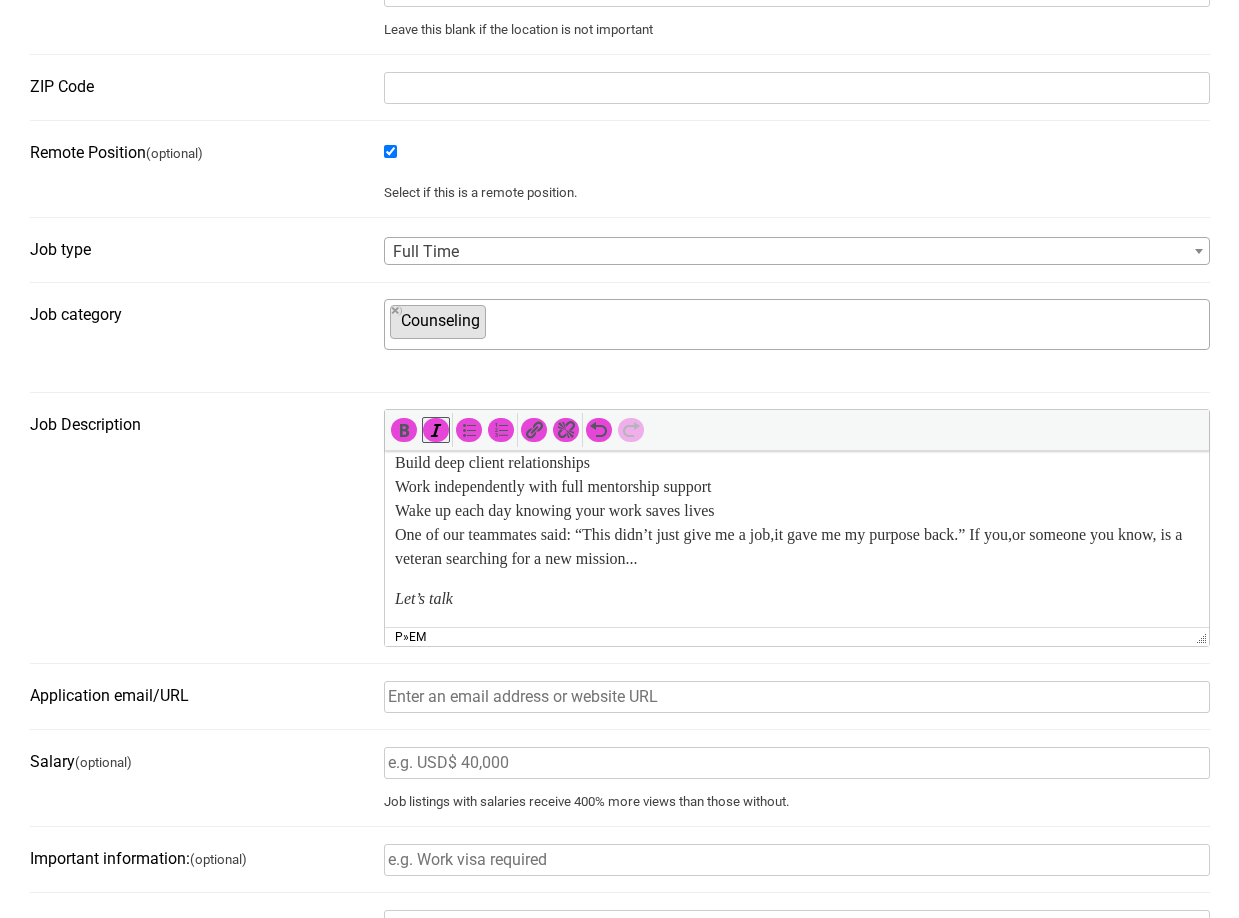 scroll, scrollTop: 500, scrollLeft: 0, axis: vertical 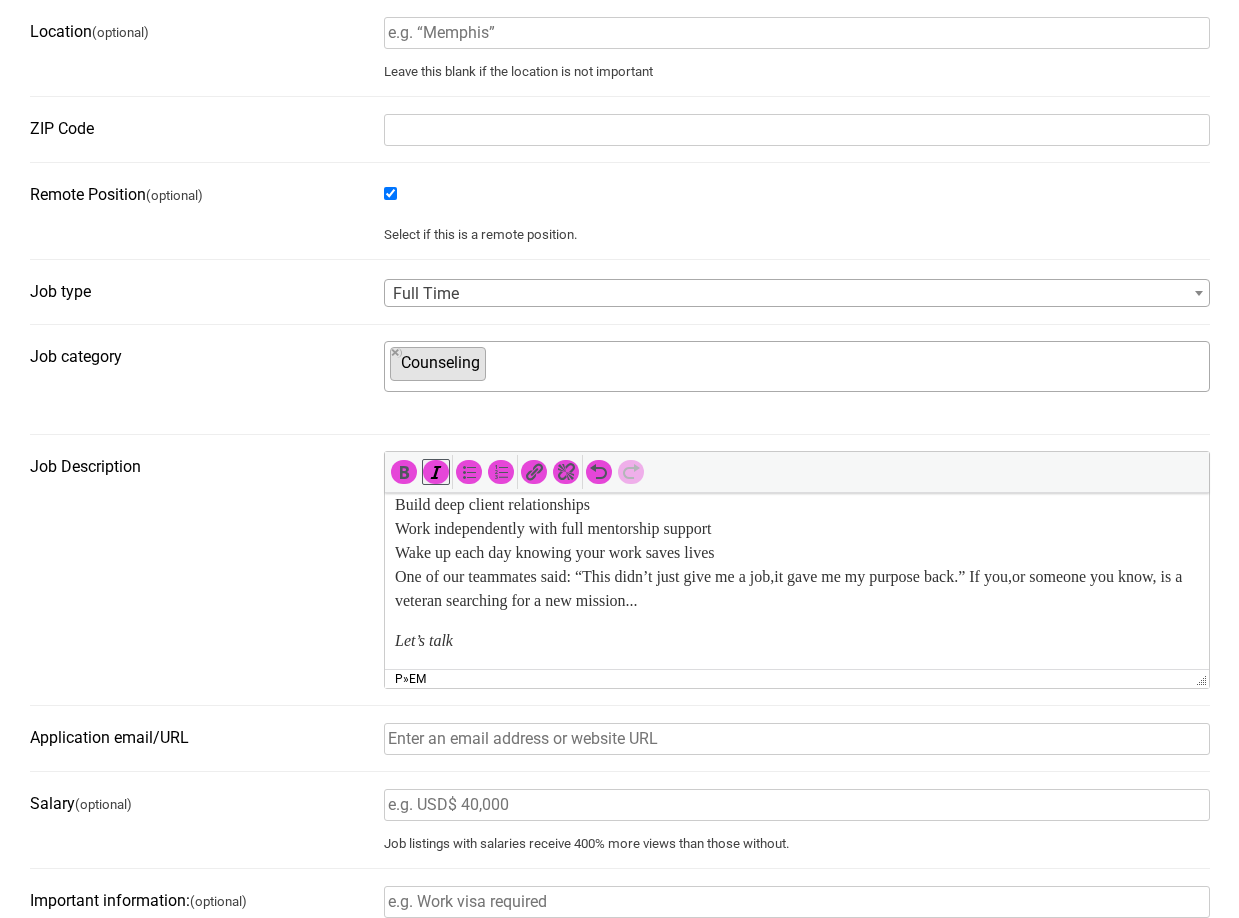 click on "Guide families through debt elimination, wealth building, and estate planning Build deep client relationships Work independently with full mentorship support Wake up each day knowing your work saves lives One of our teammates said: “This didn’t just give me a job,it gave me my purpose back.” If you,or someone you know, is a veteran searching for a new mission..." at bounding box center (796, 541) 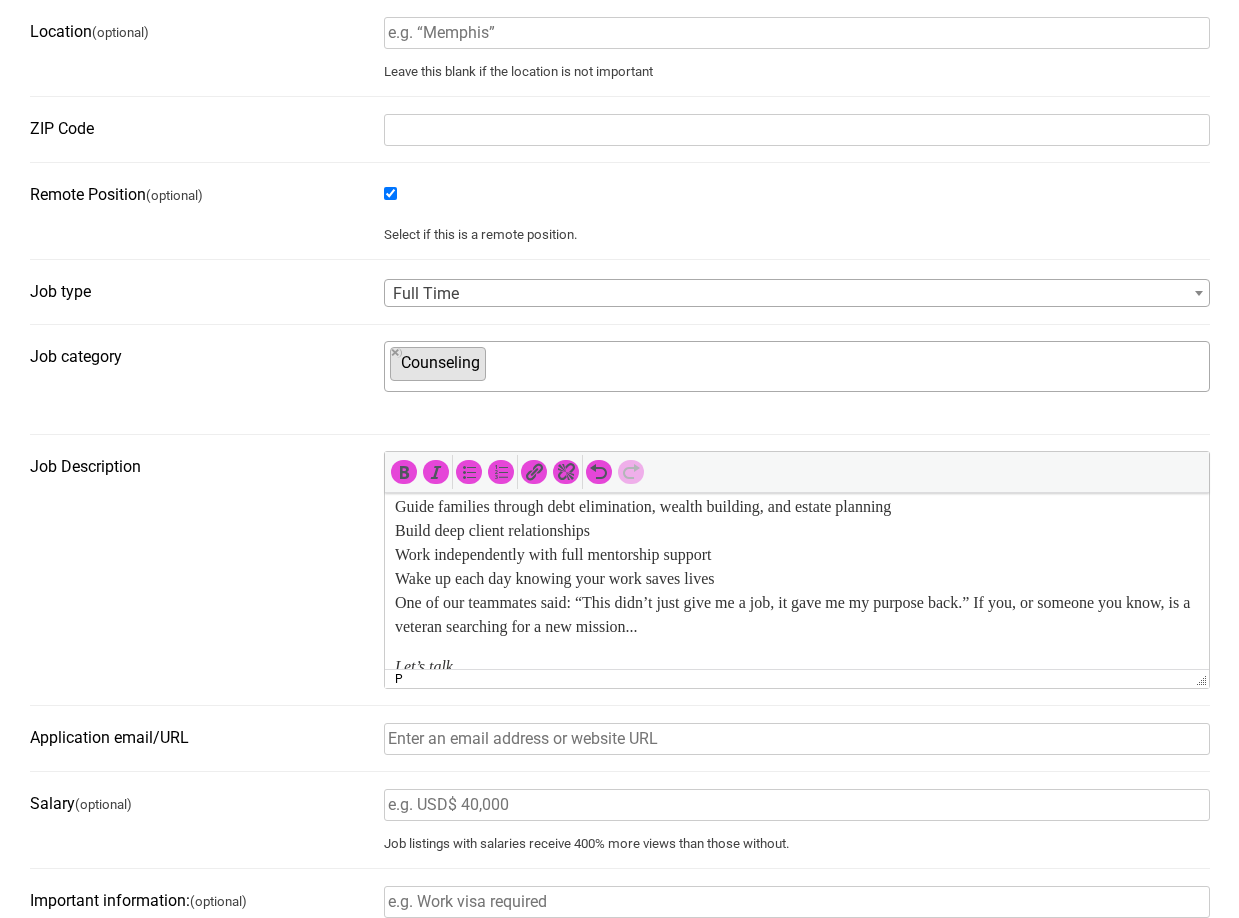 scroll, scrollTop: 472, scrollLeft: 0, axis: vertical 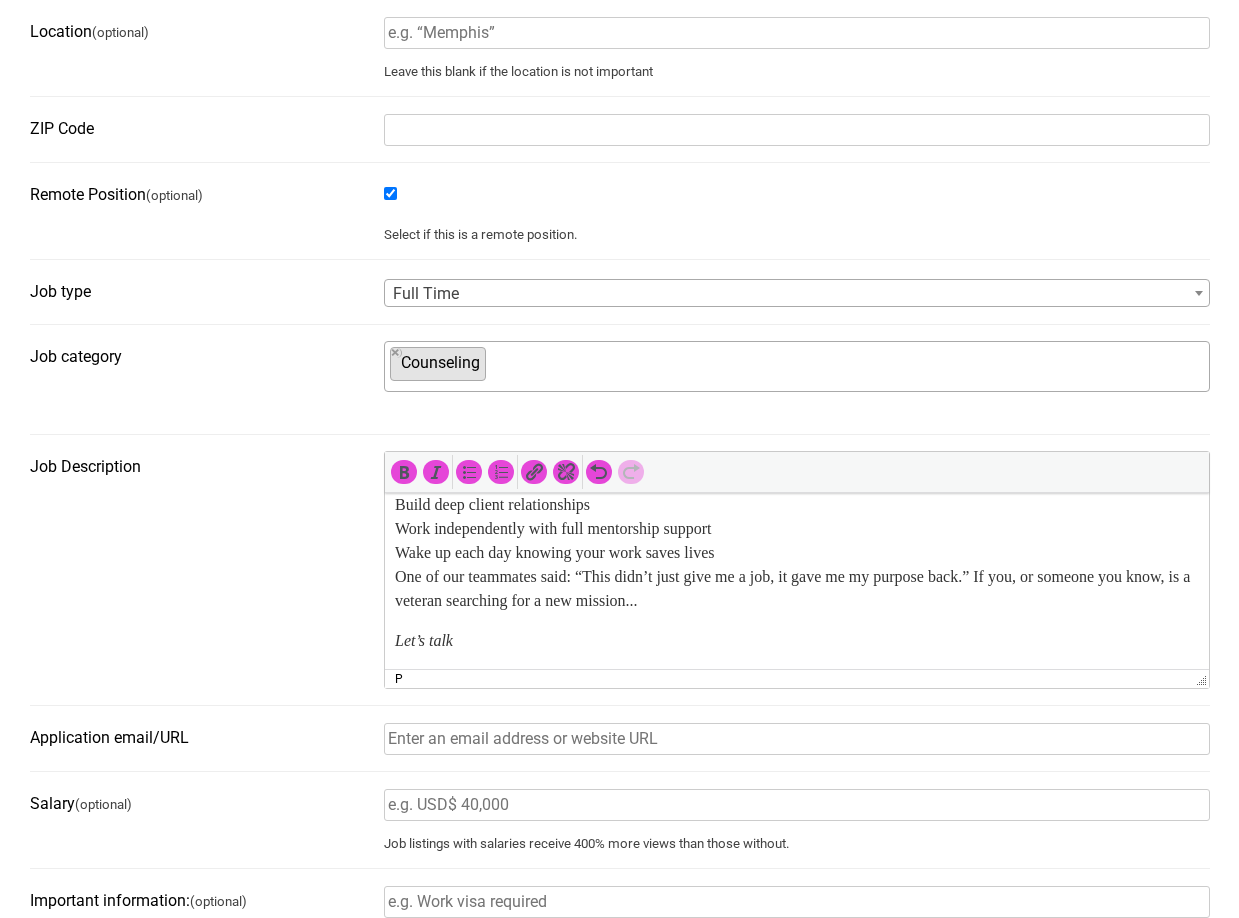 click on "Guide families through debt elimination, wealth building, and estate planning Build deep client relationships Work independently with full mentorship support Wake up each day knowing your work saves lives One of our teammates said: “This didn’t just give me a job, it gave me my purpose back.” If you, or someone you know, is a veteran searching for a new mission..." at bounding box center (796, 541) 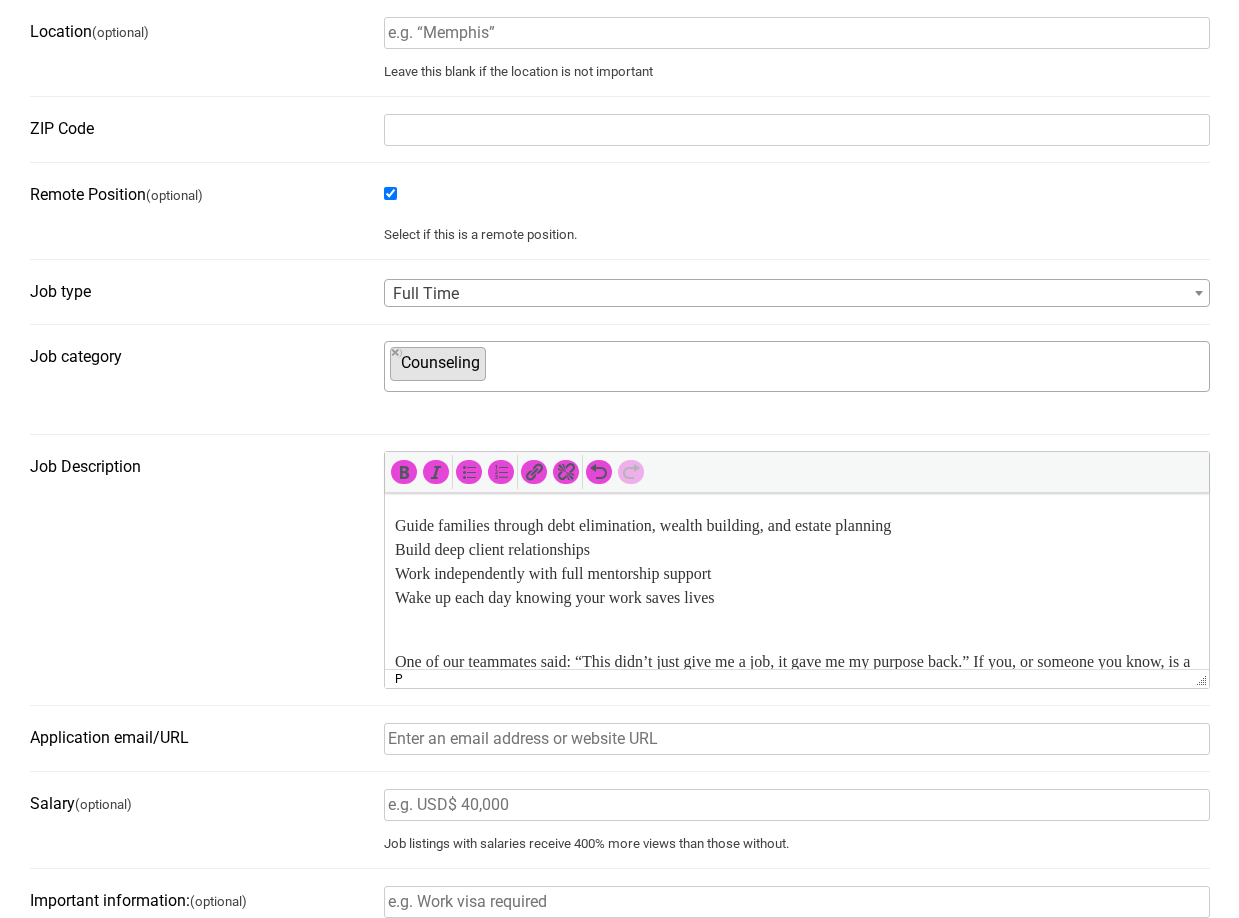 scroll, scrollTop: 372, scrollLeft: 0, axis: vertical 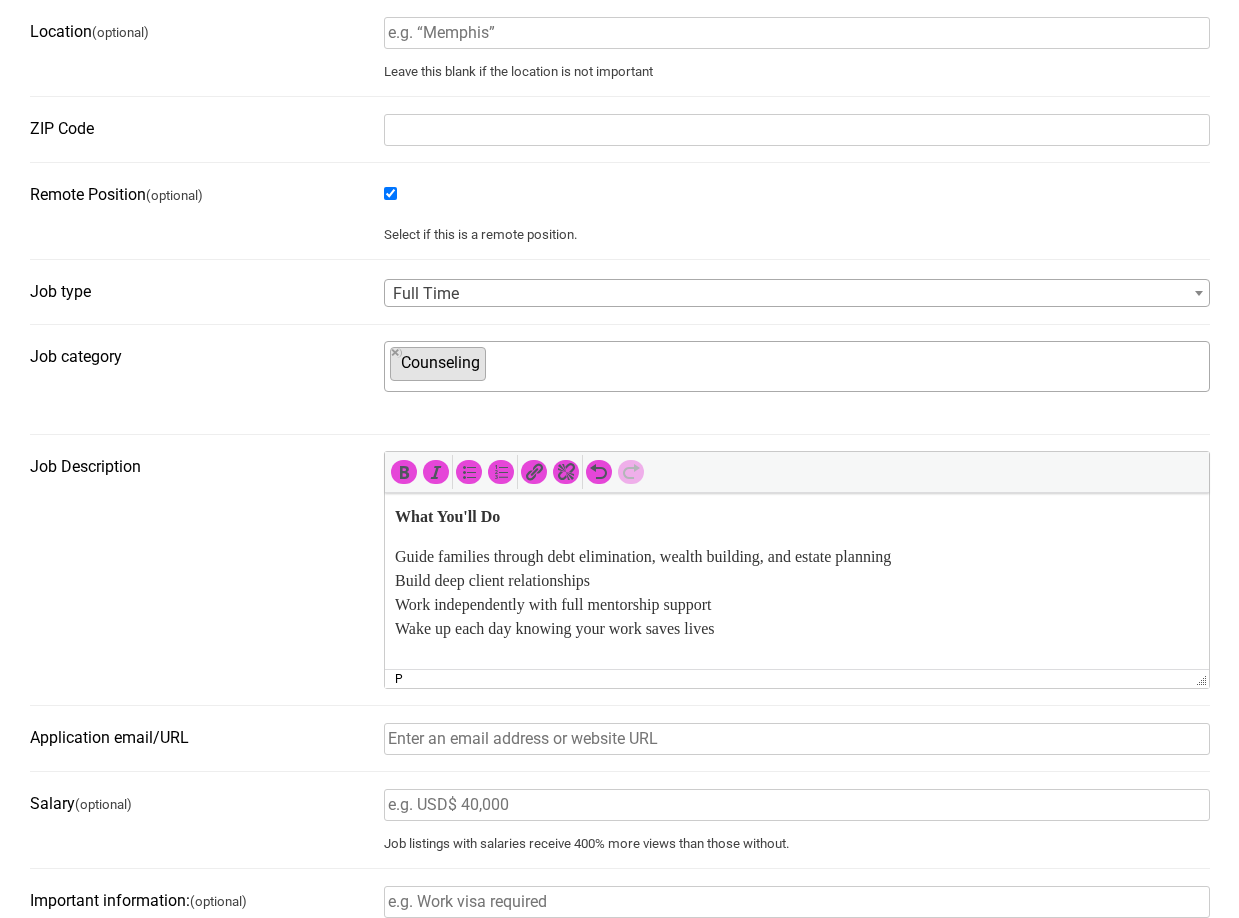 drag, startPoint x: 388, startPoint y: 583, endPoint x: 718, endPoint y: 651, distance: 336.93323 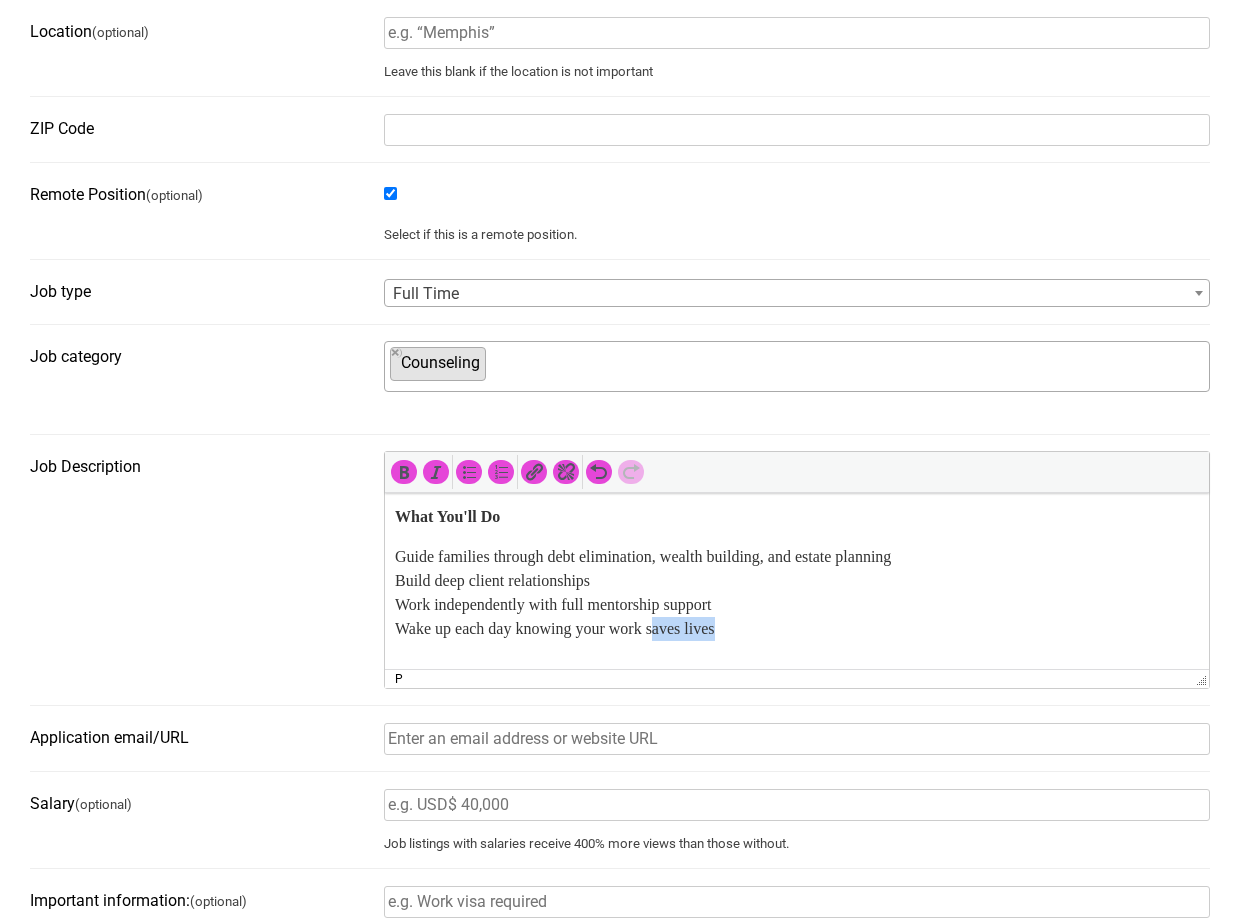 scroll, scrollTop: 380, scrollLeft: 0, axis: vertical 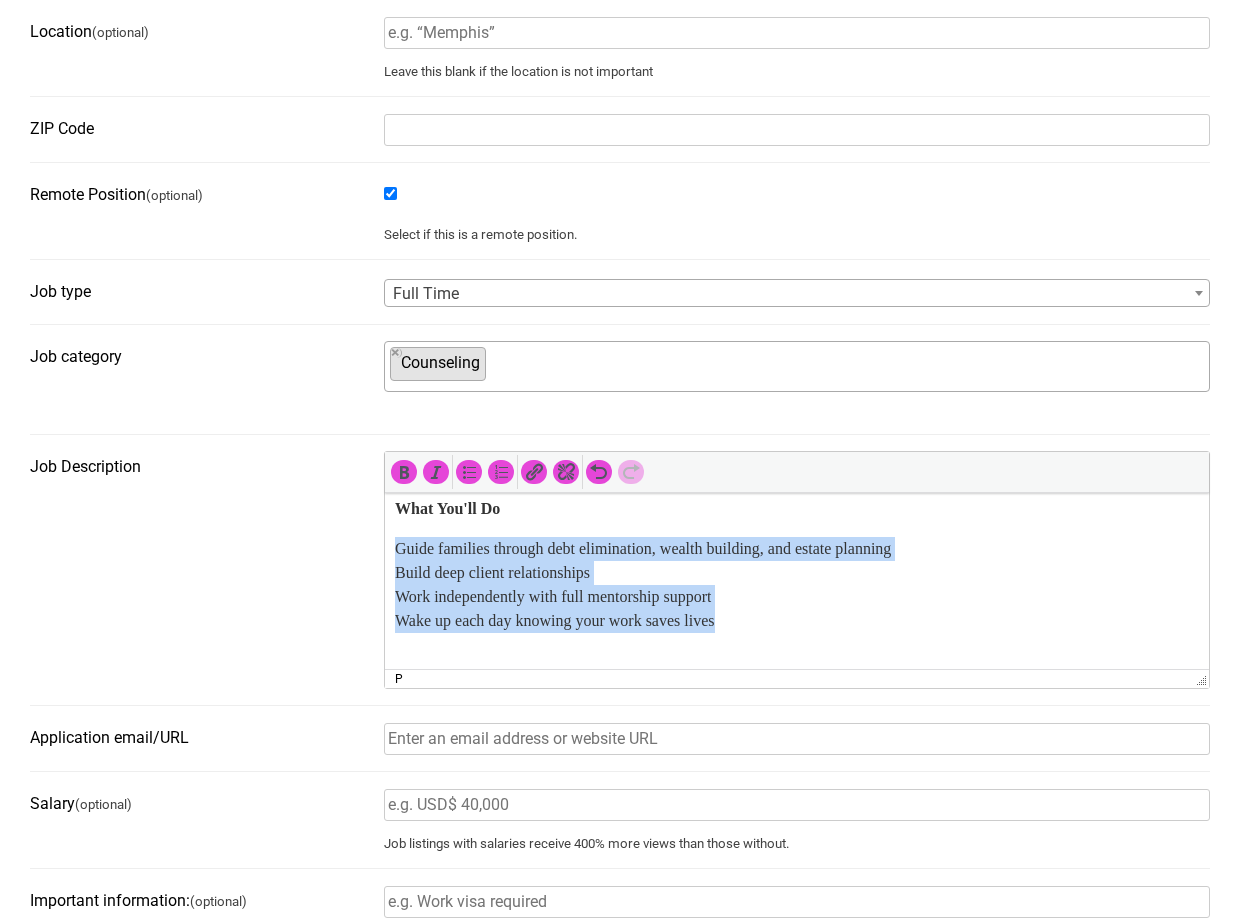 drag, startPoint x: 749, startPoint y: 655, endPoint x: 488, endPoint y: 513, distance: 297.12793 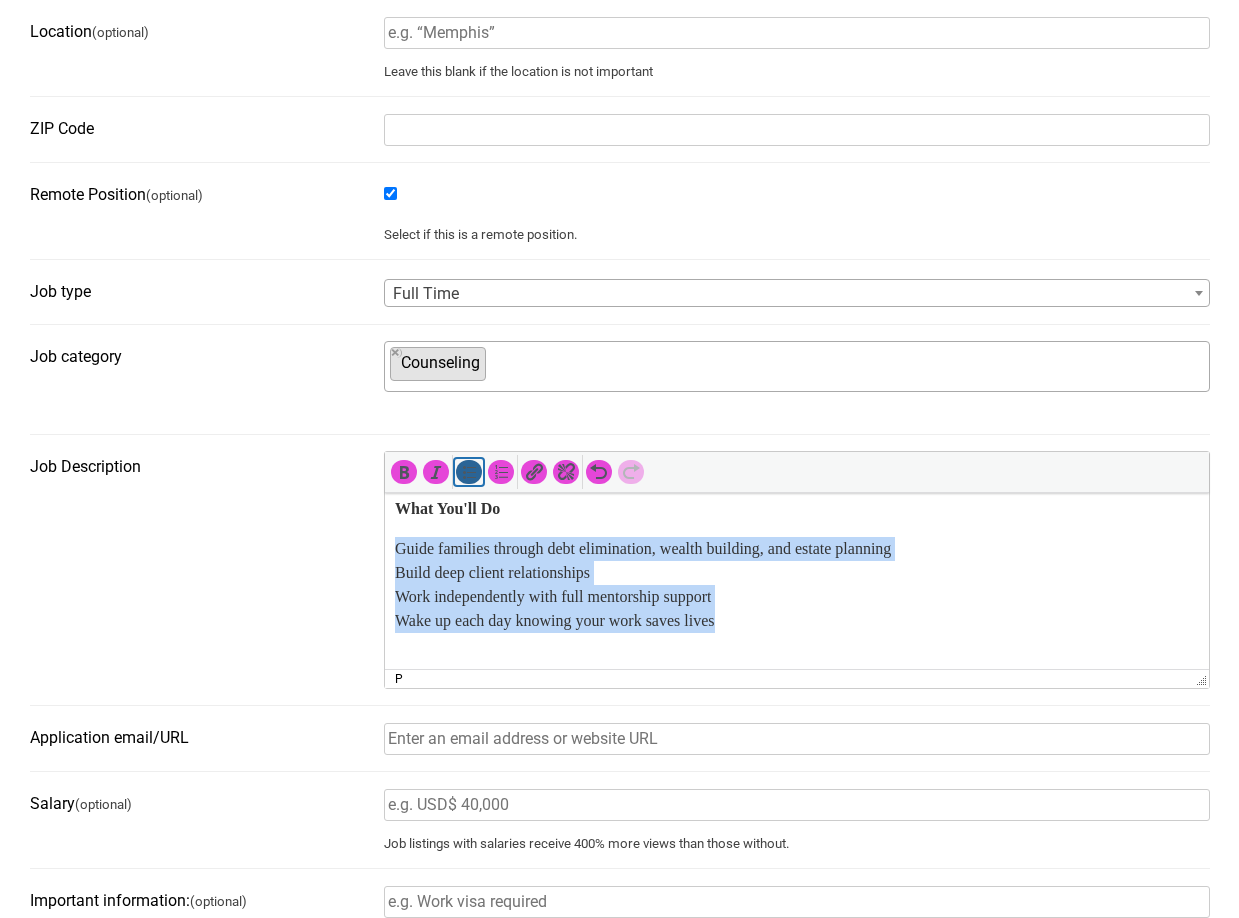 click at bounding box center [469, 472] 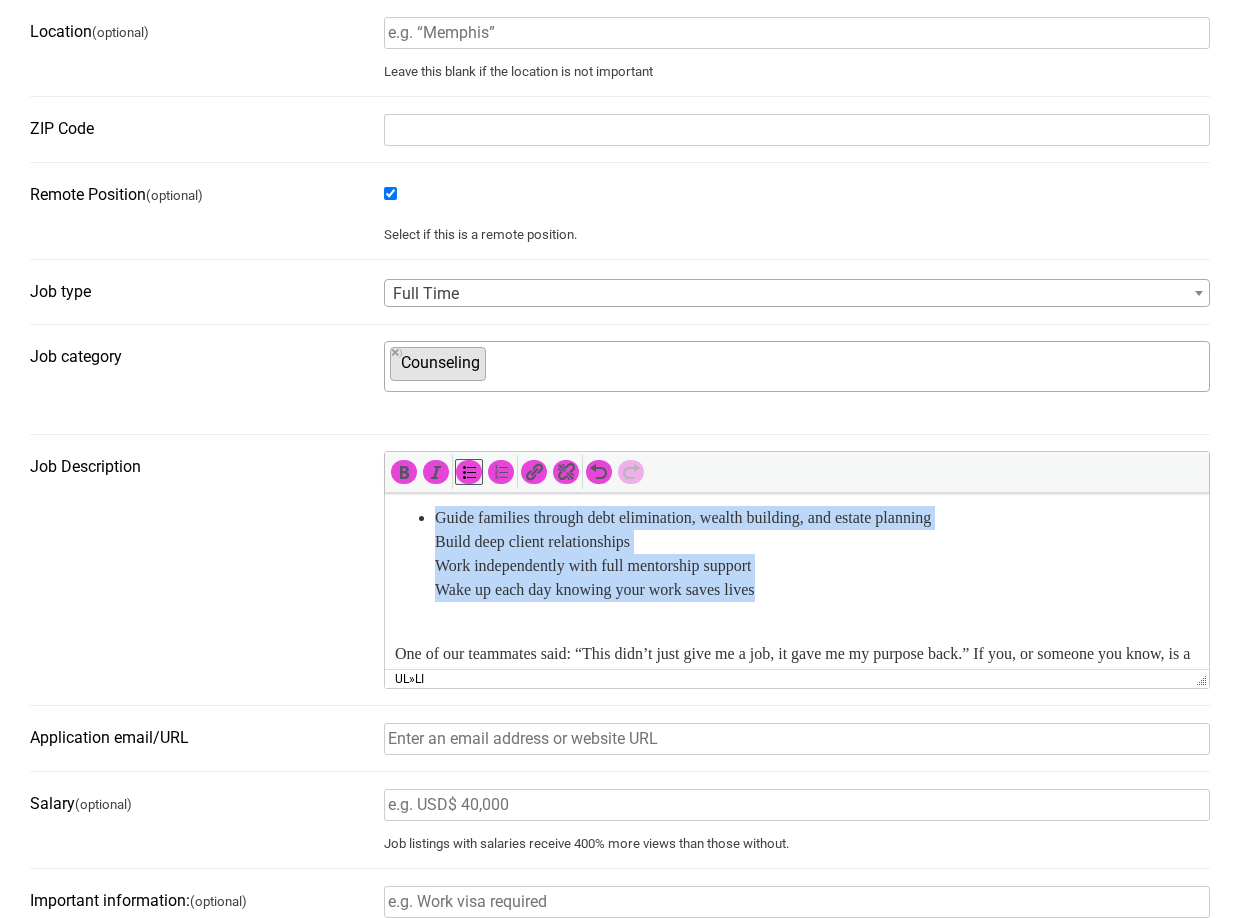 scroll, scrollTop: 380, scrollLeft: 0, axis: vertical 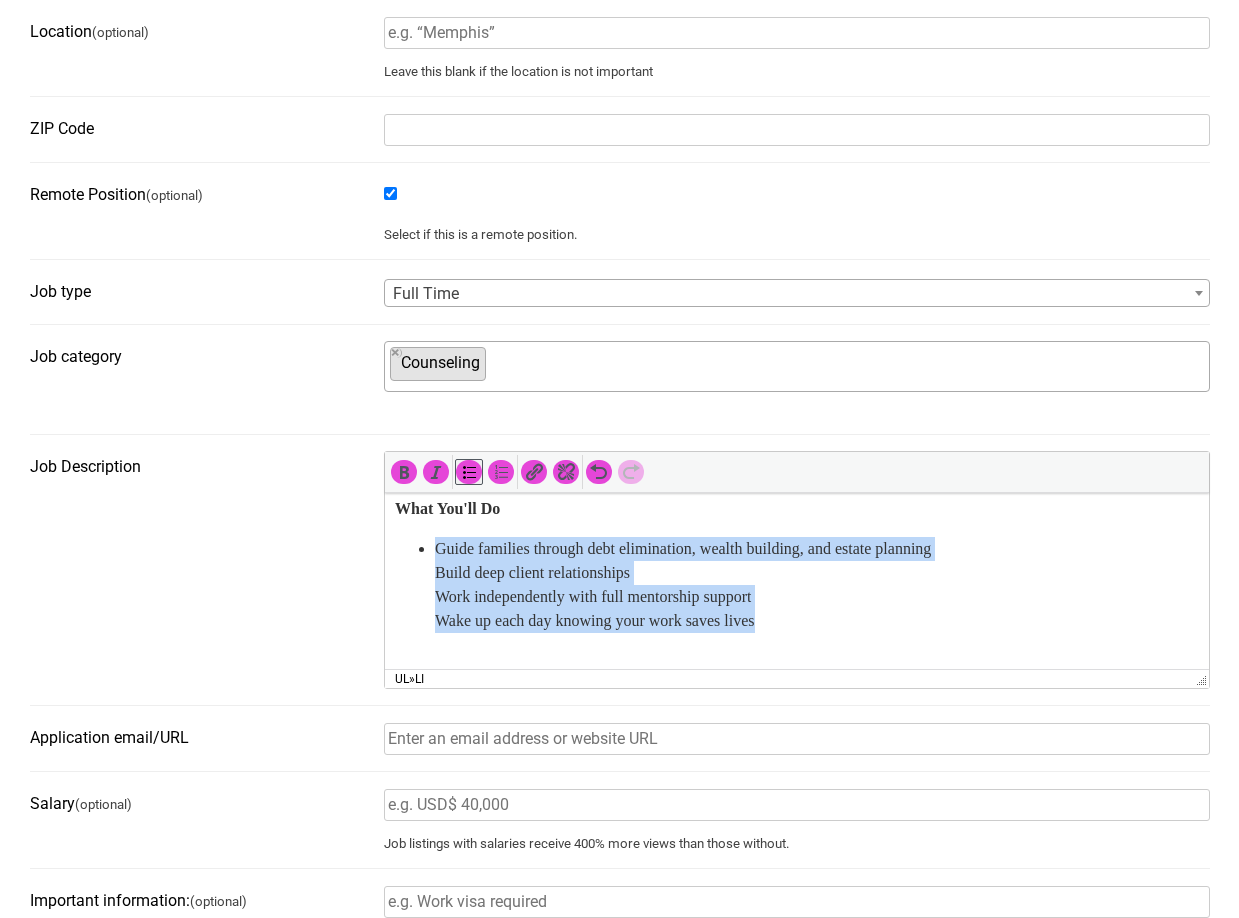 click on "Guide families through debt elimination, wealth building, and estate planning Build deep client relationships Work independently with full mentorship support Wake up each day knowing your work saves lives" at bounding box center [816, 585] 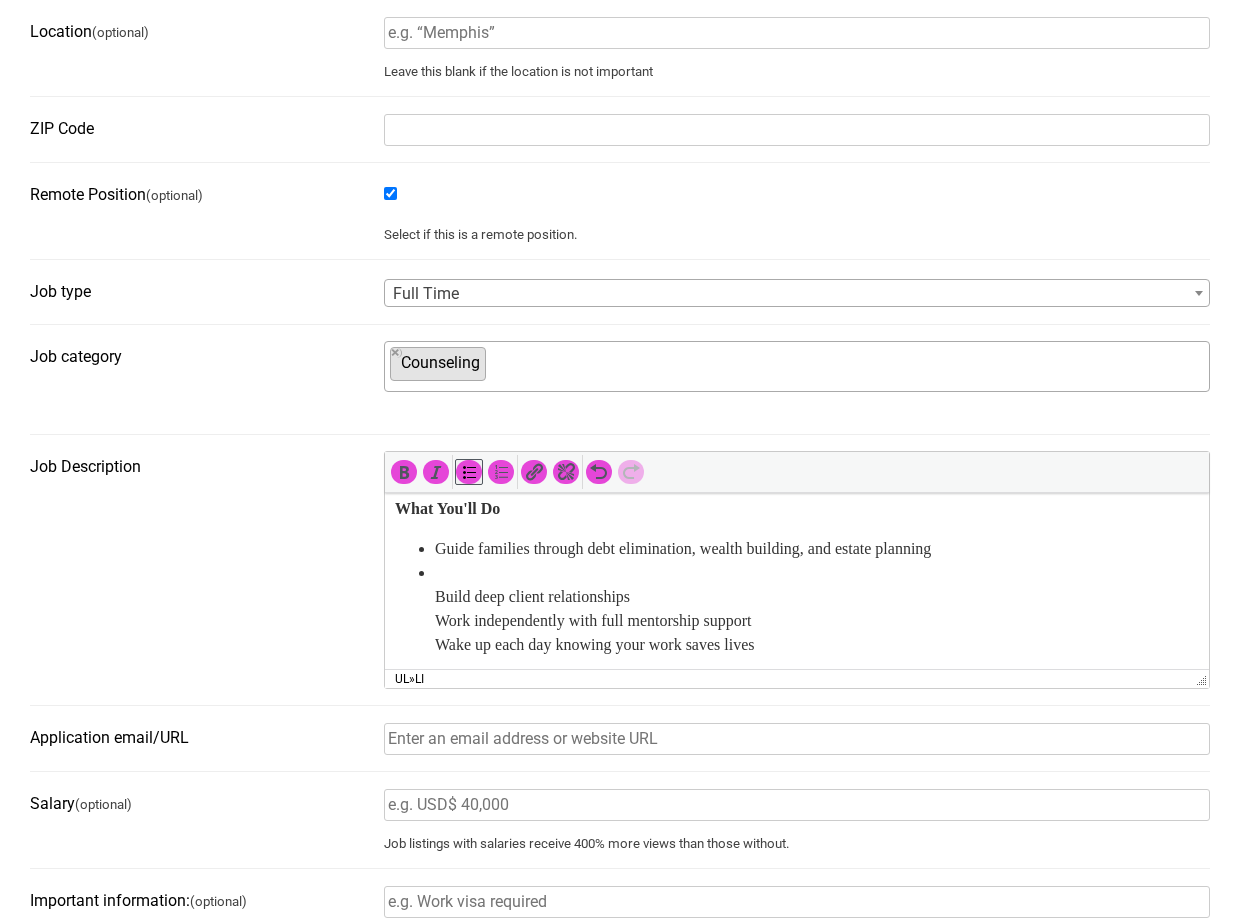 click on "Guide families through debt elimination, wealth building, and estate planning Build deep client relationships Work independently with full mentorship support Wake up each day knowing your work saves lives" at bounding box center (796, 597) 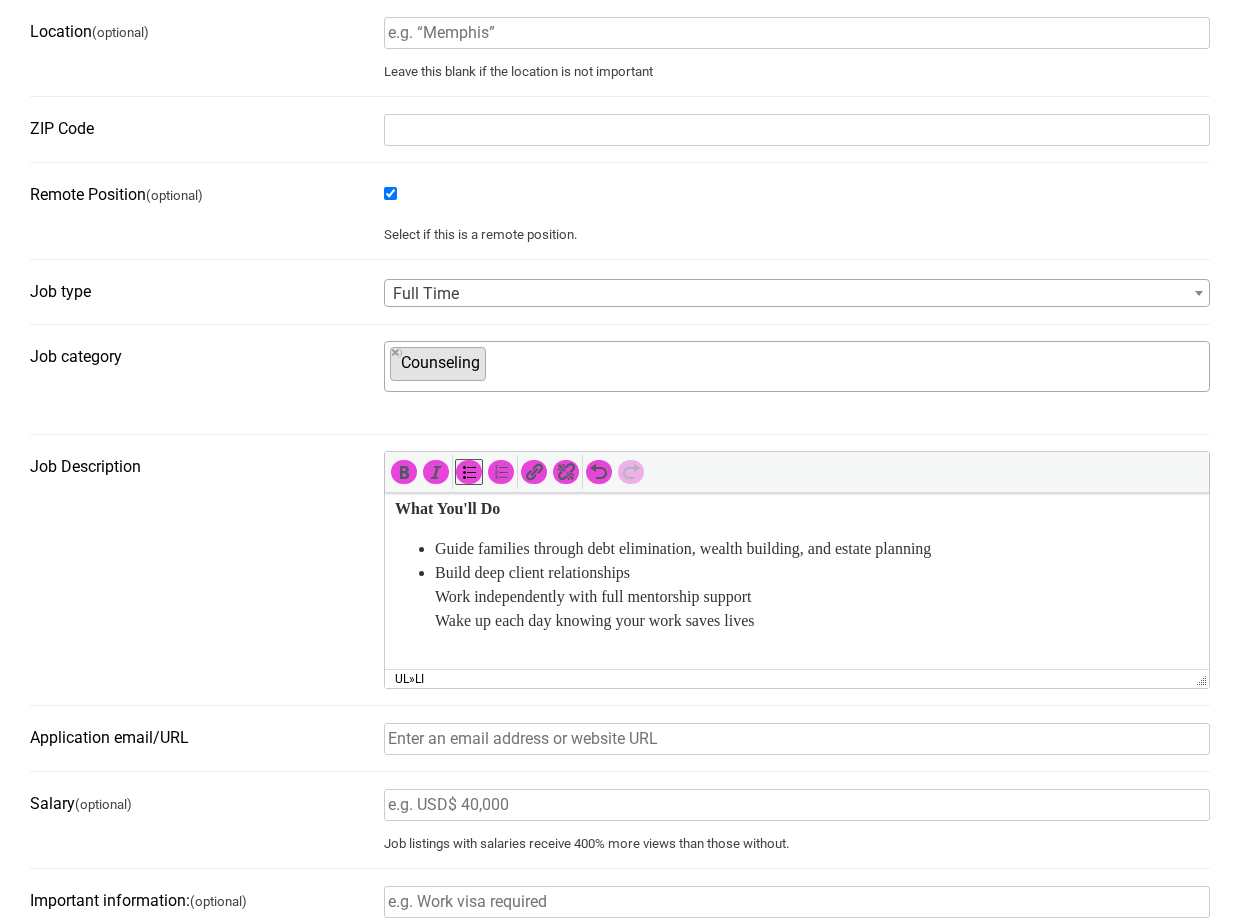 click on "Build deep client relationships Work independently with full mentorship support Wake up each day knowing your work saves lives" at bounding box center [816, 597] 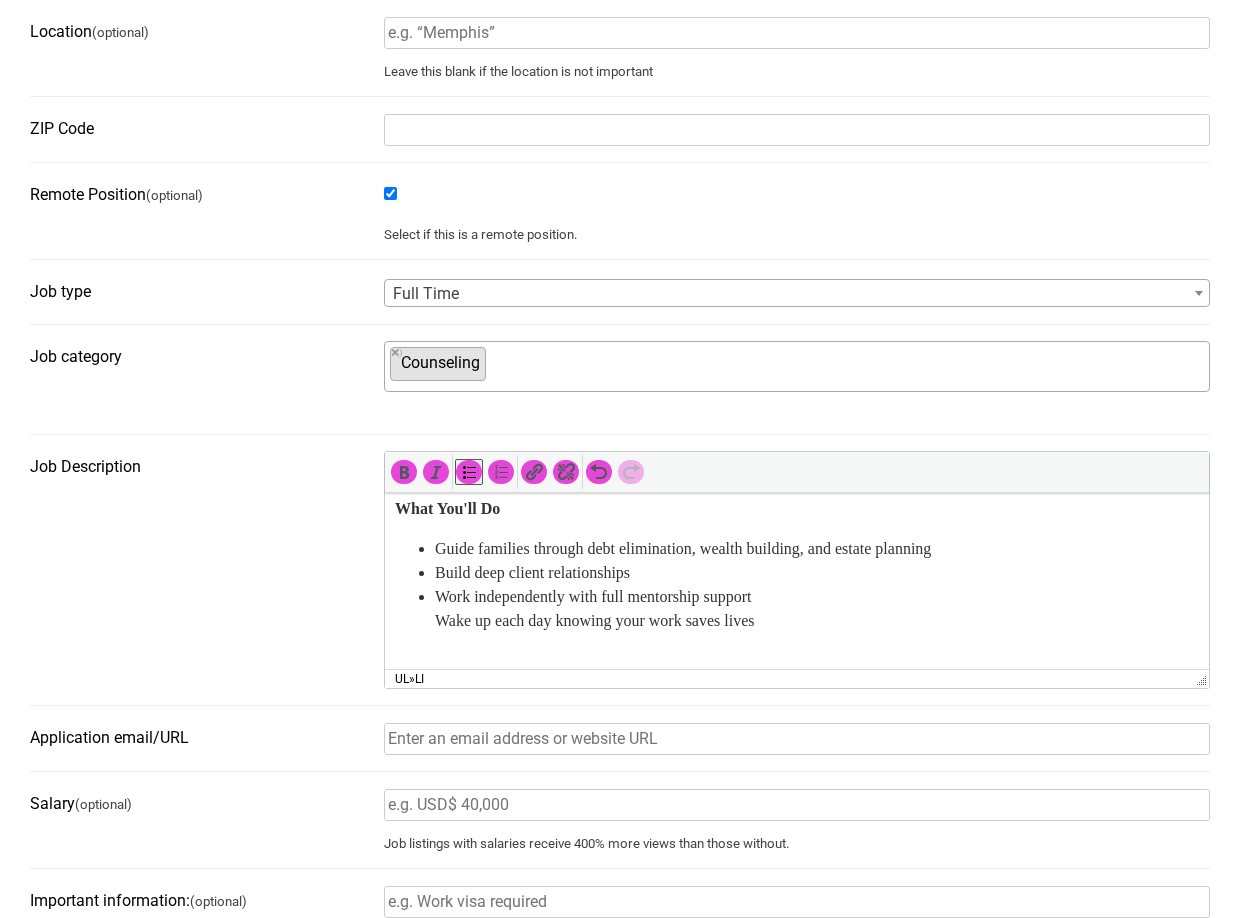 click on "Work independently with full mentorship support Wake up each day knowing your work saves lives" at bounding box center [816, 609] 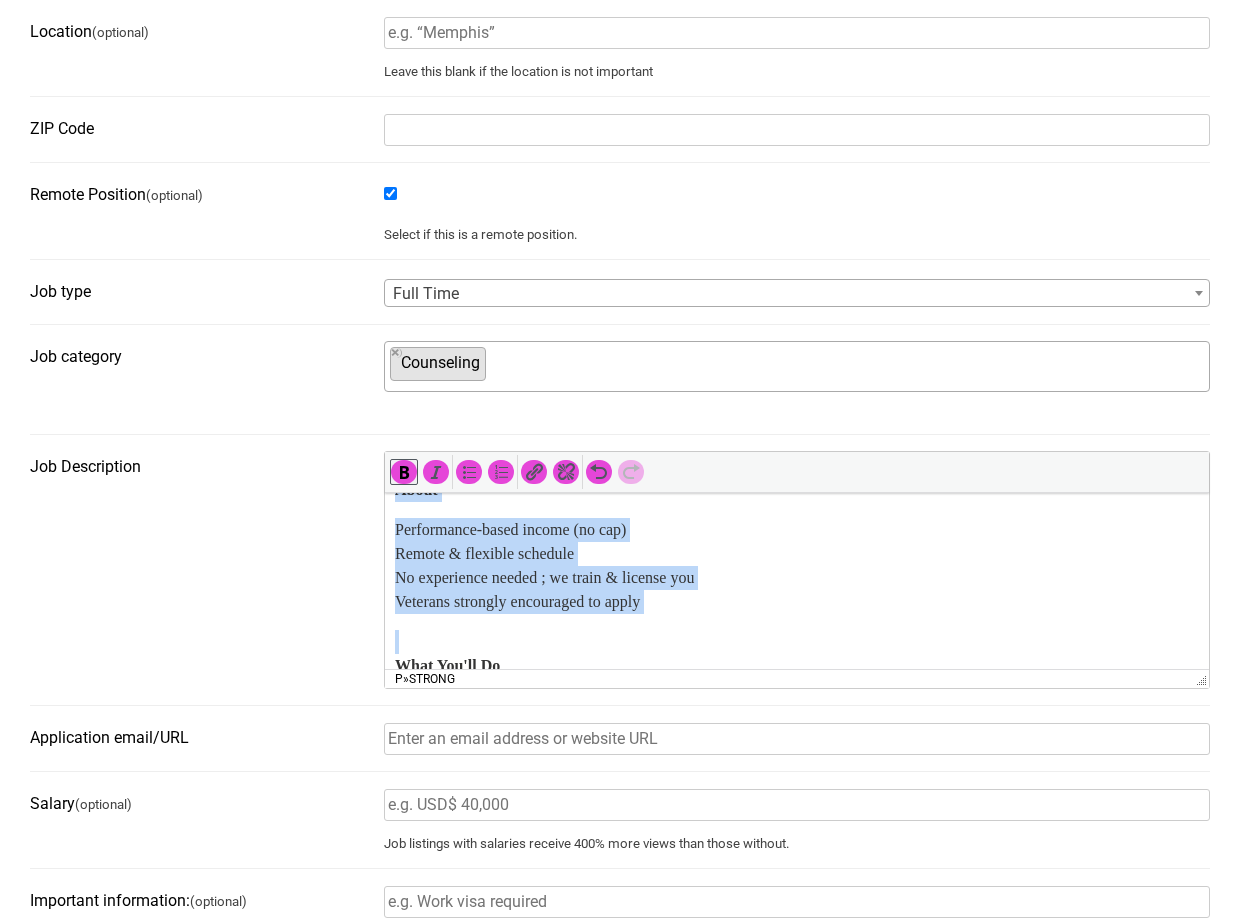 scroll, scrollTop: 197, scrollLeft: 0, axis: vertical 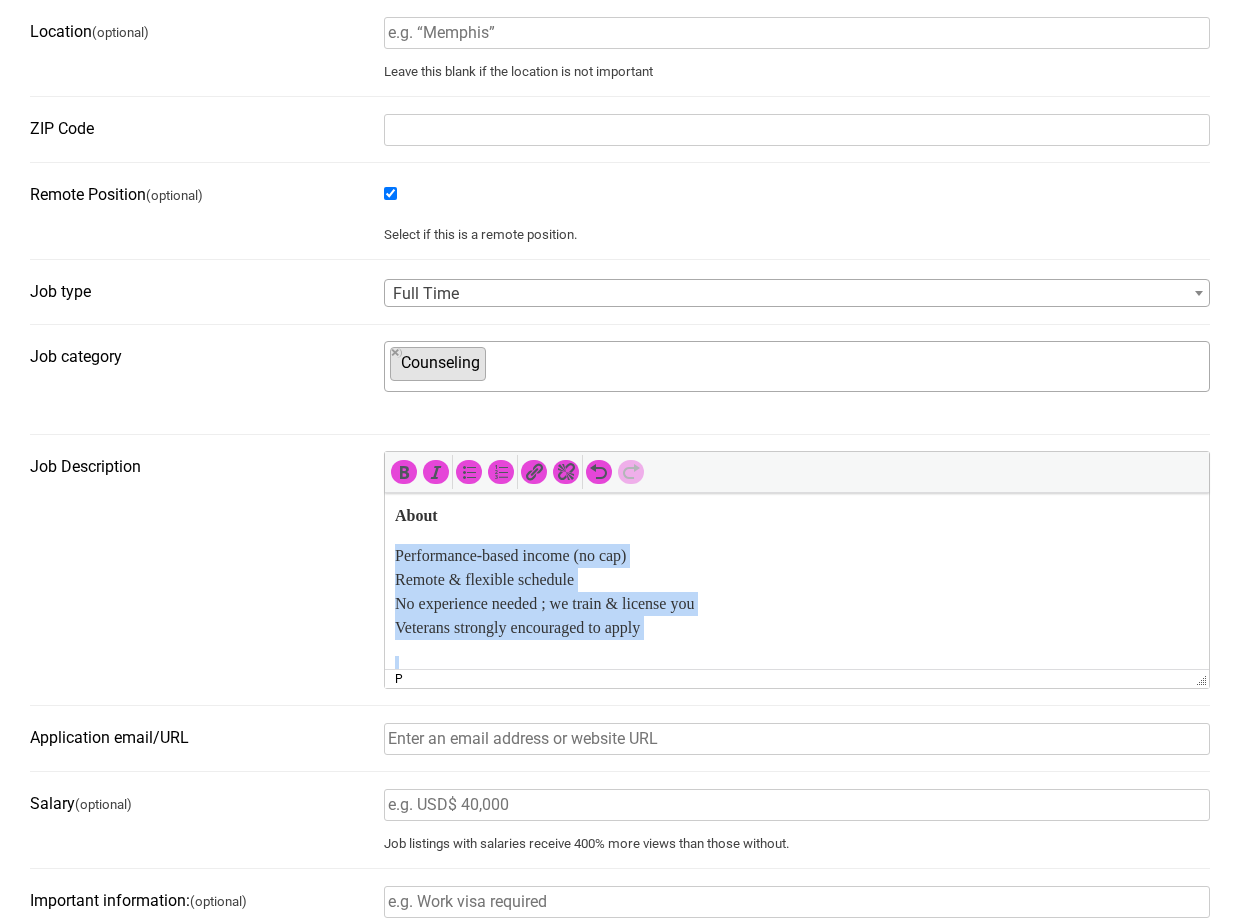 drag, startPoint x: 605, startPoint y: 567, endPoint x: 401, endPoint y: 561, distance: 204.08821 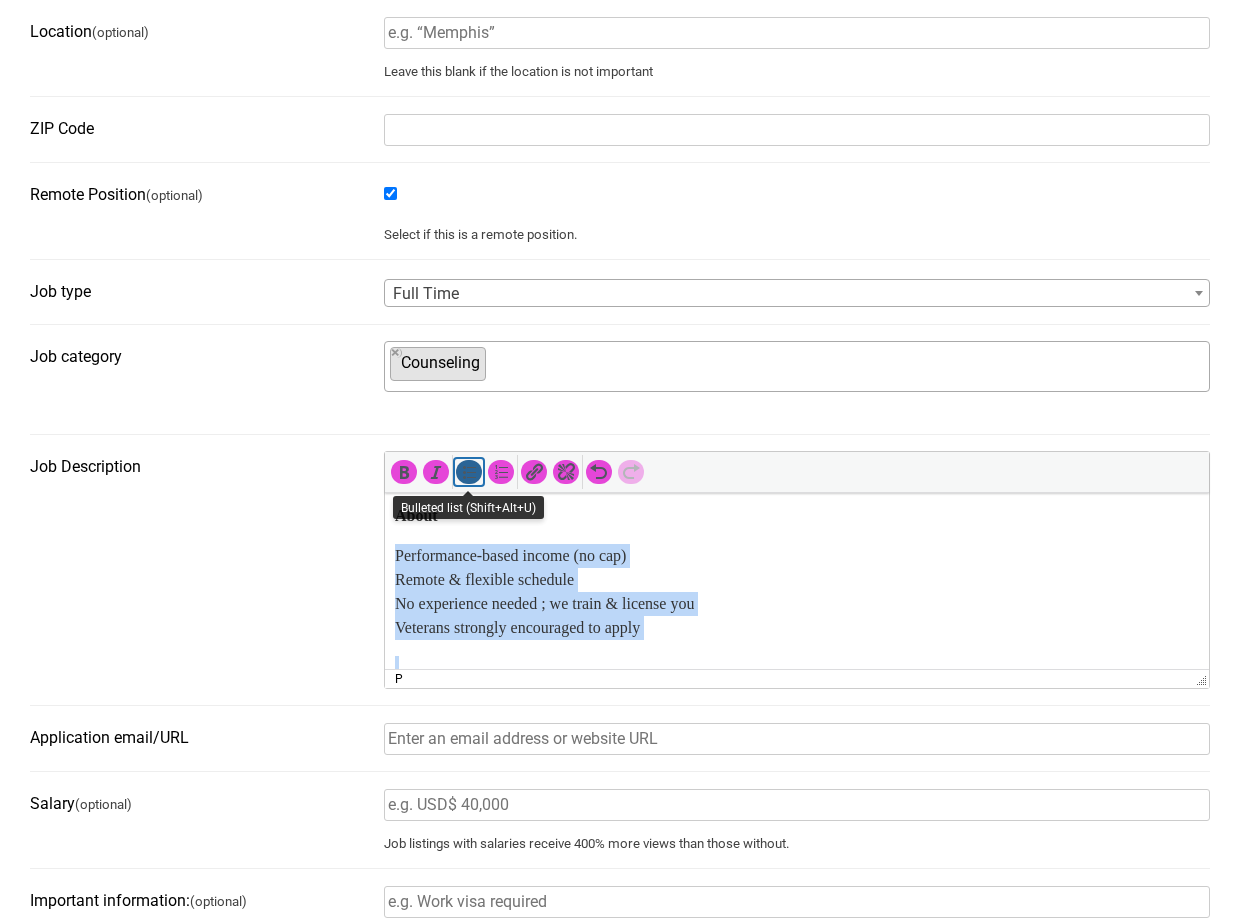 click at bounding box center (469, 472) 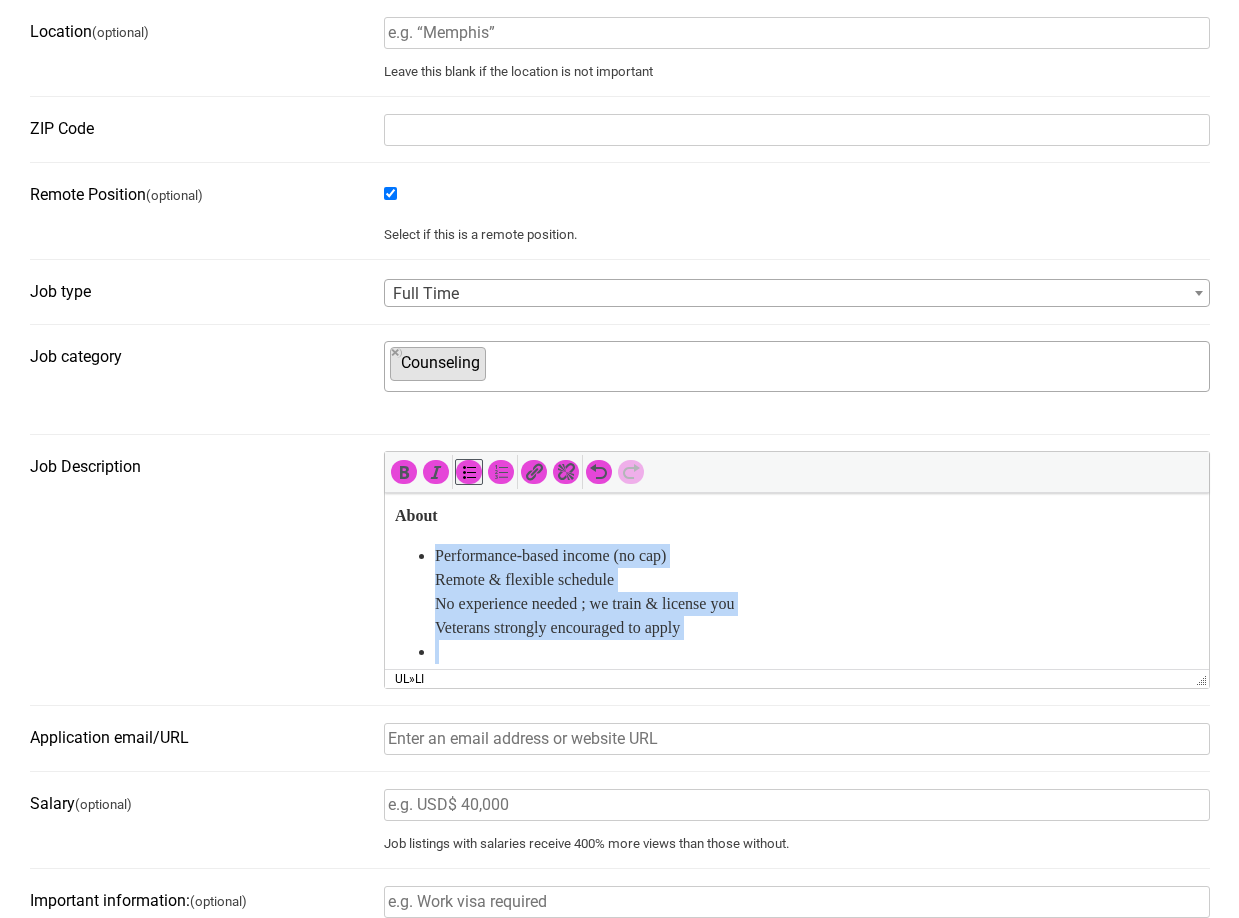 click on "Performance-based income (no cap) Remote & flexible schedule No experience needed ; we train & license you Veterans strongly encouraged to apply What You'll Do Guide families through debt elimination, wealth building, and estate planning Build deep client relationships Work independently with full mentorship support Wake up each day knowing your work saves lives" at bounding box center [796, 664] 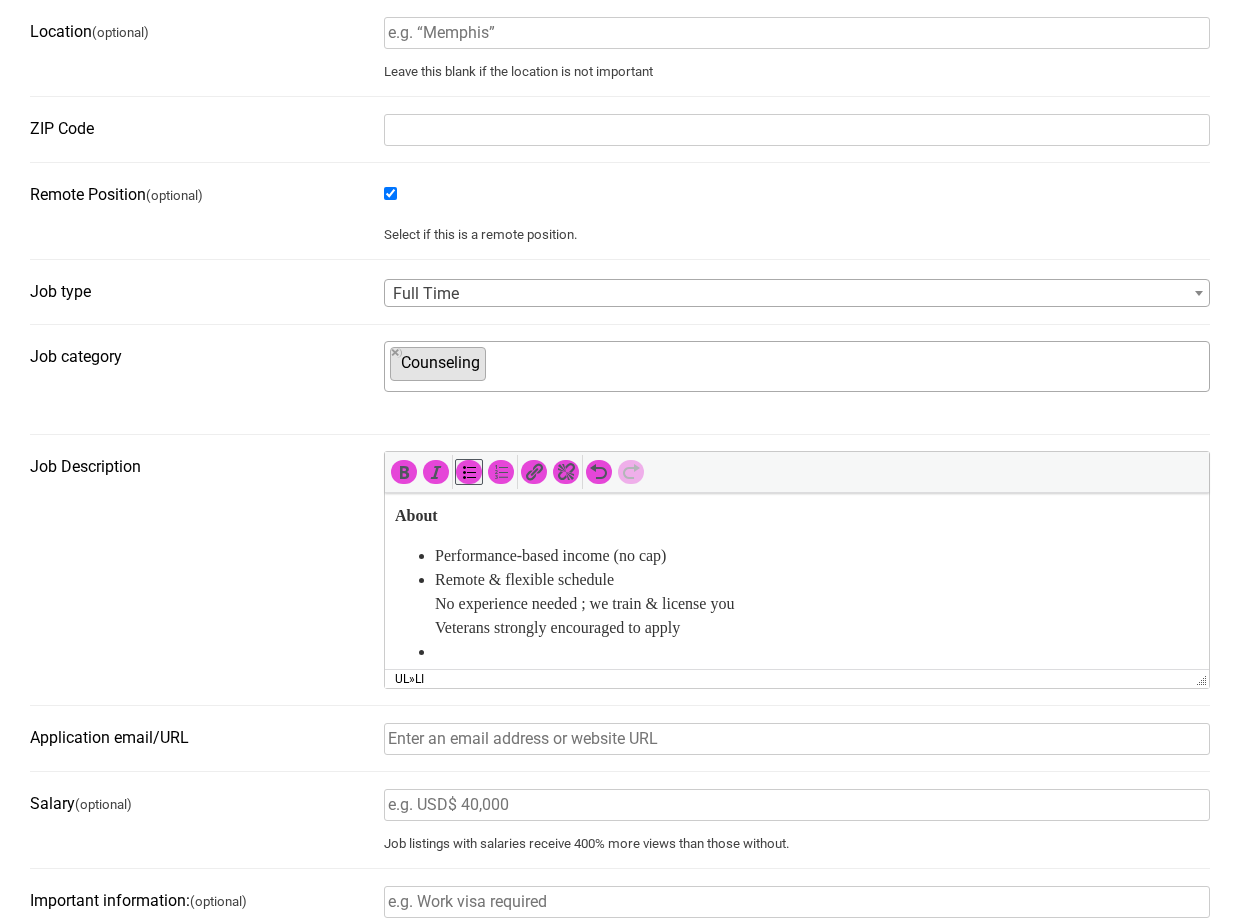 click on "Performance-based income (no cap) Remote & flexible schedule No experience needed ; we train & license you Veterans strongly encouraged to apply What You'll Do Guide families through debt elimination, wealth building, and estate planning Build deep client relationships Work independently with full mentorship support Wake up each day knowing your work saves lives" at bounding box center (796, 664) 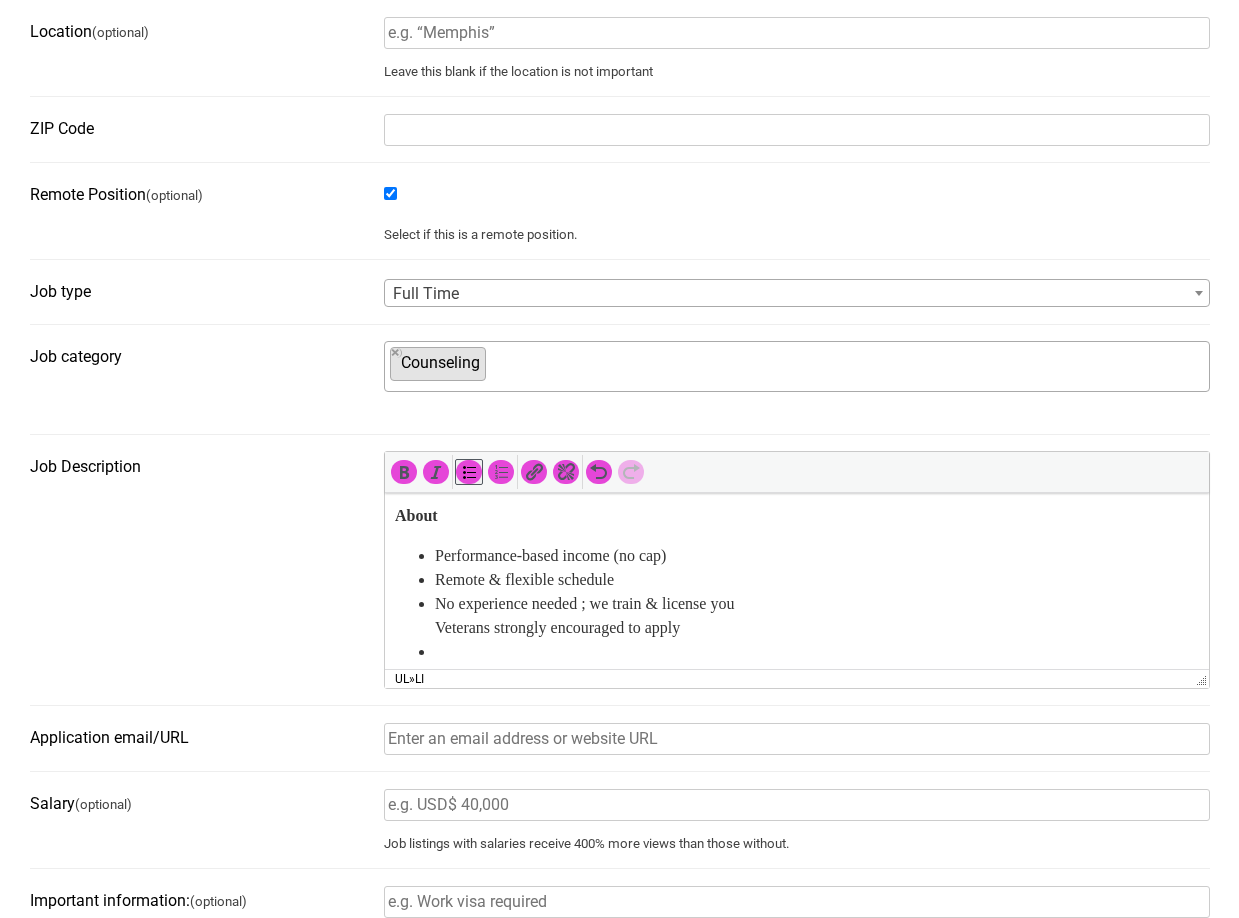 click on "Performance-based income (no cap) Remote & flexible schedule No experience needed ; we train & license you Veterans strongly encouraged to apply What You'll Do Guide families through debt elimination, wealth building, and estate planning Build deep client relationships Work independently with full mentorship support Wake up each day knowing your work saves lives" at bounding box center [796, 664] 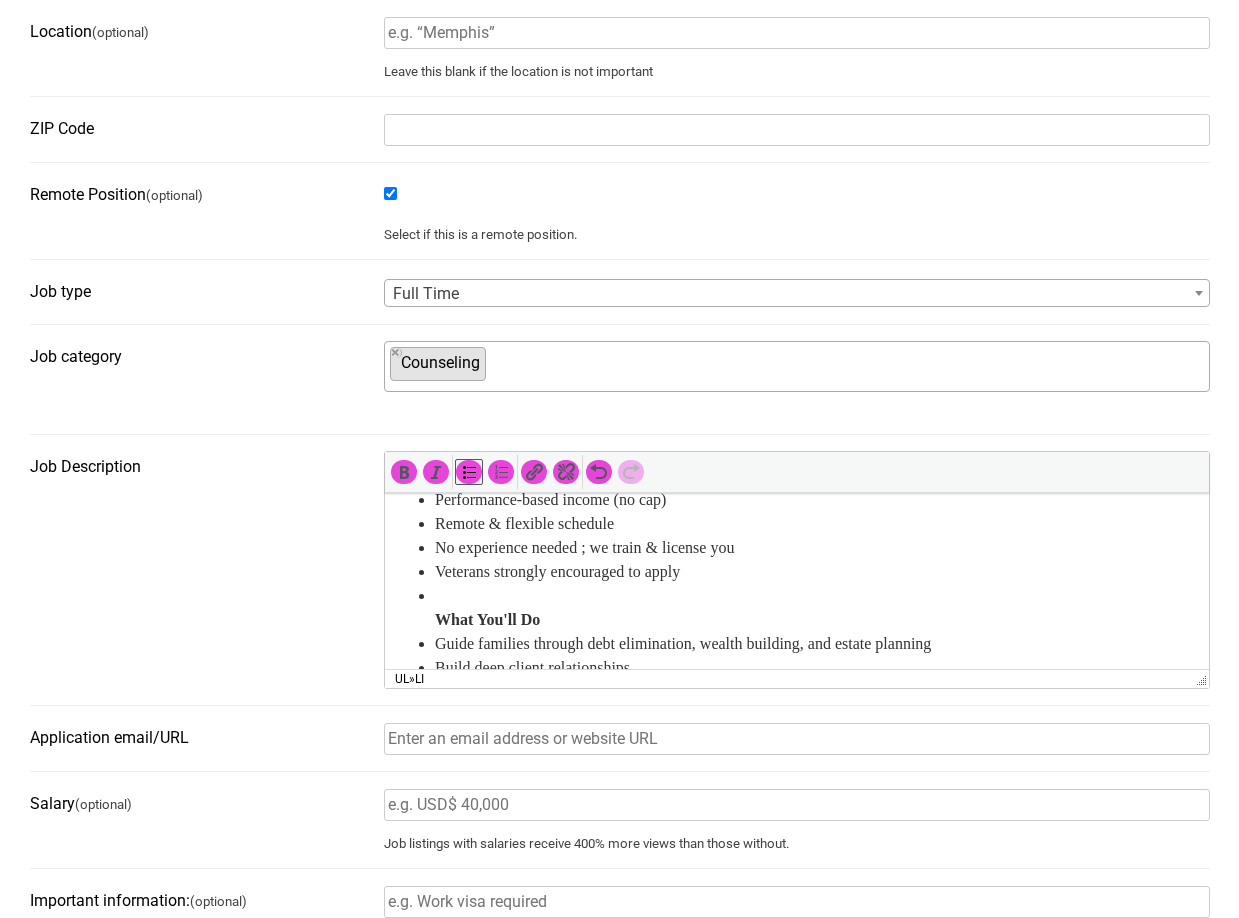scroll, scrollTop: 300, scrollLeft: 0, axis: vertical 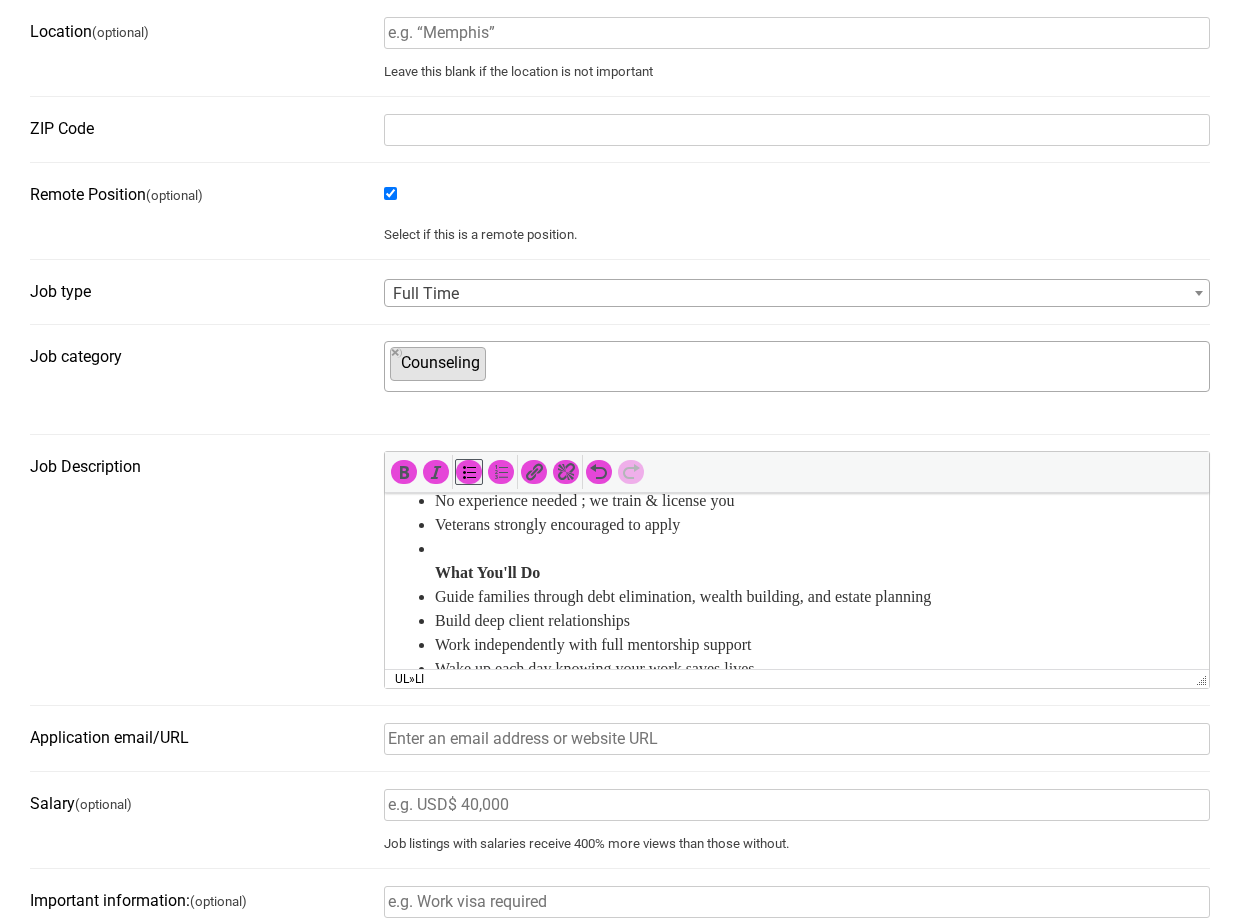 click on "What You'll Do" at bounding box center [816, 561] 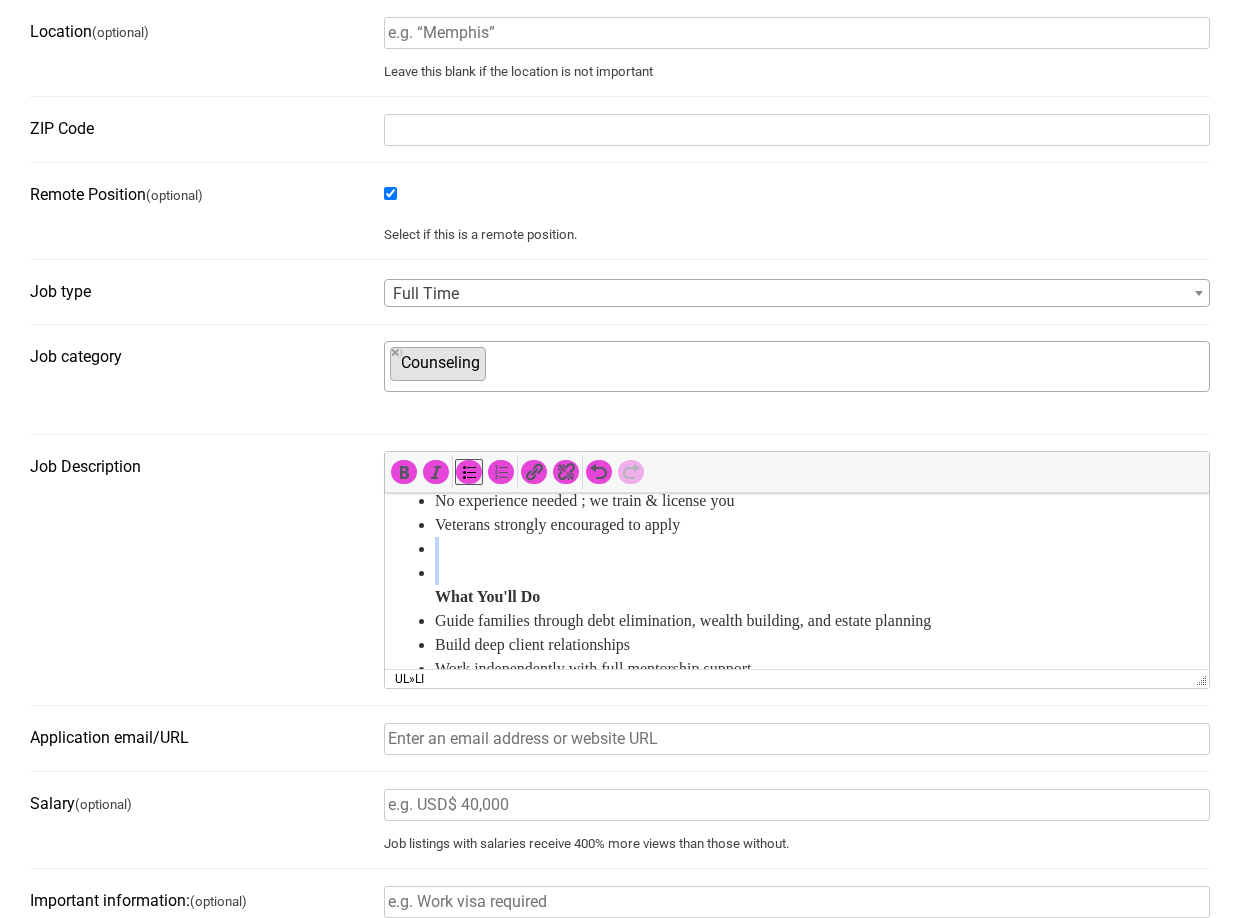 drag, startPoint x: 434, startPoint y: 594, endPoint x: 380, endPoint y: 569, distance: 59.5063 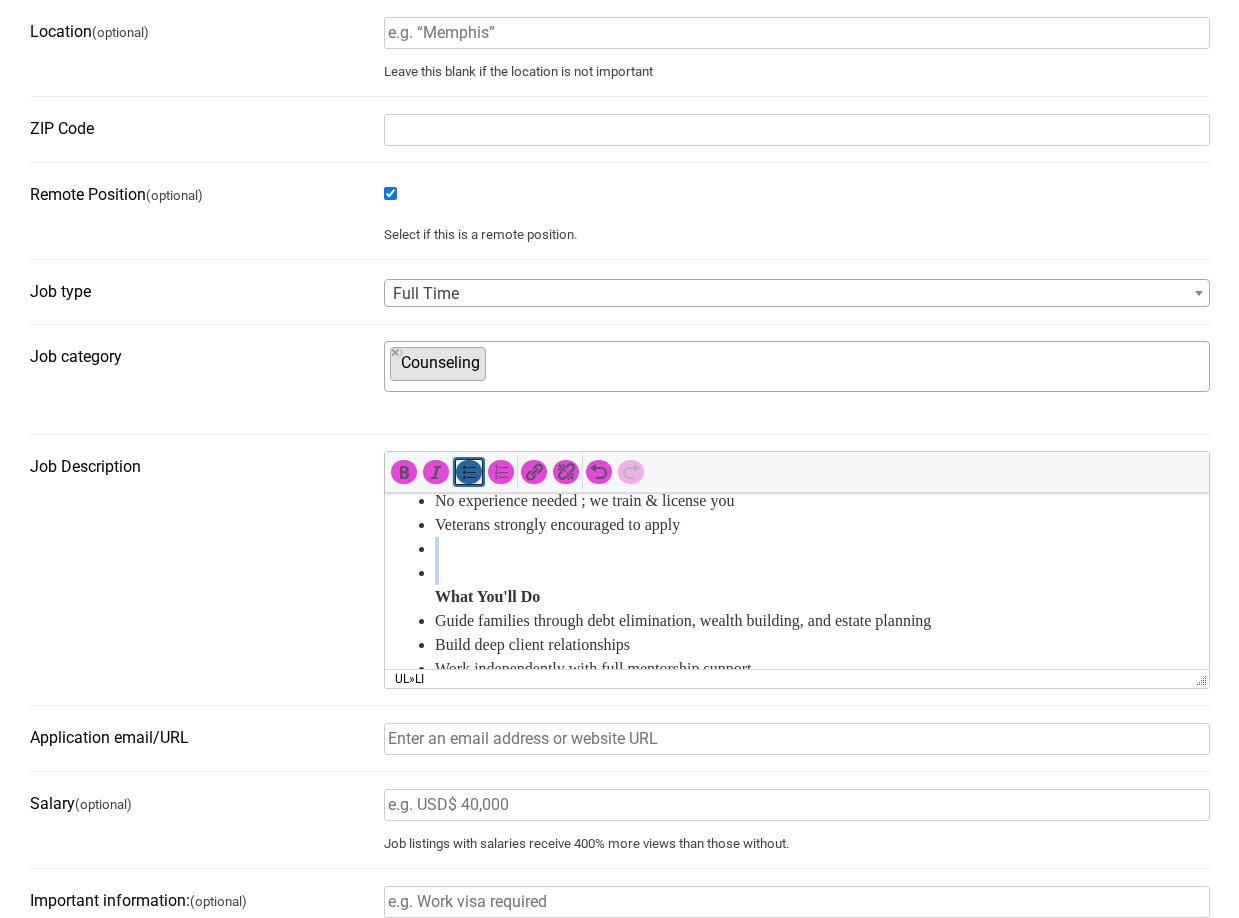 click at bounding box center [469, 472] 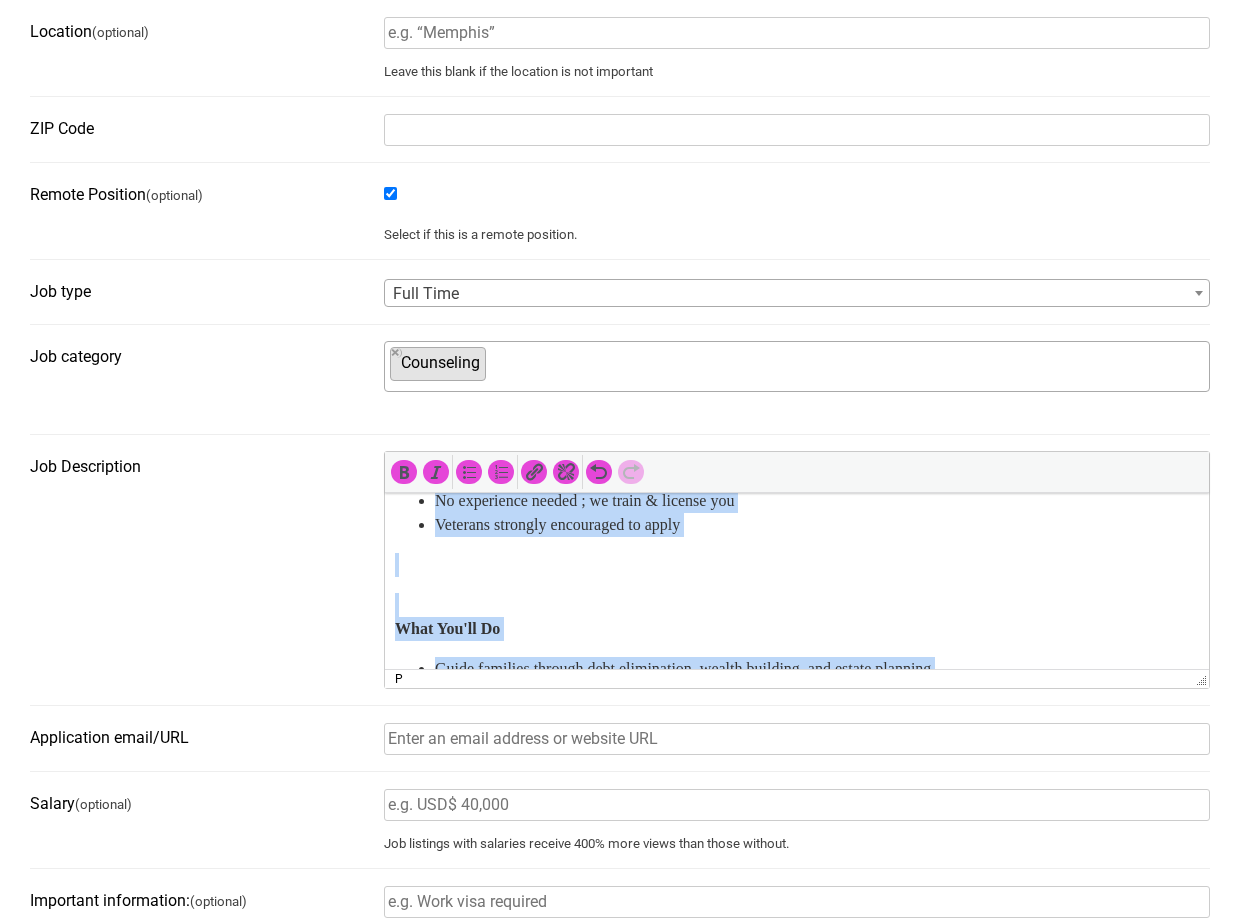 click on "What You'll Do" at bounding box center (796, 617) 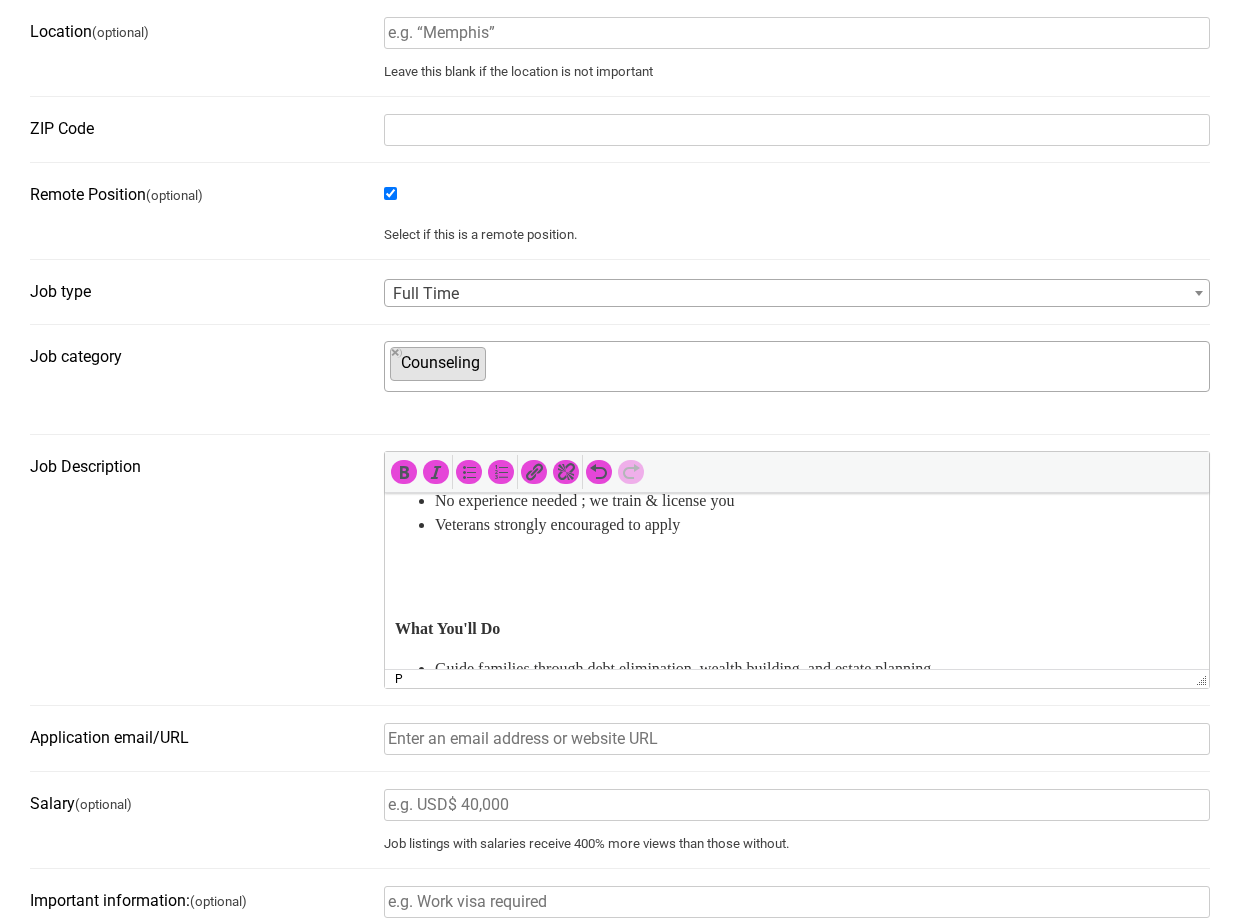 click on "What You'll Do" at bounding box center (796, 617) 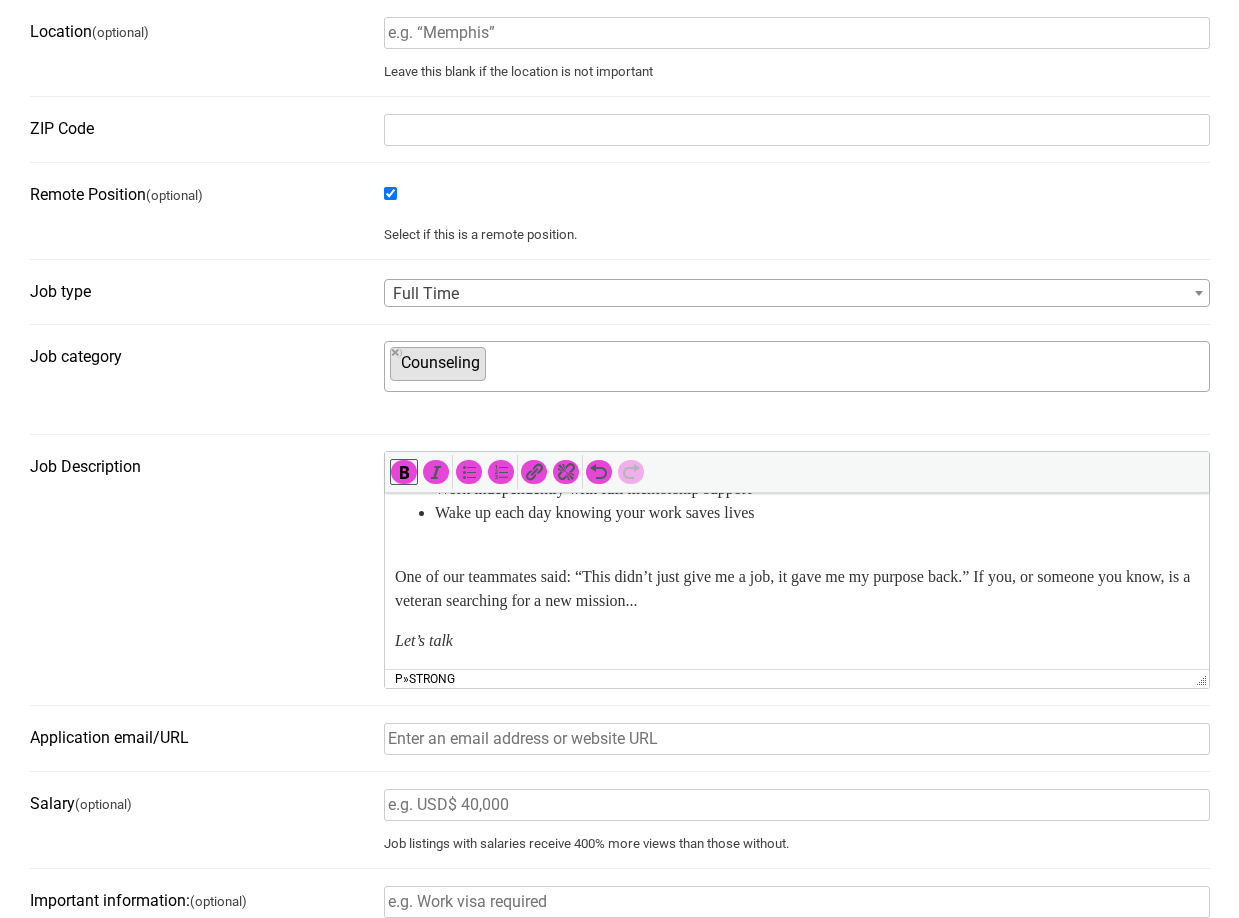 scroll, scrollTop: 600, scrollLeft: 0, axis: vertical 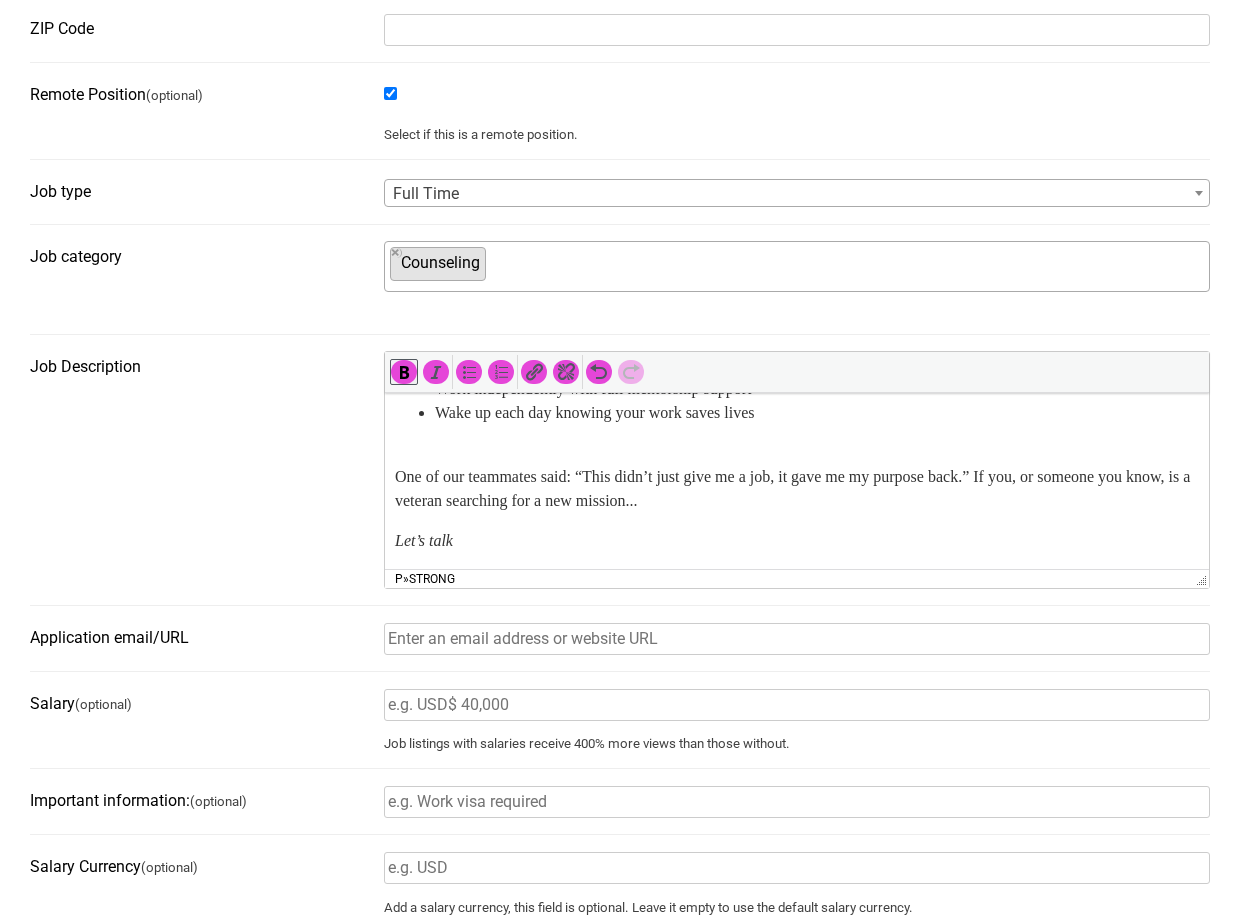 click on "Application email/URL" at bounding box center (797, 639) 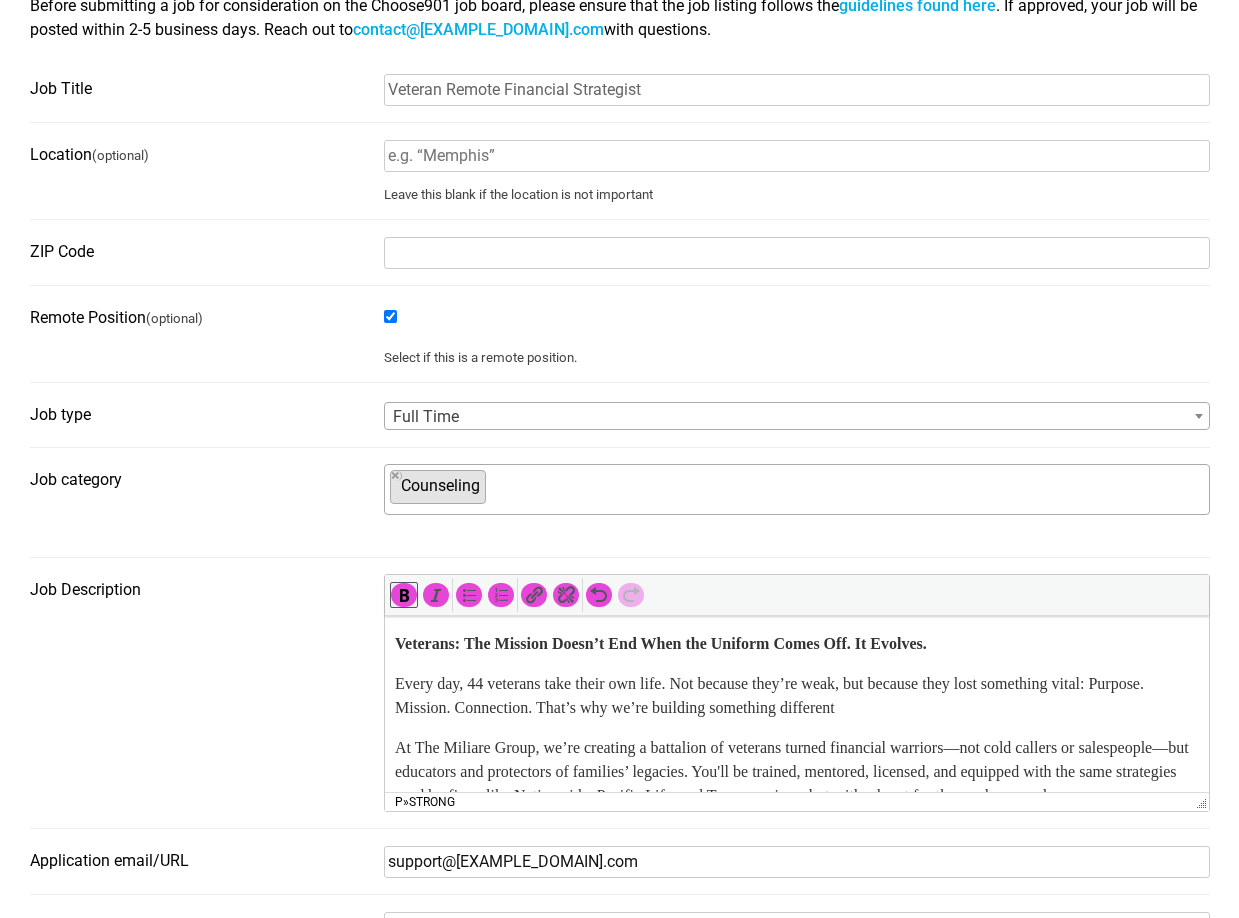 scroll, scrollTop: 300, scrollLeft: 0, axis: vertical 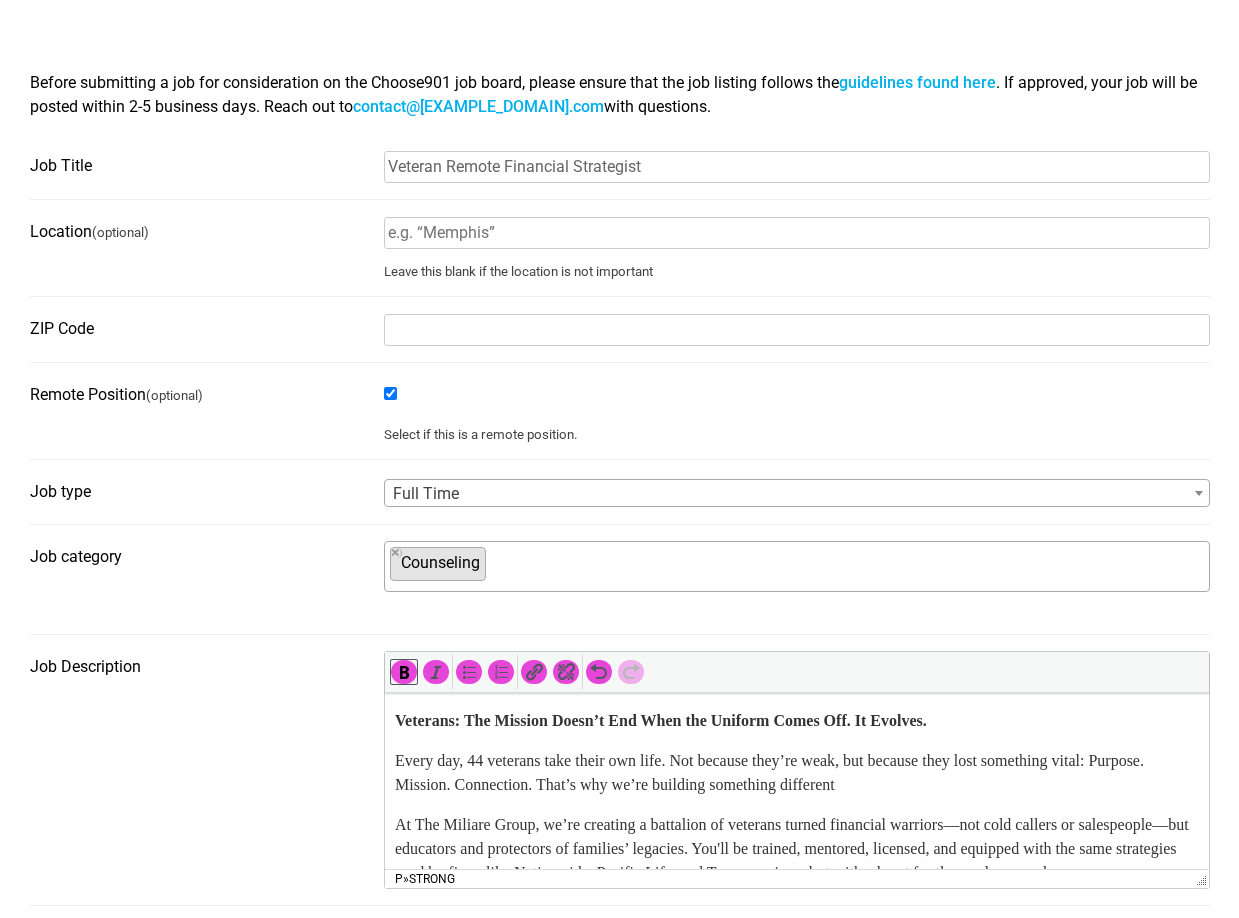 type on "support@freedomunitedconsulting.com" 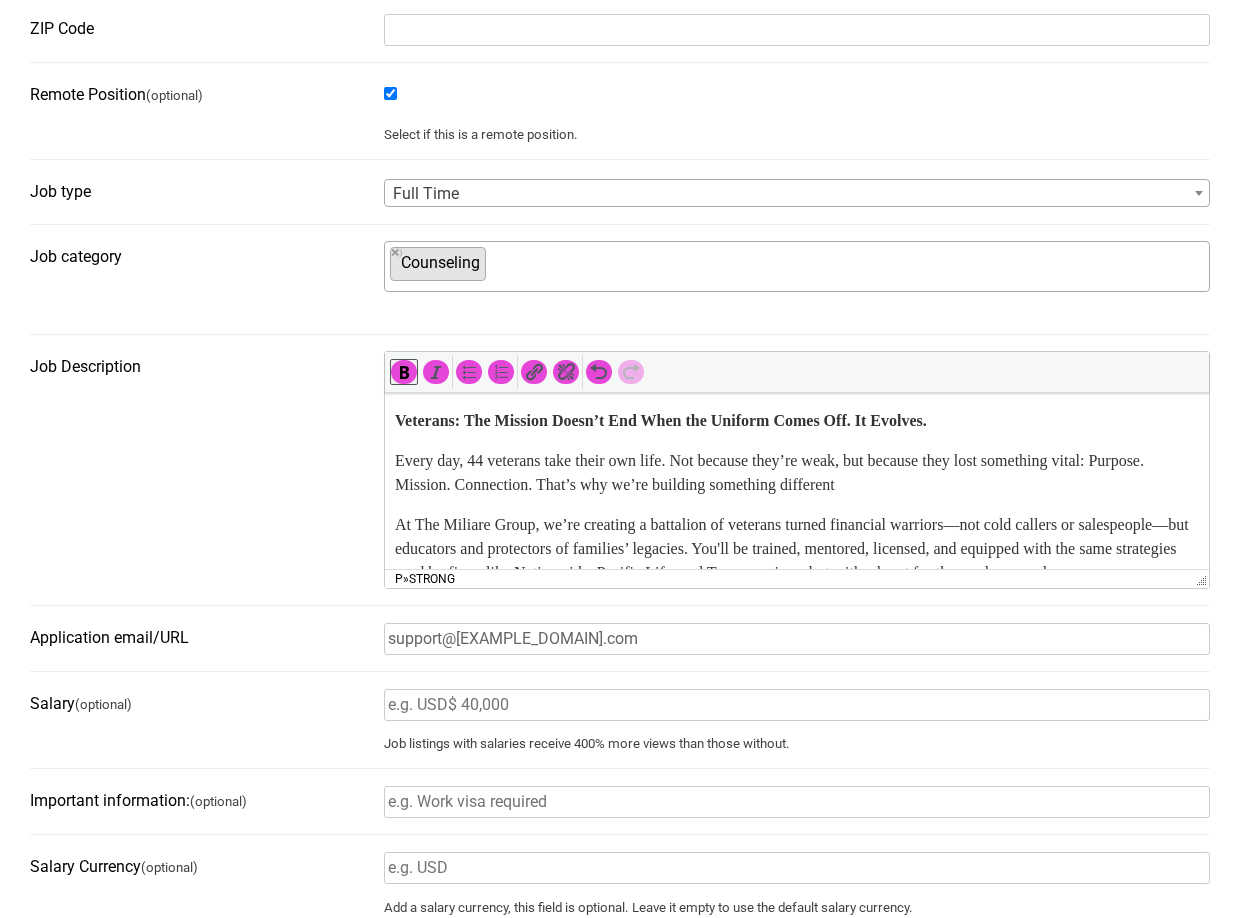 scroll, scrollTop: 800, scrollLeft: 0, axis: vertical 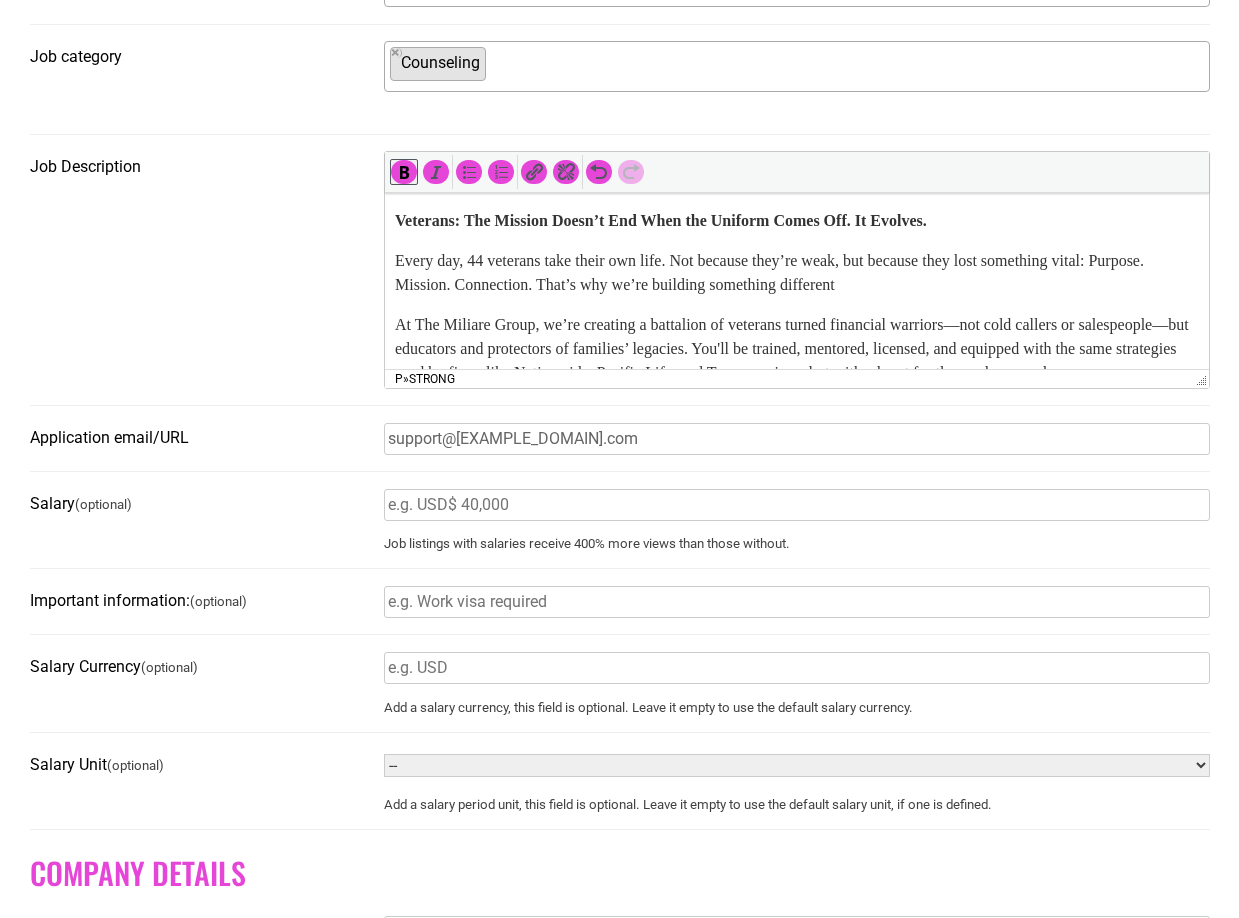 click on "Salary  (optional)" at bounding box center (797, 505) 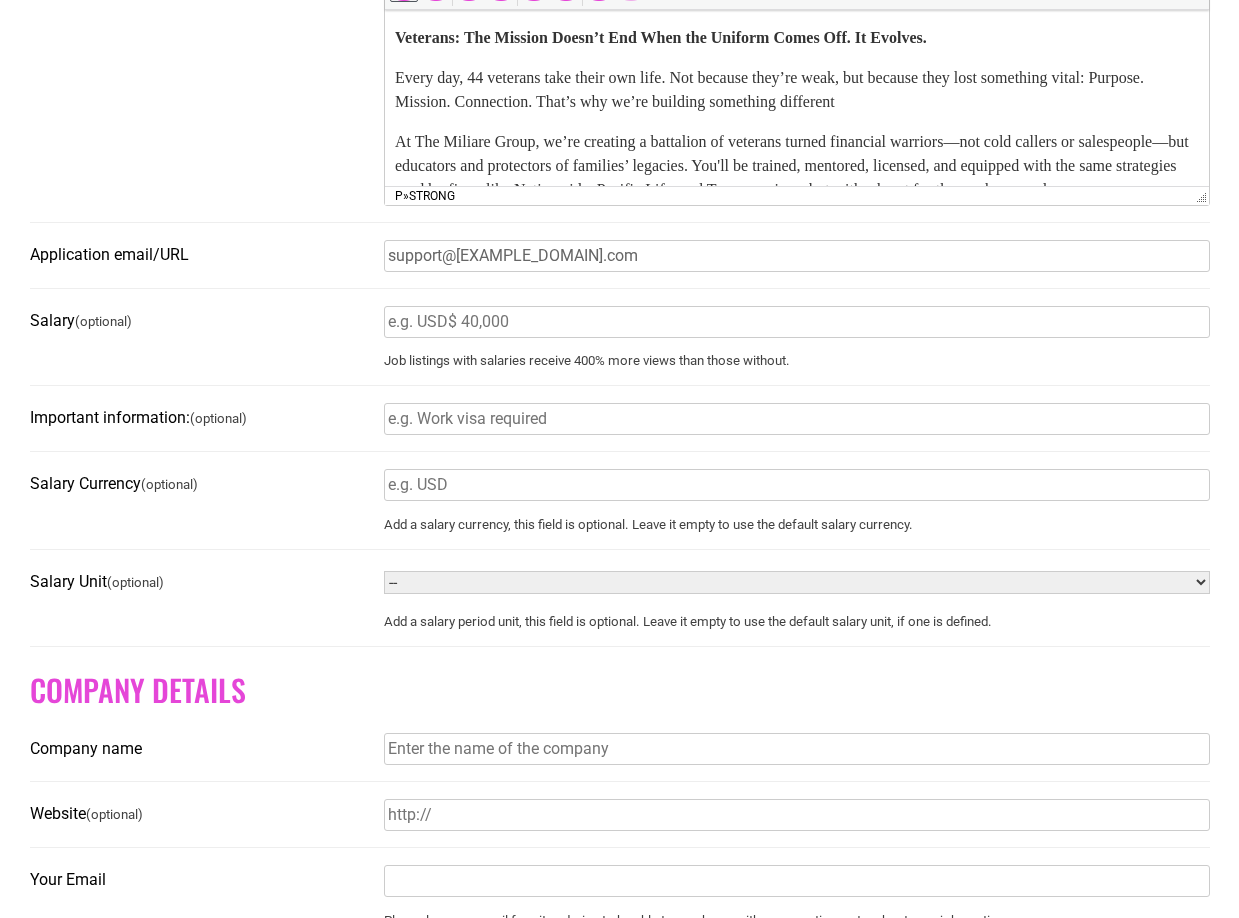 scroll, scrollTop: 1000, scrollLeft: 0, axis: vertical 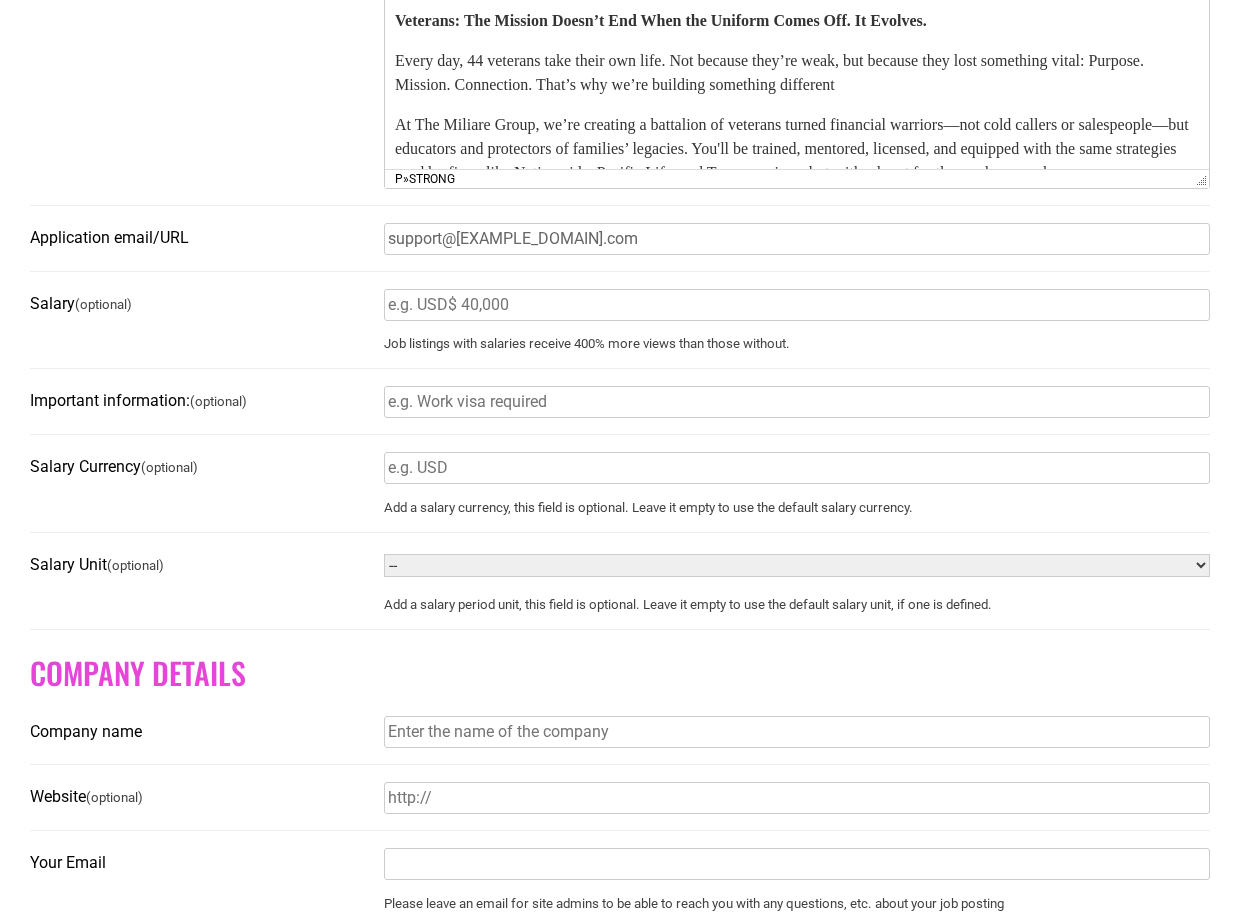 click on "--
Year
Month
Week
Day
Hour" at bounding box center [797, 565] 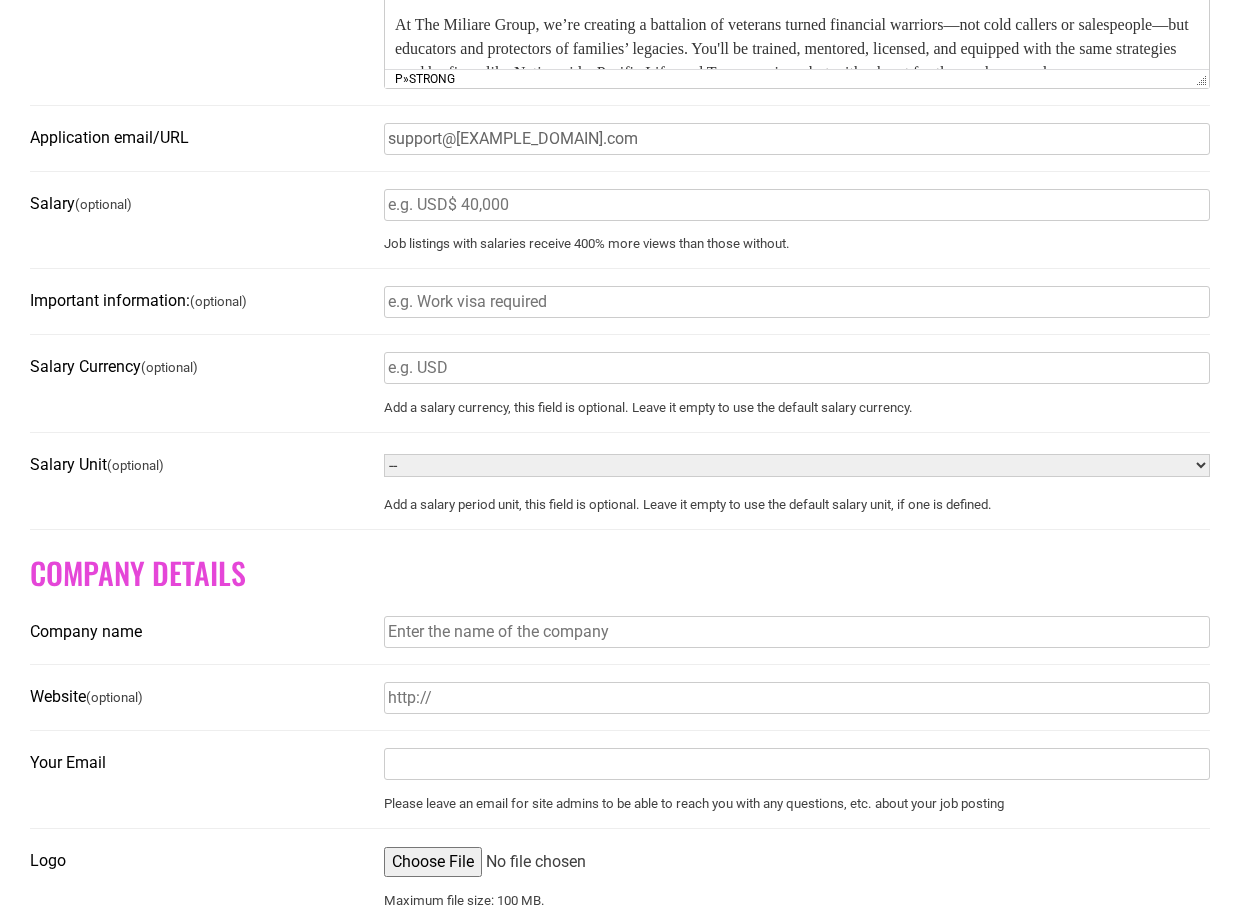 click on "Company name" at bounding box center (797, 632) 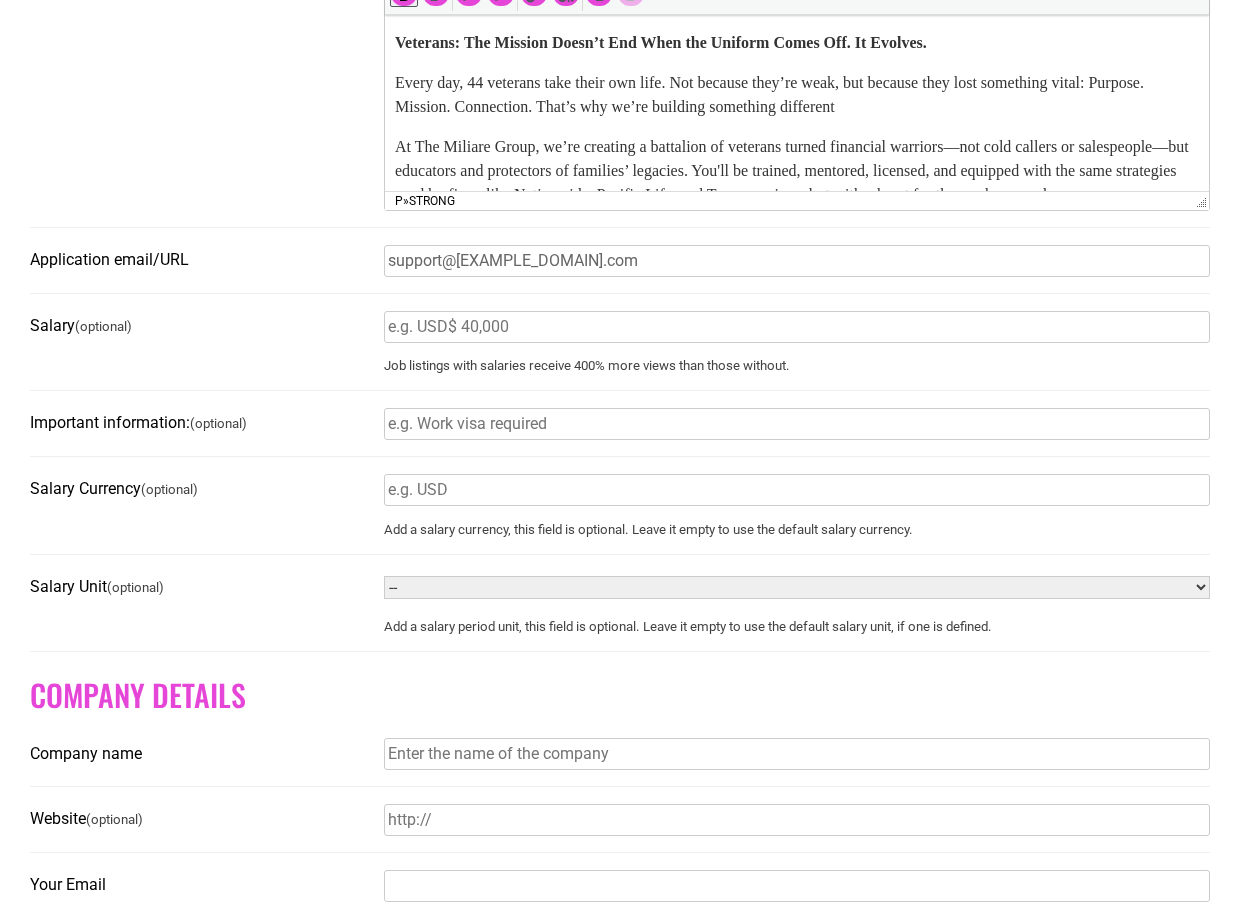 scroll, scrollTop: 1100, scrollLeft: 0, axis: vertical 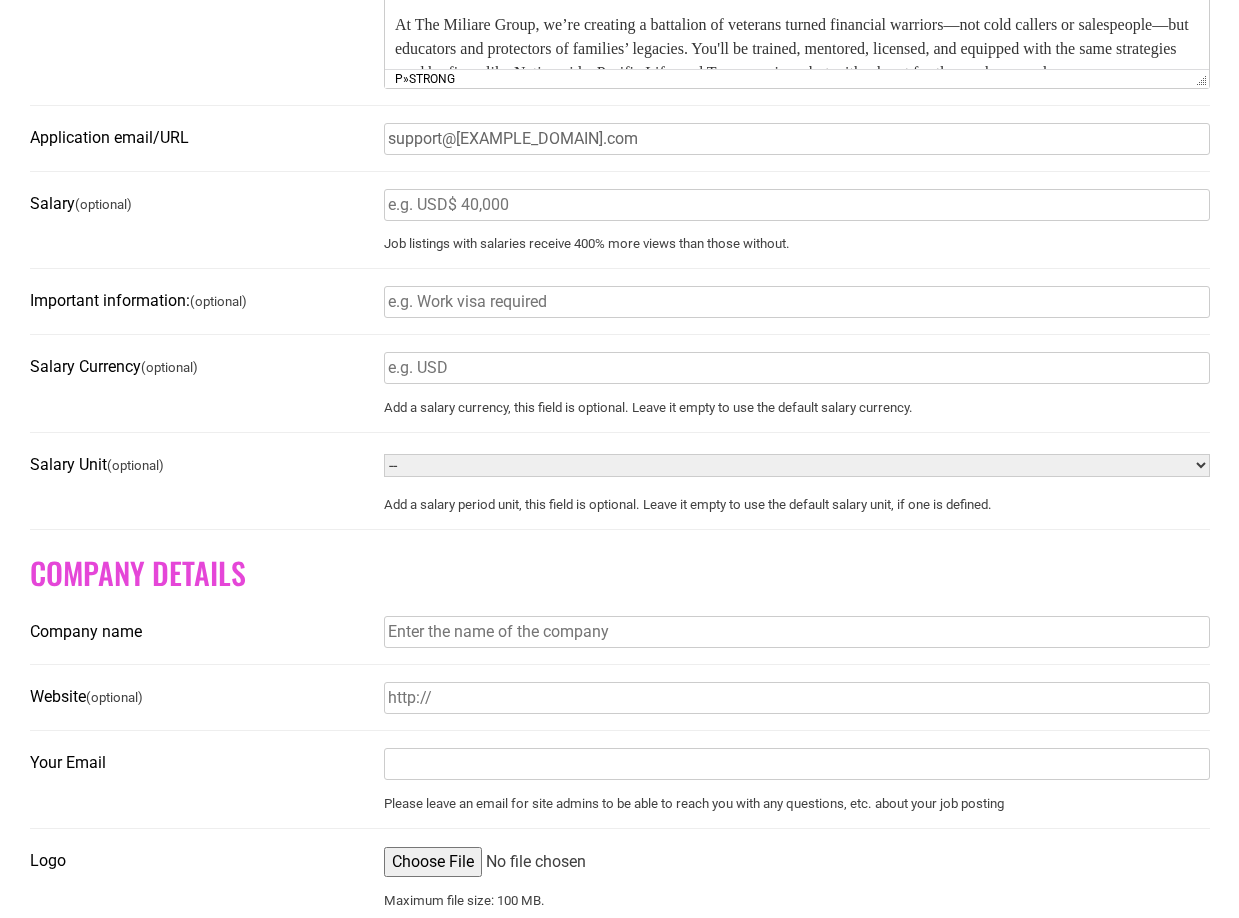 click on "Company name" at bounding box center (797, 632) 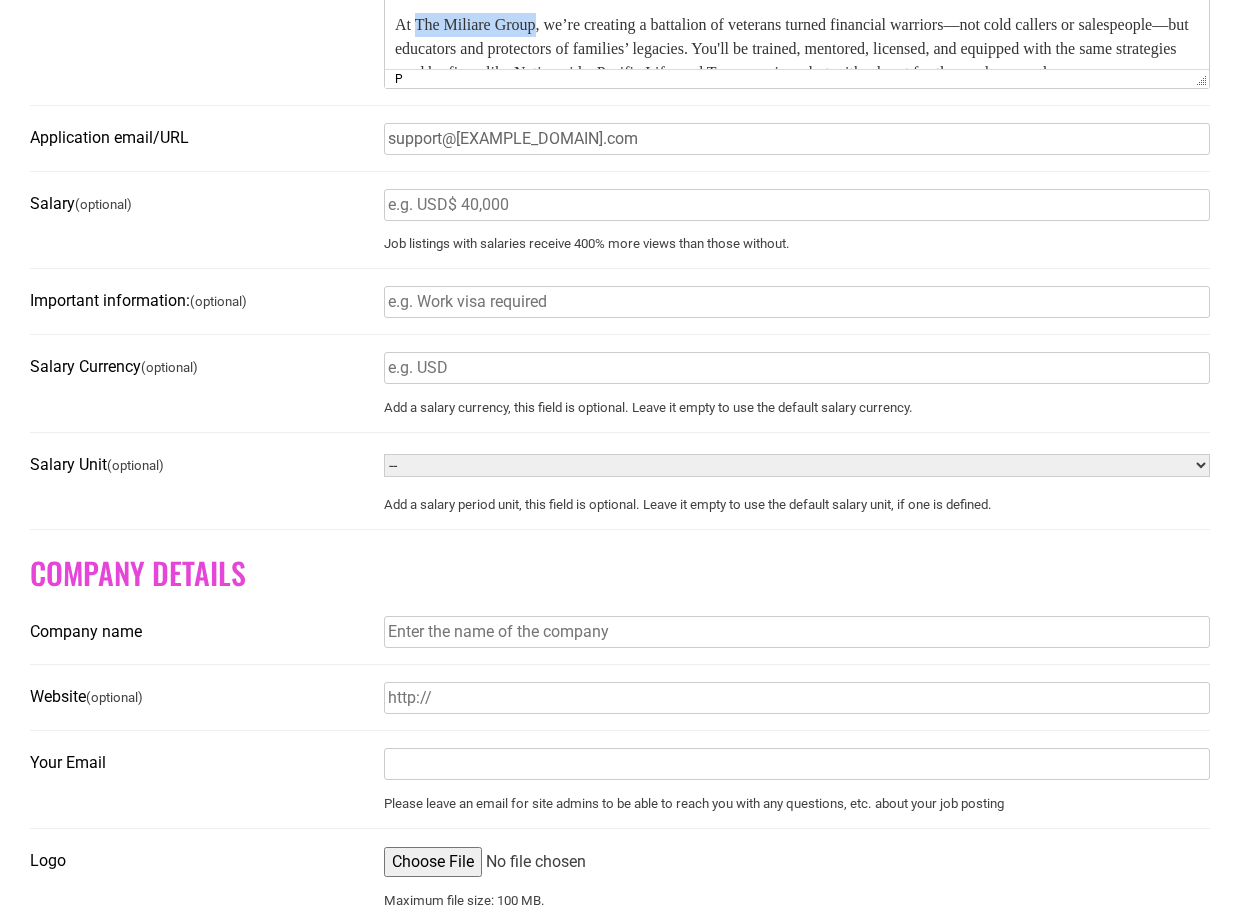 drag, startPoint x: 414, startPoint y: 24, endPoint x: 541, endPoint y: 30, distance: 127.141655 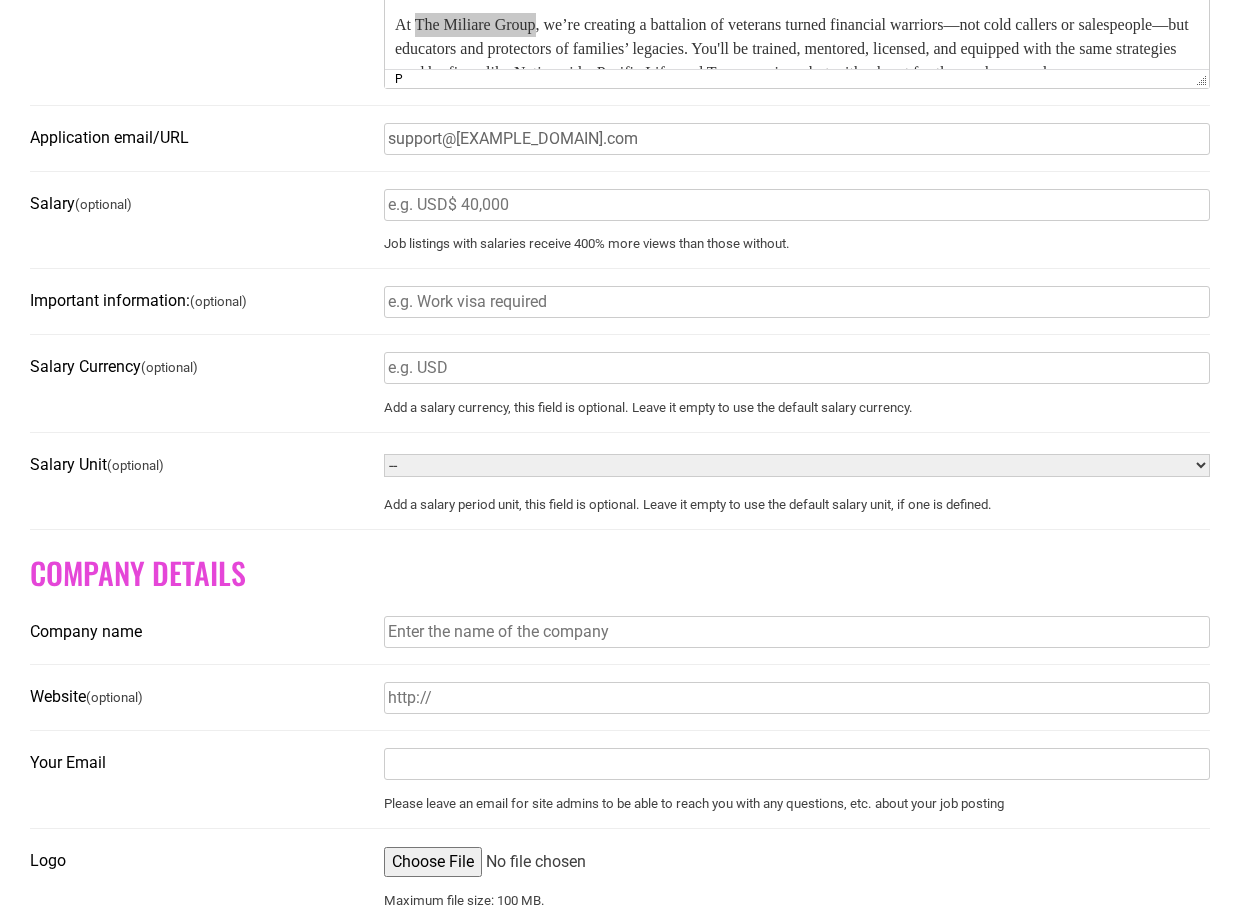 click on "Company name" at bounding box center (797, 632) 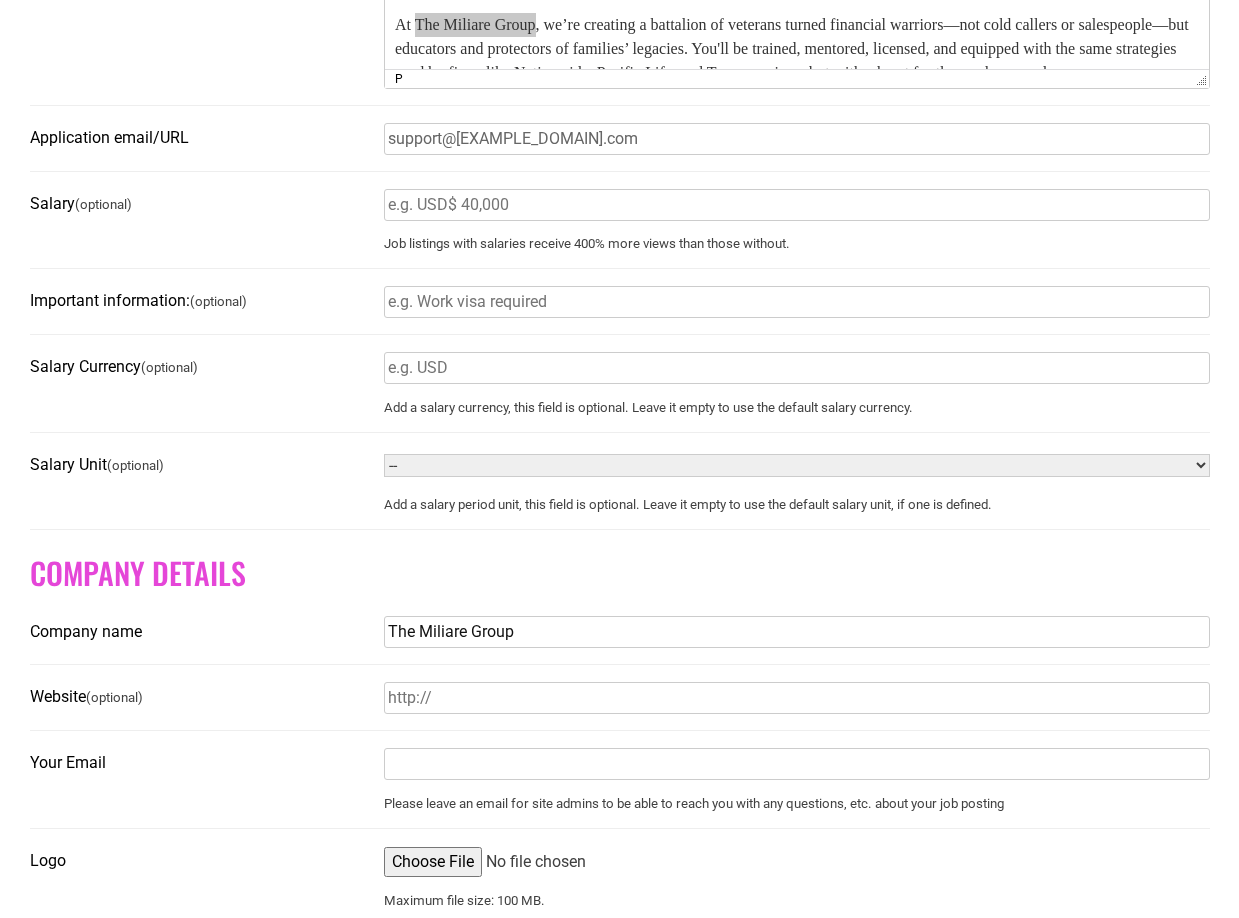 type on "The Miliare Group" 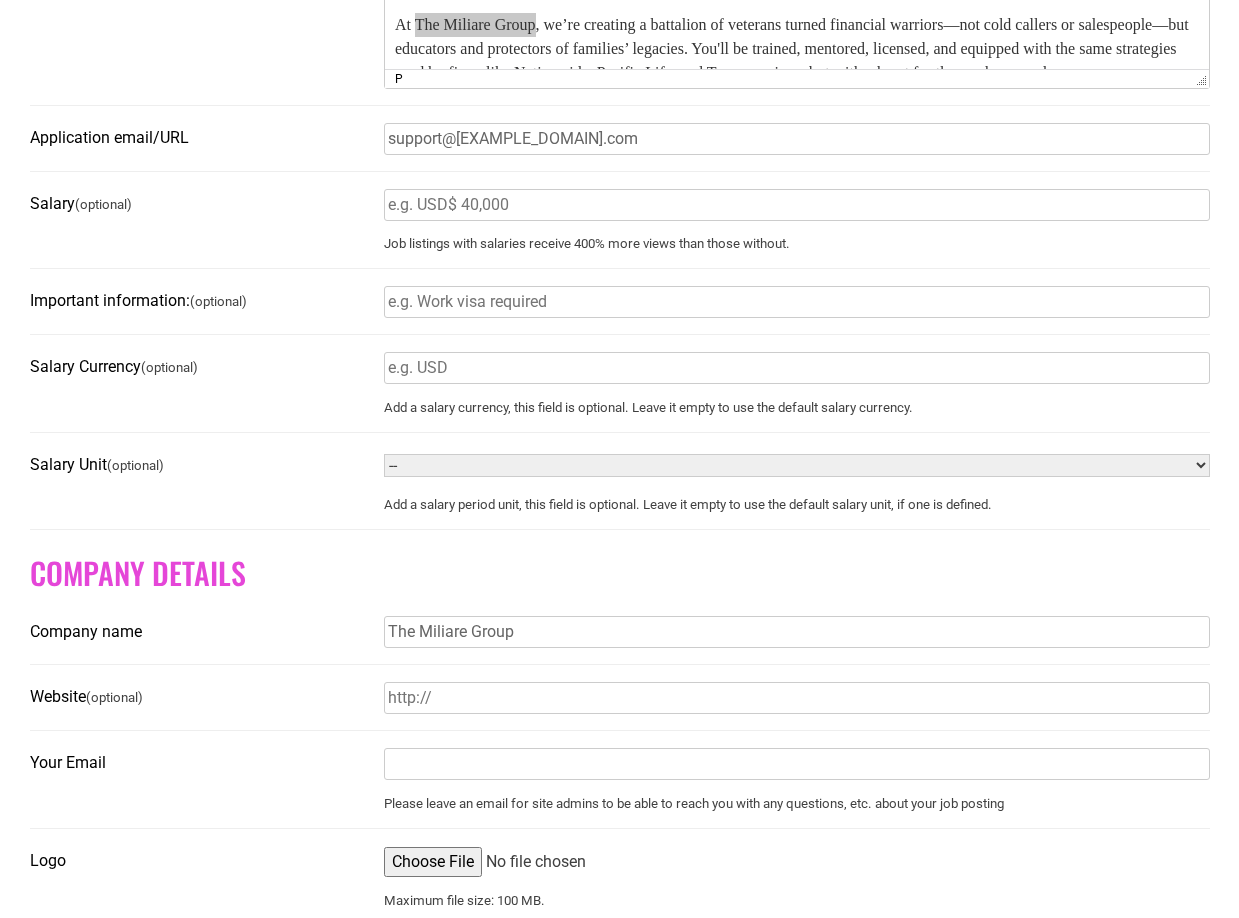 click on "Website  (optional)" at bounding box center [797, 698] 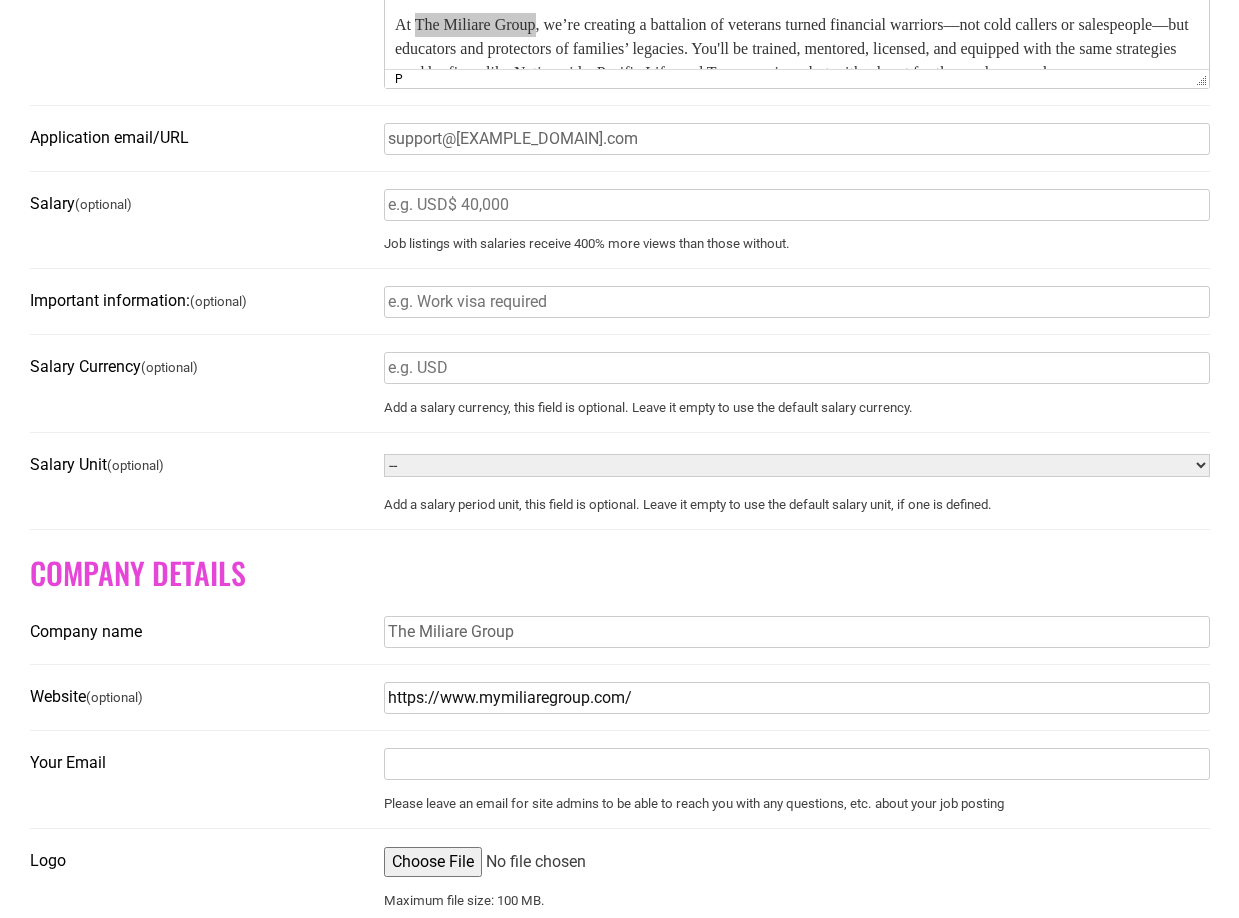 type on "https://www.mymiliaregroup.com/" 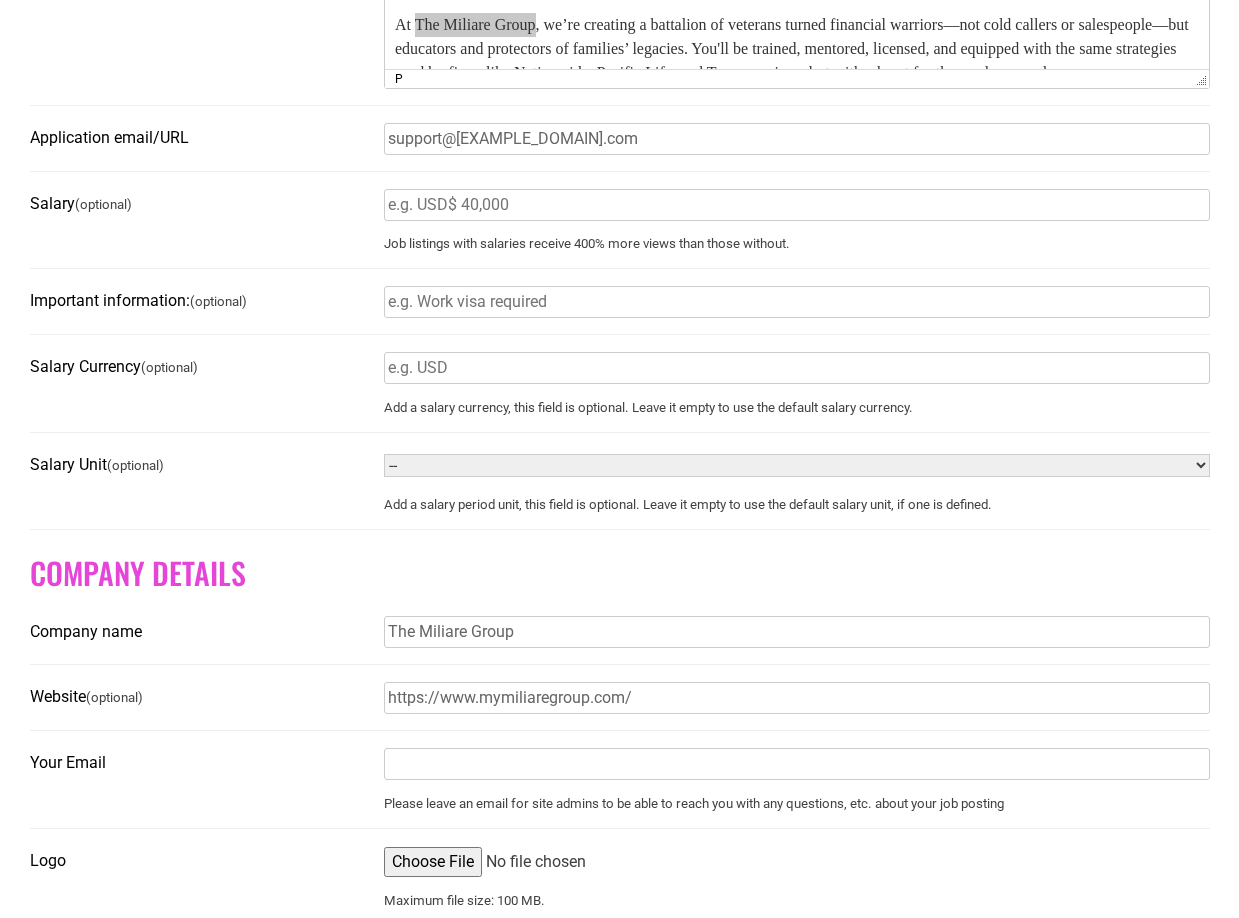 click on "Your Email" at bounding box center [797, 764] 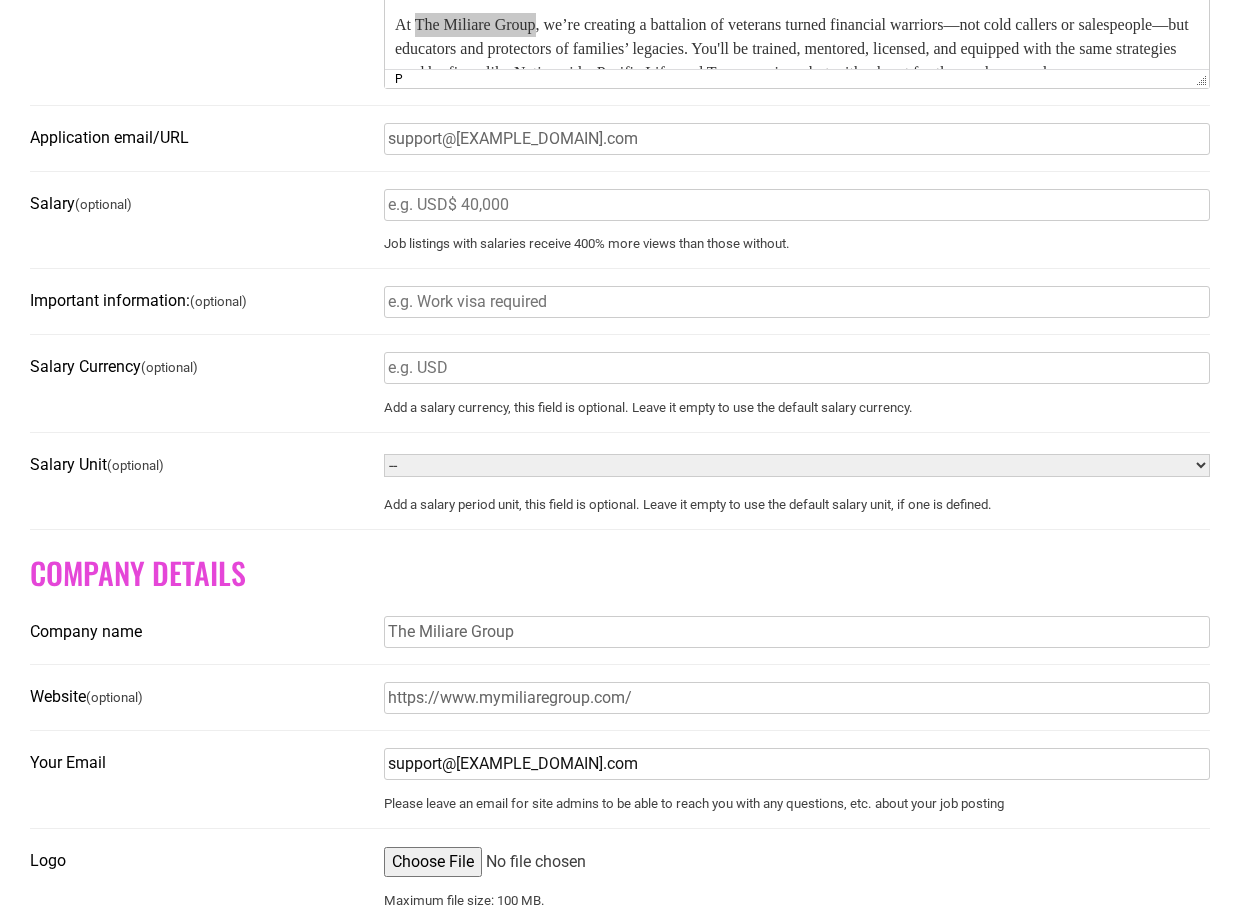 scroll, scrollTop: 1200, scrollLeft: 0, axis: vertical 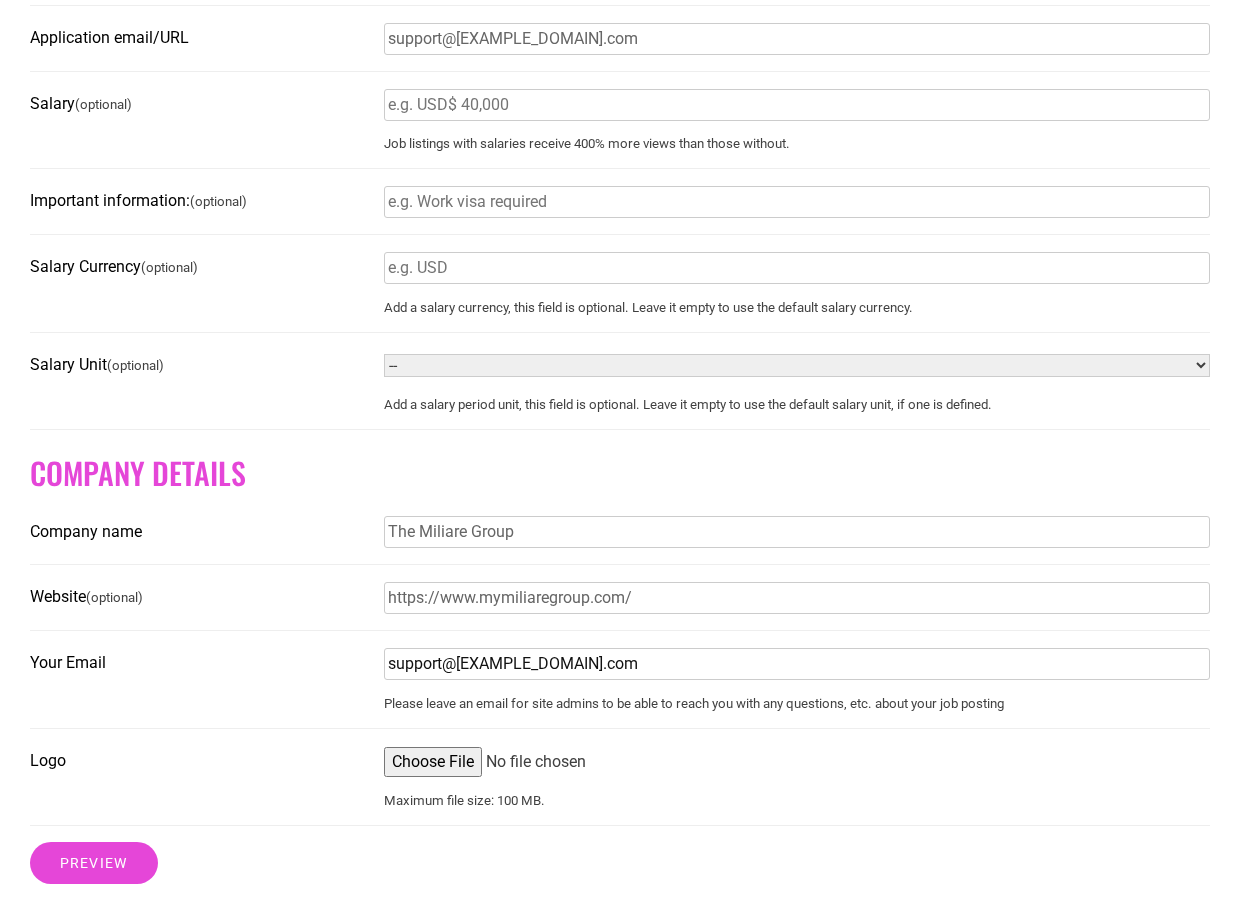 type on "support@freedomunitedconsulting.com" 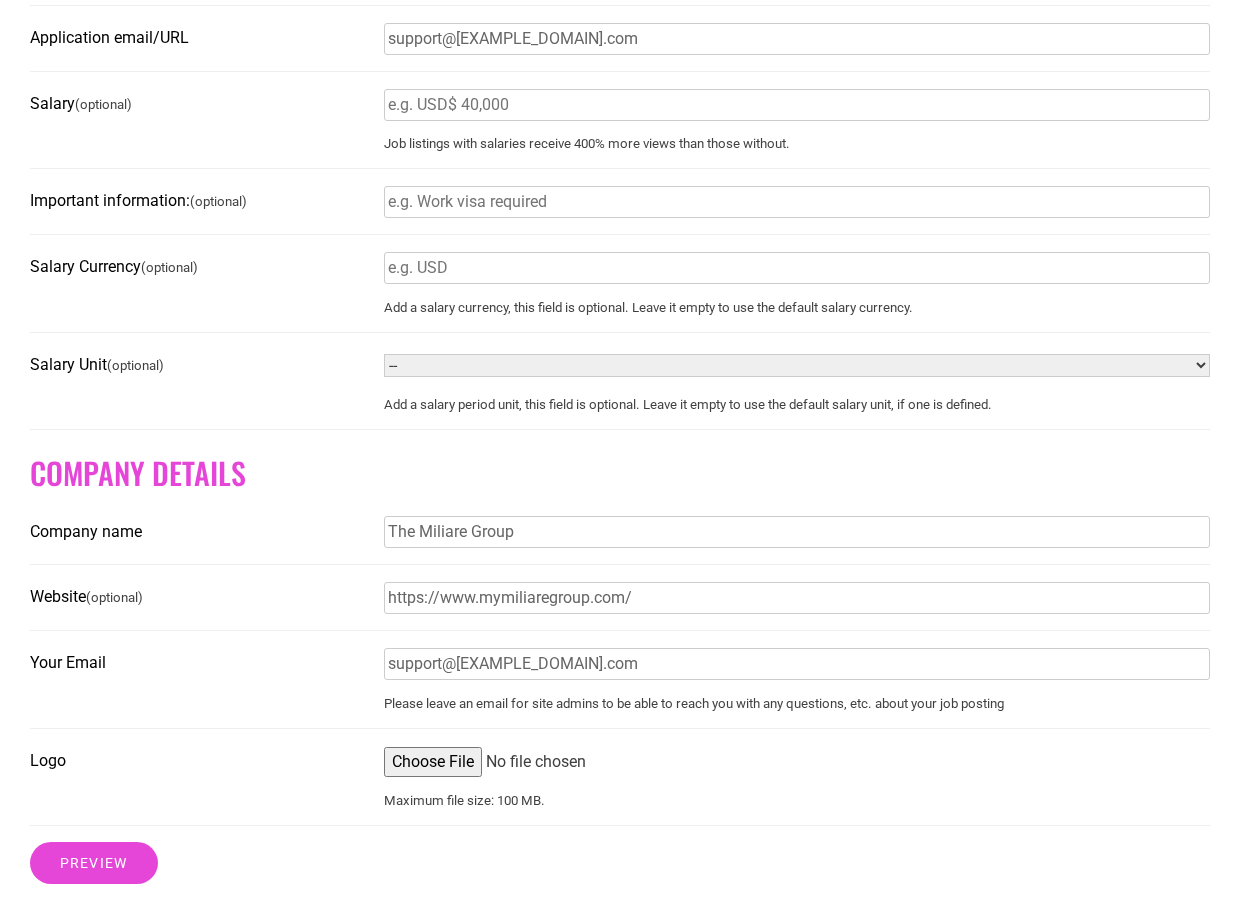 click on "Logo" at bounding box center [797, 762] 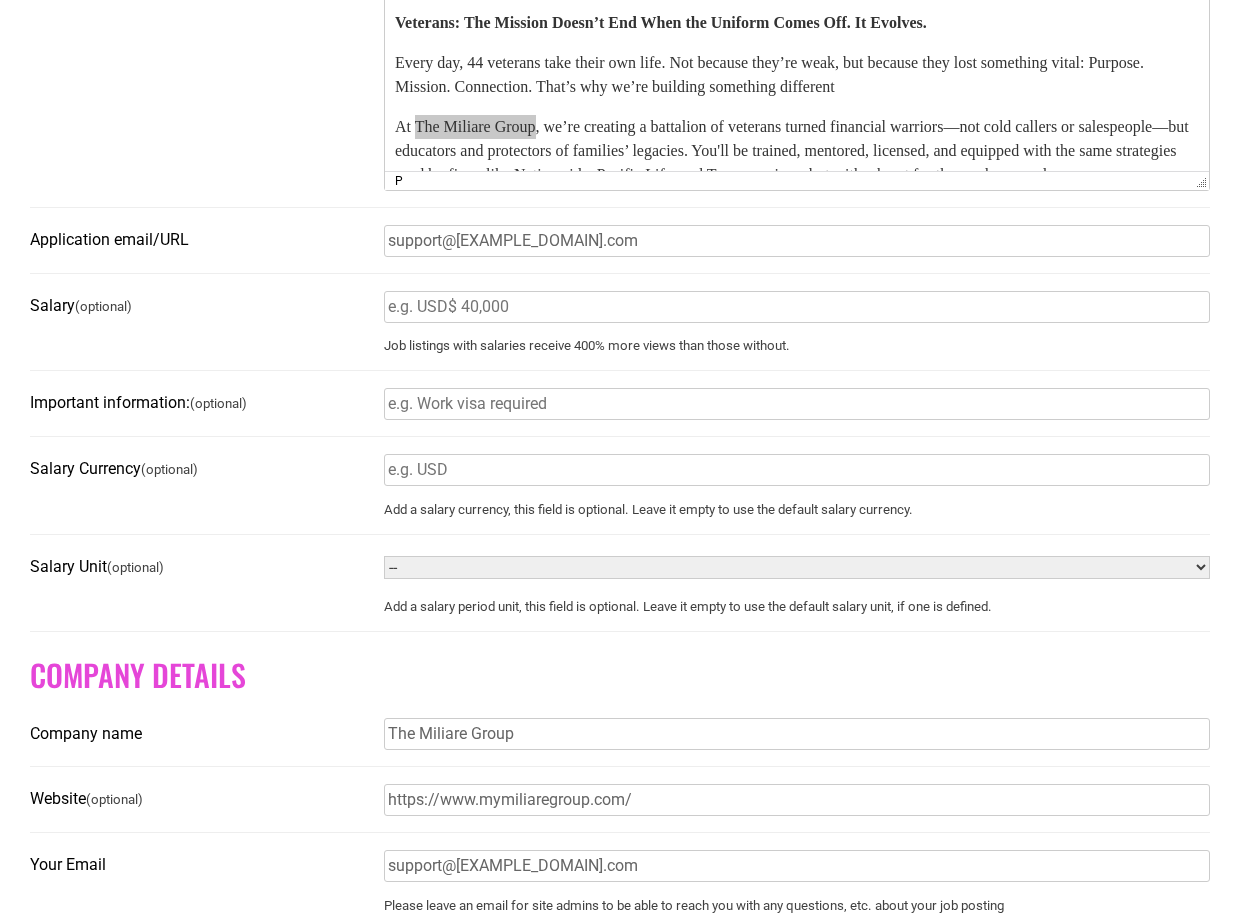 scroll, scrollTop: 800, scrollLeft: 0, axis: vertical 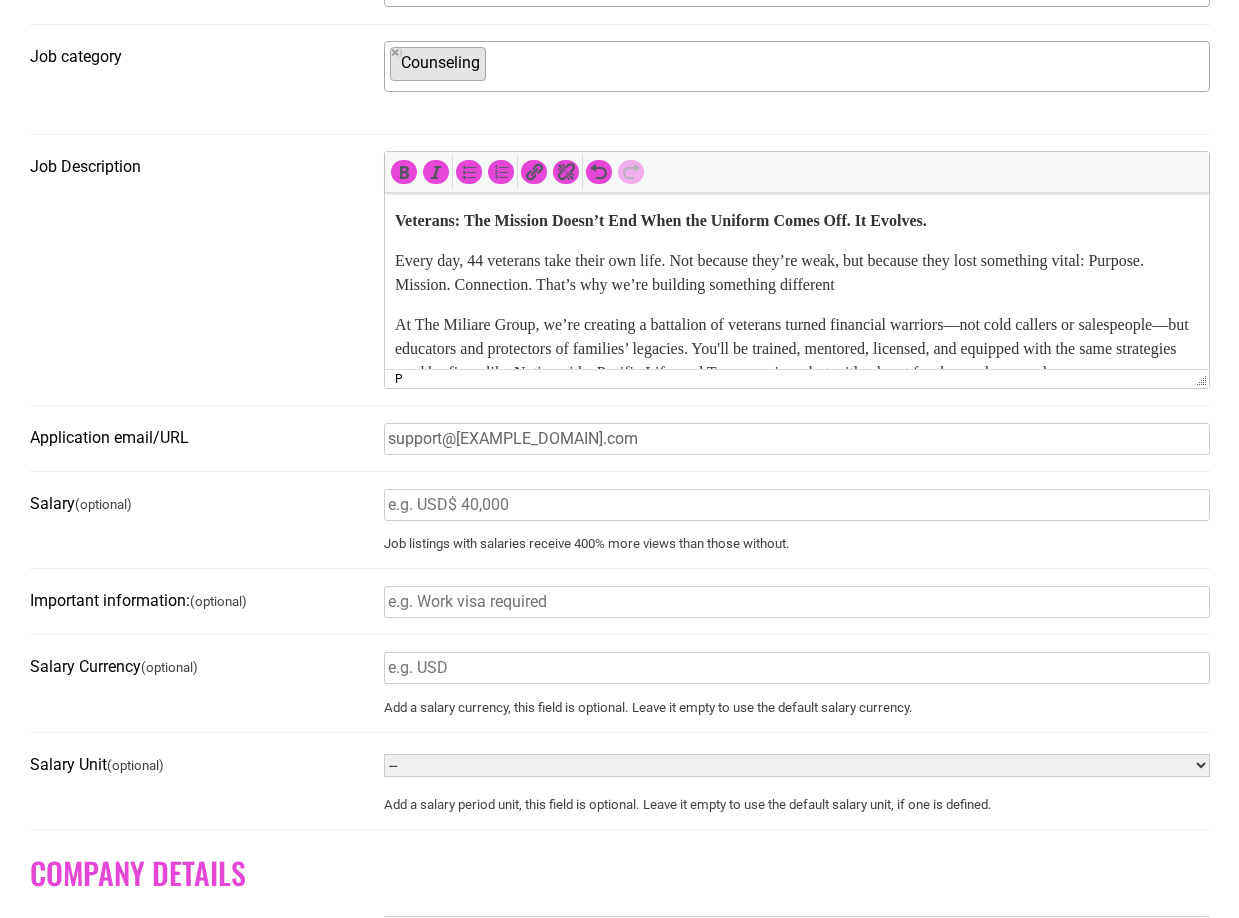 click on "At The Miliare Group, we’re creating a battalion of veterans turned financial warriors—not cold callers or salespeople—but educators and protectors of families’ legacies. You'll be trained, mentored, licensed, and equipped with the same strategies used by firms like Nationwide, Pacific Life, and Transamerica—but with a heart for those who served." at bounding box center [796, 349] 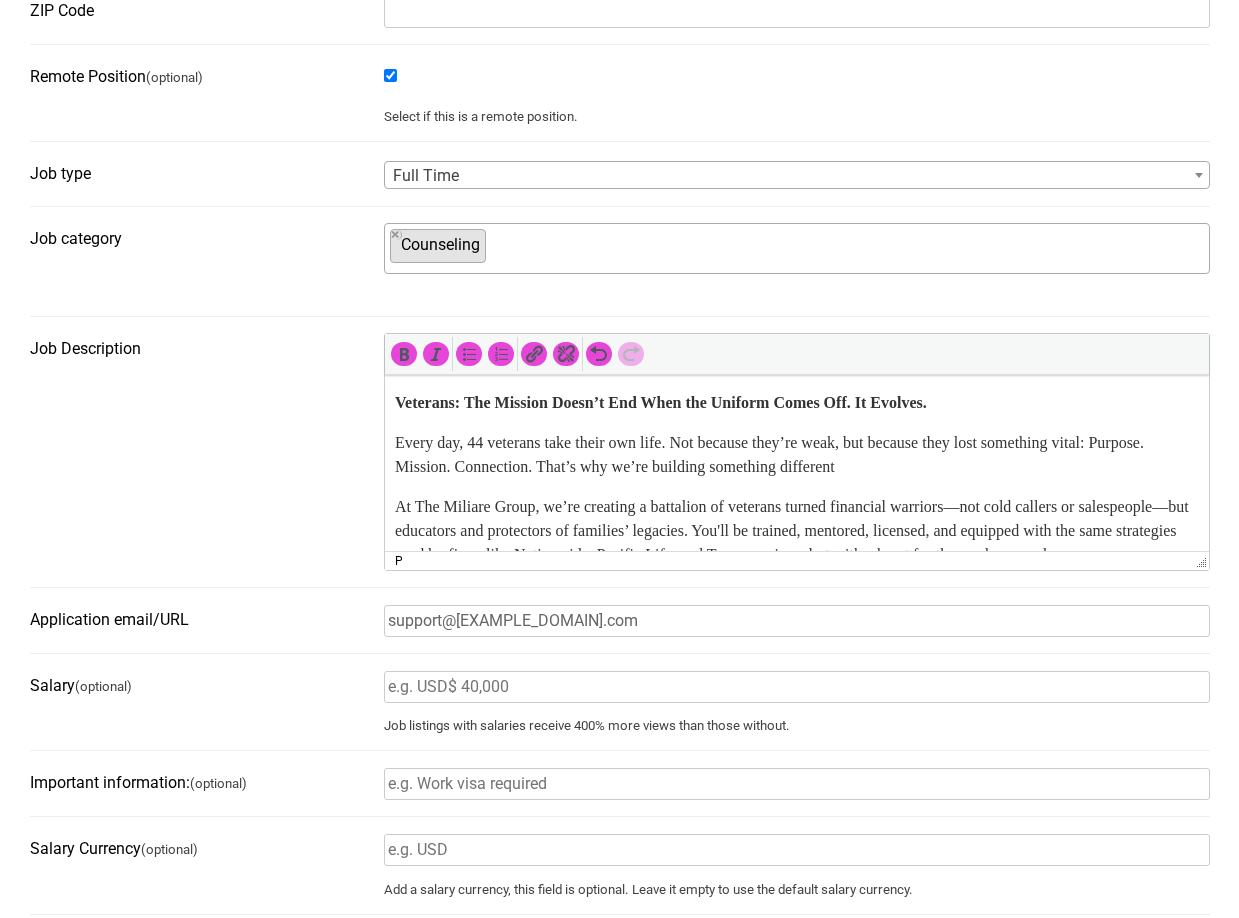 scroll, scrollTop: 600, scrollLeft: 0, axis: vertical 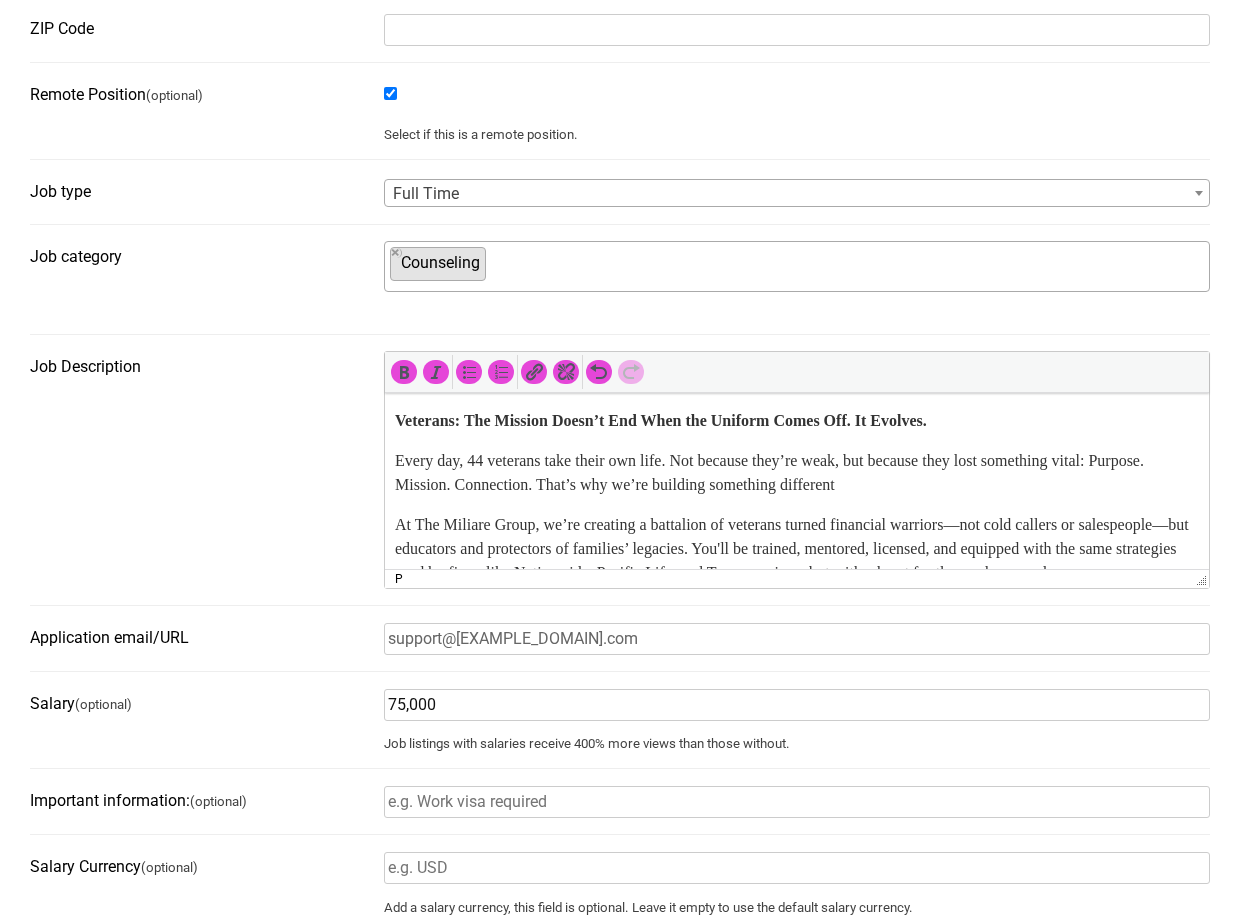 click on "75,000" at bounding box center [797, 705] 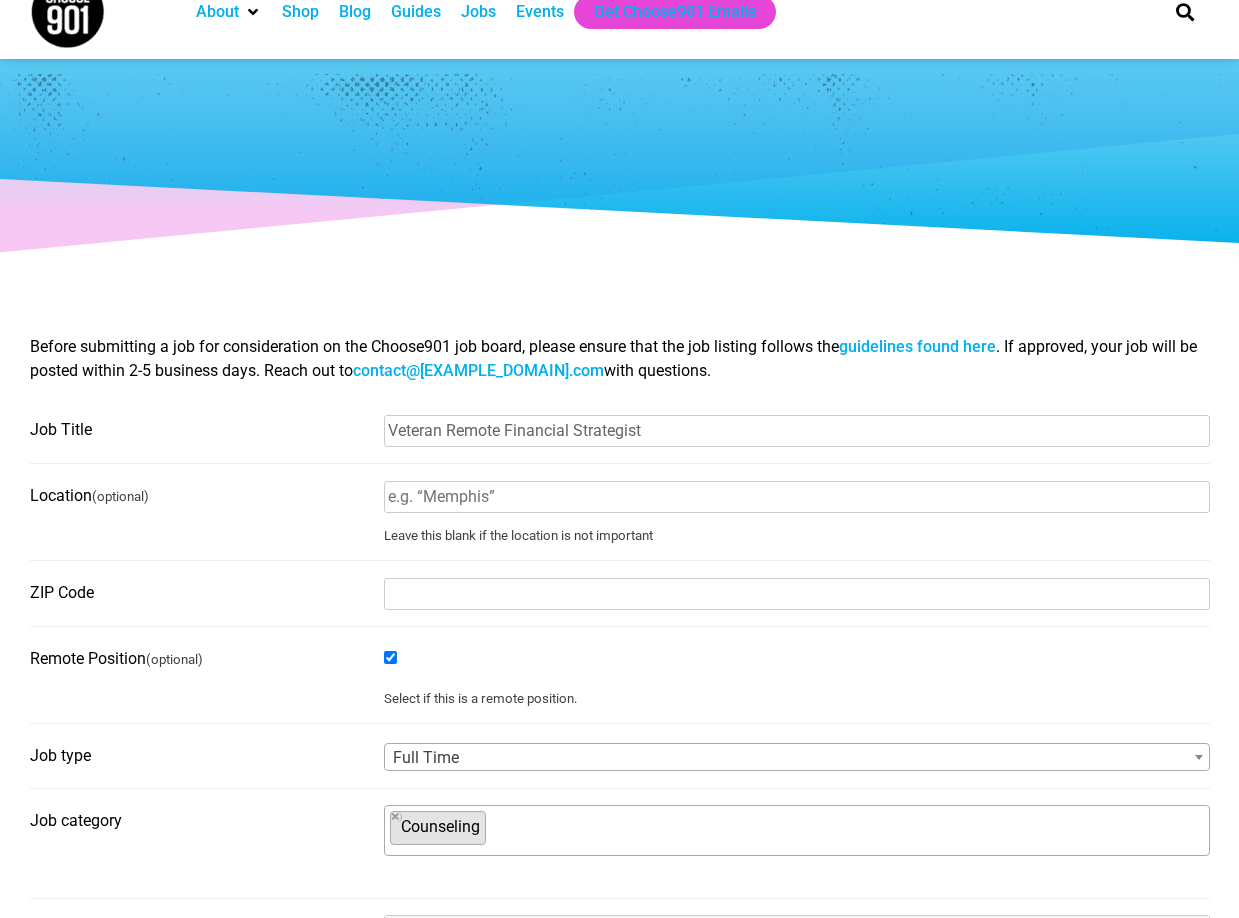 scroll, scrollTop: 0, scrollLeft: 0, axis: both 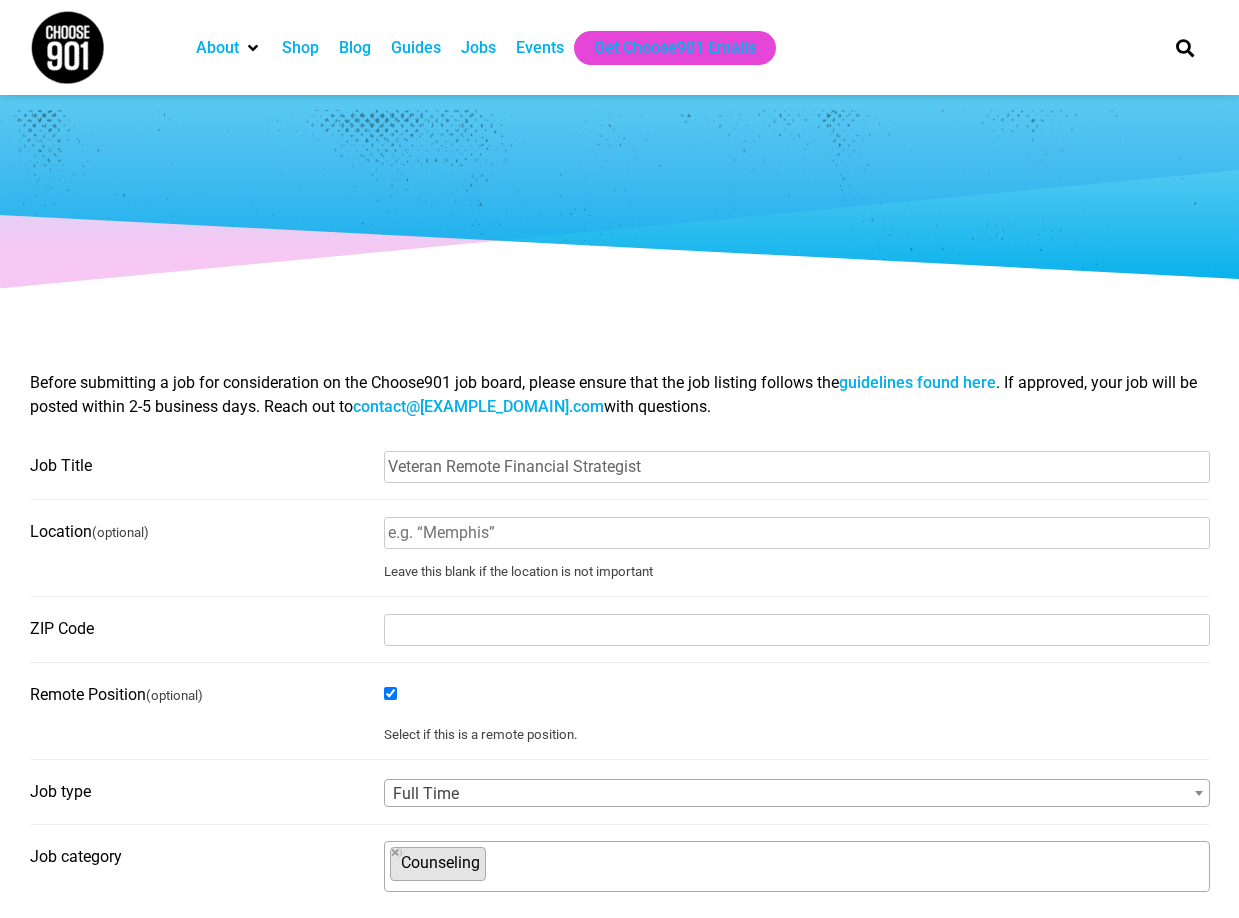 type on "75,000" 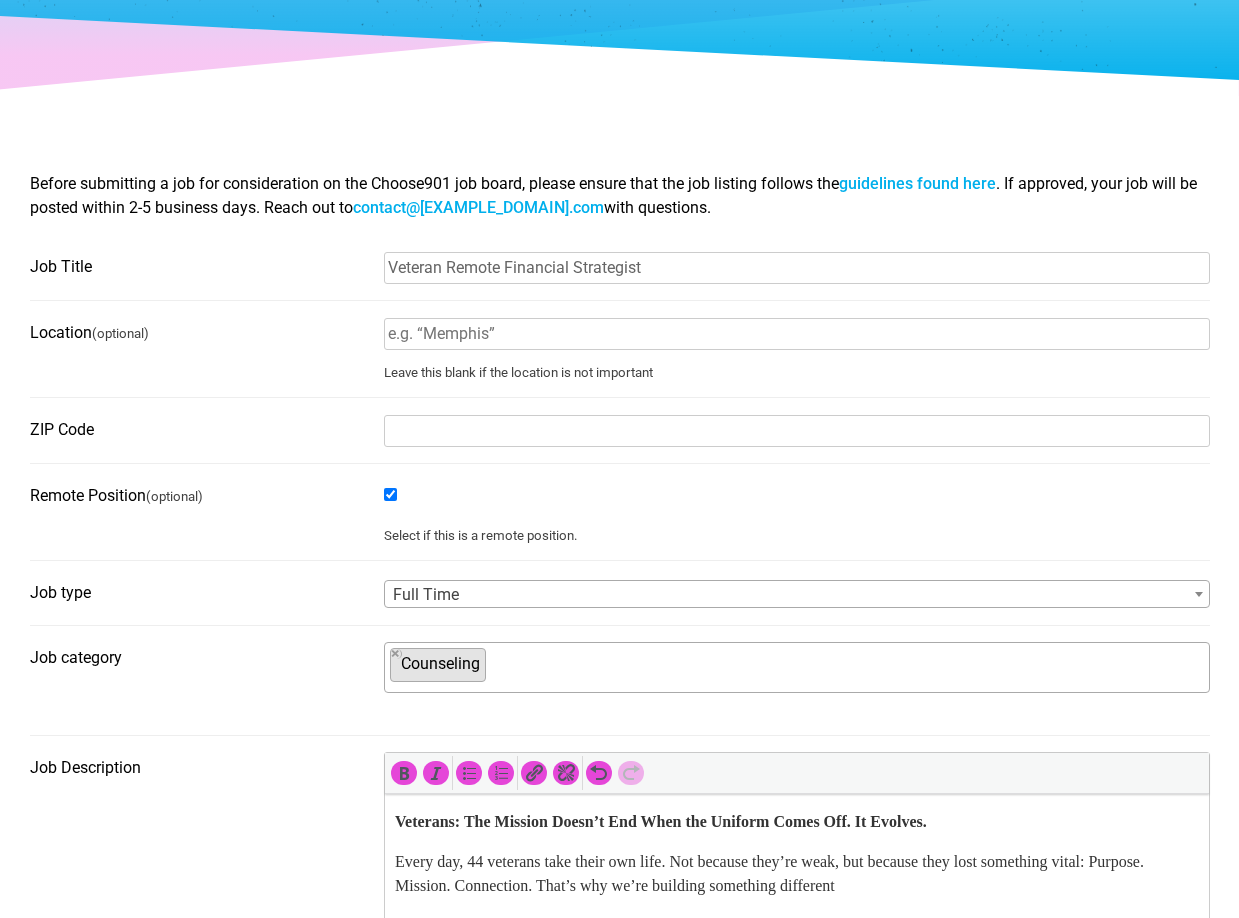scroll, scrollTop: 200, scrollLeft: 0, axis: vertical 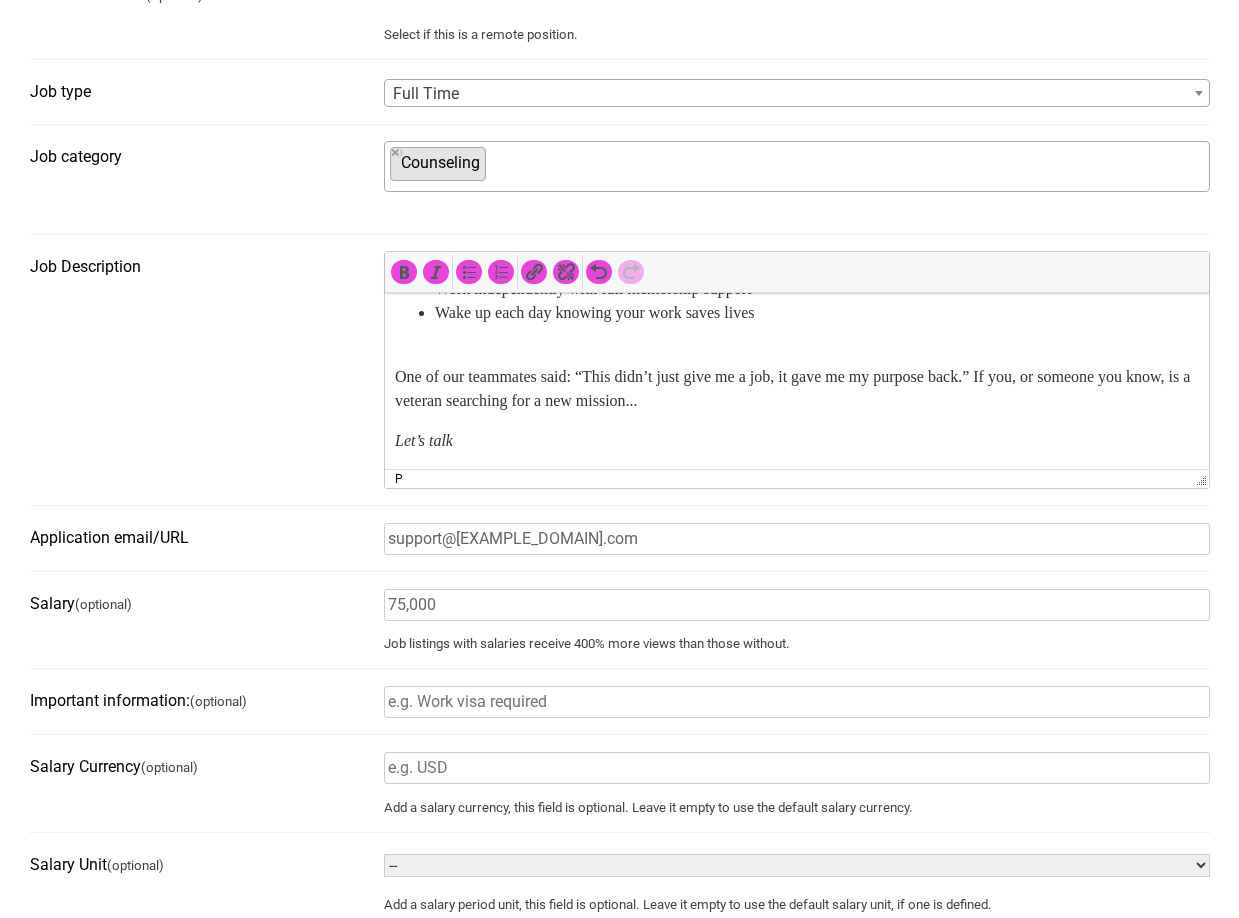 click on "Important information:   (optional)" at bounding box center [797, 702] 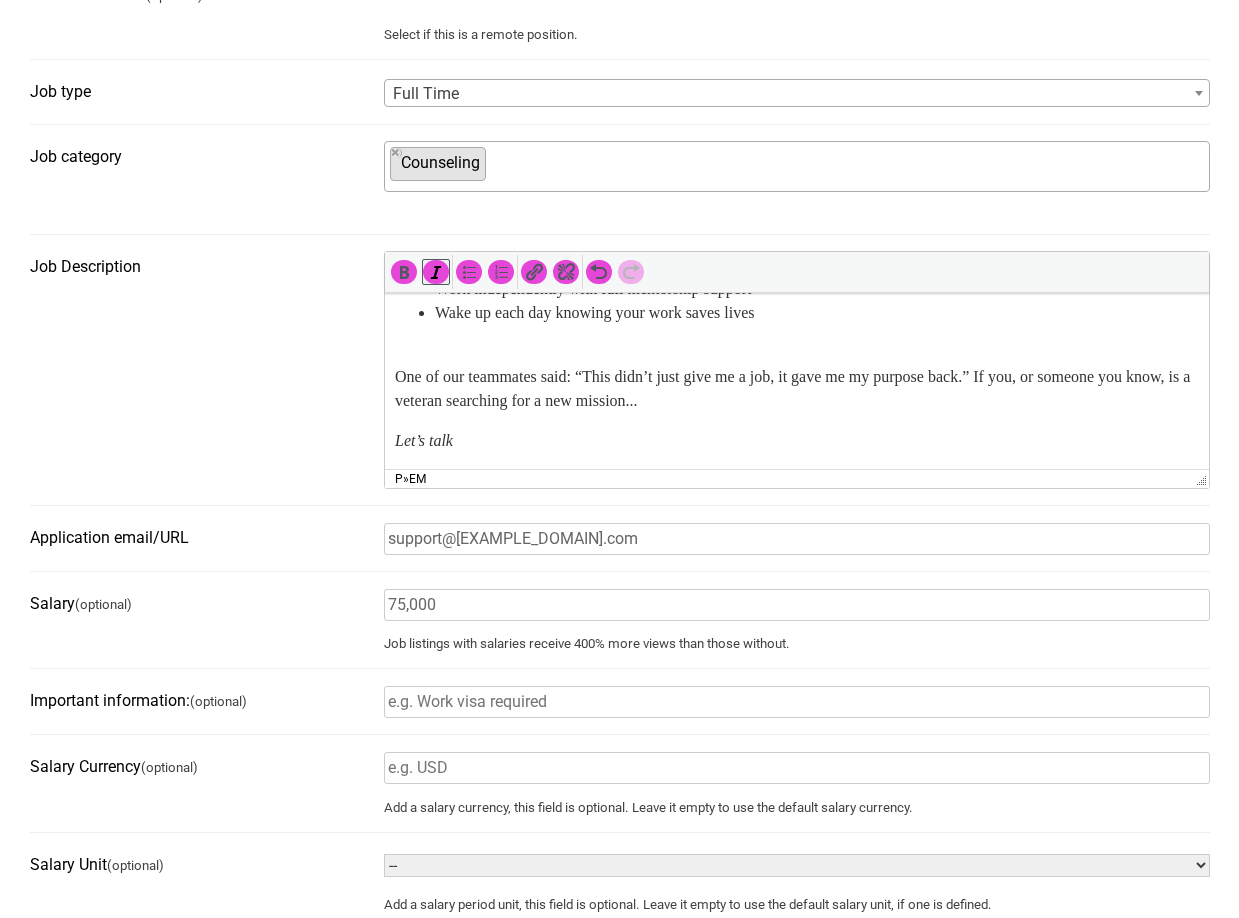 scroll, scrollTop: 388, scrollLeft: 0, axis: vertical 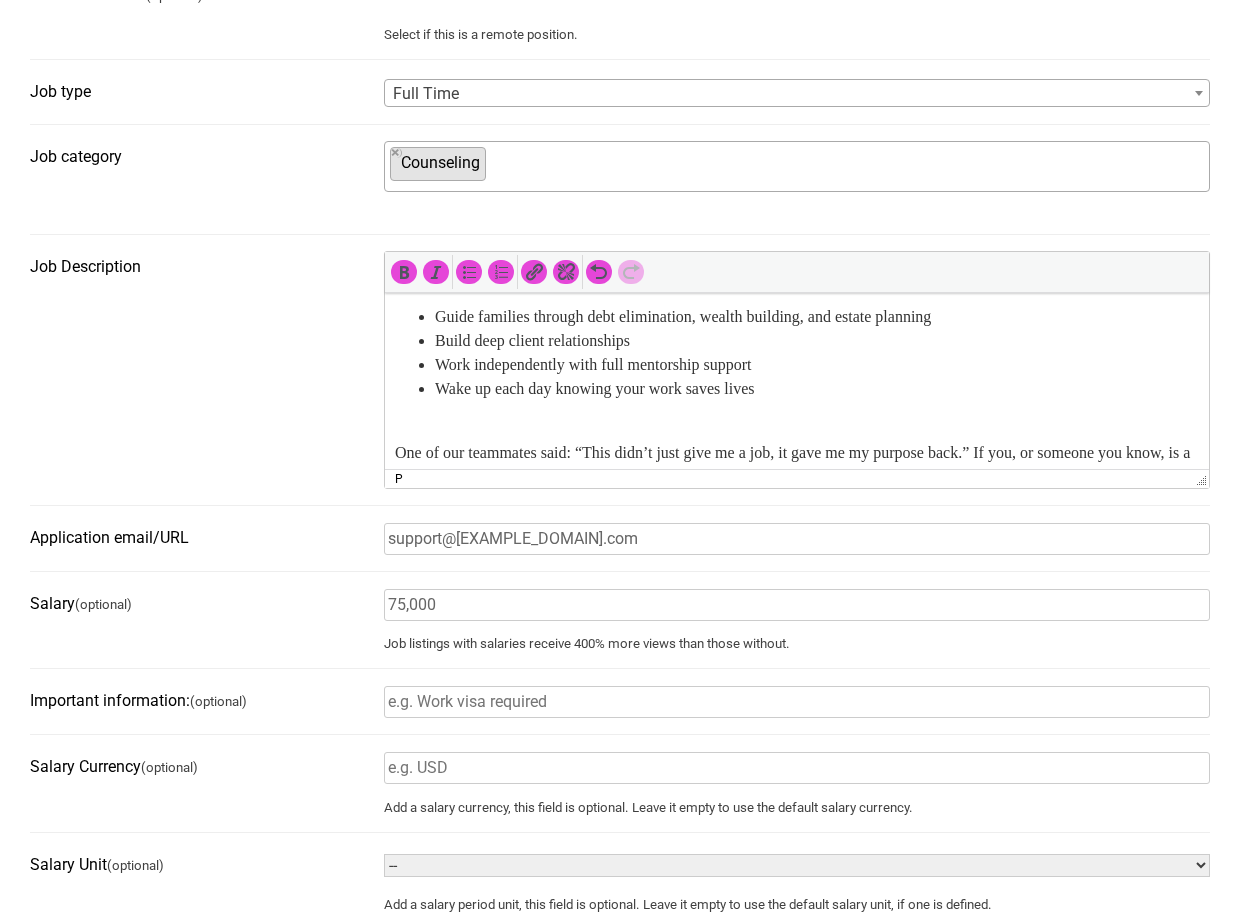 click on "One of our teammates said: “This didn’t just give me a job, it gave me my purpose back.” If you, or someone you know, is a veteran searching for a new mission..." at bounding box center [796, 453] 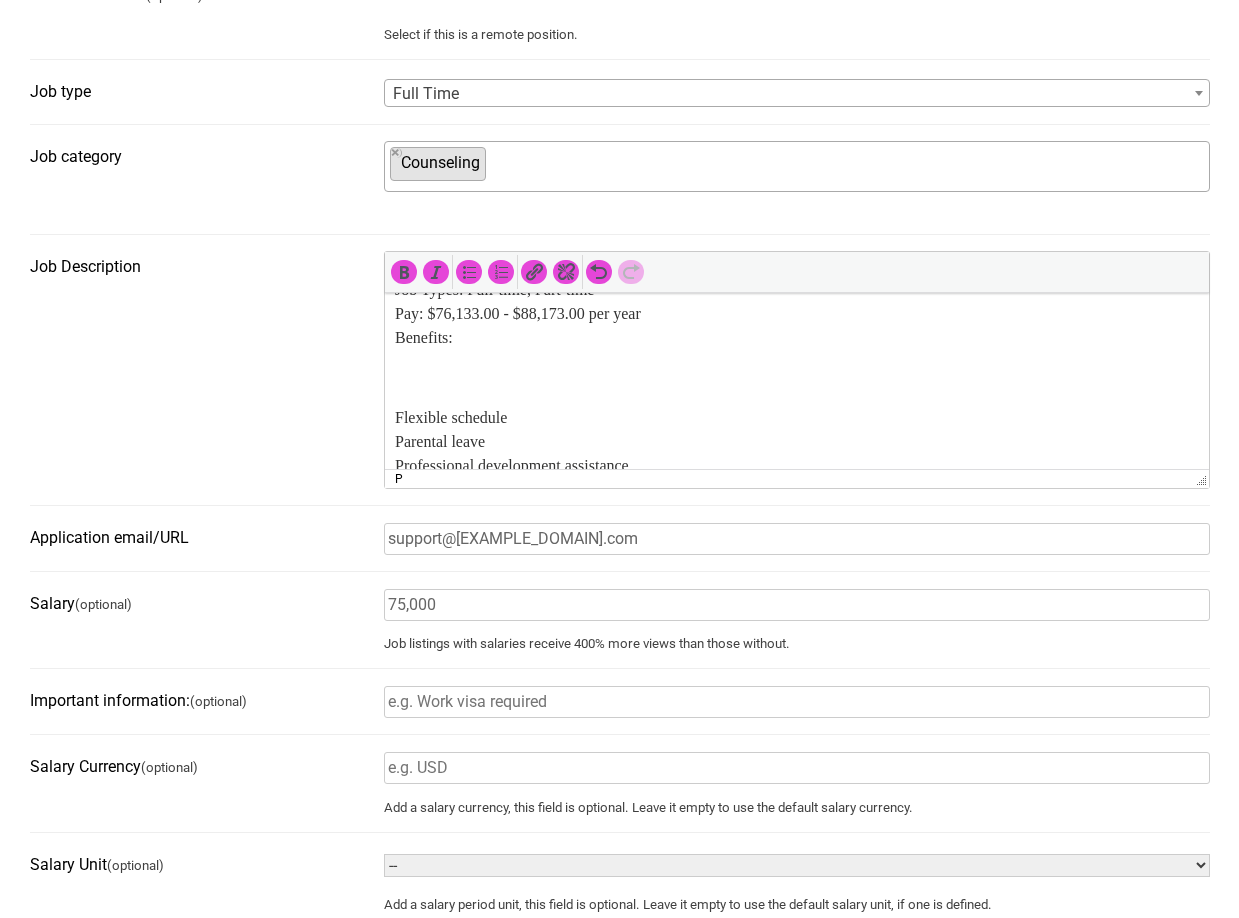 scroll, scrollTop: 427, scrollLeft: 0, axis: vertical 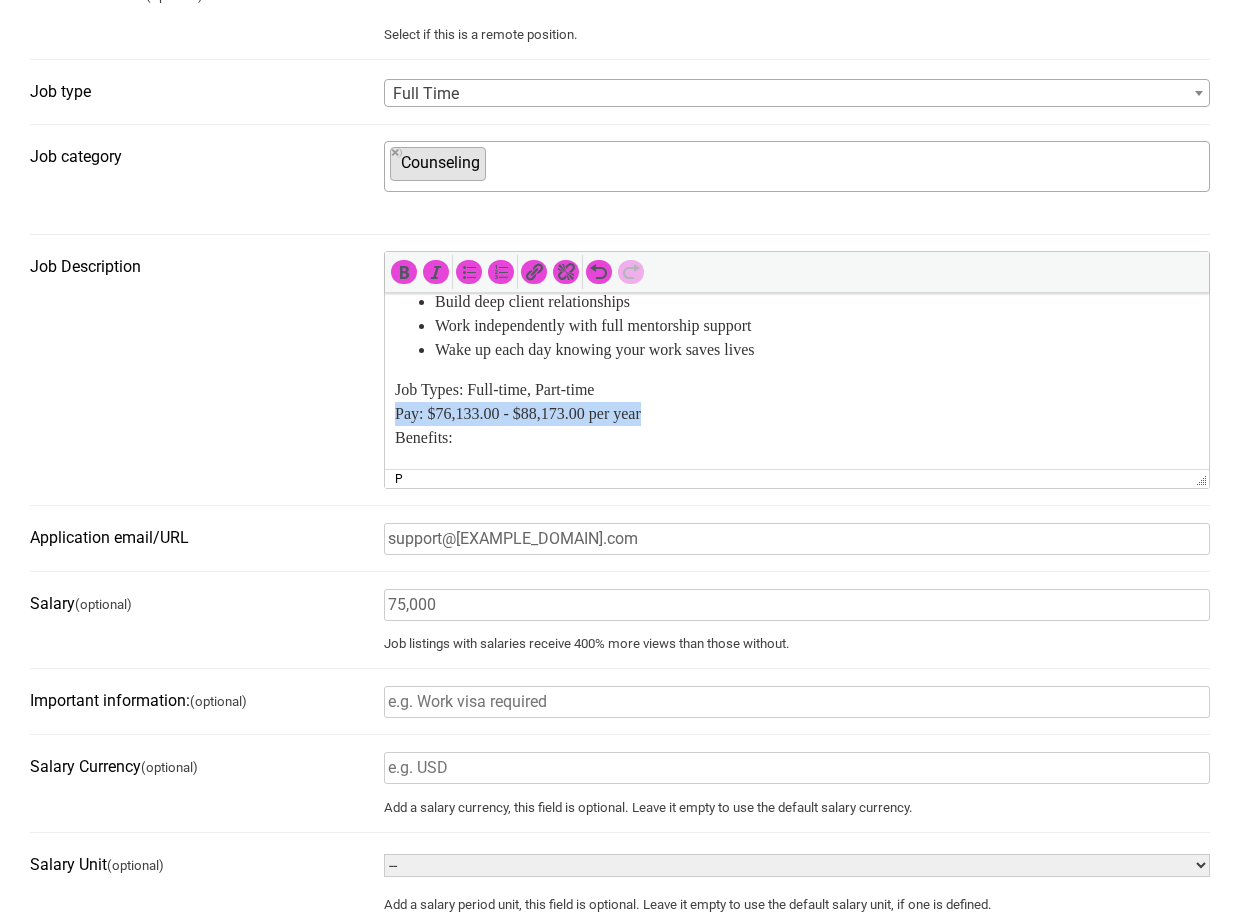 drag, startPoint x: 684, startPoint y: 440, endPoint x: 378, endPoint y: 445, distance: 306.04083 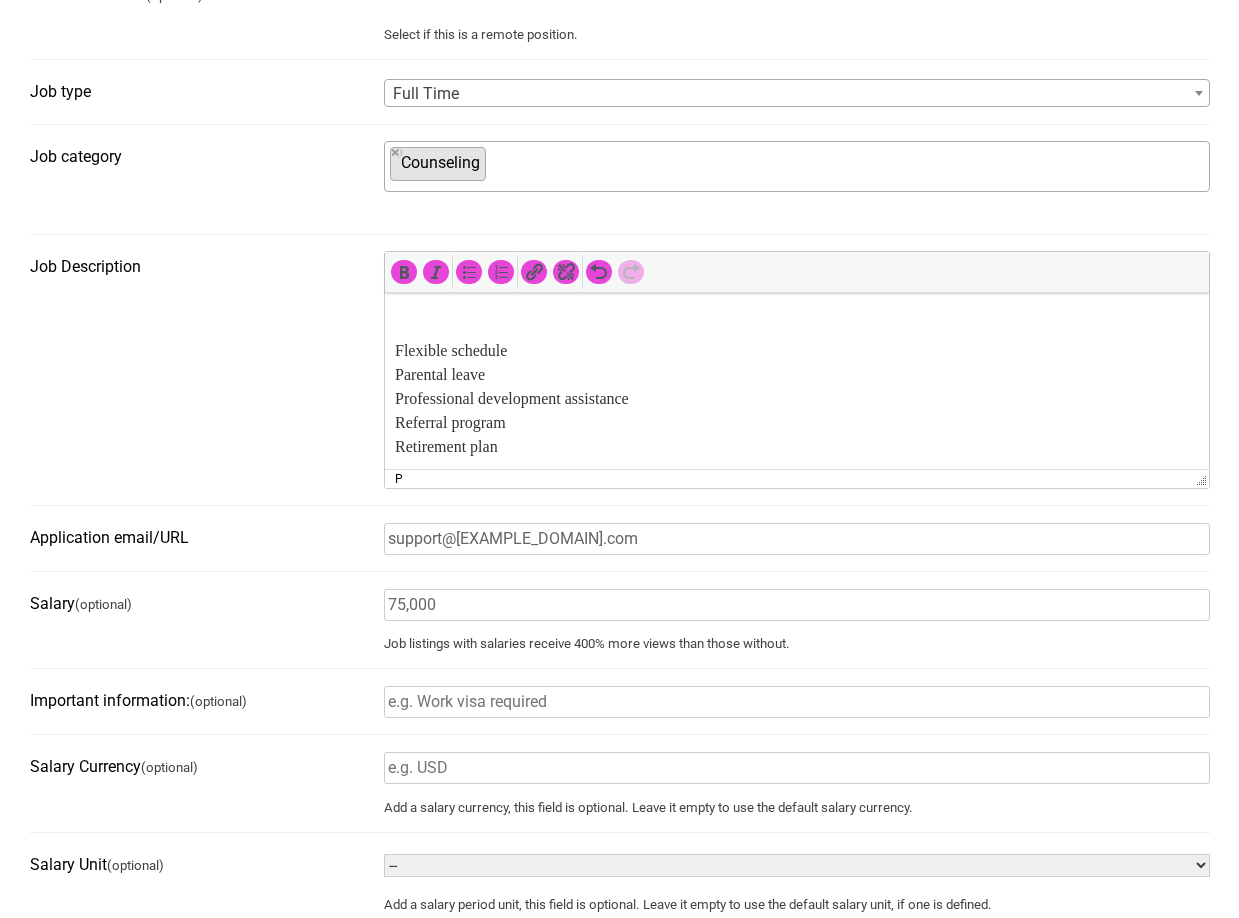 scroll, scrollTop: 494, scrollLeft: 0, axis: vertical 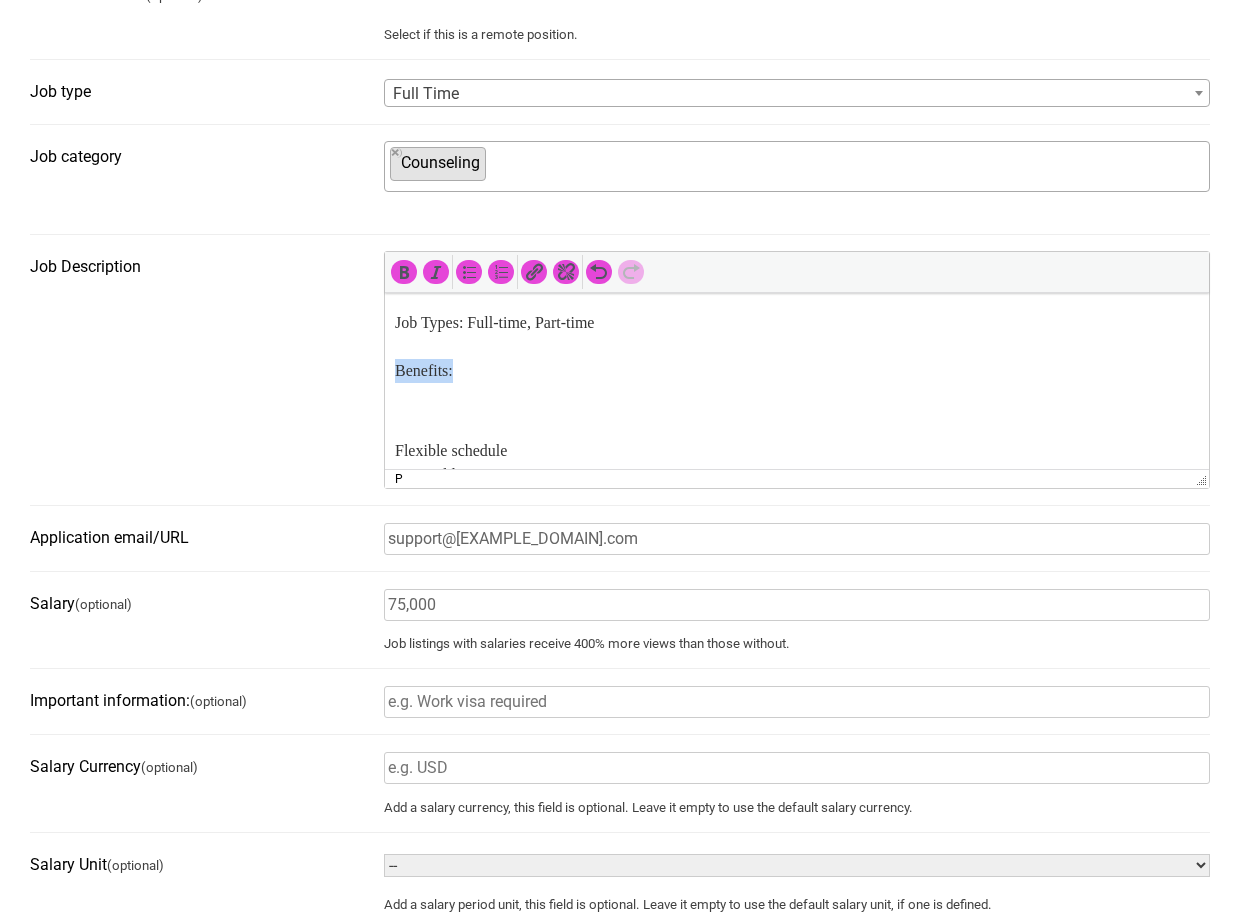 drag, startPoint x: 480, startPoint y: 457, endPoint x: 354, endPoint y: 393, distance: 141.32233 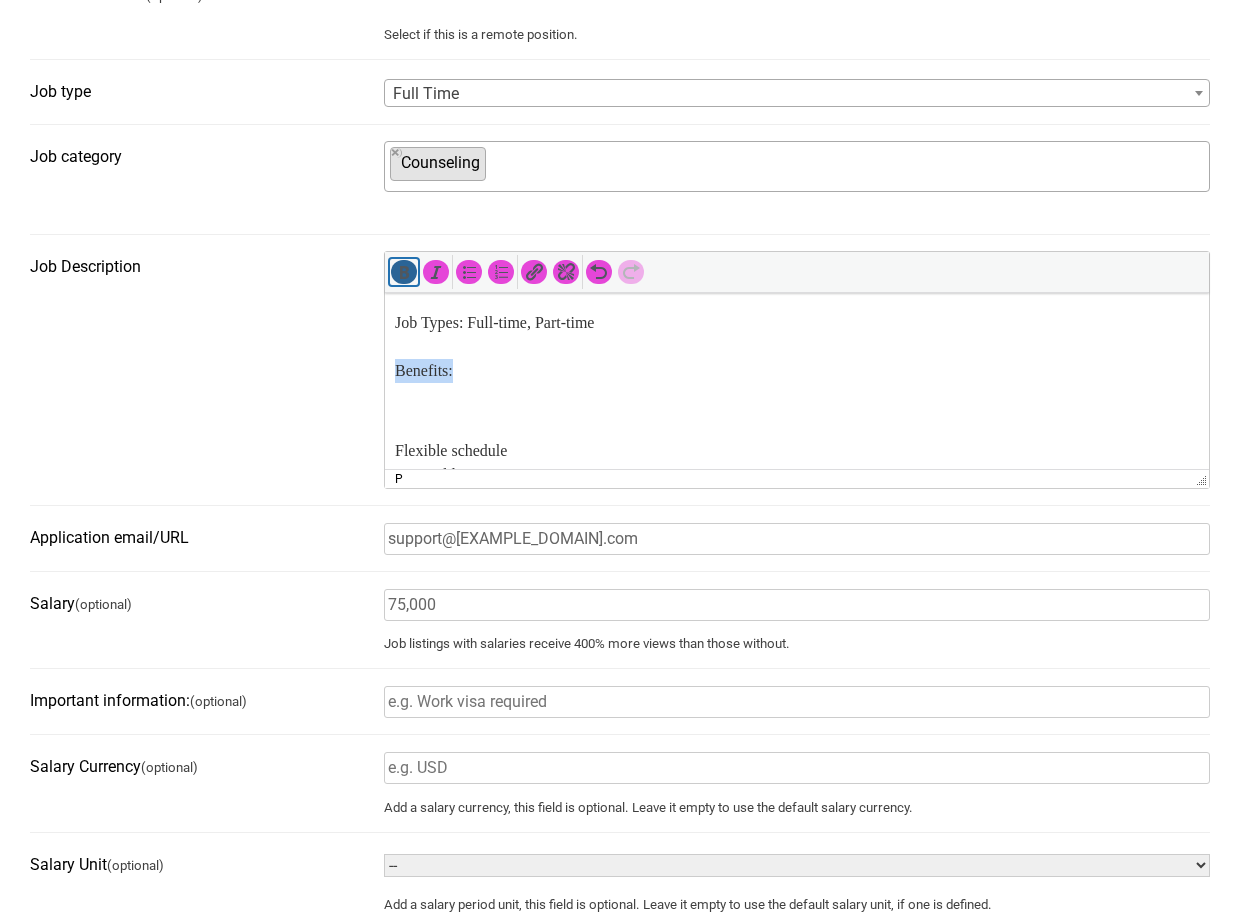 click at bounding box center [404, 272] 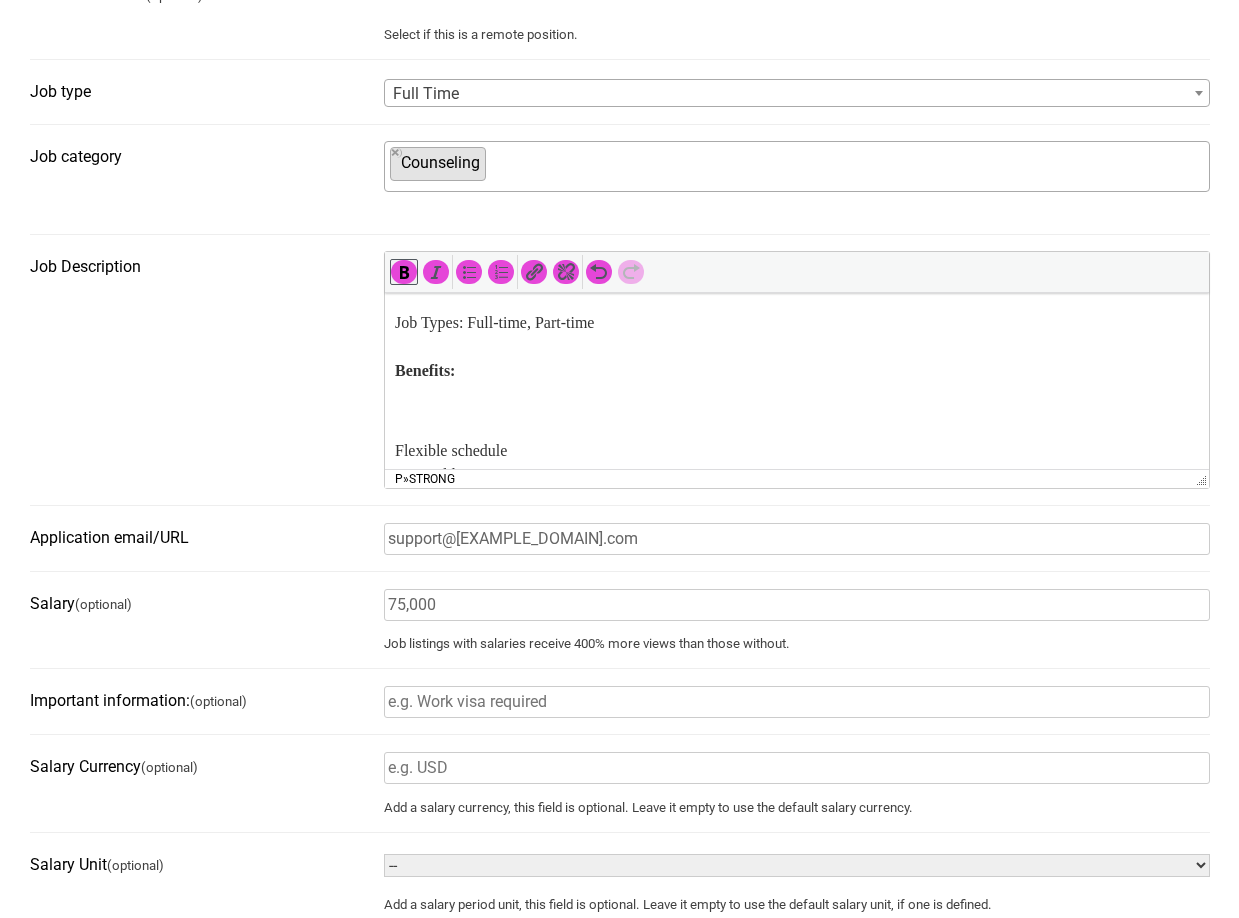 click on "Veterans: The Mission Doesn’t End When the Uniform Comes Off. It Evolves. Every day, 44 veterans take their own life. Not because they’re weak, but because they lost something vital: Purpose. Mission. Connection. That’s why we’re building something different At The Miliare Group, we’re creating a battalion of veterans turned financial warriors—not cold callers or salespeople—but educators and protectors of families’ legacies. You'll be trained, mentored, licensed, and equipped with the same strategies used by firms like Nationwide, Pacific Life, and Transamerica—but with a heart for those who served. About Performance-based income (no cap) Remote & flexible schedule No experience needed ; we train & license you Veterans strongly encouraged to apply What You'll Do Guide families through debt elimination, wealth building, and estate planning Build deep client relationships Work independently with full mentorship support Wake up each day knowing your work saves lives Benefits: Flexible schedule" at bounding box center (796, 359) 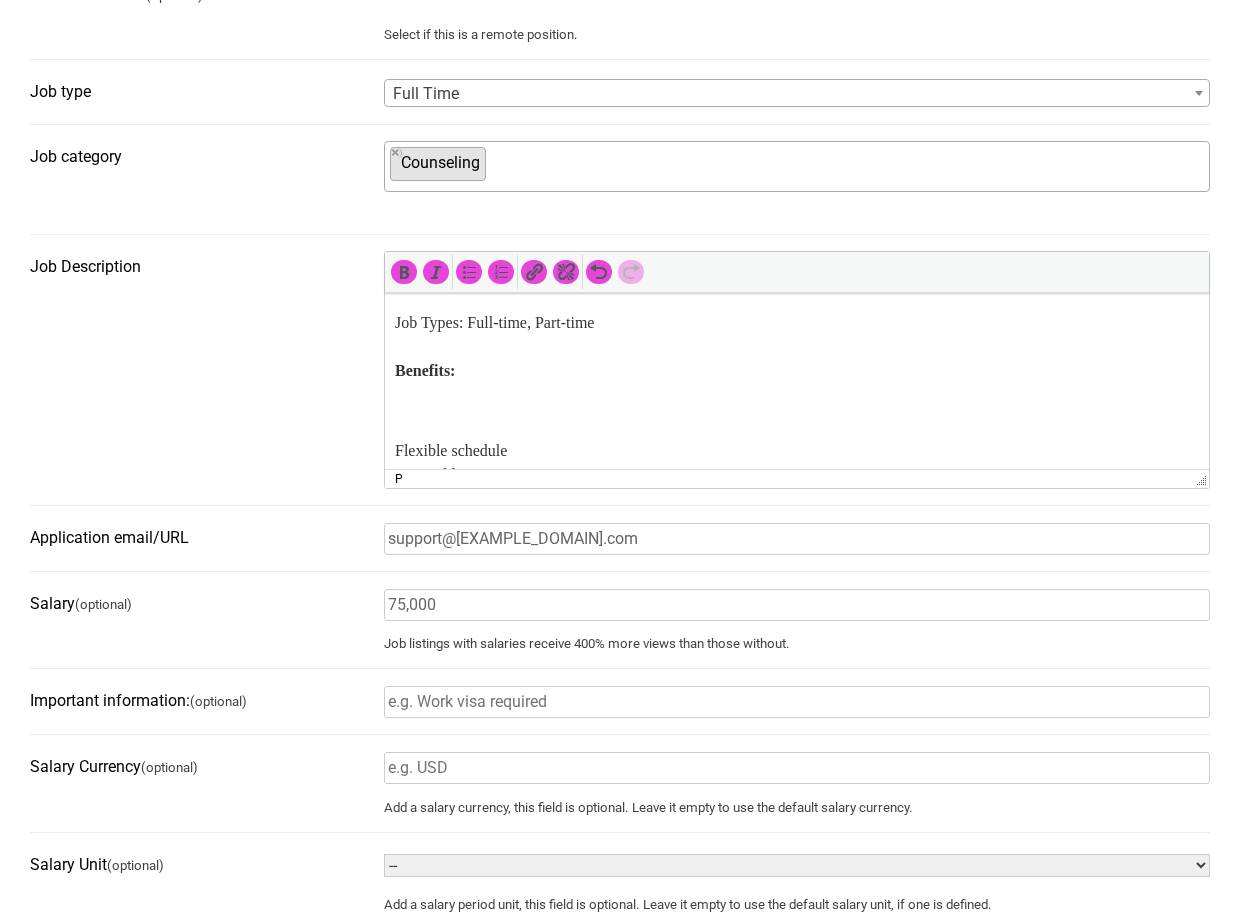 click on "Job Types: Full-time, Part-time Benefits:" at bounding box center [796, 347] 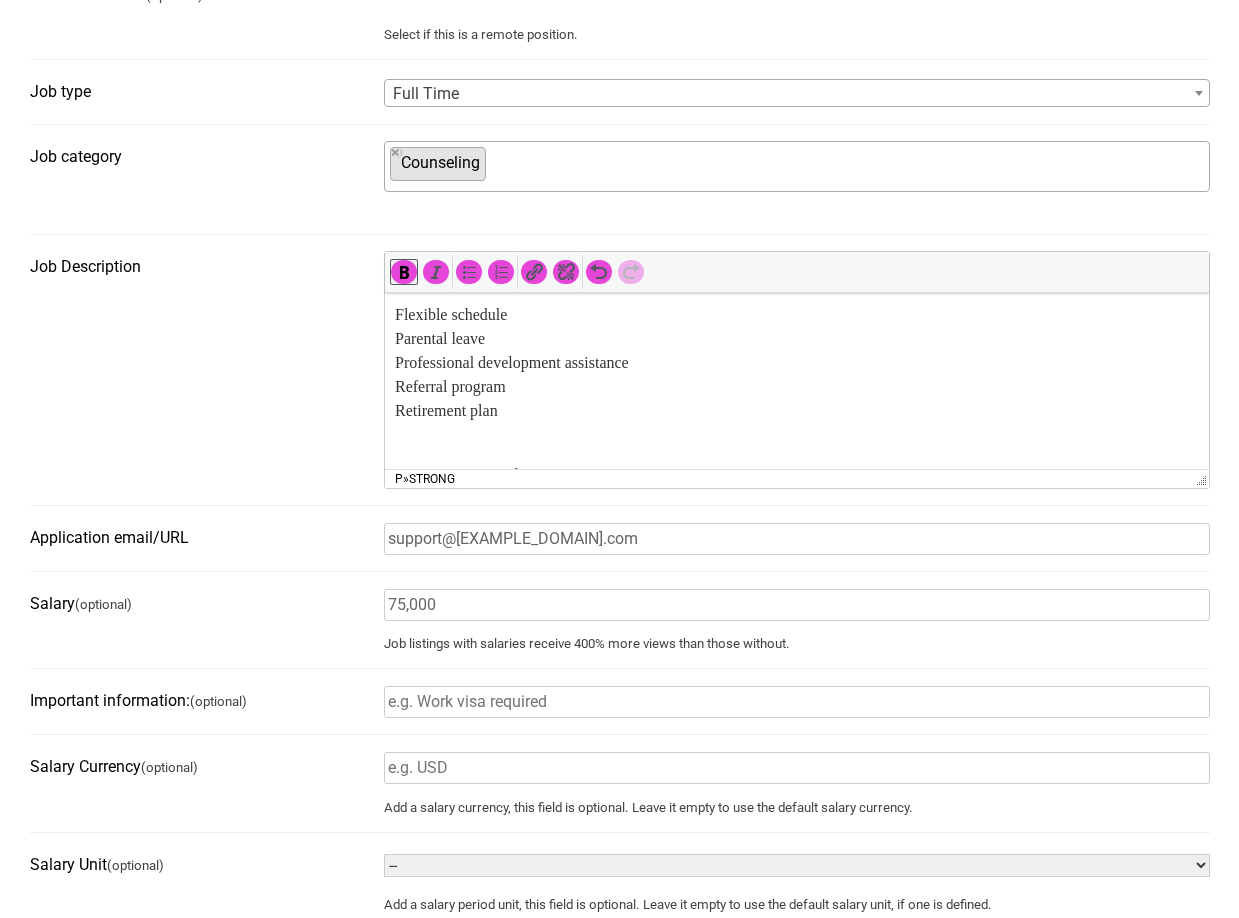 scroll, scrollTop: 594, scrollLeft: 0, axis: vertical 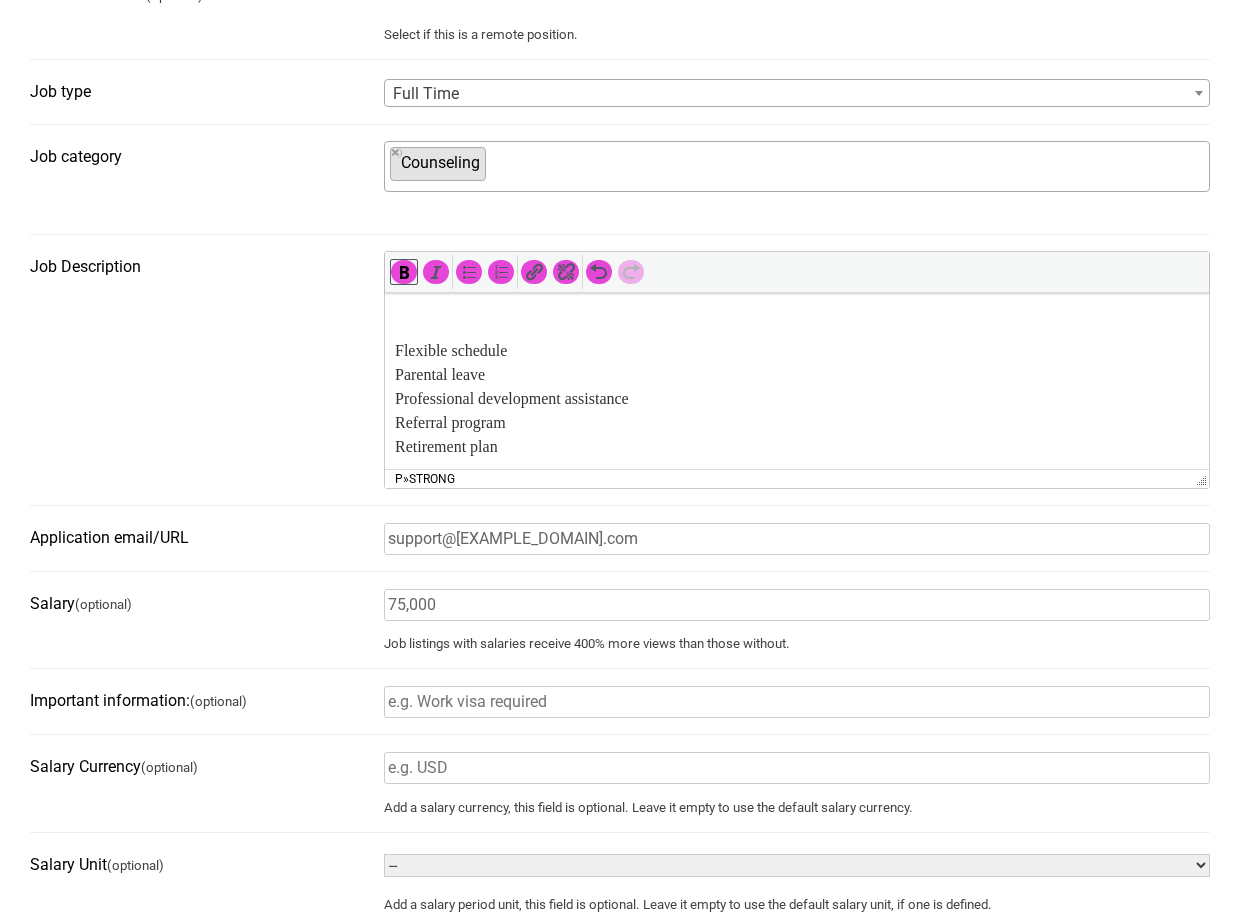 click on "Veterans: The Mission Doesn’t End When the Uniform Comes Off. It Evolves. Every day, 44 veterans take their own life. Not because they’re weak, but because they lost something vital: Purpose. Mission. Connection. That’s why we’re building something different At The Miliare Group, we’re creating a battalion of veterans turned financial warriors—not cold callers or salespeople—but educators and protectors of families’ legacies. You'll be trained, mentored, licensed, and equipped with the same strategies used by firms like Nationwide, Pacific Life, and Transamerica—but with a heart for those who served. About Performance-based income (no cap) Remote & flexible schedule No experience needed ; we train & license you Veterans strongly encouraged to apply What You'll Do Guide families through debt elimination, wealth building, and estate planning Build deep client relationships Work independently with full mentorship support Wake up each day knowing your work saves lives Benefits Flexible schedule" at bounding box center (796, 259) 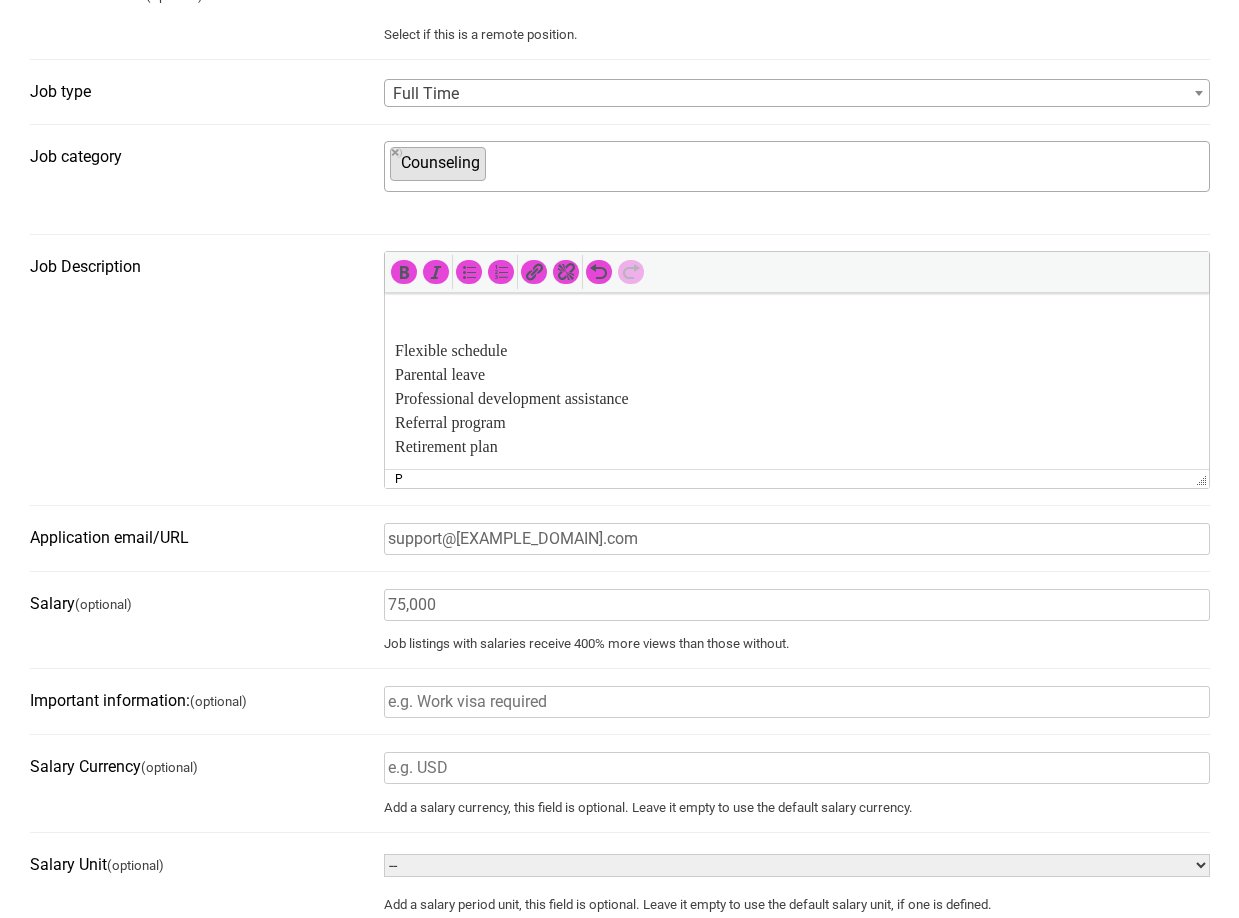 click on "Veterans: The Mission Doesn’t End When the Uniform Comes Off. It Evolves. Every day, 44 veterans take their own life. Not because they’re weak, but because they lost something vital: Purpose. Mission. Connection. That’s why we’re building something different At The Miliare Group, we’re creating a battalion of veterans turned financial warriors—not cold callers or salespeople—but educators and protectors of families’ legacies. You'll be trained, mentored, licensed, and equipped with the same strategies used by firms like Nationwide, Pacific Life, and Transamerica—but with a heart for those who served. About Performance-based income (no cap) Remote & flexible schedule No experience needed ; we train & license you Veterans strongly encouraged to apply What You'll Do Guide families through debt elimination, wealth building, and estate planning Build deep client relationships Work independently with full mentorship support Wake up each day knowing your work saves lives Benefits Flexible schedule" at bounding box center (796, 259) 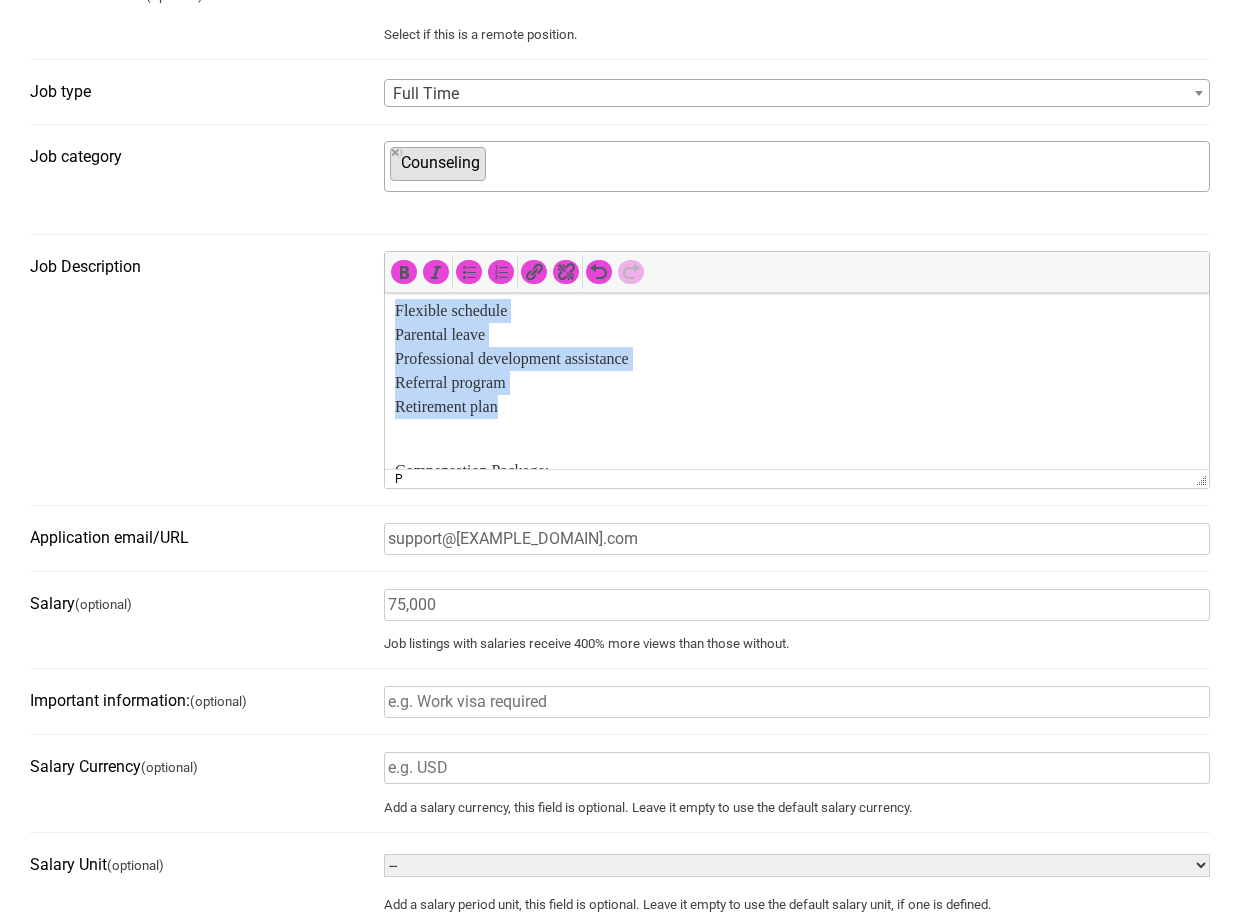 drag, startPoint x: 519, startPoint y: 436, endPoint x: 767, endPoint y: 622, distance: 310 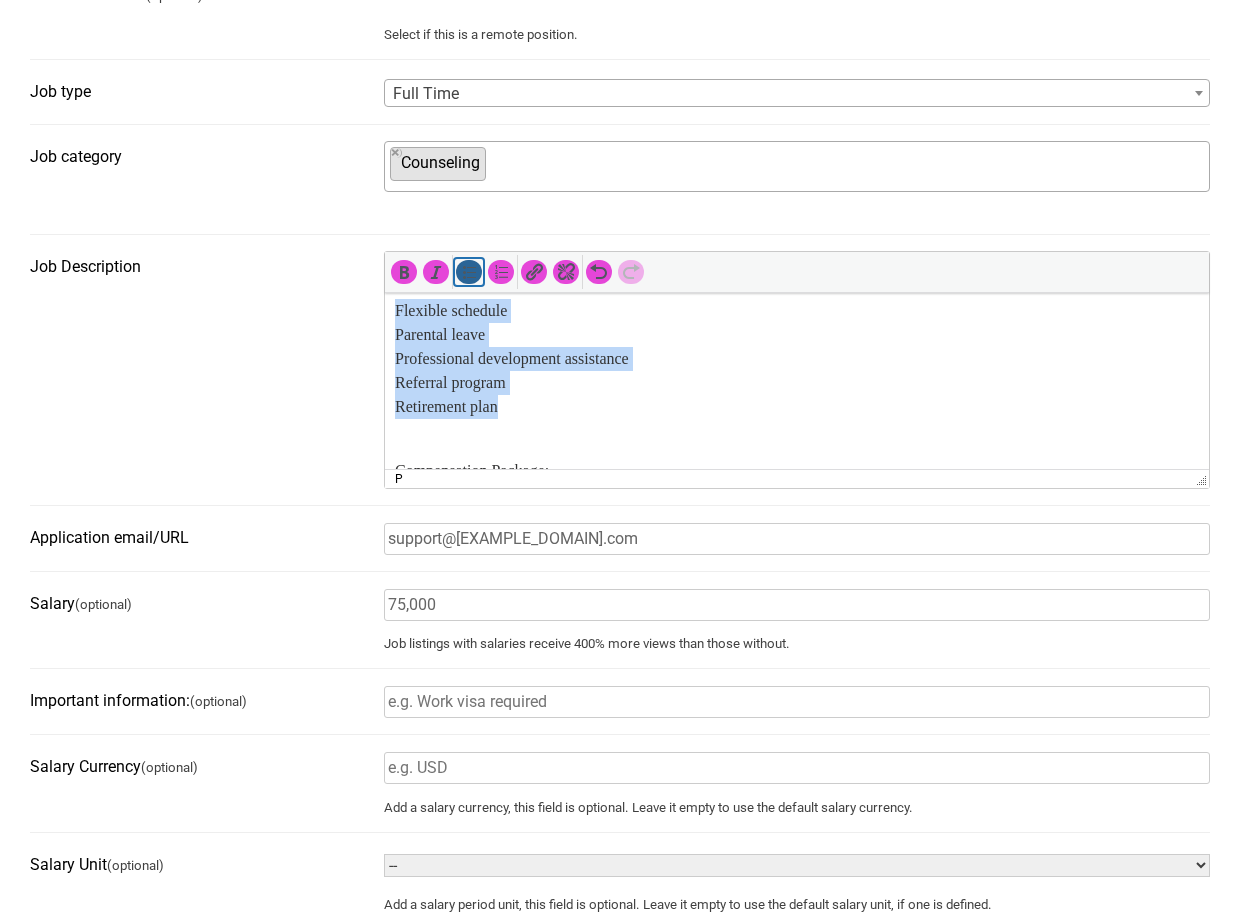 click at bounding box center [469, 272] 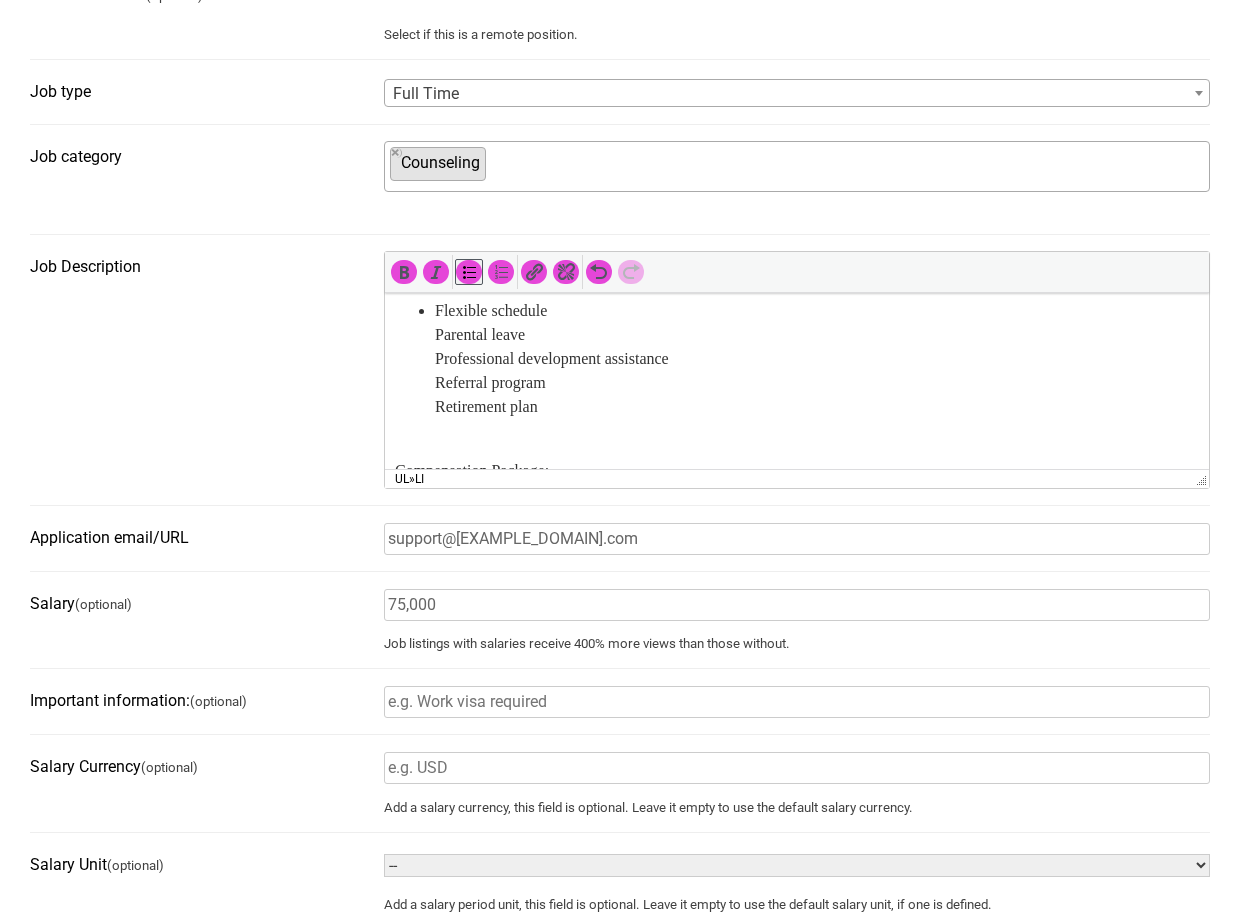 click on "Flexible schedule Parental leave Professional development assistance Referral program Retirement plan" at bounding box center (796, 371) 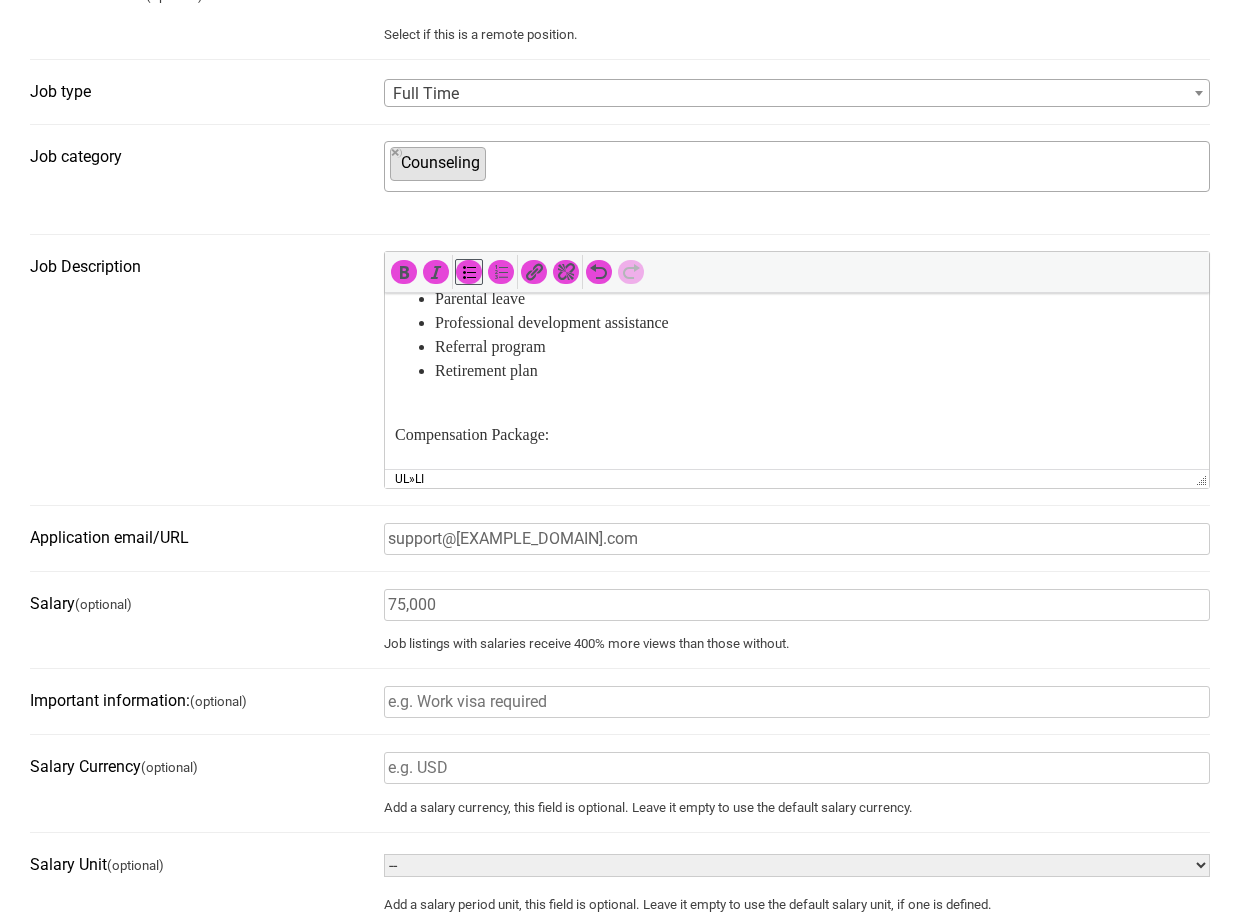 scroll, scrollTop: 694, scrollLeft: 0, axis: vertical 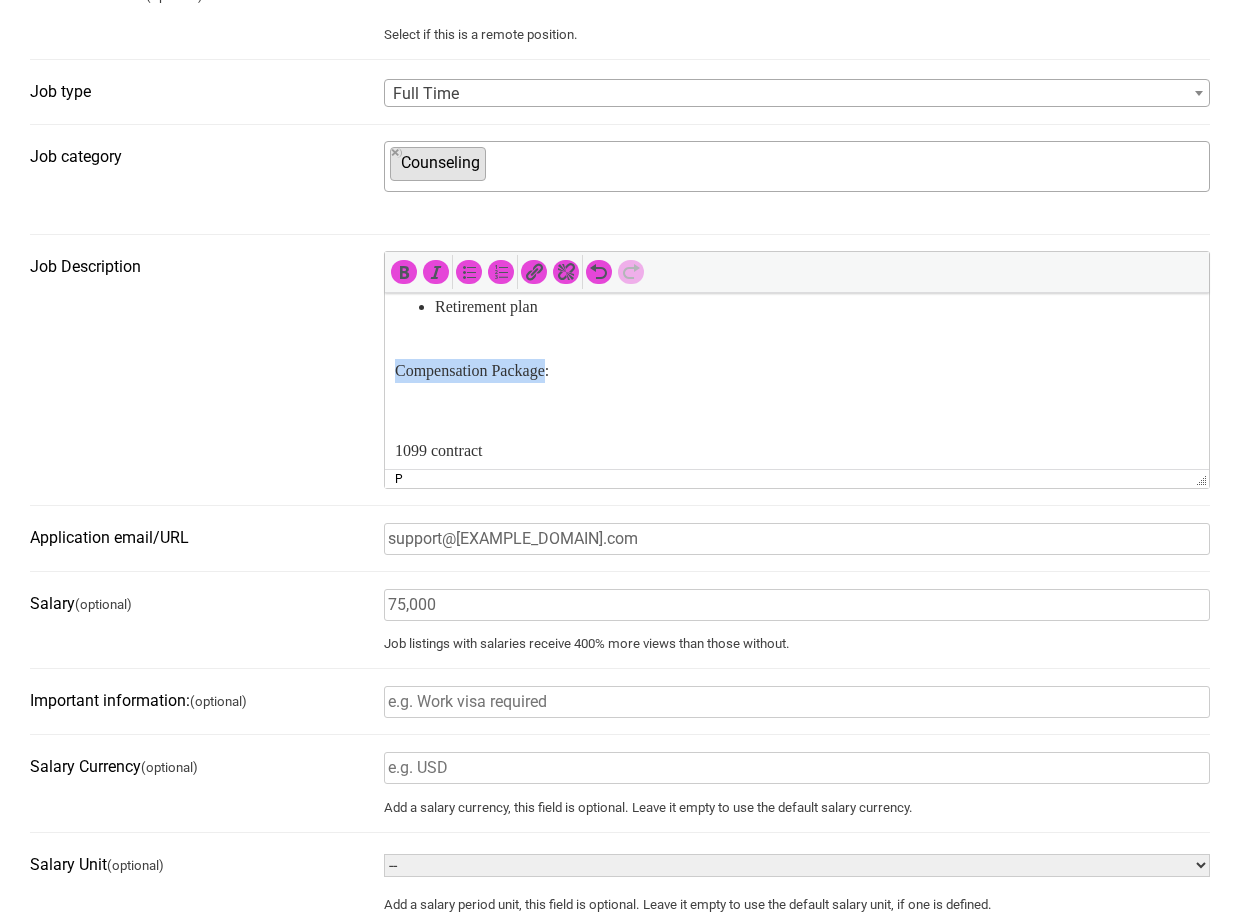 drag, startPoint x: 555, startPoint y: 398, endPoint x: 384, endPoint y: 400, distance: 171.01169 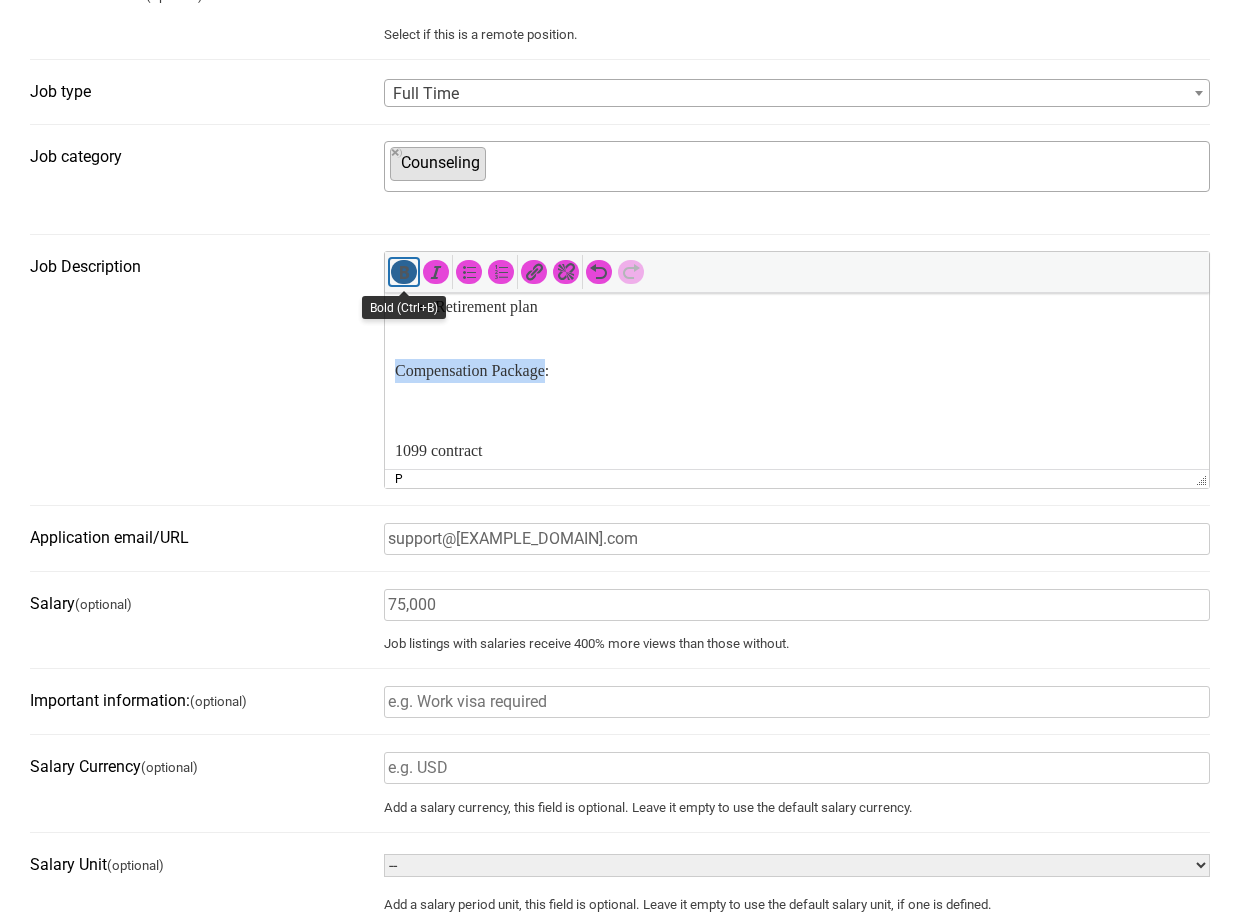 click at bounding box center [404, 272] 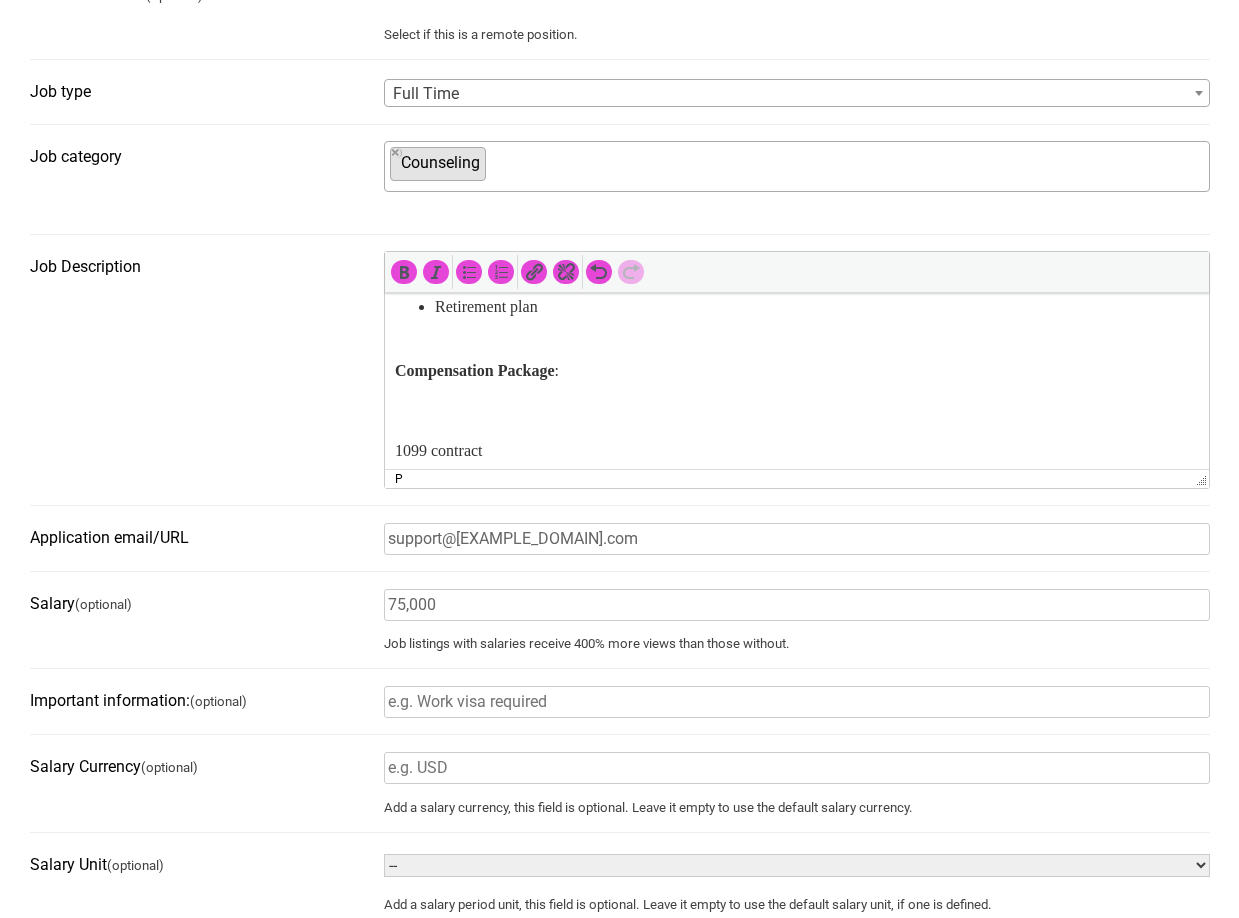 click on "Compensation Package :" at bounding box center (796, 371) 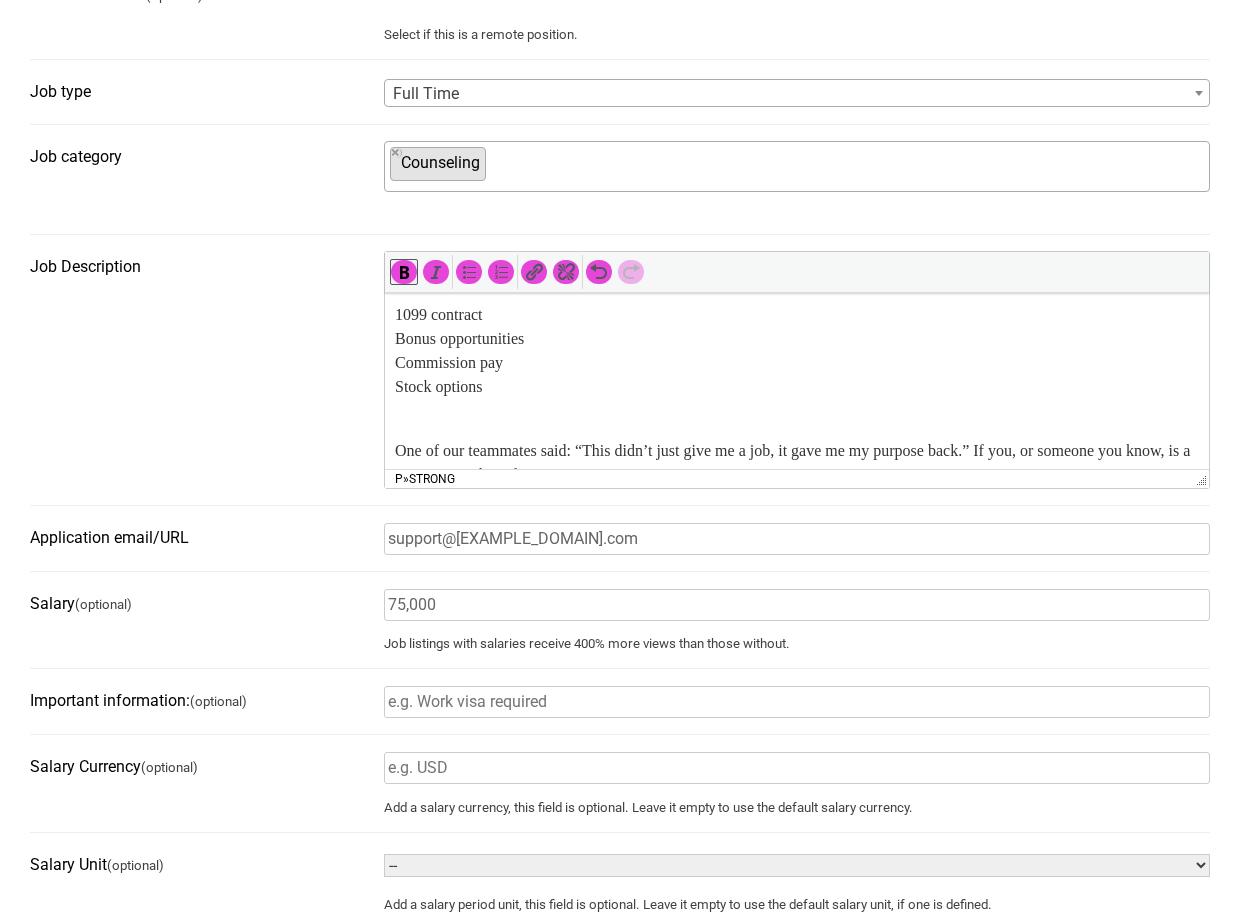 scroll, scrollTop: 794, scrollLeft: 0, axis: vertical 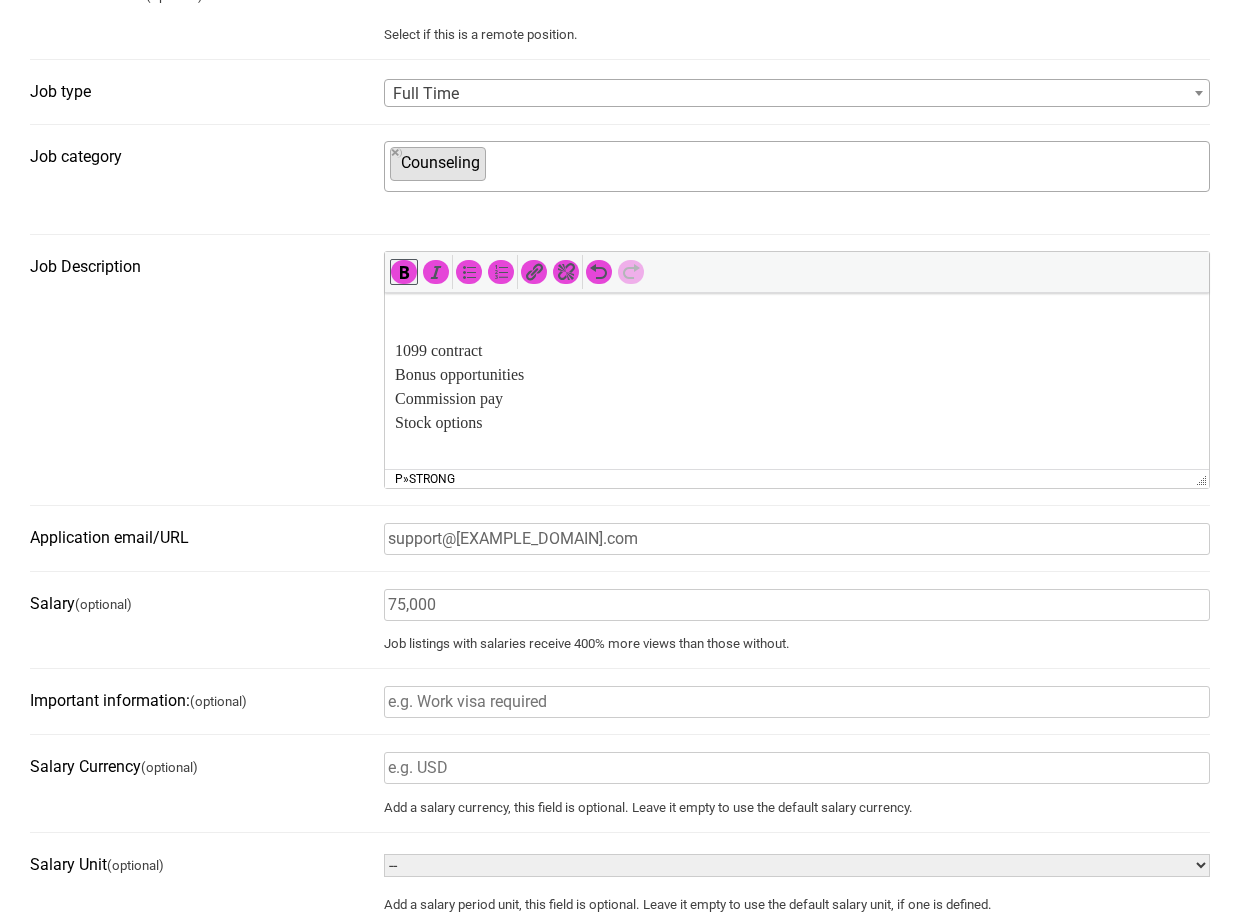 click on "Veterans: The Mission Doesn’t End When the Uniform Comes Off. It Evolves. Every day, 44 veterans take their own life. Not because they’re weak, but because they lost something vital: Purpose. Mission. Connection. That’s why we’re building something different At The Miliare Group, we’re creating a battalion of veterans turned financial warriors—not cold callers or salespeople—but educators and protectors of families’ legacies. You'll be trained, mentored, licensed, and equipped with the same strategies used by firms like Nationwide, Pacific Life, and Transamerica—but with a heart for those who served. About Performance-based income (no cap) Remote & flexible schedule No experience needed ; we train & license you Veterans strongly encouraged to apply What You'll Do Guide families through debt elimination, wealth building, and estate planning Build deep client relationships Work independently with full mentorship support Wake up each day knowing your work saves lives Benefits Flexible schedule" at bounding box center (796, 39) 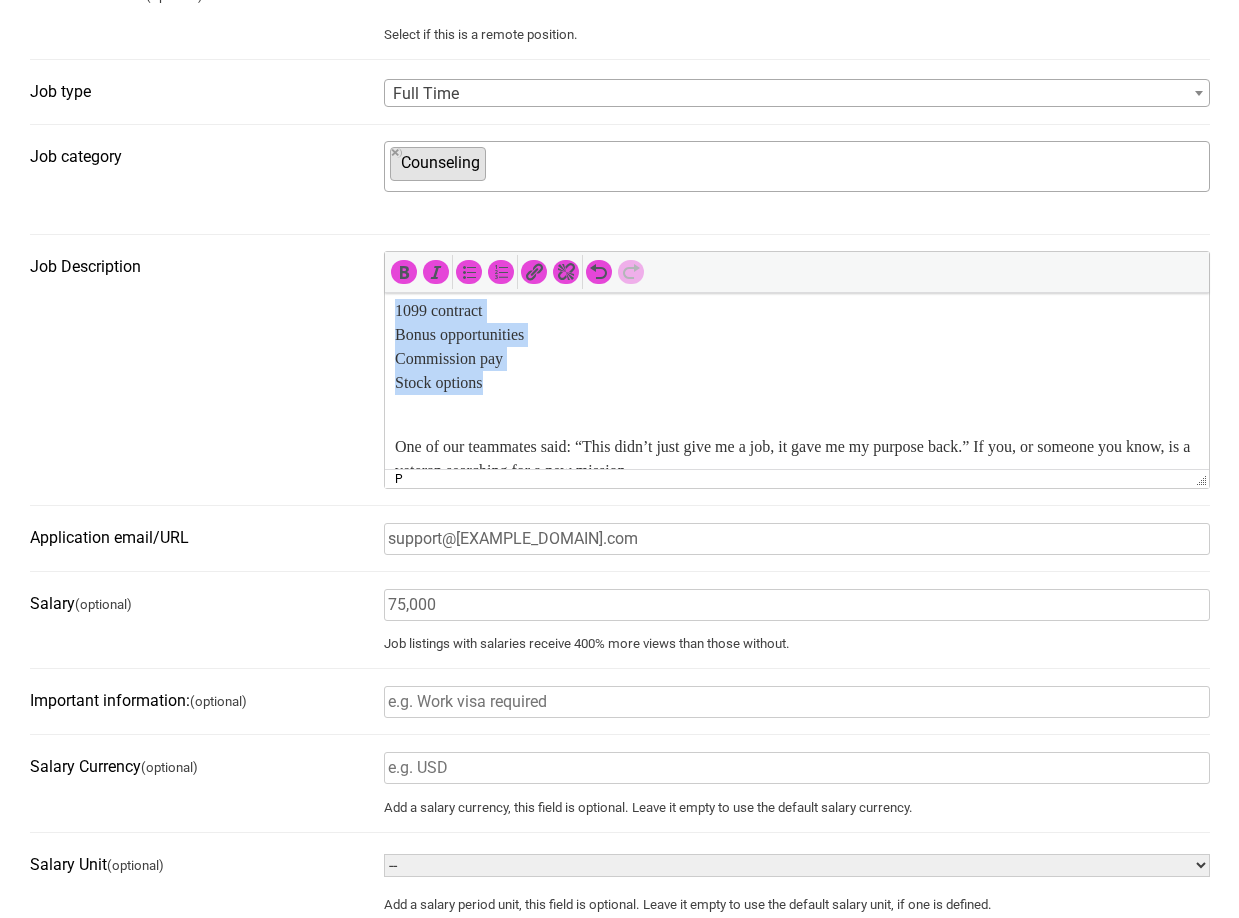 drag, startPoint x: 504, startPoint y: 407, endPoint x: 752, endPoint y: 630, distance: 333.5161 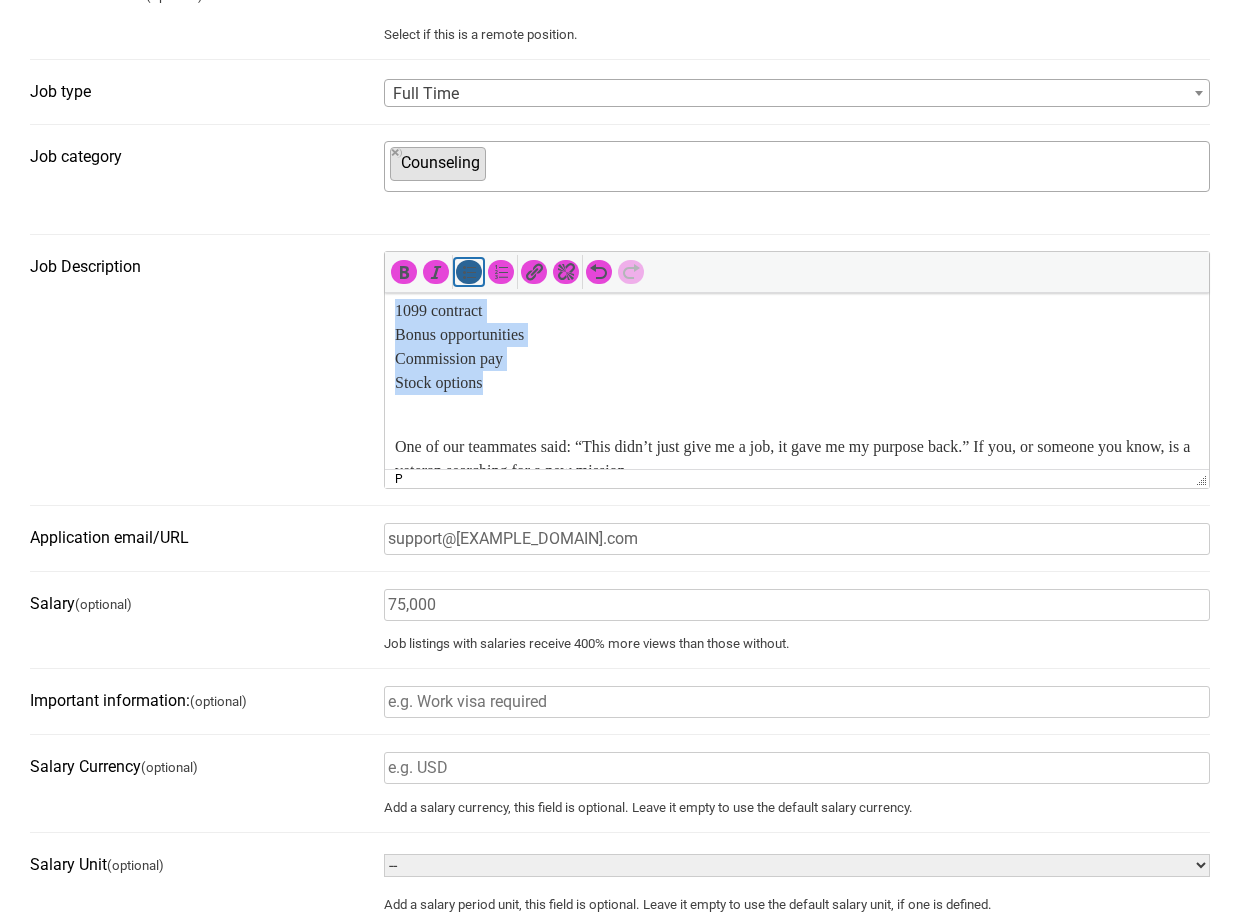 drag, startPoint x: 466, startPoint y: 277, endPoint x: 78, endPoint y: 1, distance: 476.15125 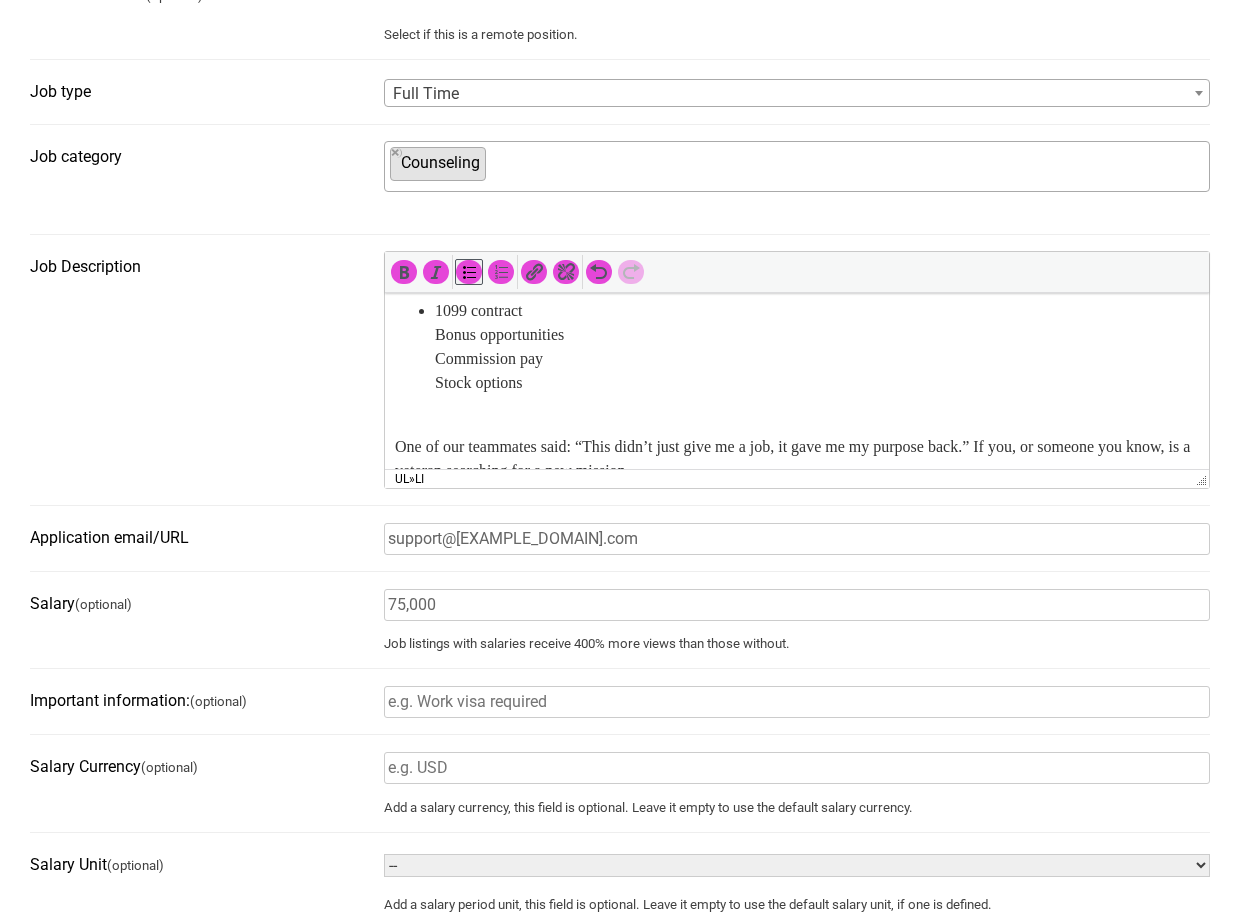 click on "1099 contract Bonus opportunities Commission pay Stock options" at bounding box center [816, 347] 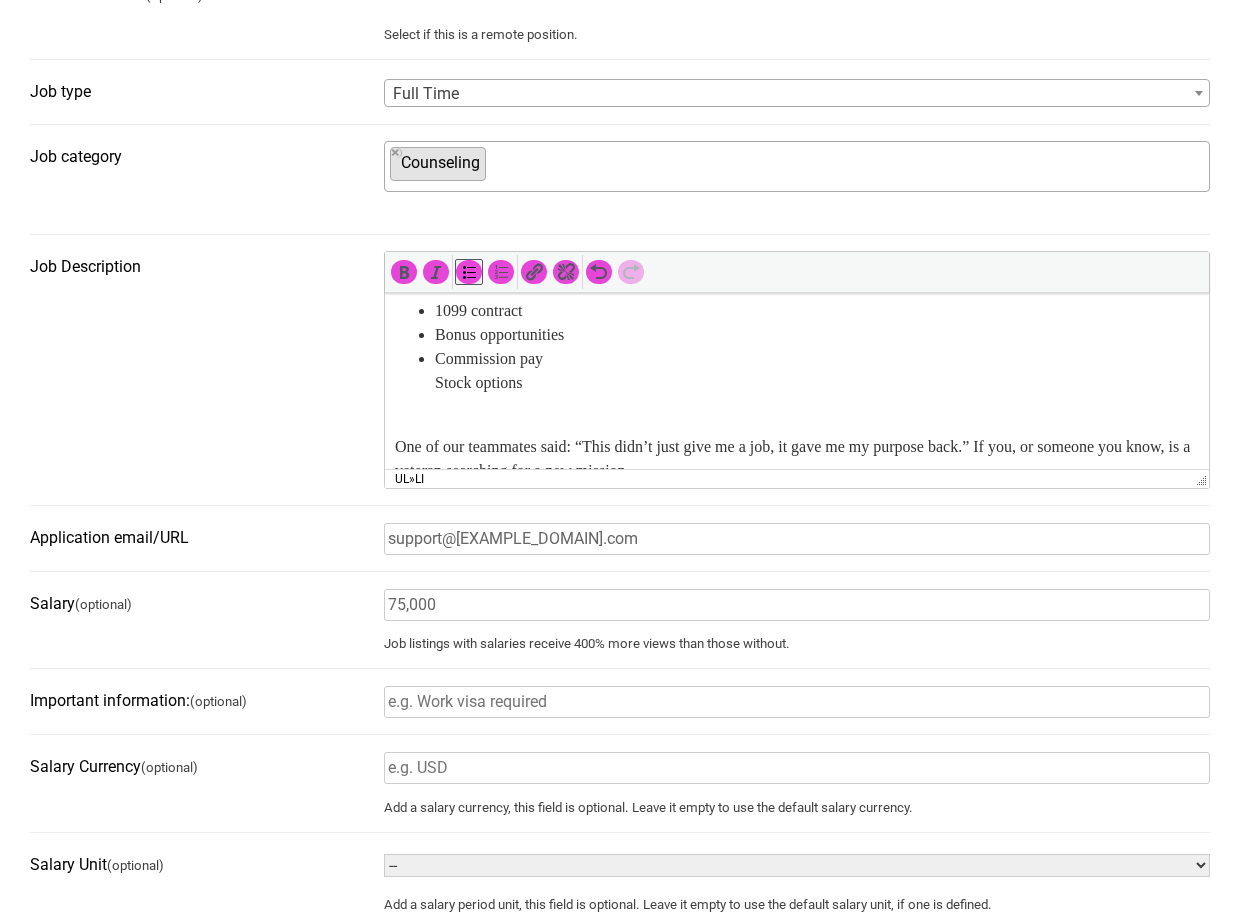 scroll, scrollTop: 682, scrollLeft: 0, axis: vertical 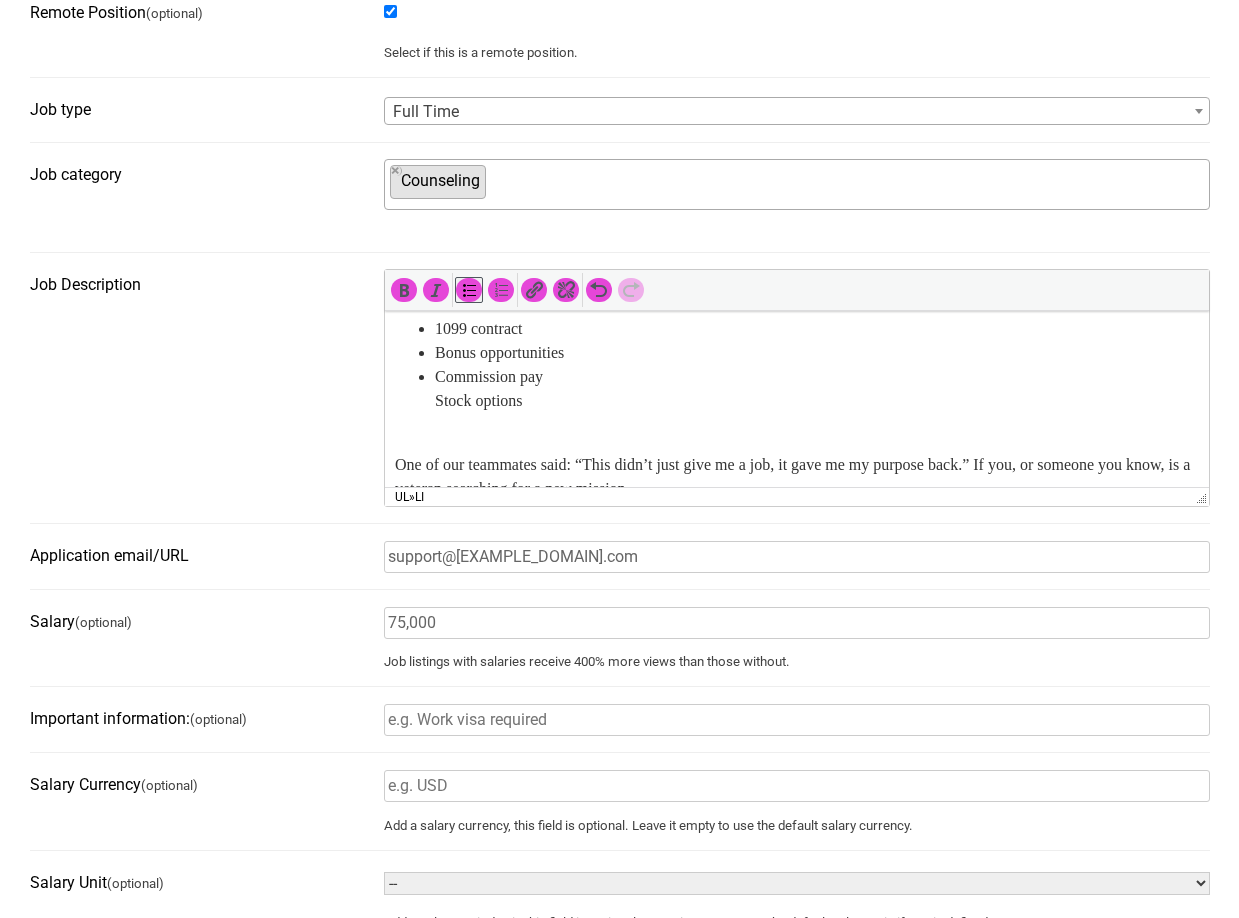click on "1099 contract Bonus opportunities Commission pay Stock options" at bounding box center (796, 365) 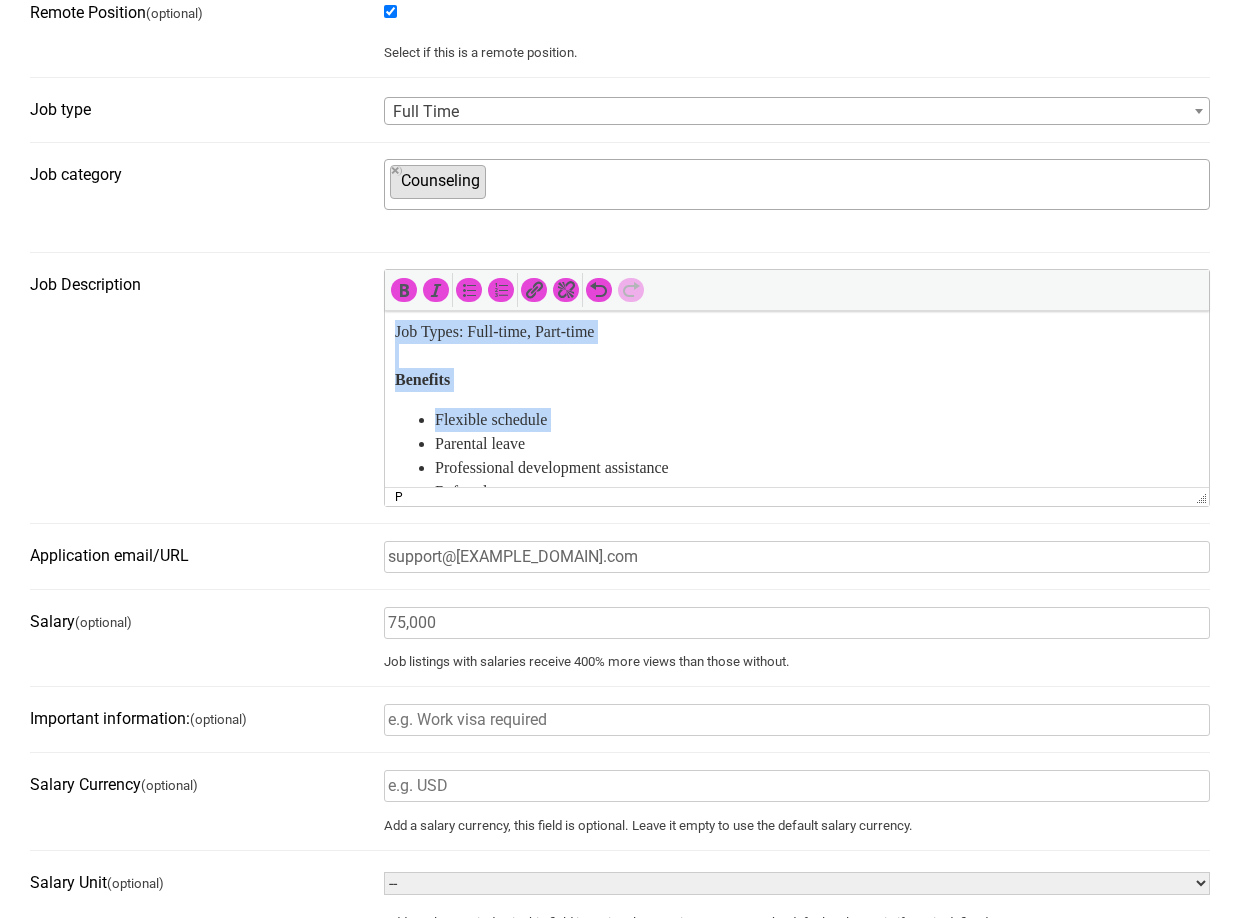 scroll, scrollTop: 522, scrollLeft: 0, axis: vertical 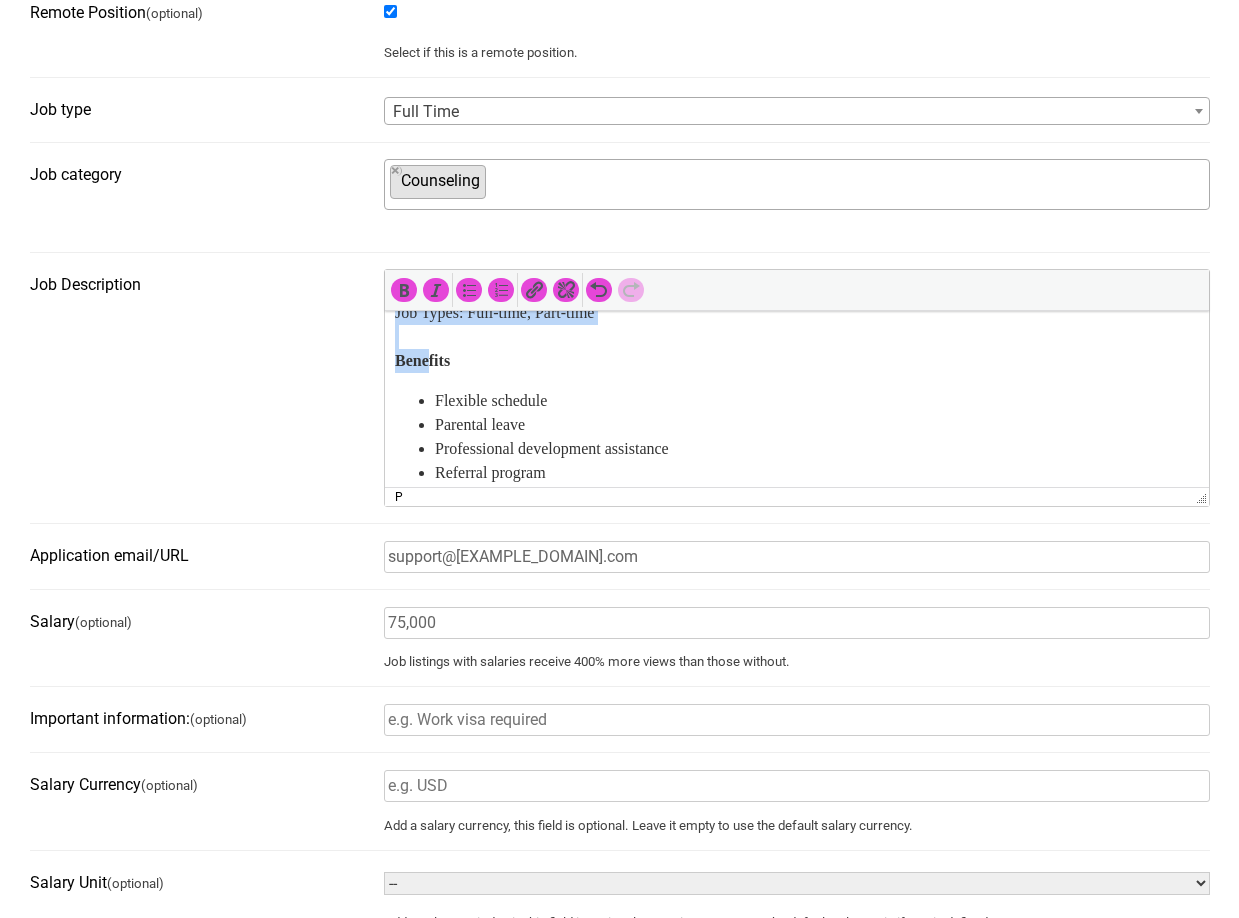 drag, startPoint x: 627, startPoint y: 470, endPoint x: 431, endPoint y: 376, distance: 217.37524 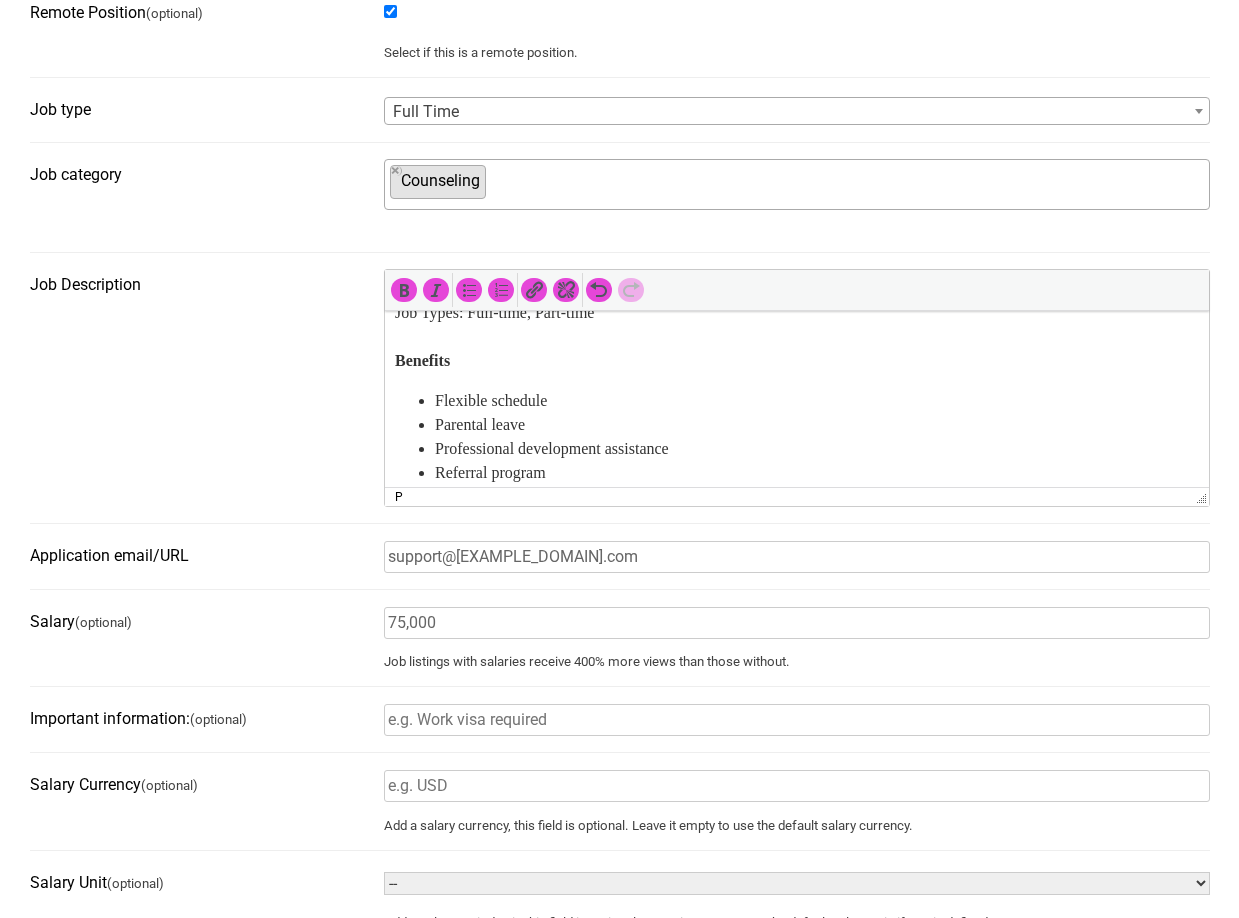click on "Veterans: The Mission Doesn’t End When the Uniform Comes Off. It Evolves. Every day, 44 veterans take their own life. Not because they’re weak, but because they lost something vital: Purpose. Mission. Connection. That’s why we’re building something different At The Miliare Group, we’re creating a battalion of veterans turned financial warriors—not cold callers or salespeople—but educators and protectors of families’ legacies. You'll be trained, mentored, licensed, and equipped with the same strategies used by firms like Nationwide, Pacific Life, and Transamerica—but with a heart for those who served. About Performance-based income (no cap) Remote & flexible schedule No experience needed ; we train & license you Veterans strongly encouraged to apply What You'll Do Guide families through debt elimination, wealth building, and estate planning Build deep client relationships Work independently with full mentorship support Wake up each day knowing your work saves lives Benefits Flexible schedule" at bounding box center [796, 309] 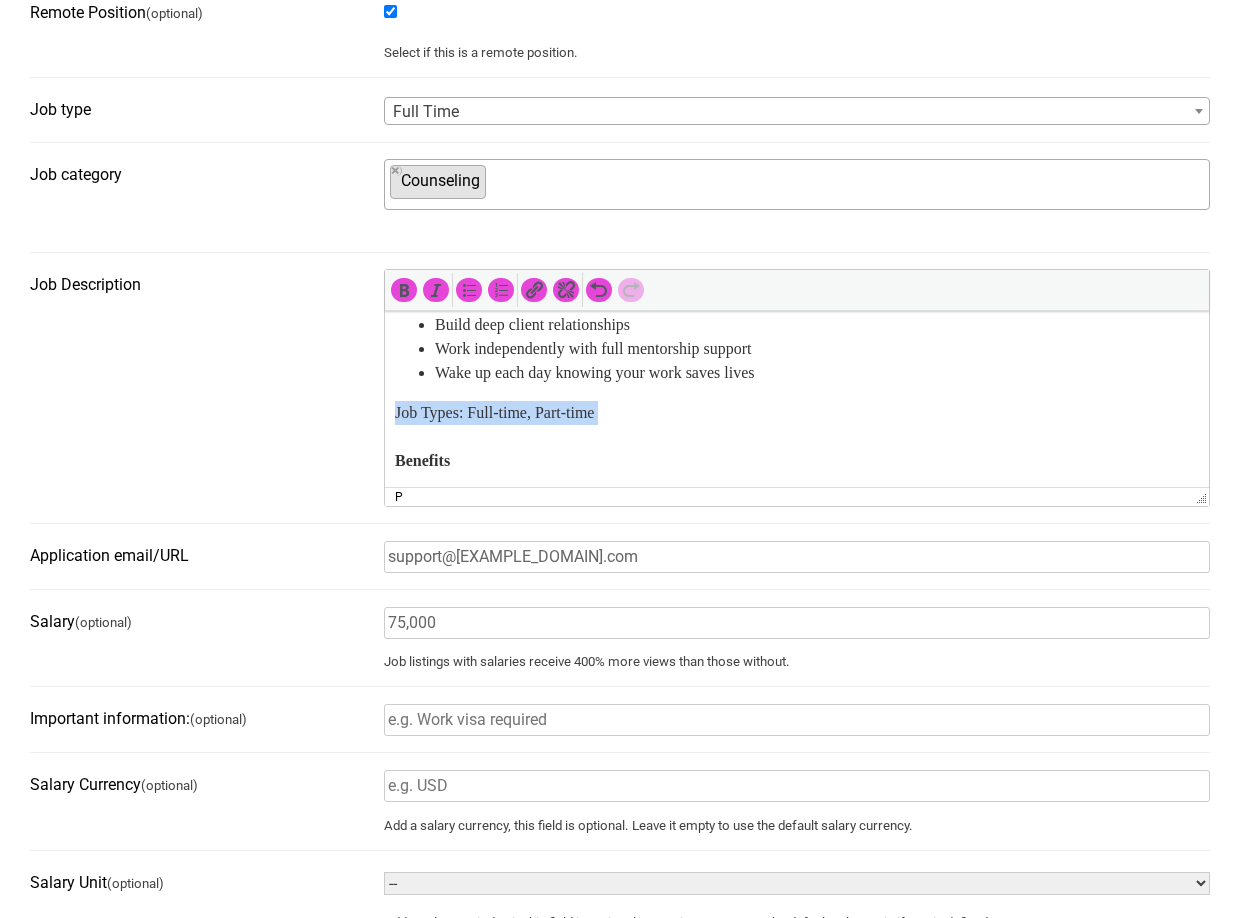 drag, startPoint x: 623, startPoint y: 452, endPoint x: 366, endPoint y: 422, distance: 258.74506 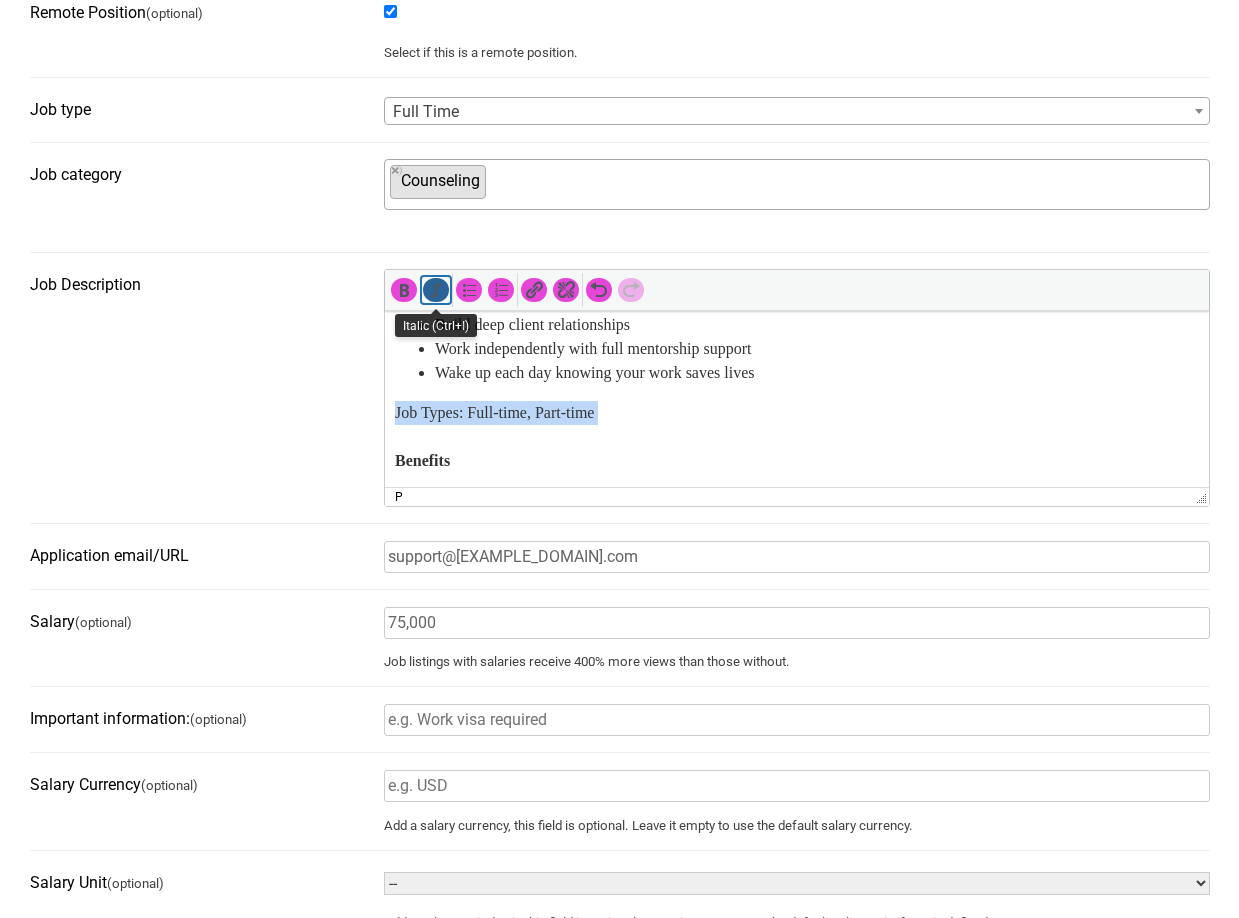 click at bounding box center [436, 290] 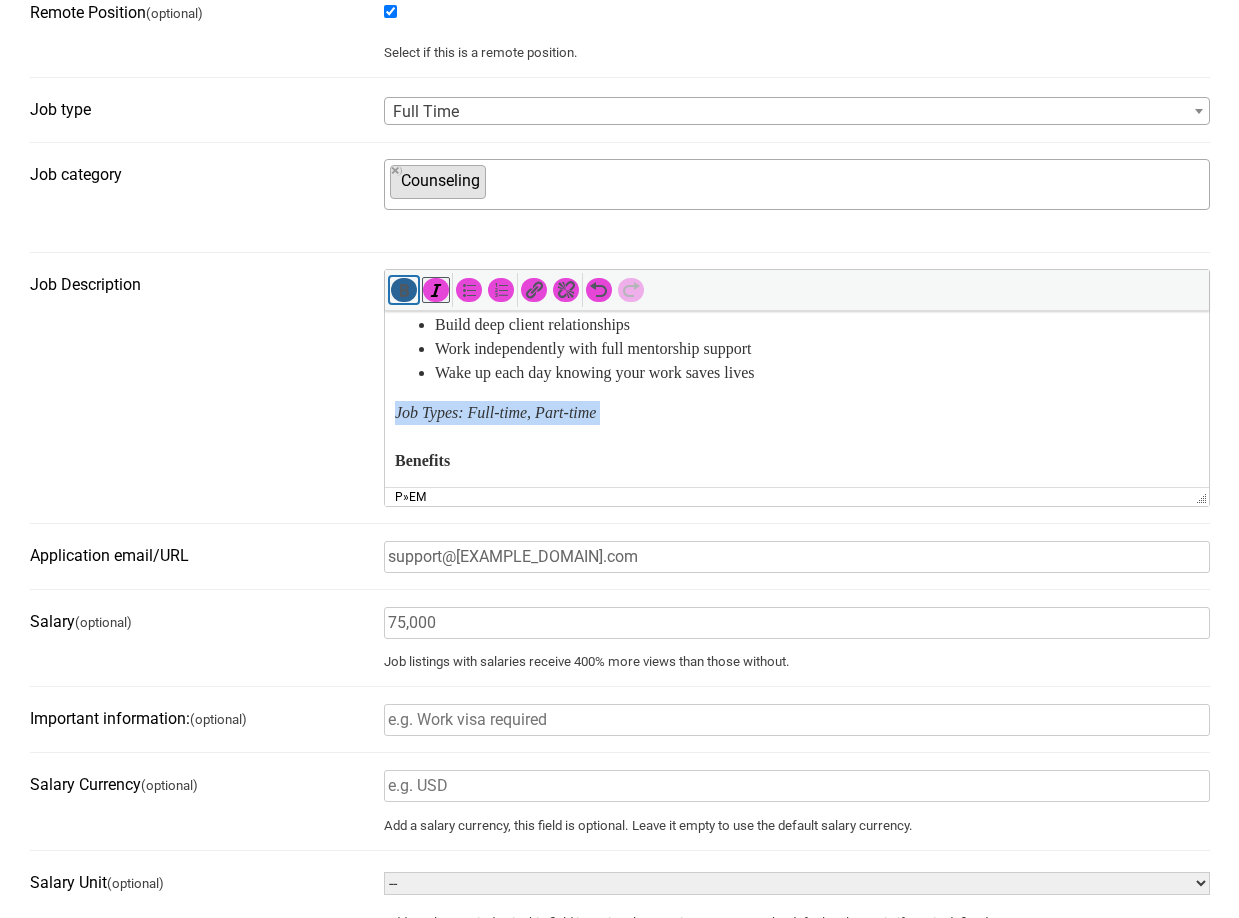 click at bounding box center [404, 290] 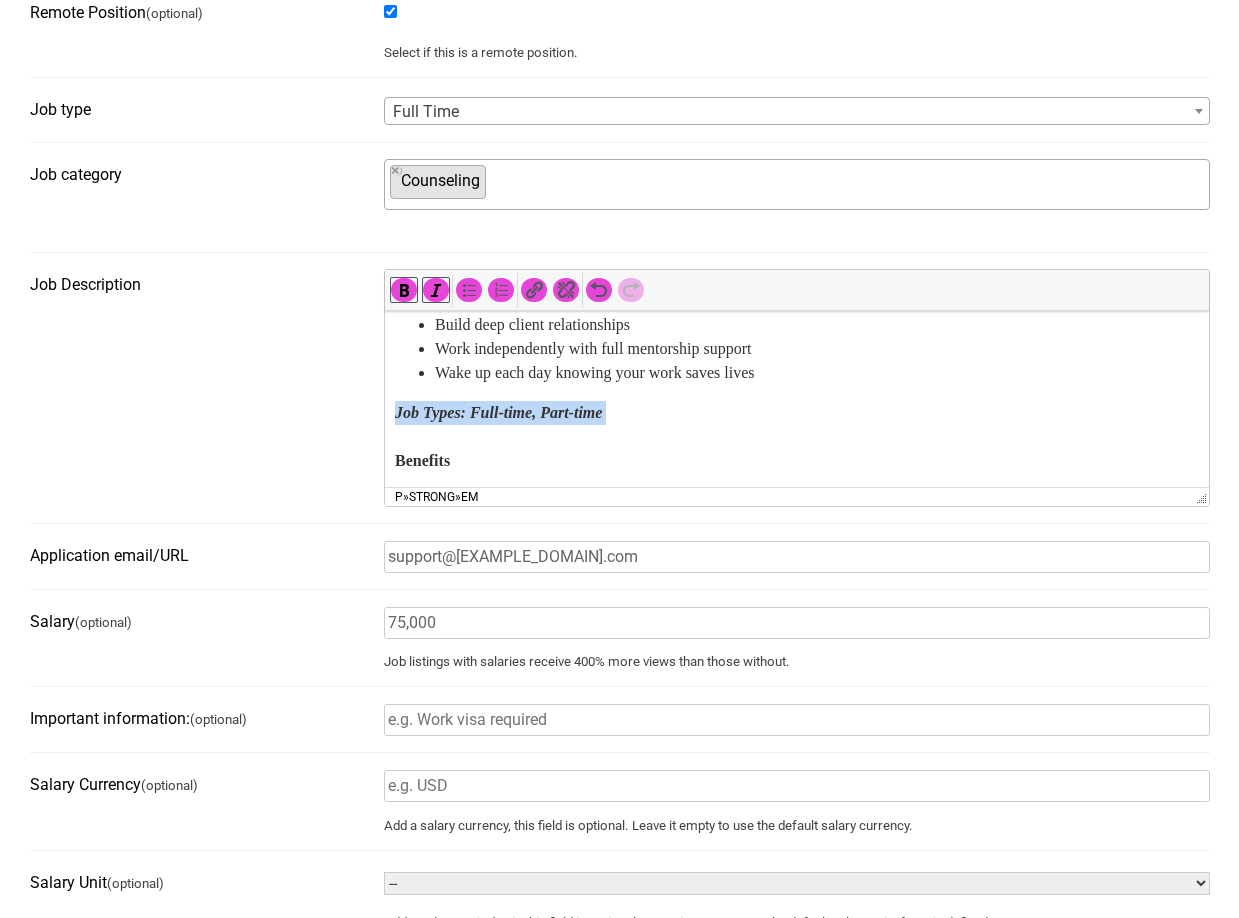 click on "Job Types: Full-time, Part-time Benefits" at bounding box center [796, 437] 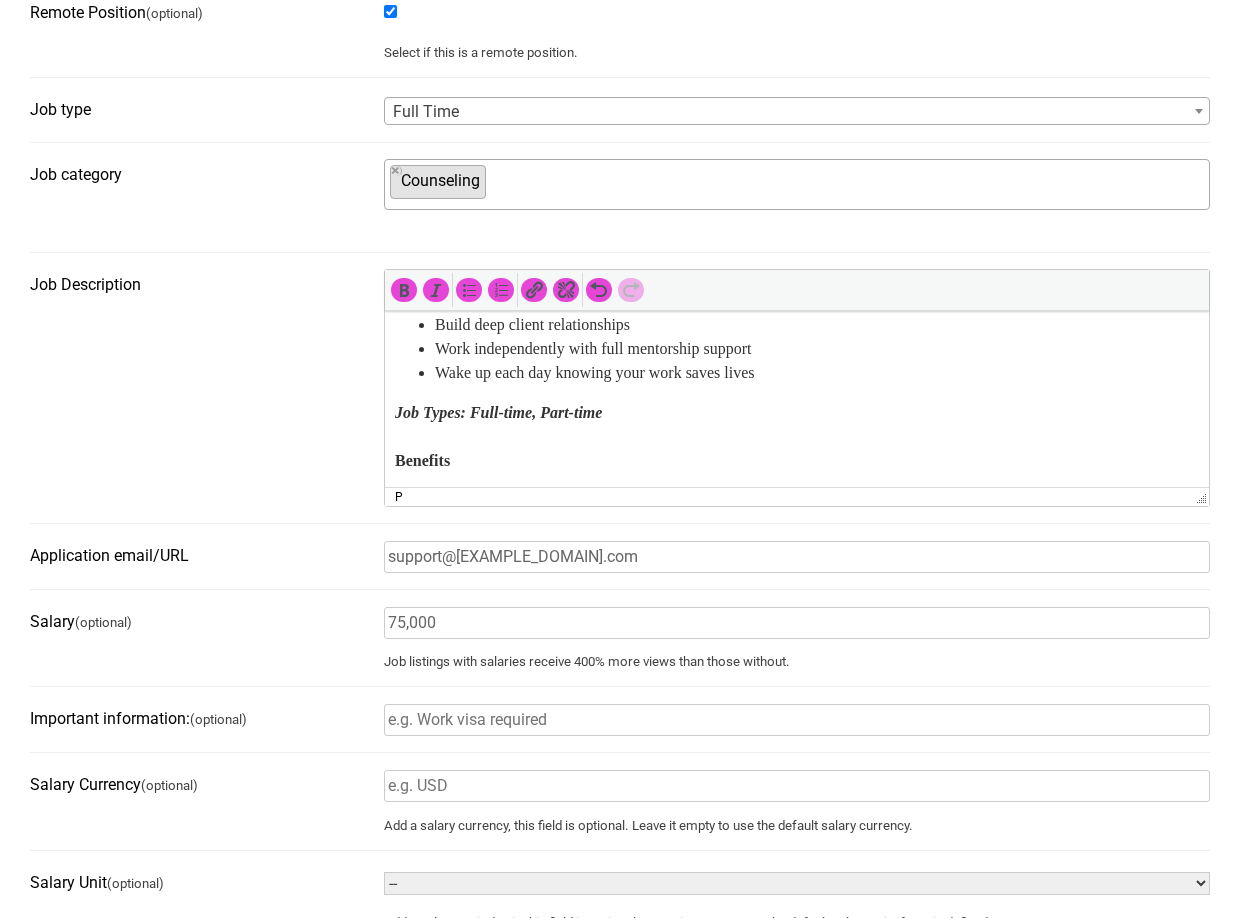 scroll, scrollTop: 522, scrollLeft: 0, axis: vertical 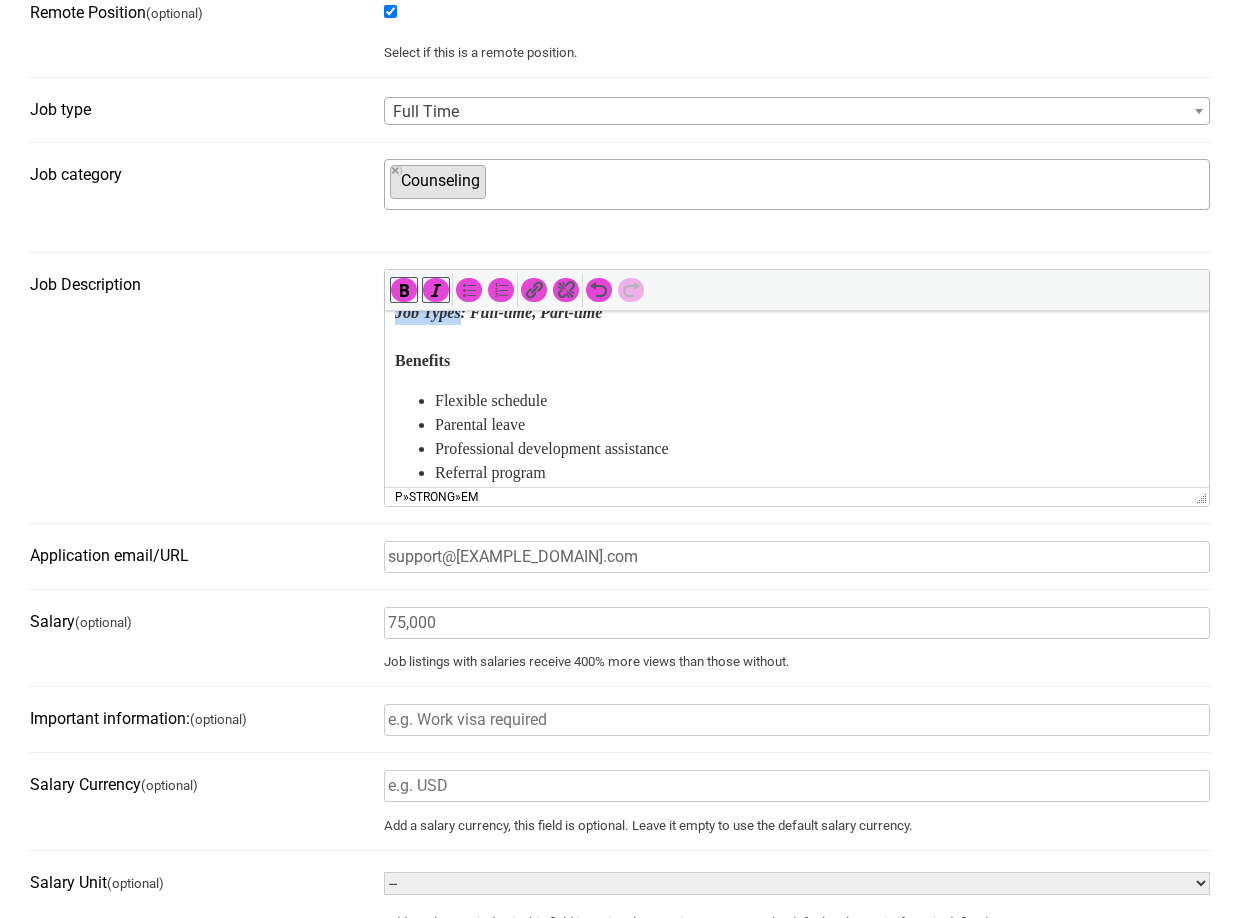 drag, startPoint x: 476, startPoint y: 337, endPoint x: 363, endPoint y: 342, distance: 113.110565 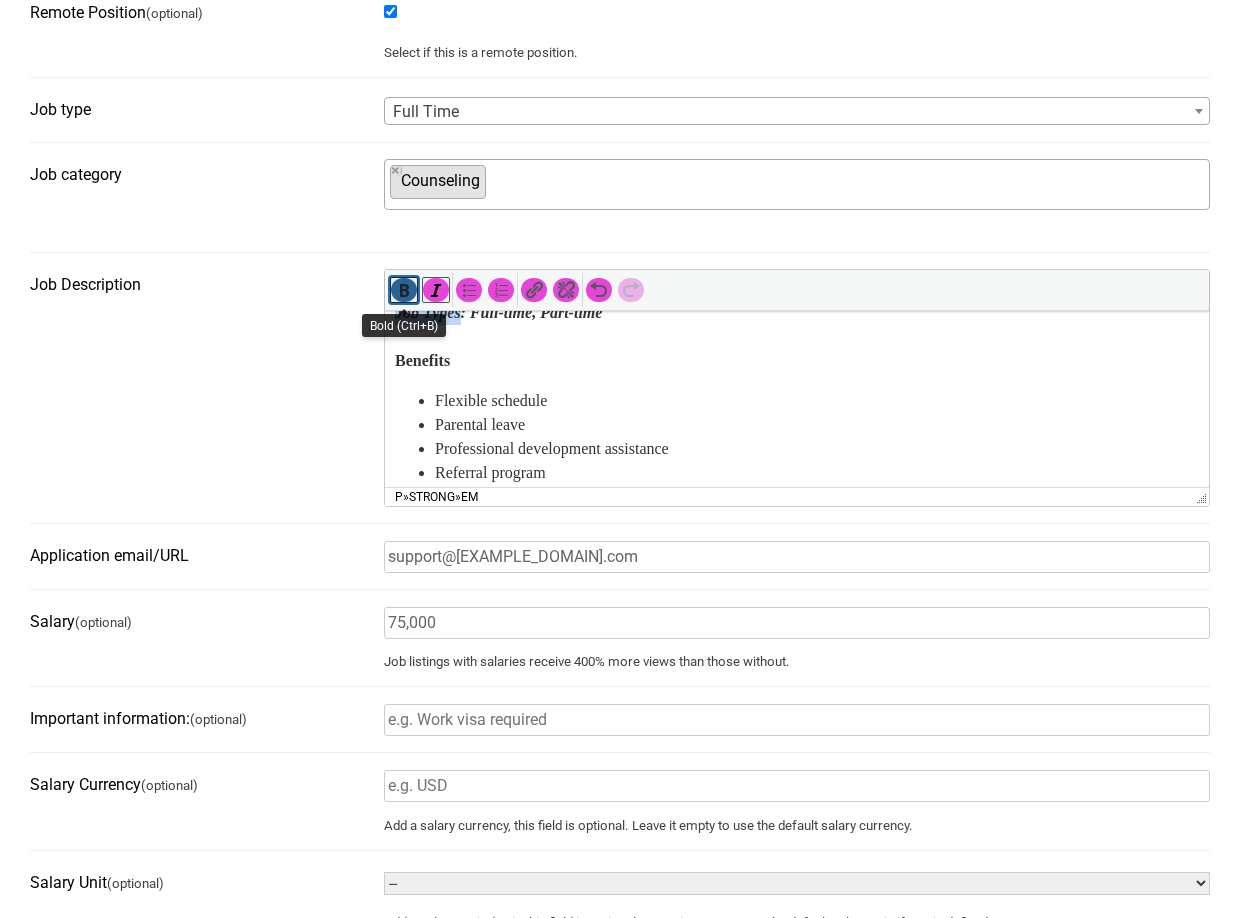 click at bounding box center [404, 290] 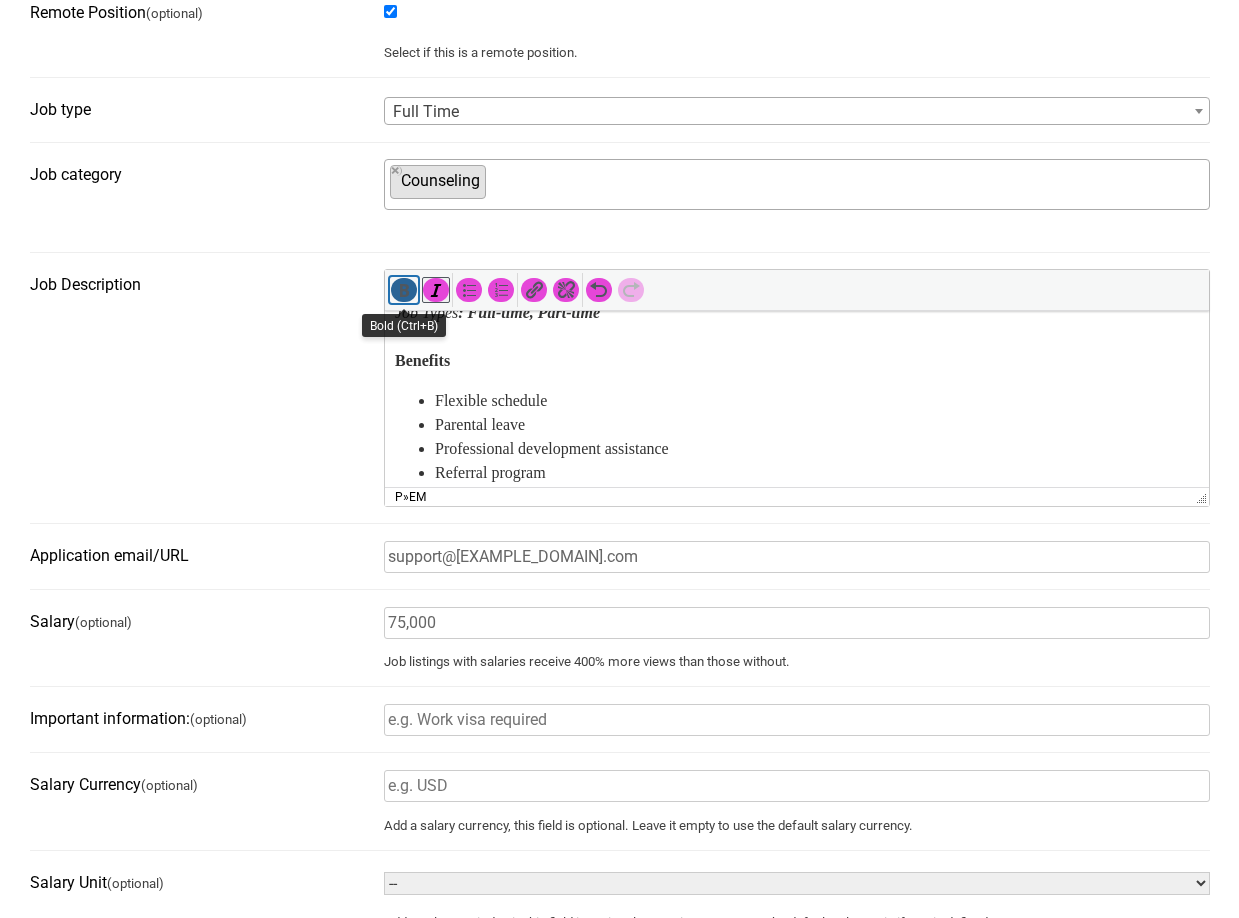 click at bounding box center [404, 290] 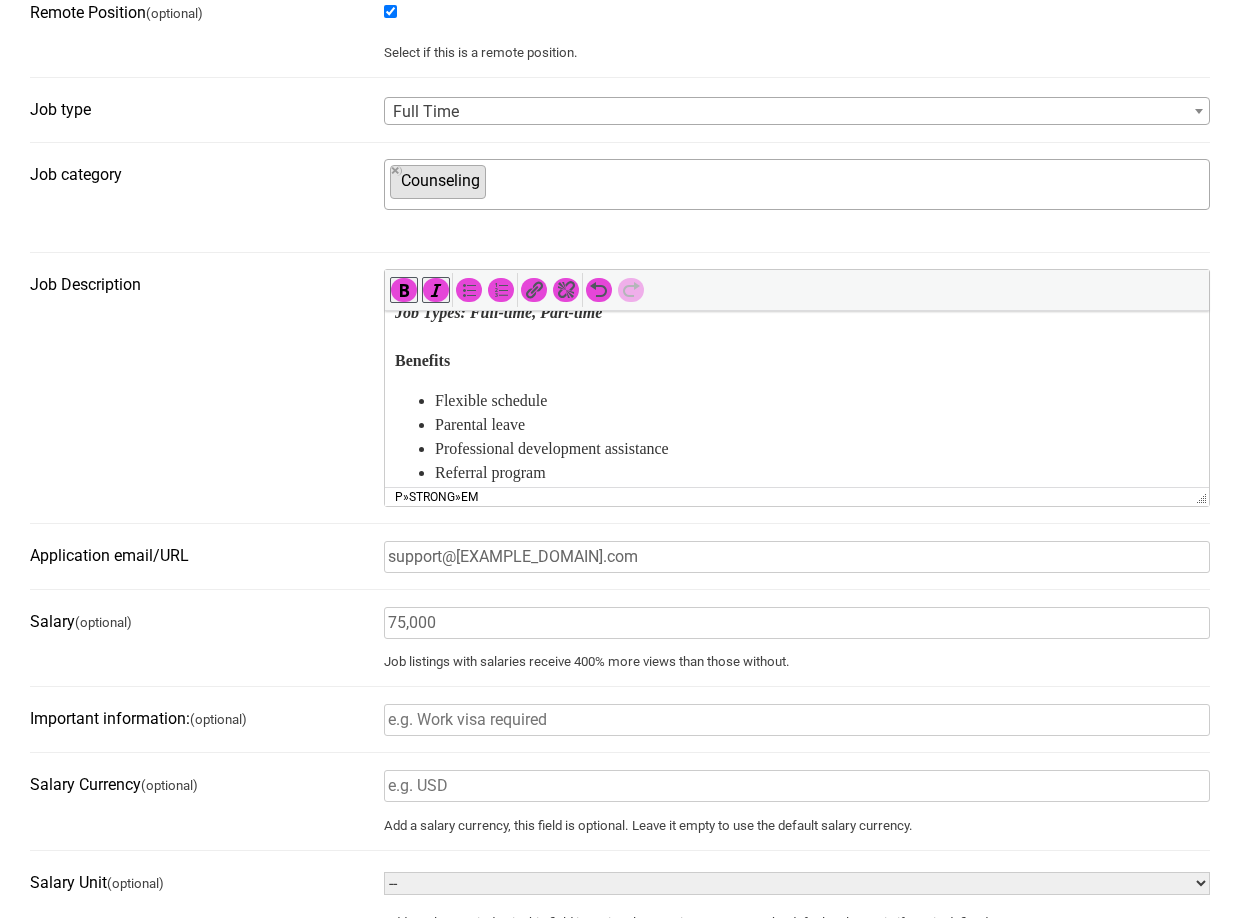click at bounding box center (484, 290) 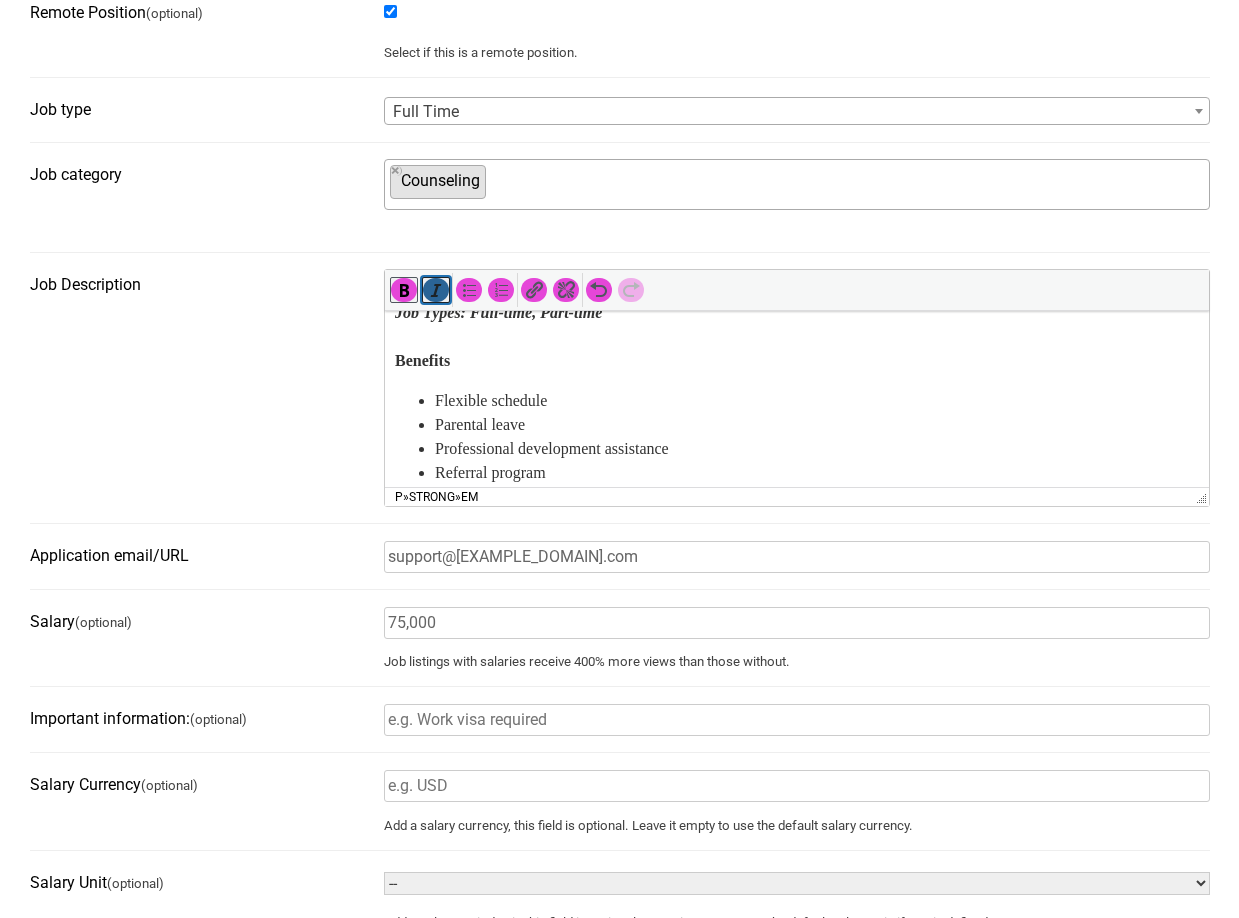 click at bounding box center [436, 290] 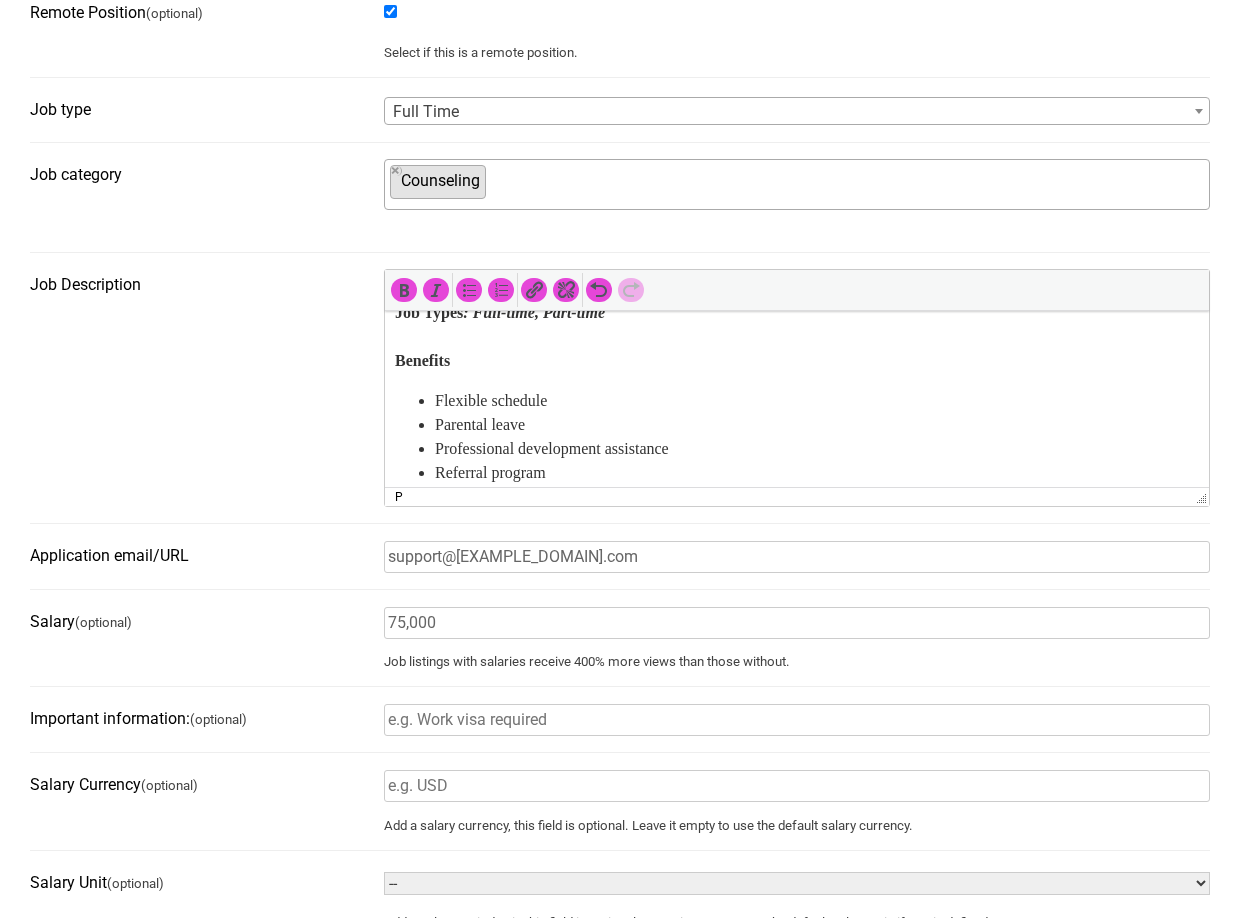 click on "Job Types : Full-time, Part-time Benefits" at bounding box center [796, 337] 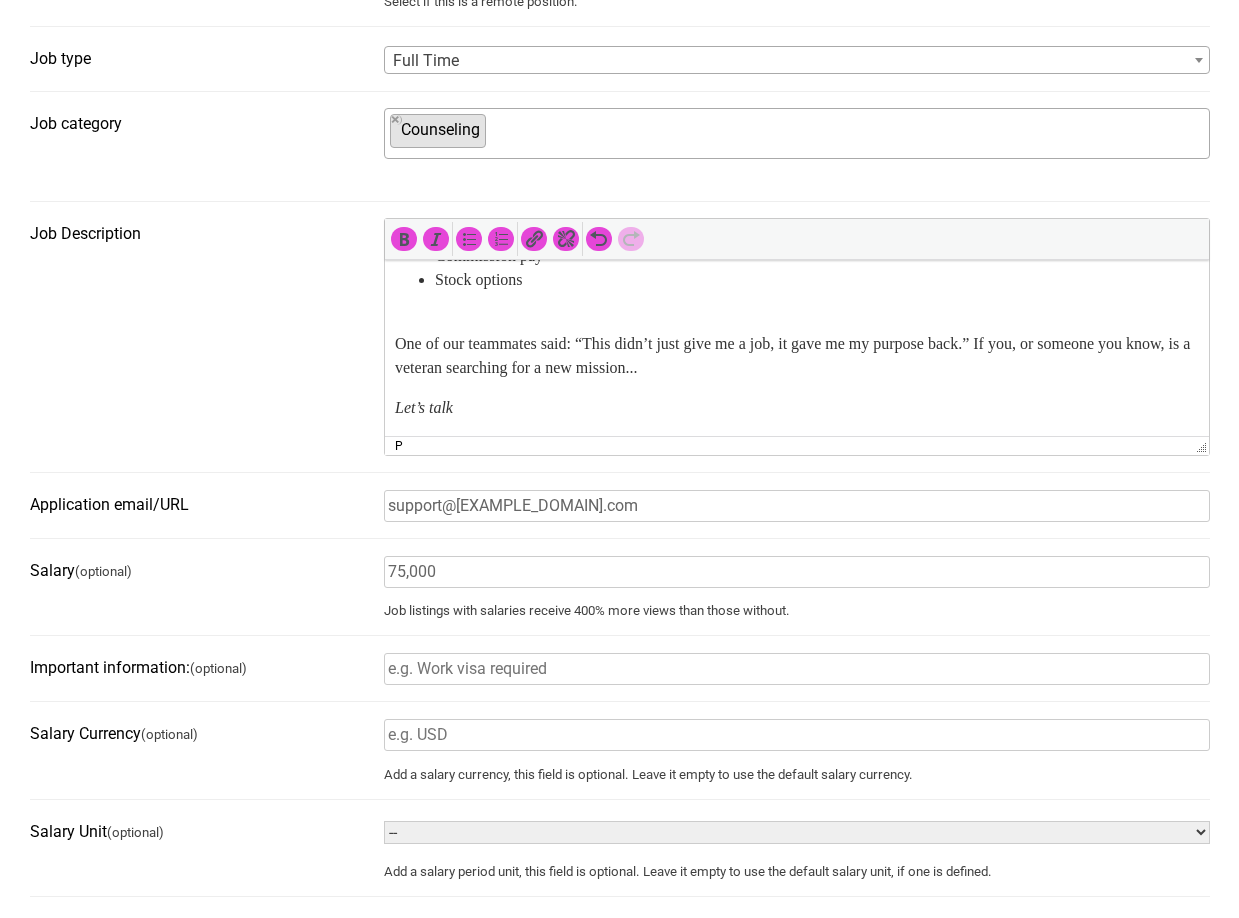 scroll, scrollTop: 782, scrollLeft: 0, axis: vertical 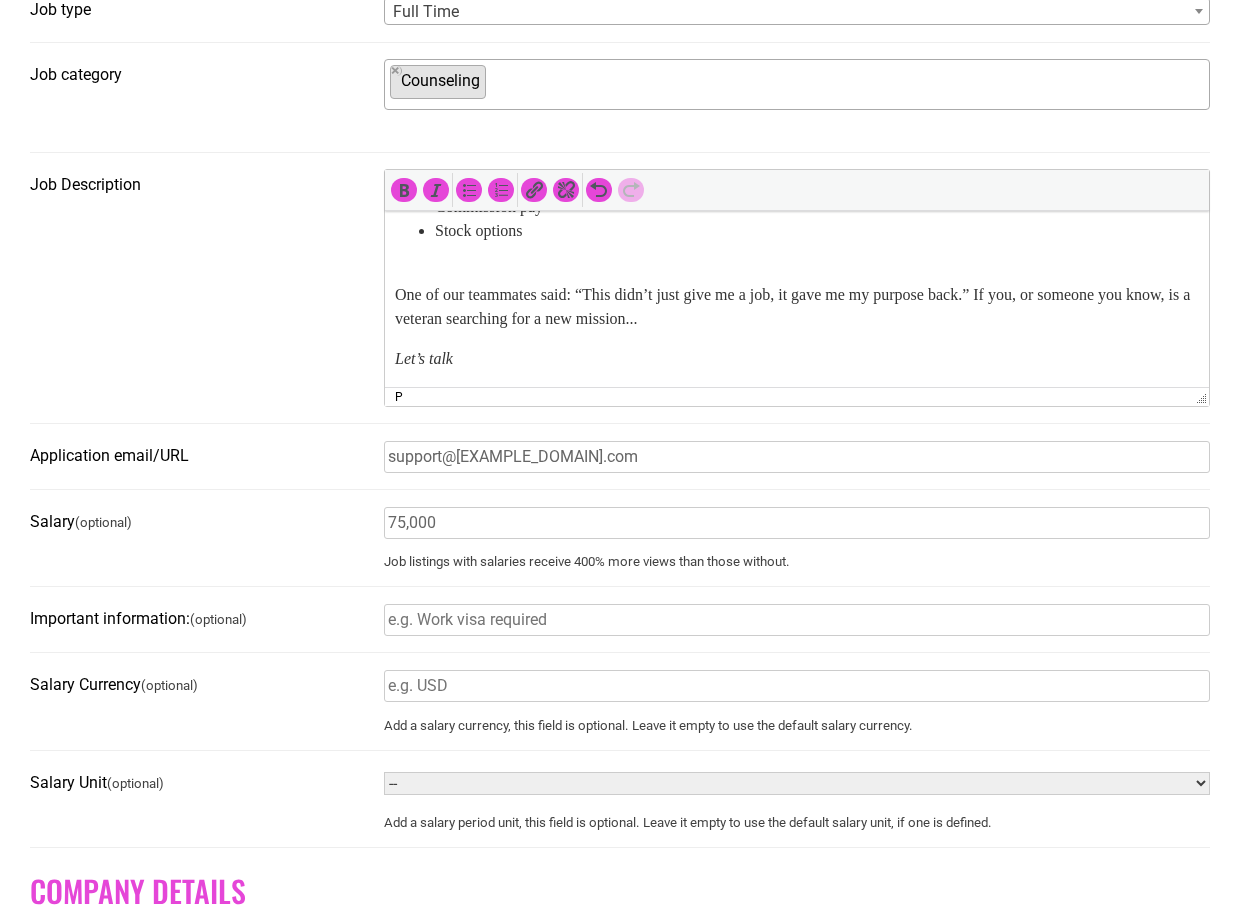 click on "Important information:   (optional)" at bounding box center [797, 620] 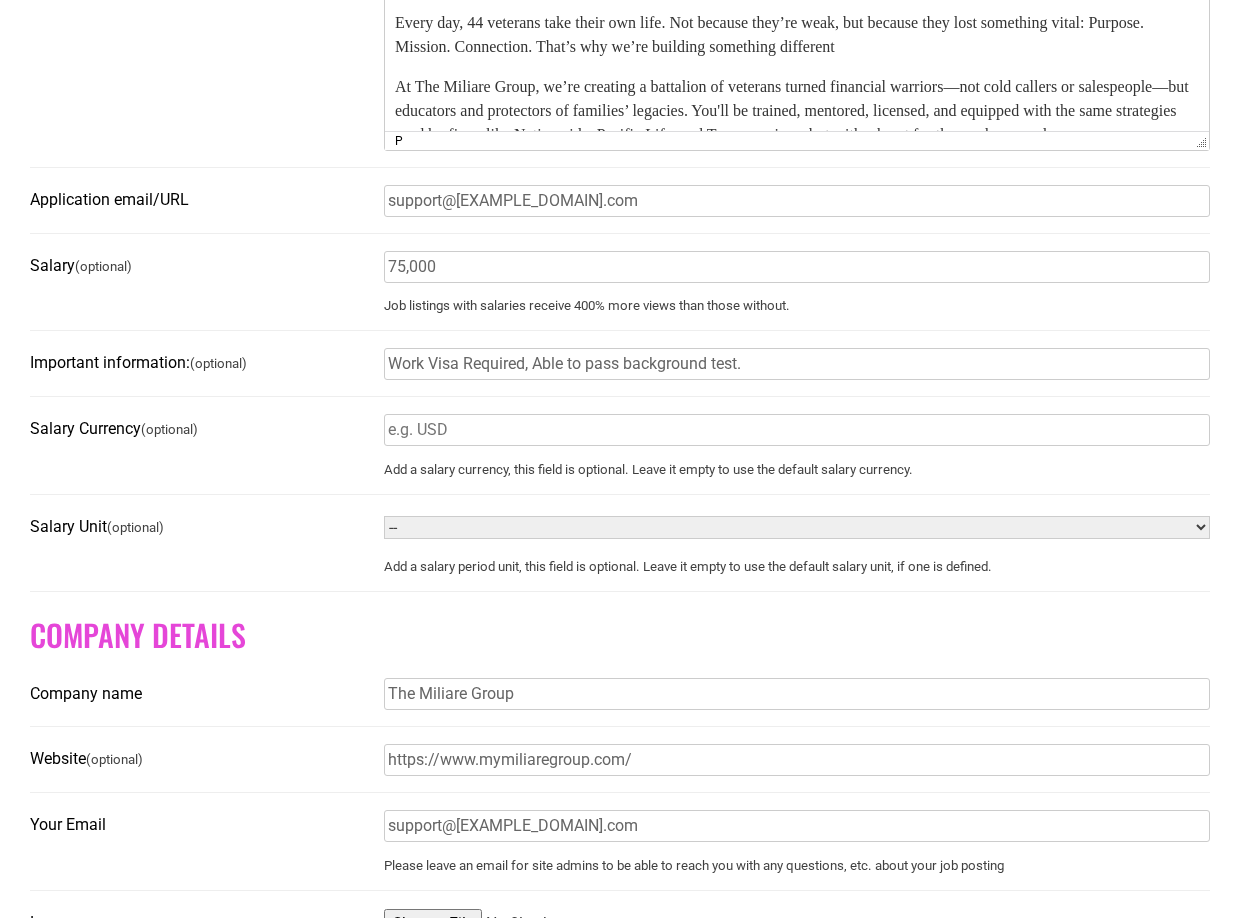 scroll, scrollTop: 1082, scrollLeft: 0, axis: vertical 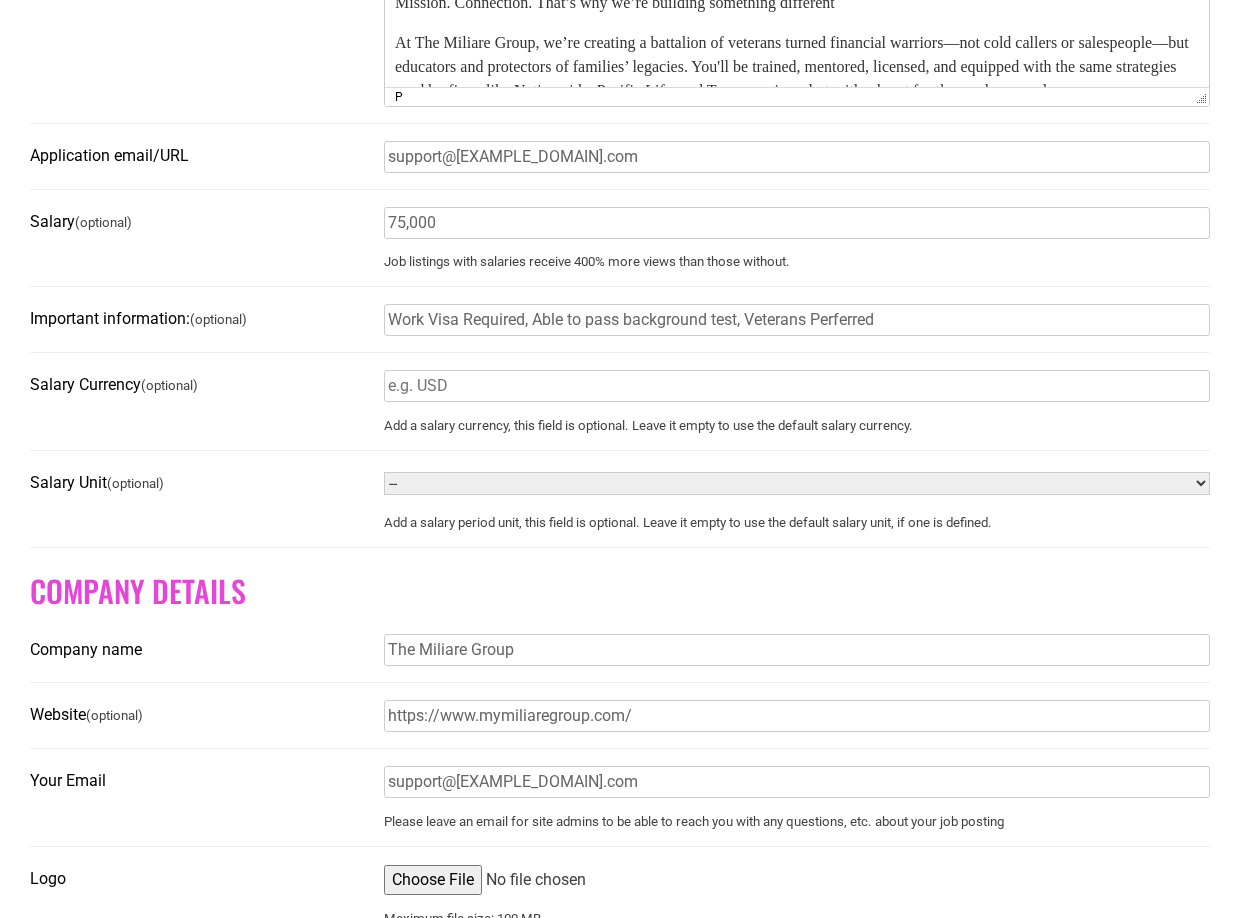 click on "Work Visa Required, Able to pass background test, Veterans Perferred" at bounding box center (797, 320) 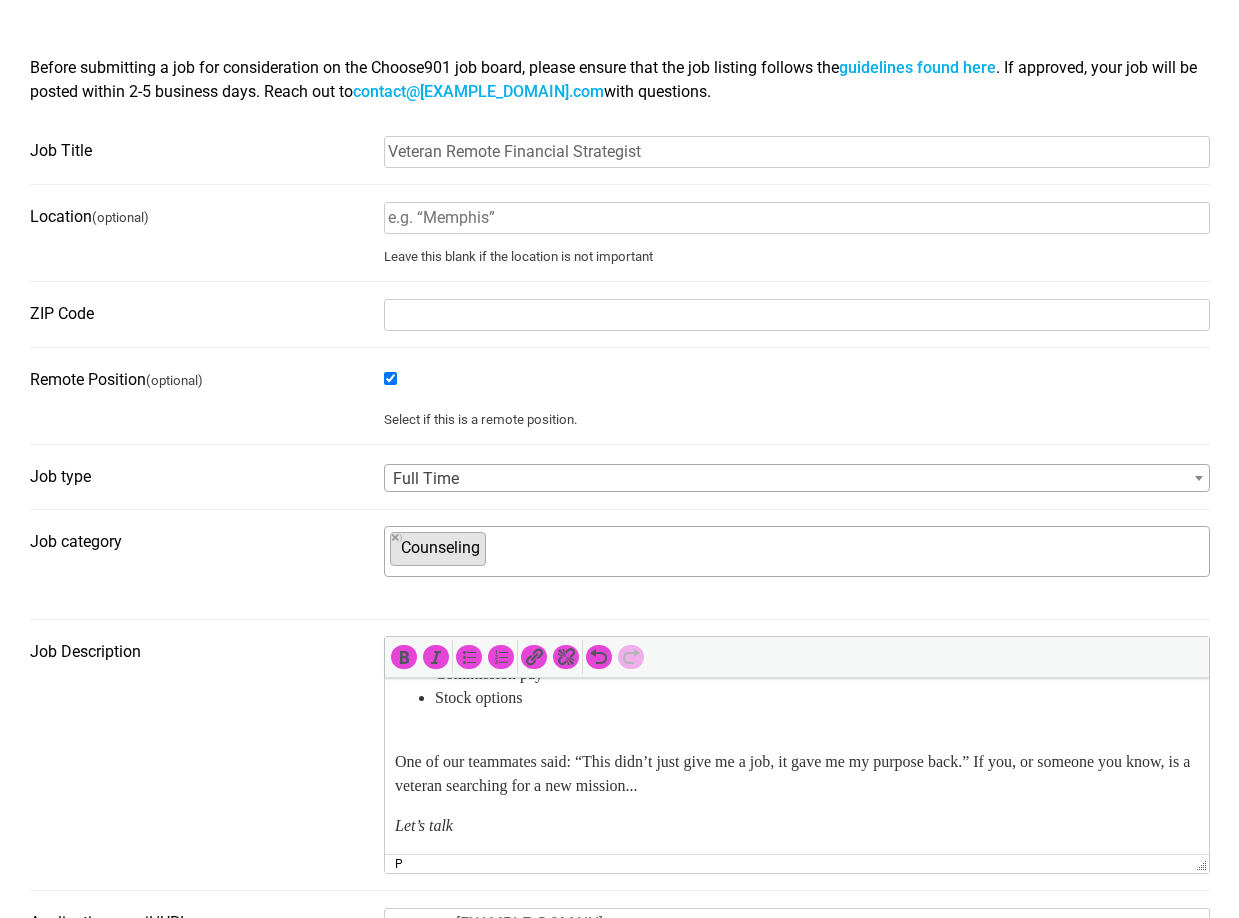scroll, scrollTop: 282, scrollLeft: 0, axis: vertical 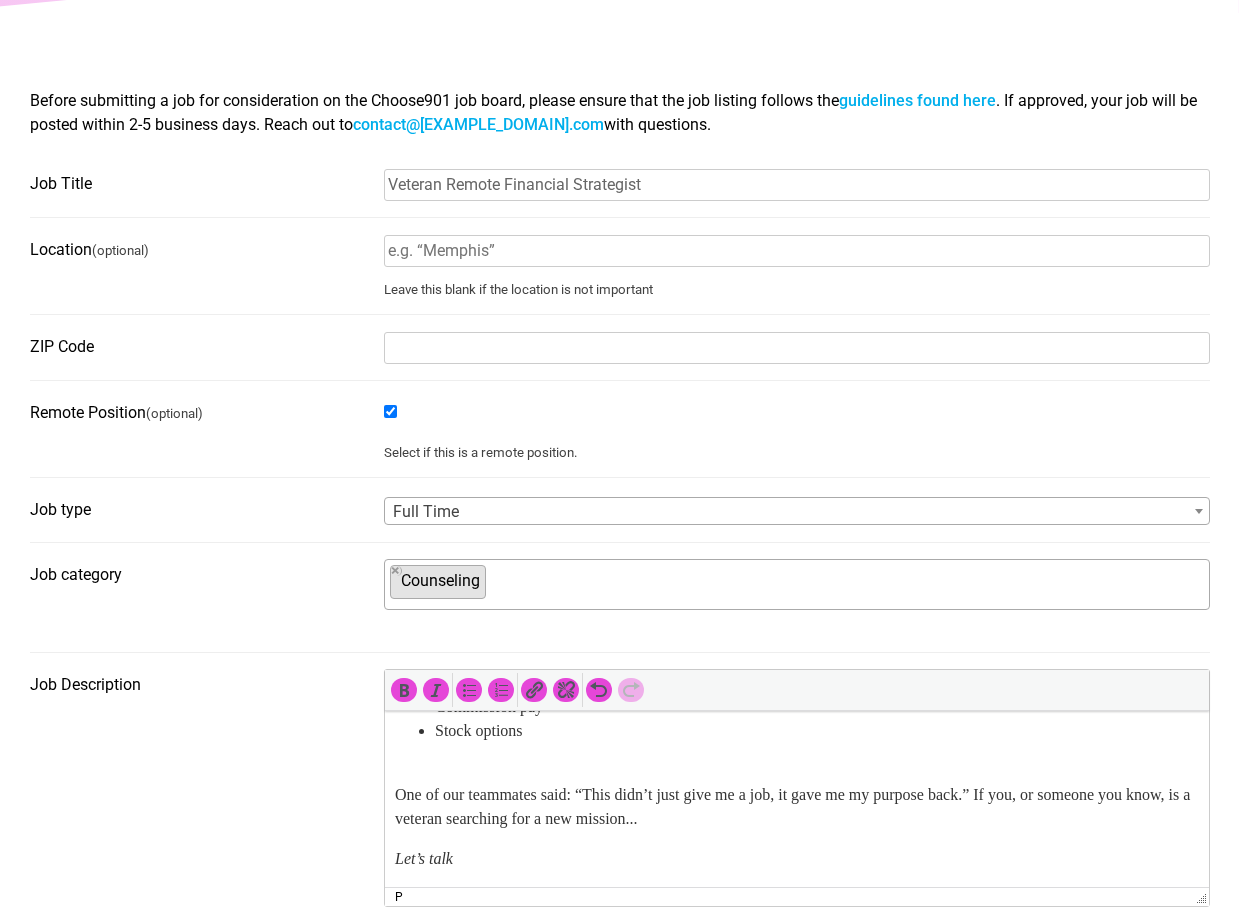 type on "Work Visa Required, Able to pass background test, Veterans Preferred" 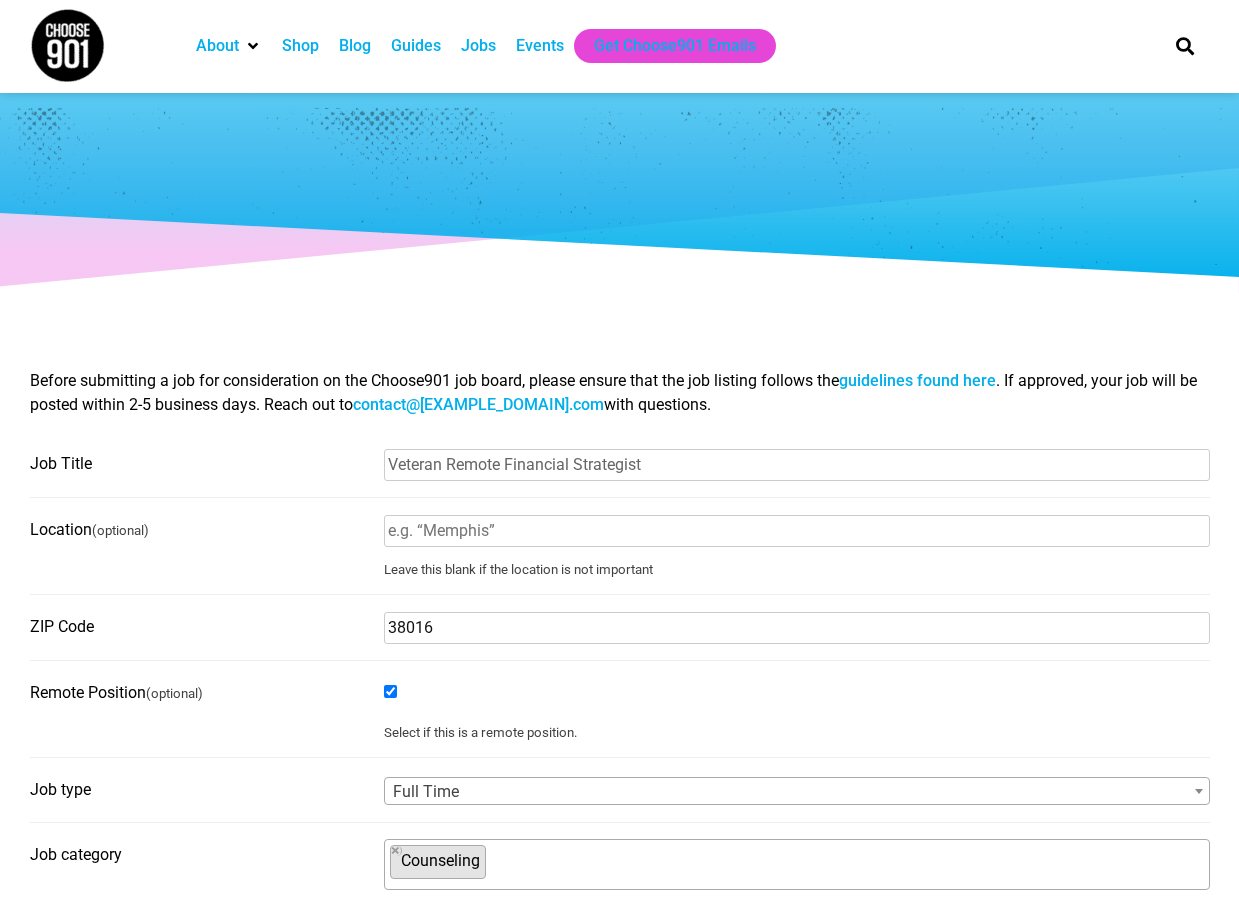 scroll, scrollTop: 0, scrollLeft: 0, axis: both 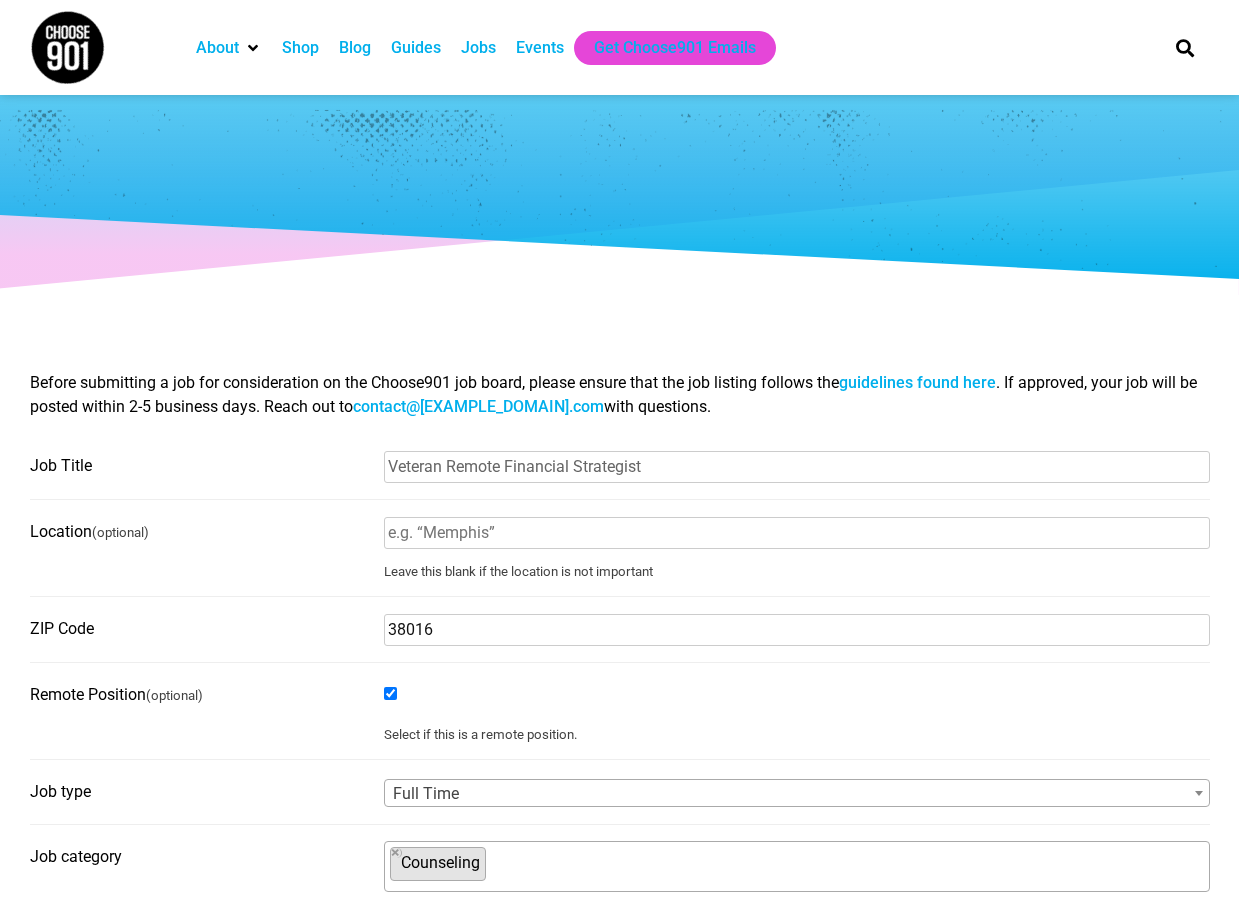 type on "38016" 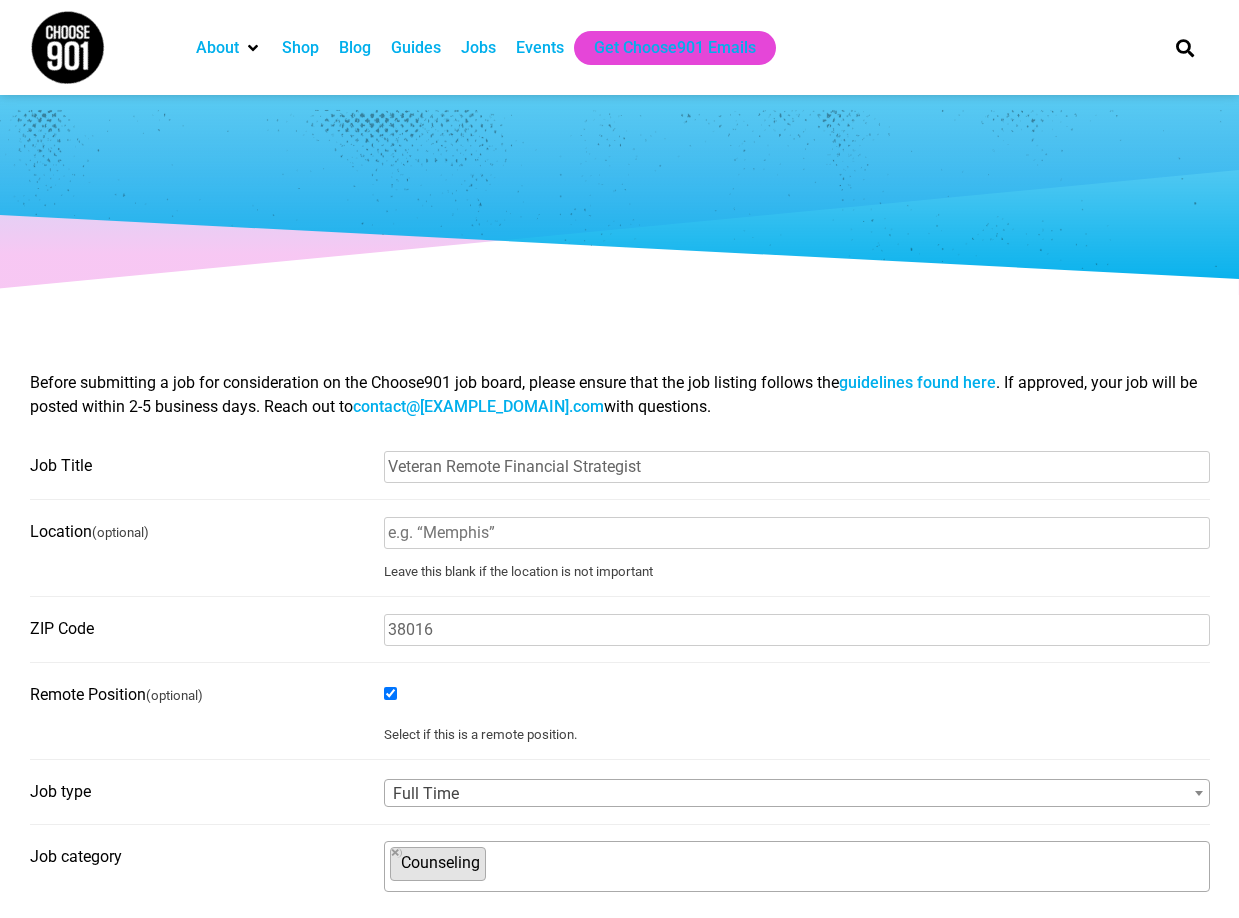click on "Location  (optional)" at bounding box center [797, 533] 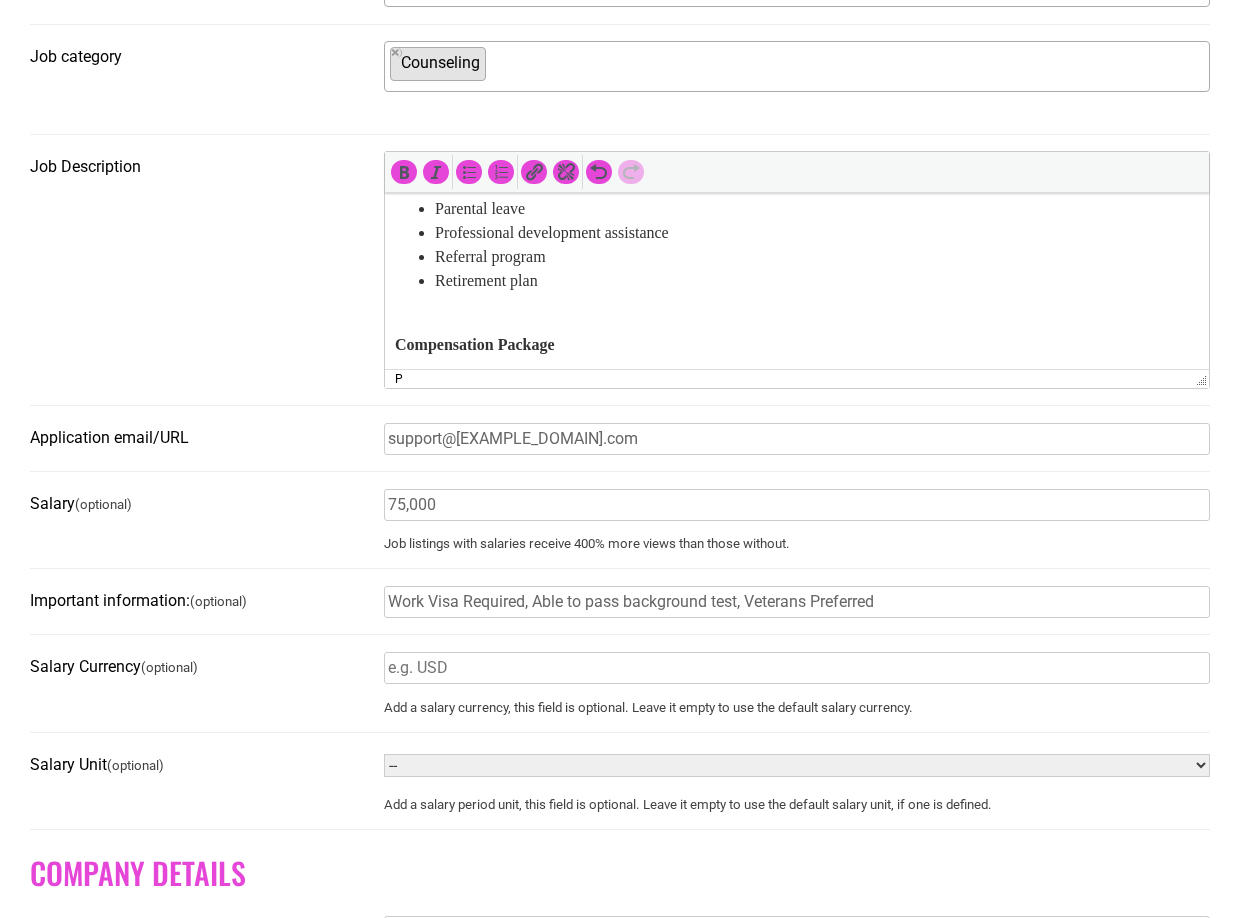 scroll, scrollTop: 588, scrollLeft: 0, axis: vertical 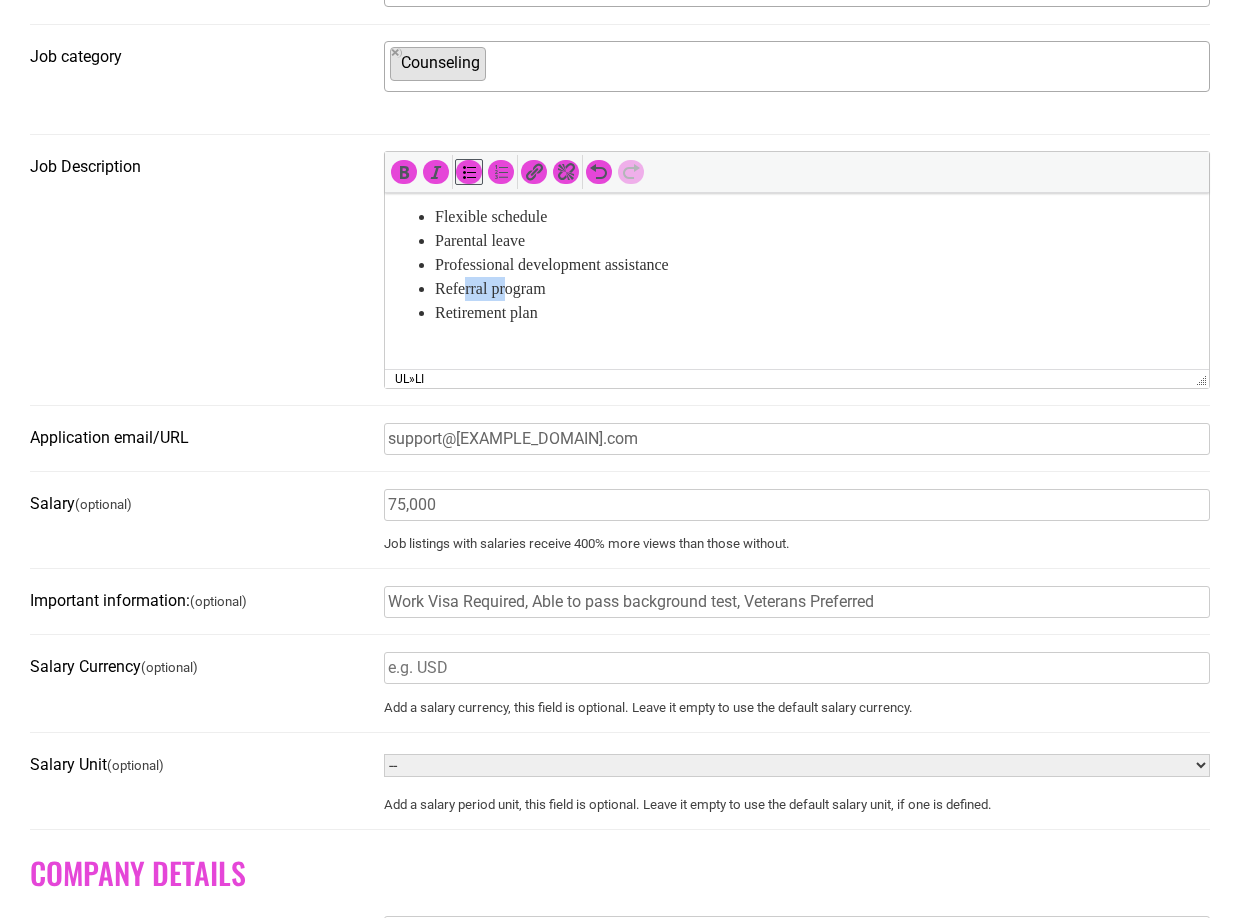 drag, startPoint x: 466, startPoint y: 308, endPoint x: 508, endPoint y: 311, distance: 42.107006 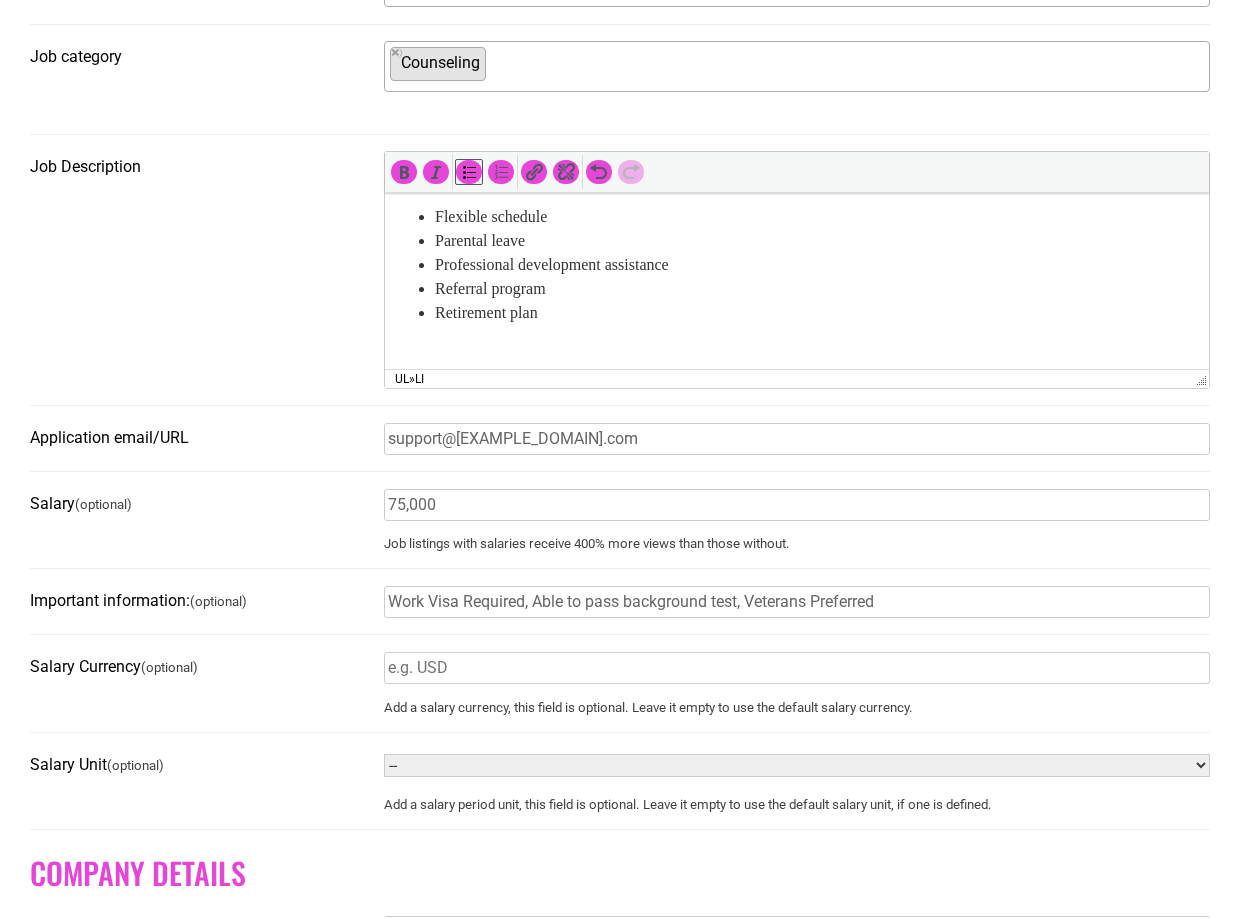 click on "Retirement plan" at bounding box center (816, 325) 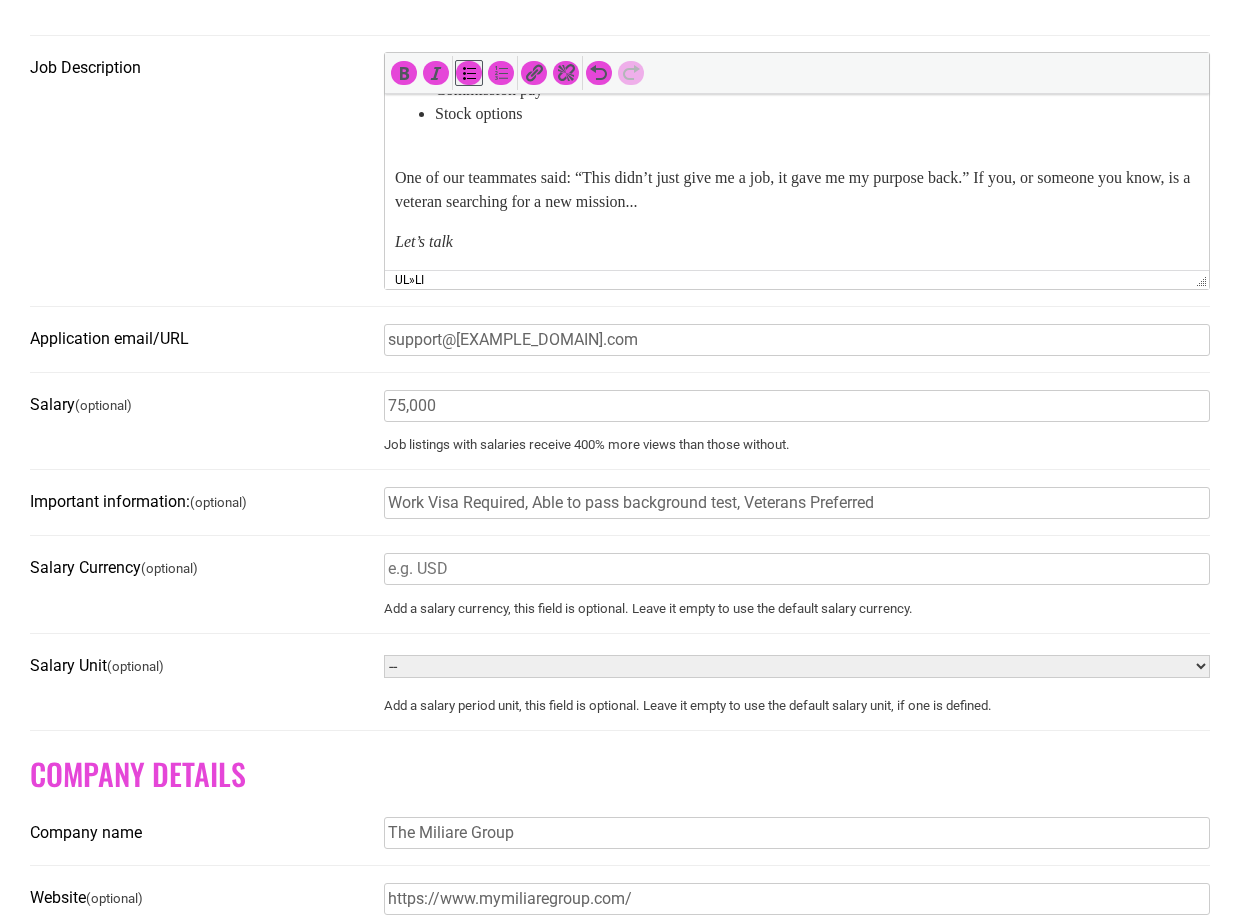 scroll, scrollTop: 900, scrollLeft: 0, axis: vertical 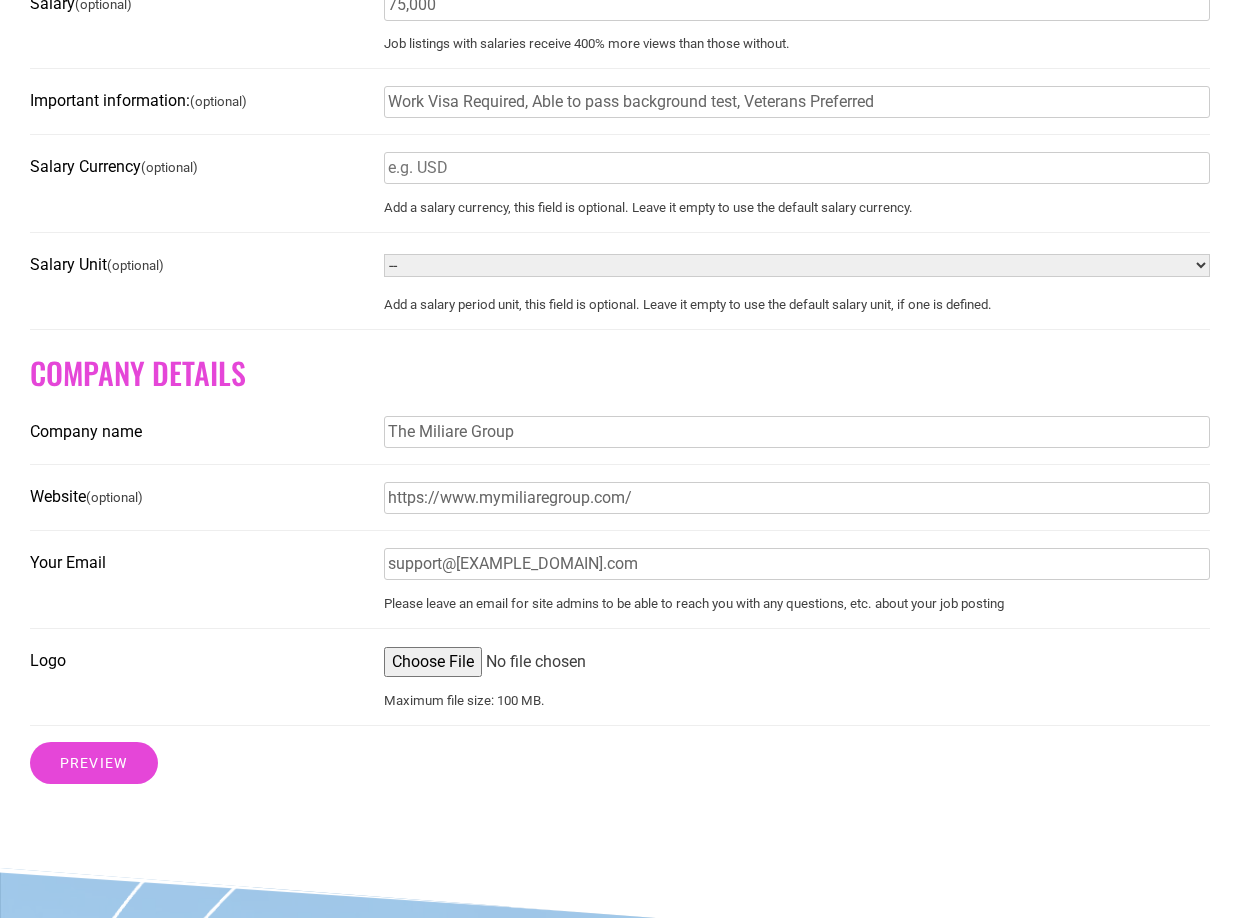 drag, startPoint x: 387, startPoint y: 444, endPoint x: 542, endPoint y: 438, distance: 155.11609 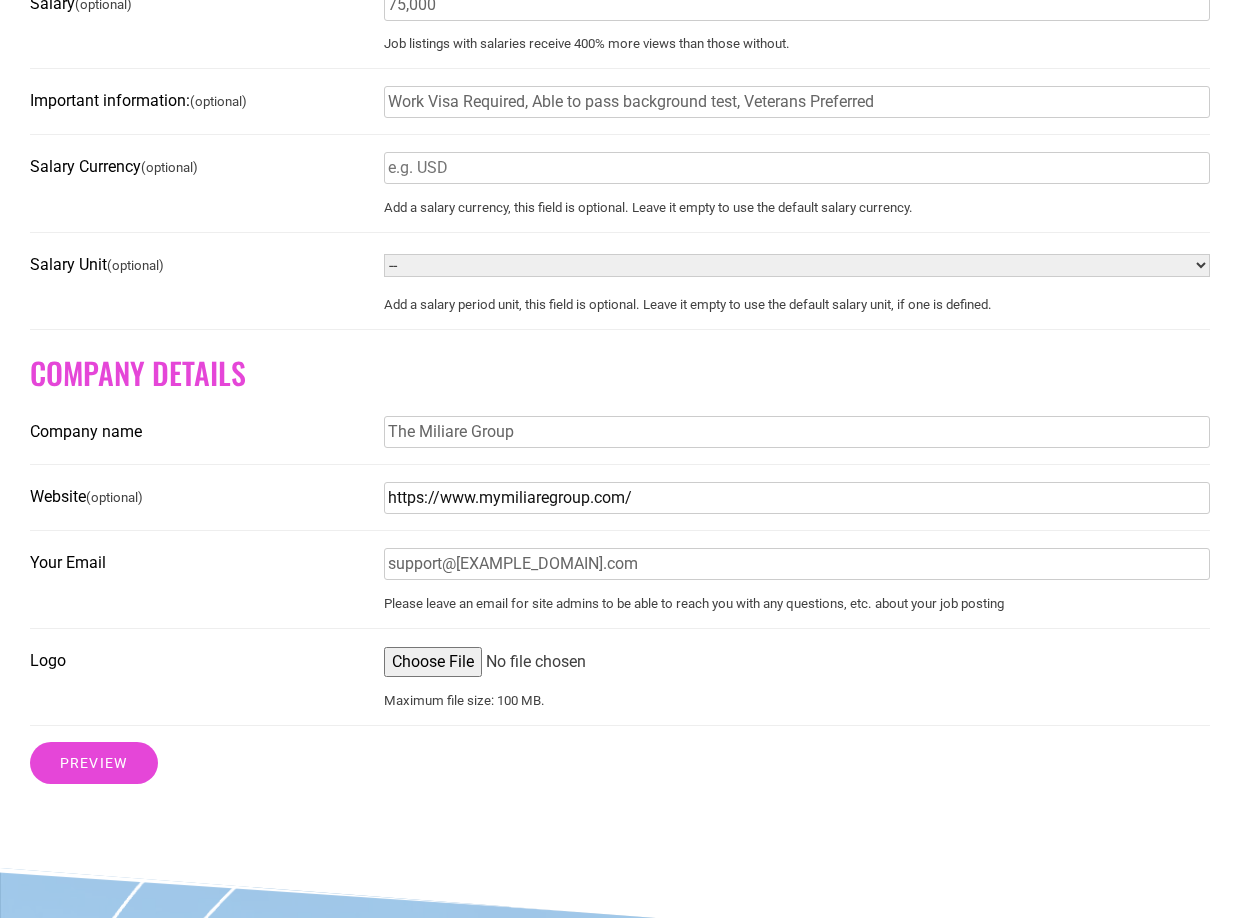 click on "https://www.mymiliaregroup.com/" at bounding box center (797, 498) 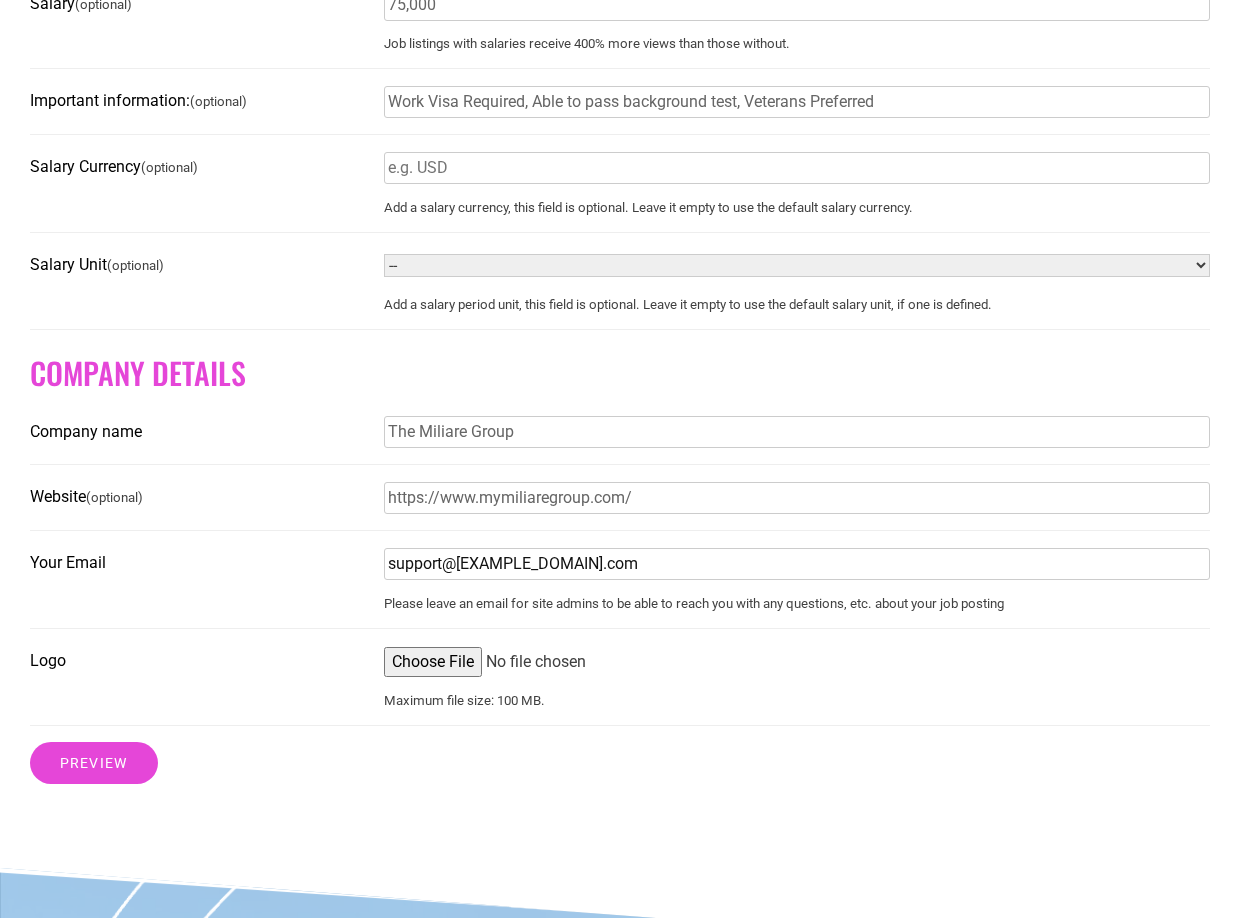 click on "support@freedomunitedconsulting.com" at bounding box center (797, 564) 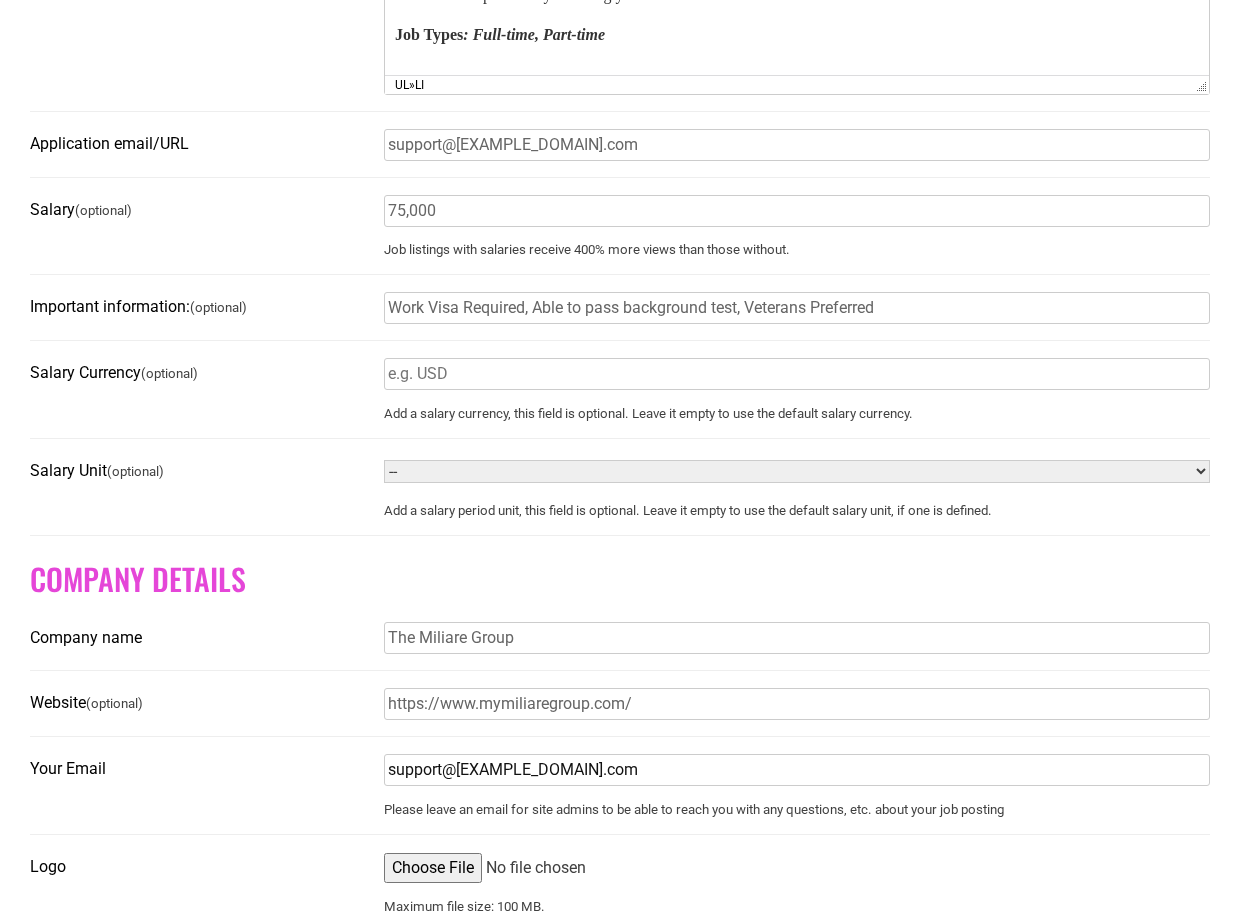 scroll, scrollTop: 1000, scrollLeft: 0, axis: vertical 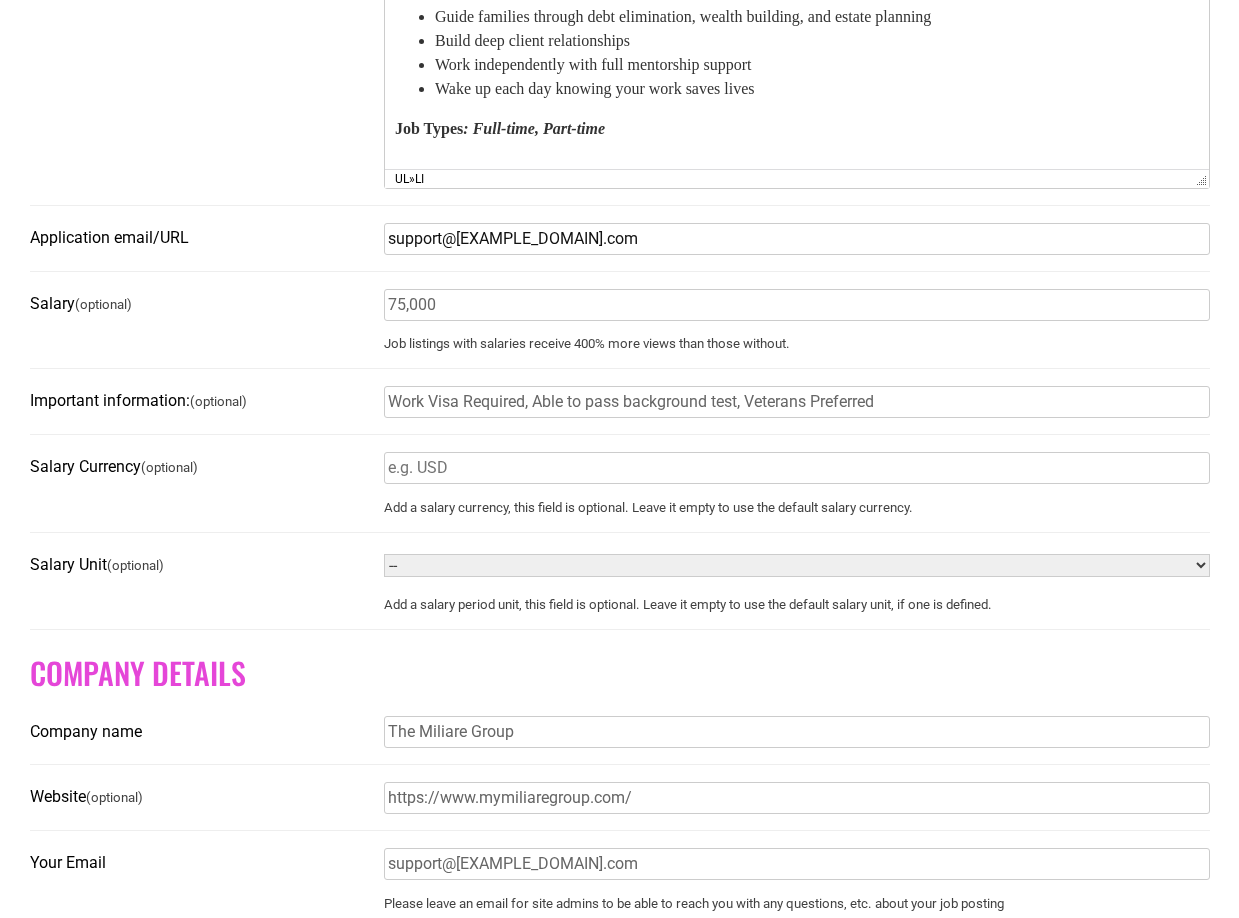 drag, startPoint x: 384, startPoint y: 246, endPoint x: 677, endPoint y: 233, distance: 293.28827 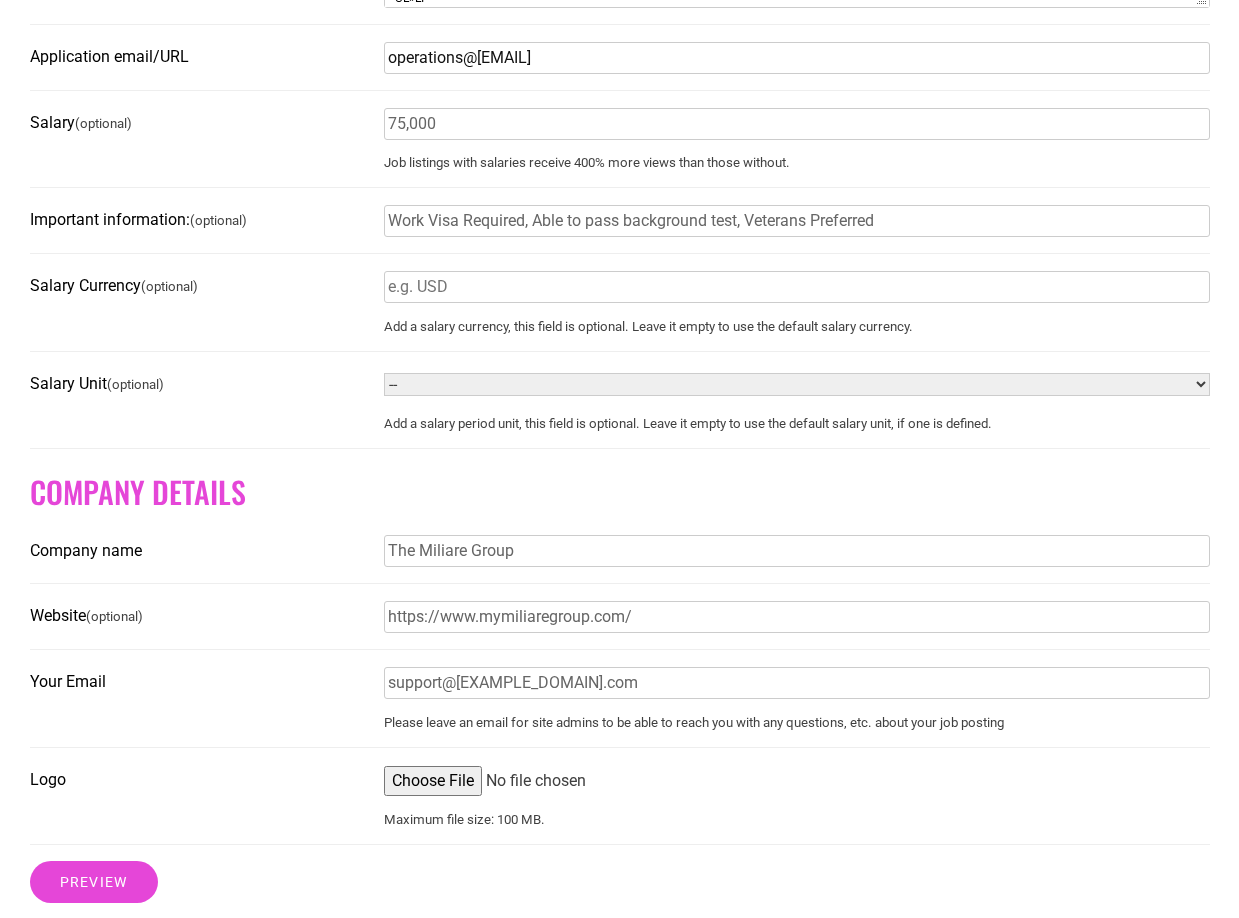 scroll, scrollTop: 1000, scrollLeft: 0, axis: vertical 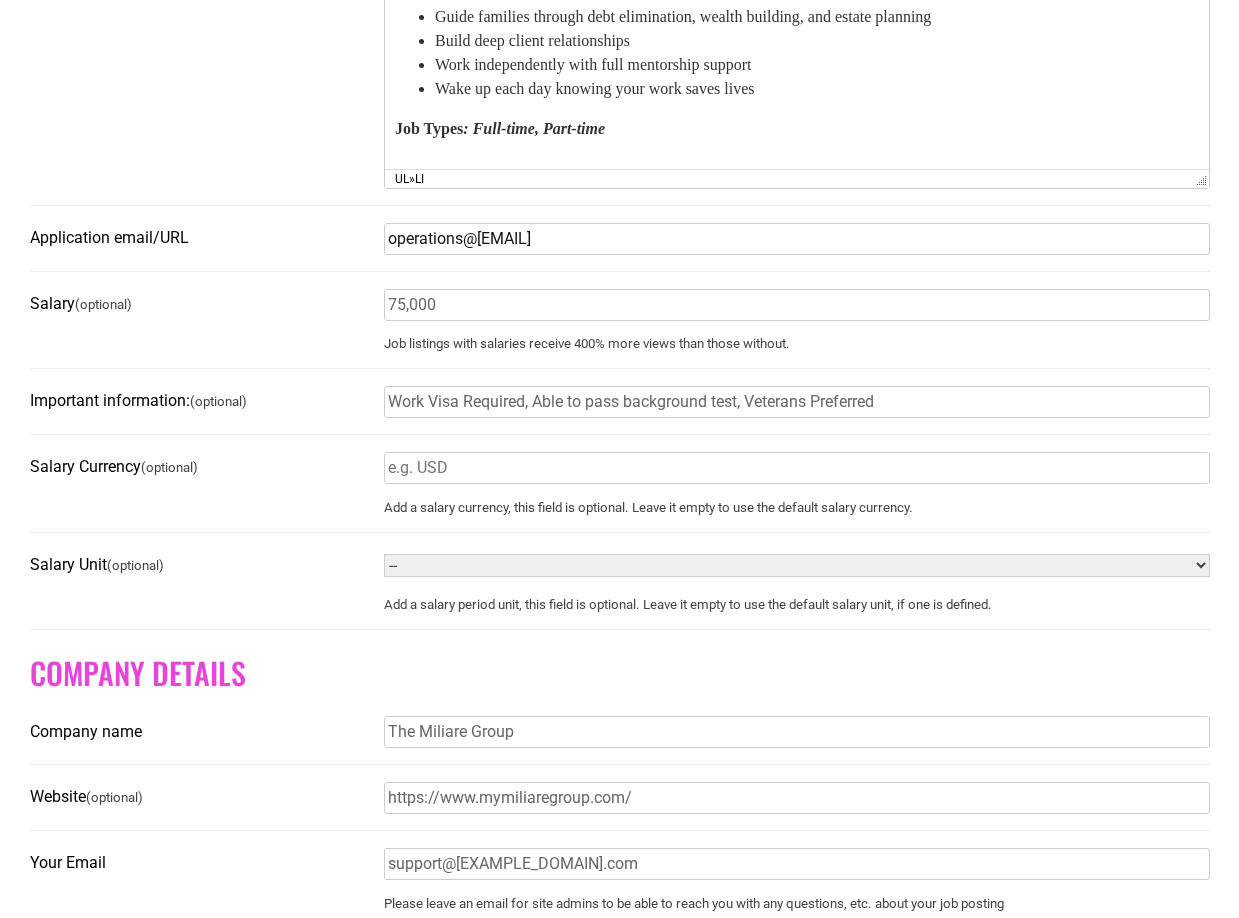drag, startPoint x: 575, startPoint y: 245, endPoint x: 327, endPoint y: 275, distance: 249.80792 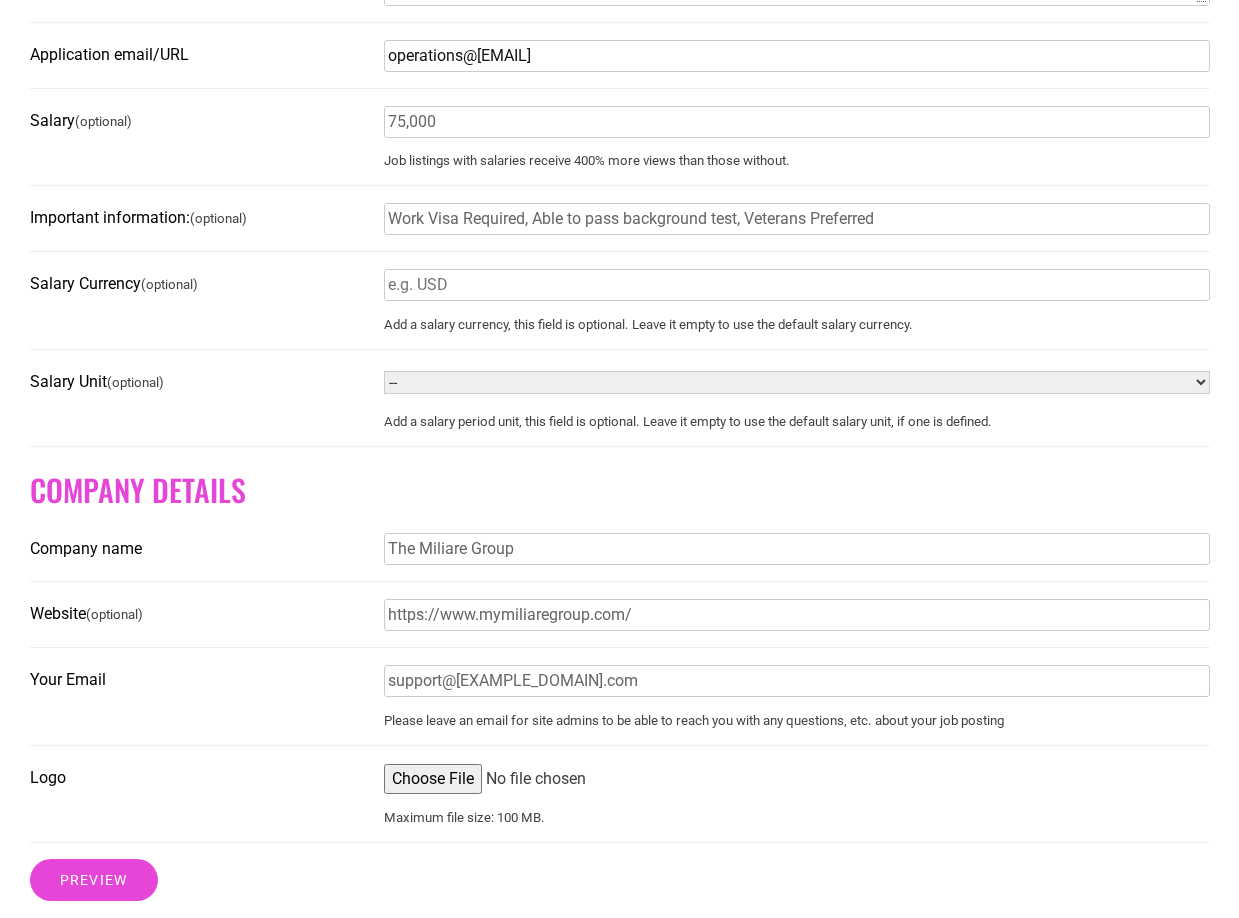 scroll, scrollTop: 1200, scrollLeft: 0, axis: vertical 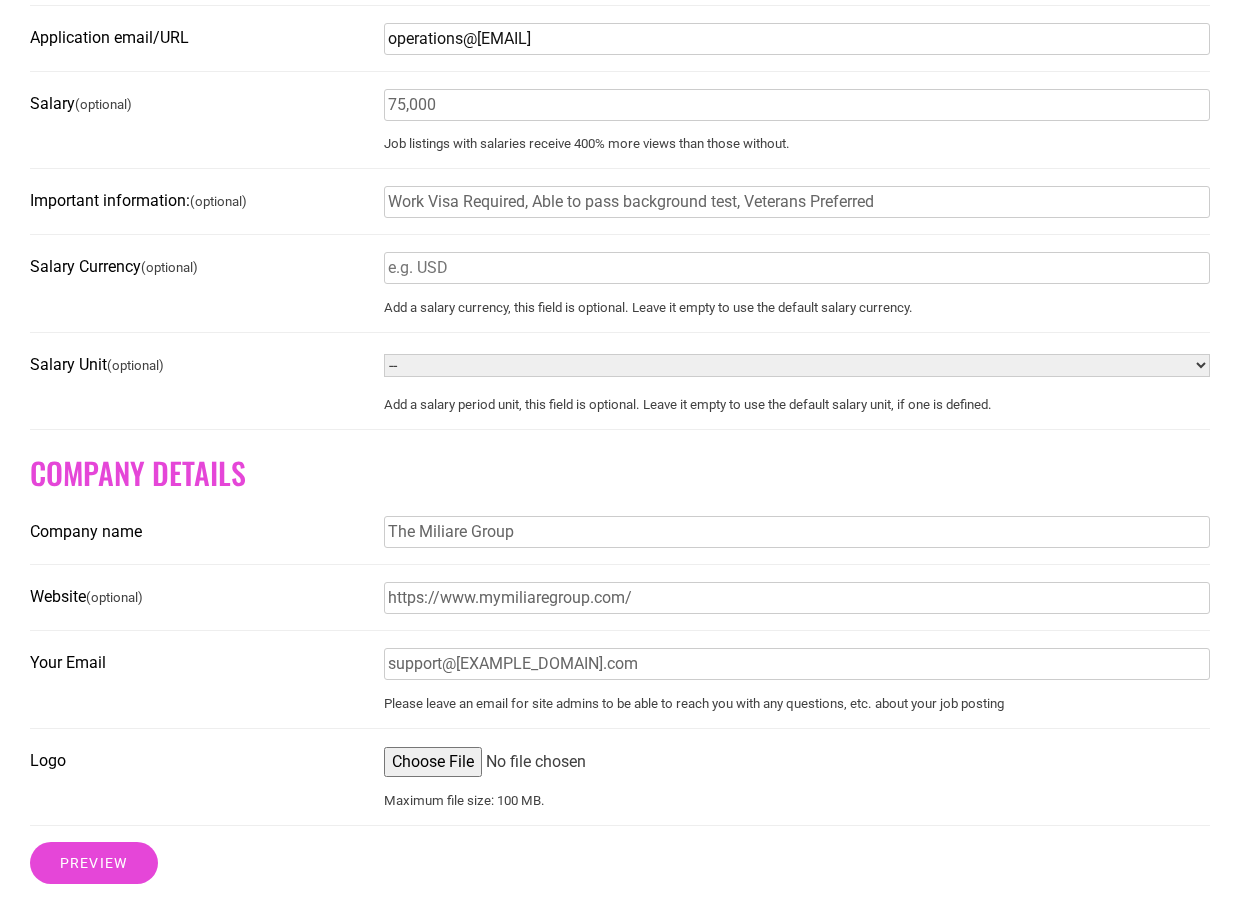 type on "operations@mymiliaregroup.com" 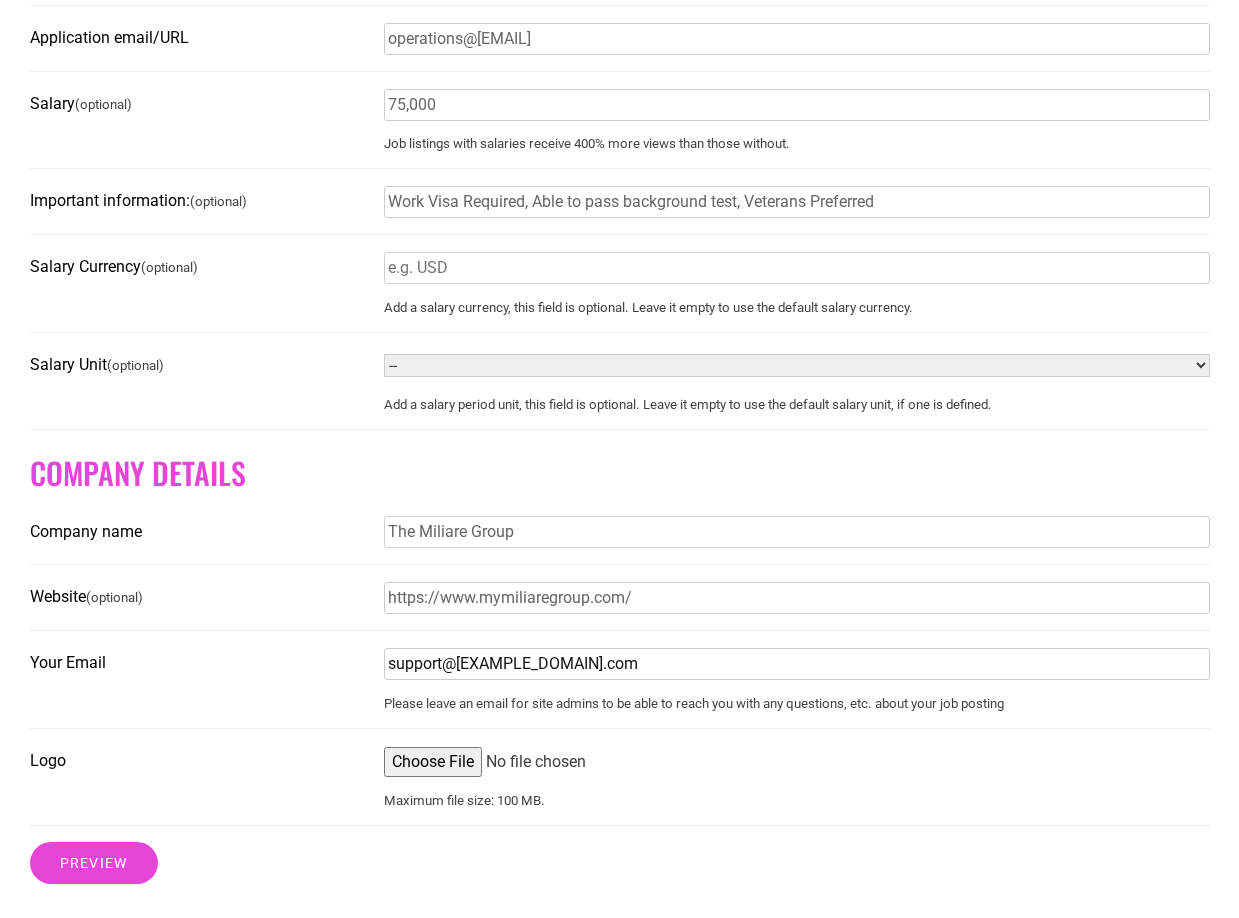 drag, startPoint x: 701, startPoint y: 675, endPoint x: 336, endPoint y: 678, distance: 365.01233 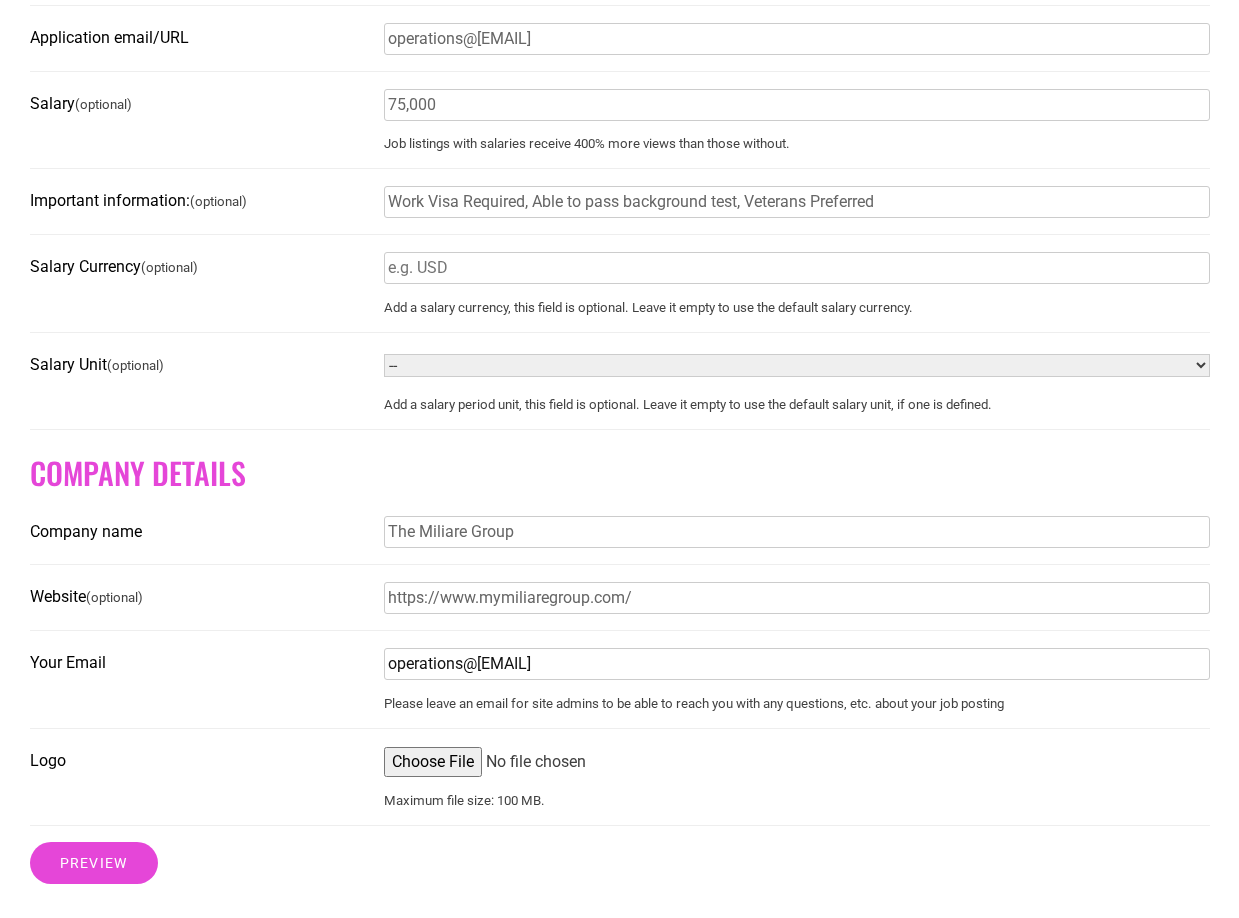 click on "operations@mymiliaregroup.com" at bounding box center (797, 664) 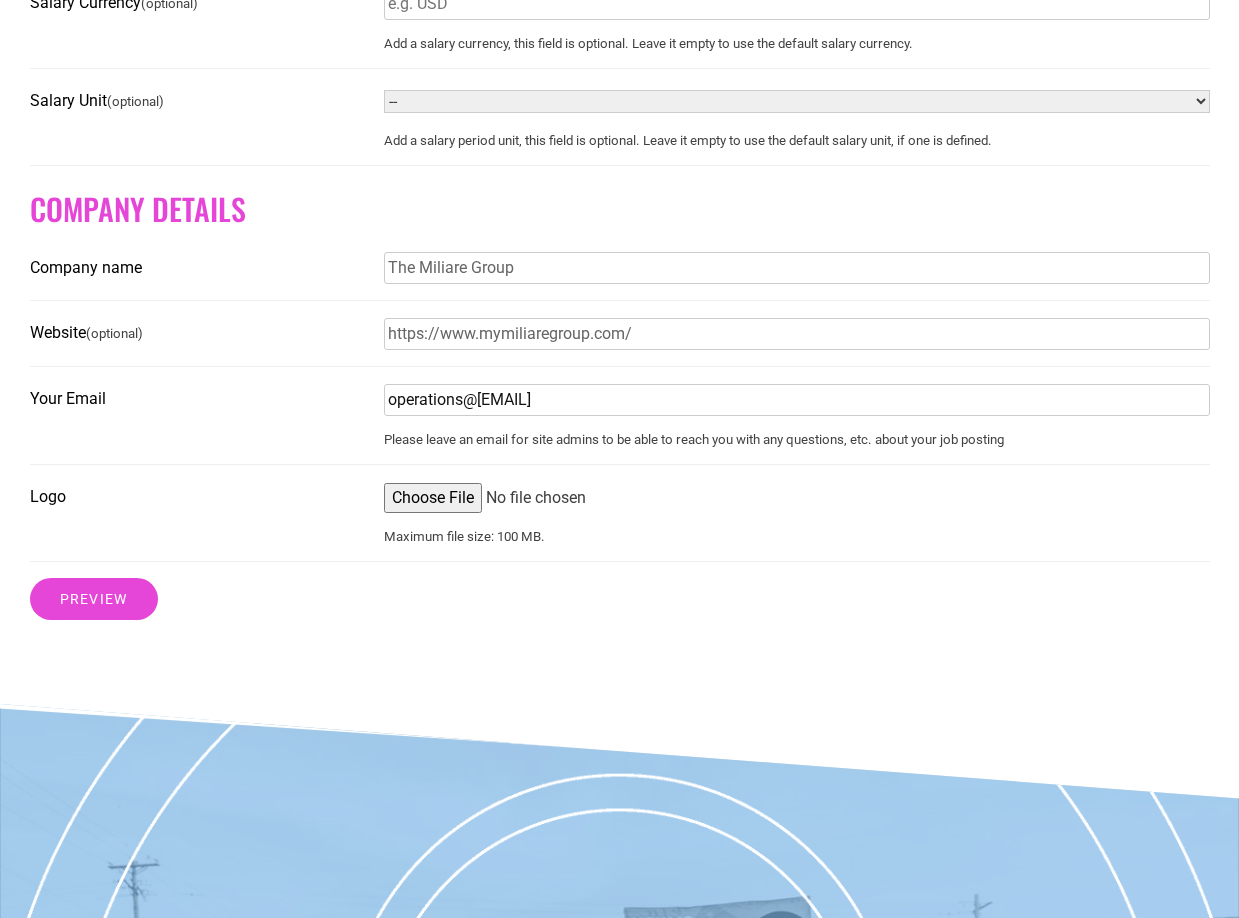 scroll, scrollTop: 1500, scrollLeft: 0, axis: vertical 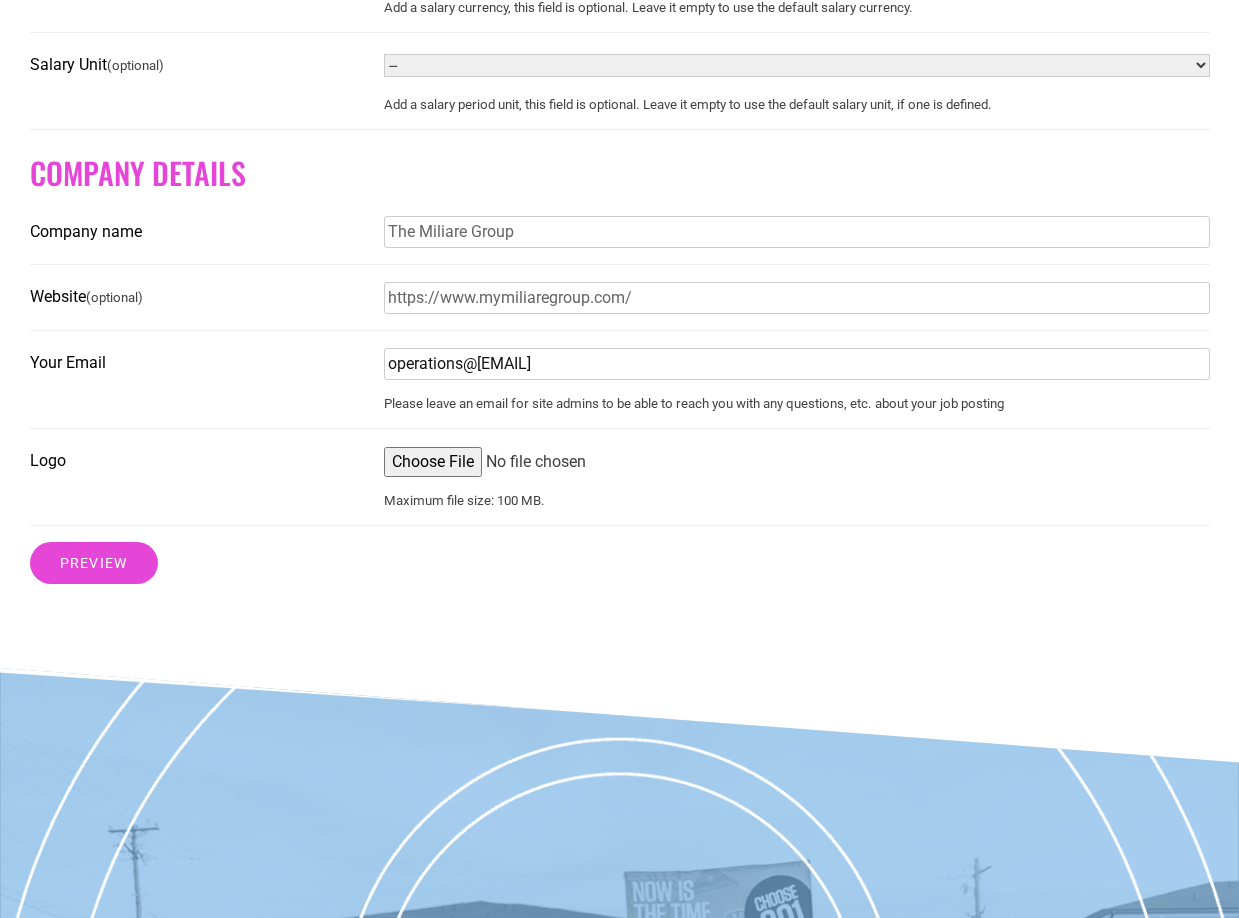 type on "operations@mymiliaregroup.com" 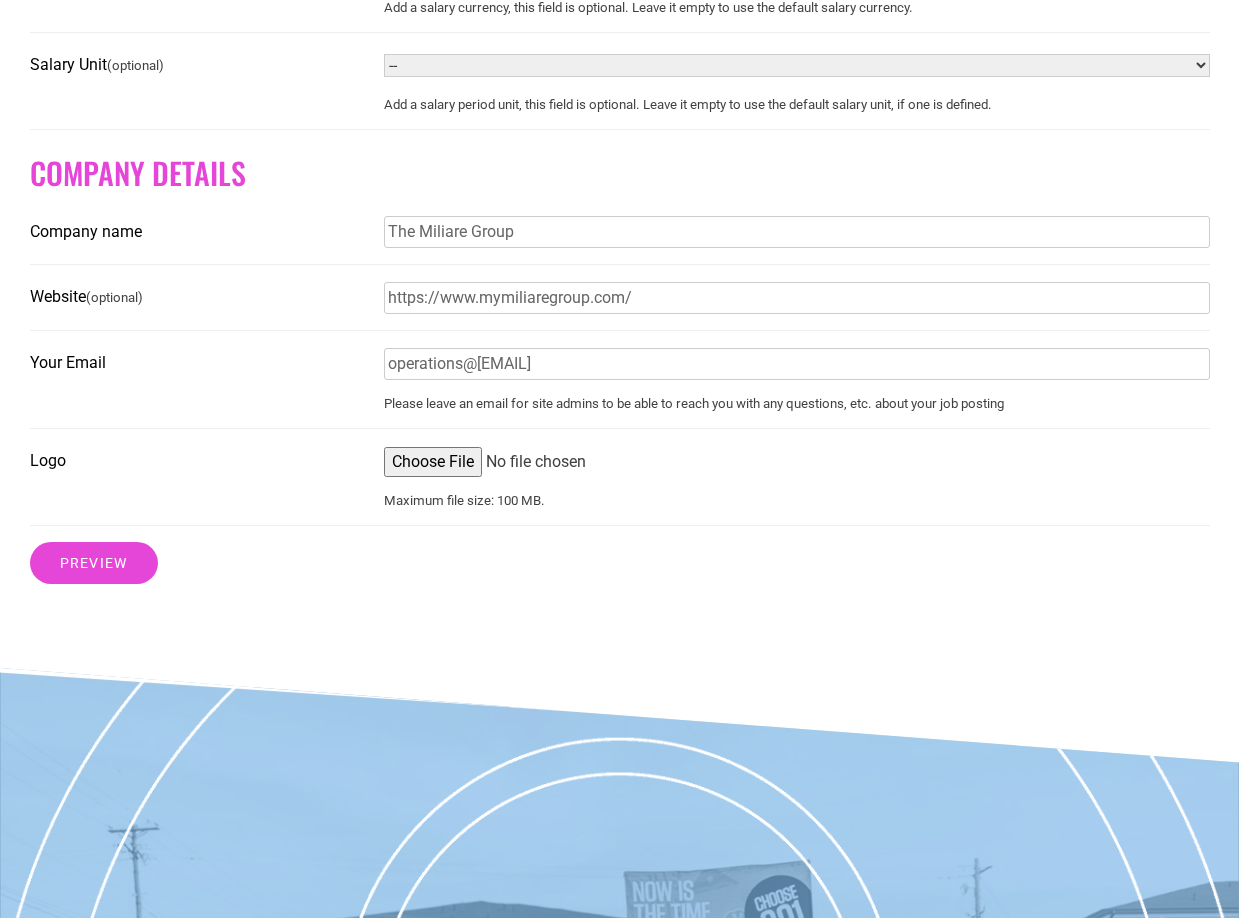 click on "About
Contact Us
Donate
Shop
Blog
Guides
Jobs
Events
Get Choose901 Emails
Search
Before submitting a job for consideration on the Choose901 job board, please ensure that the job listing follows the  guidelines found here . If approved, your job will be posted within 2-5 business days. Reach out to  contact@choose901.com  with questions.
Have an account?" at bounding box center [619, -101] 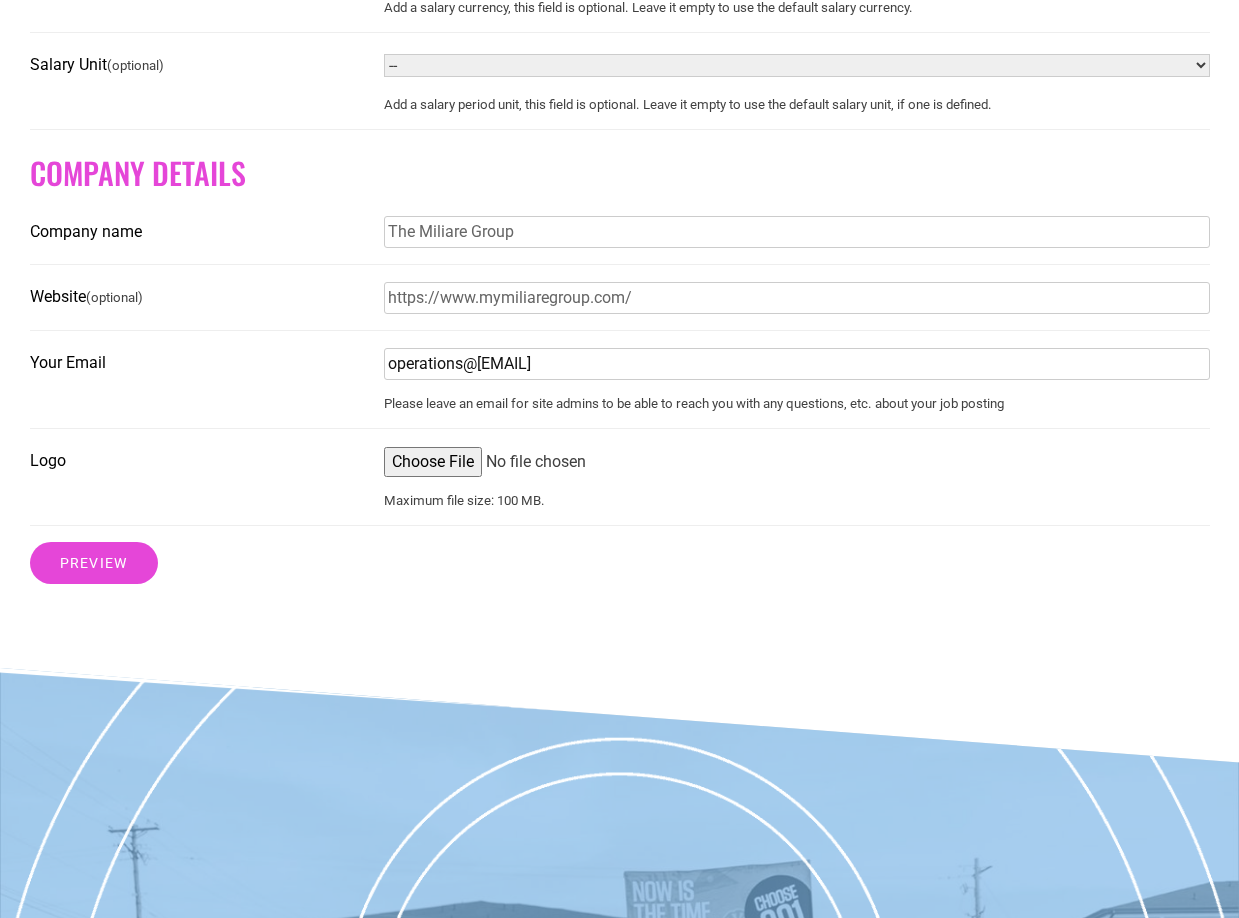 drag, startPoint x: 545, startPoint y: 381, endPoint x: 357, endPoint y: 386, distance: 188.06648 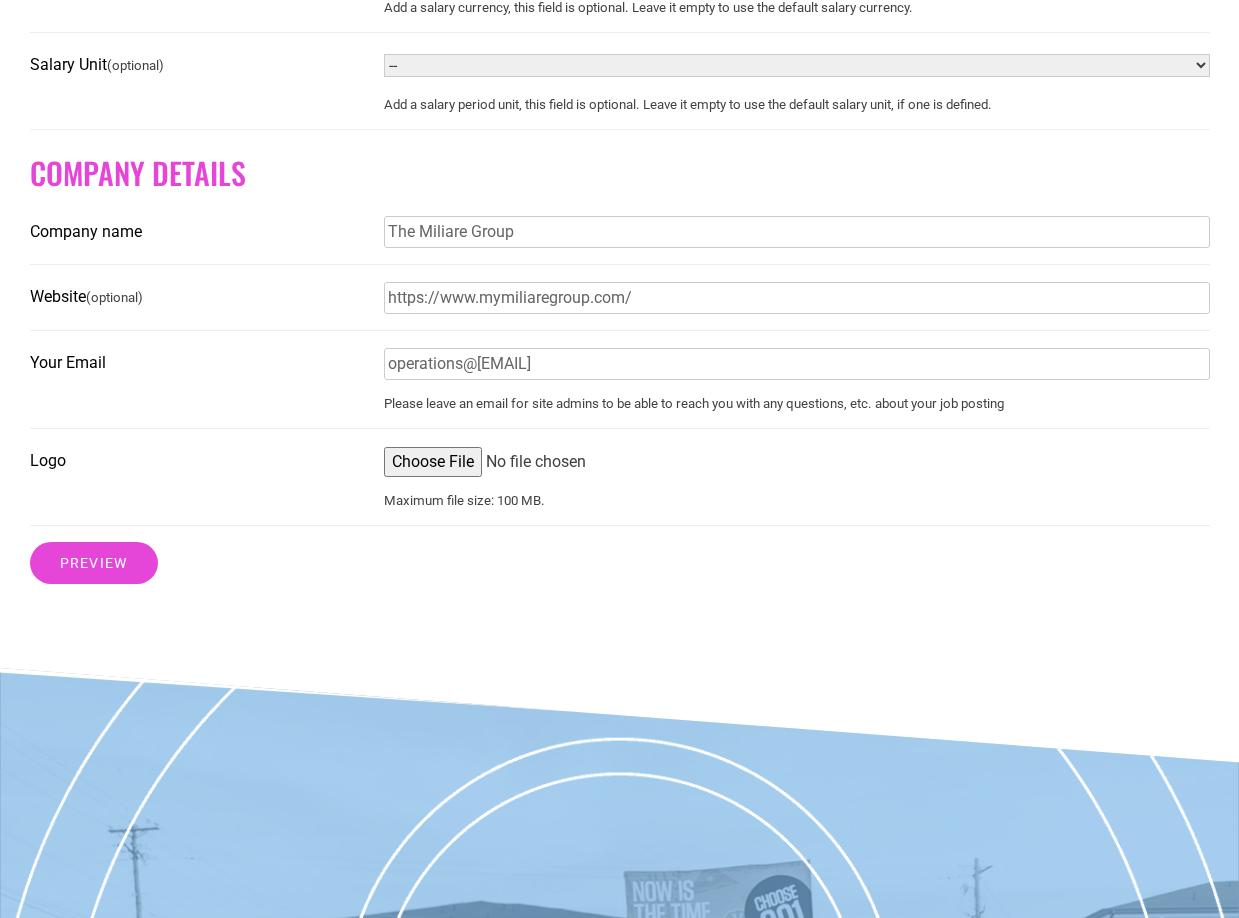 click on "Your Email
operations@mymiliaregroup.com
Please leave an email for site admins to be able to reach you with any questions, etc. about your job posting" at bounding box center (620, 388) 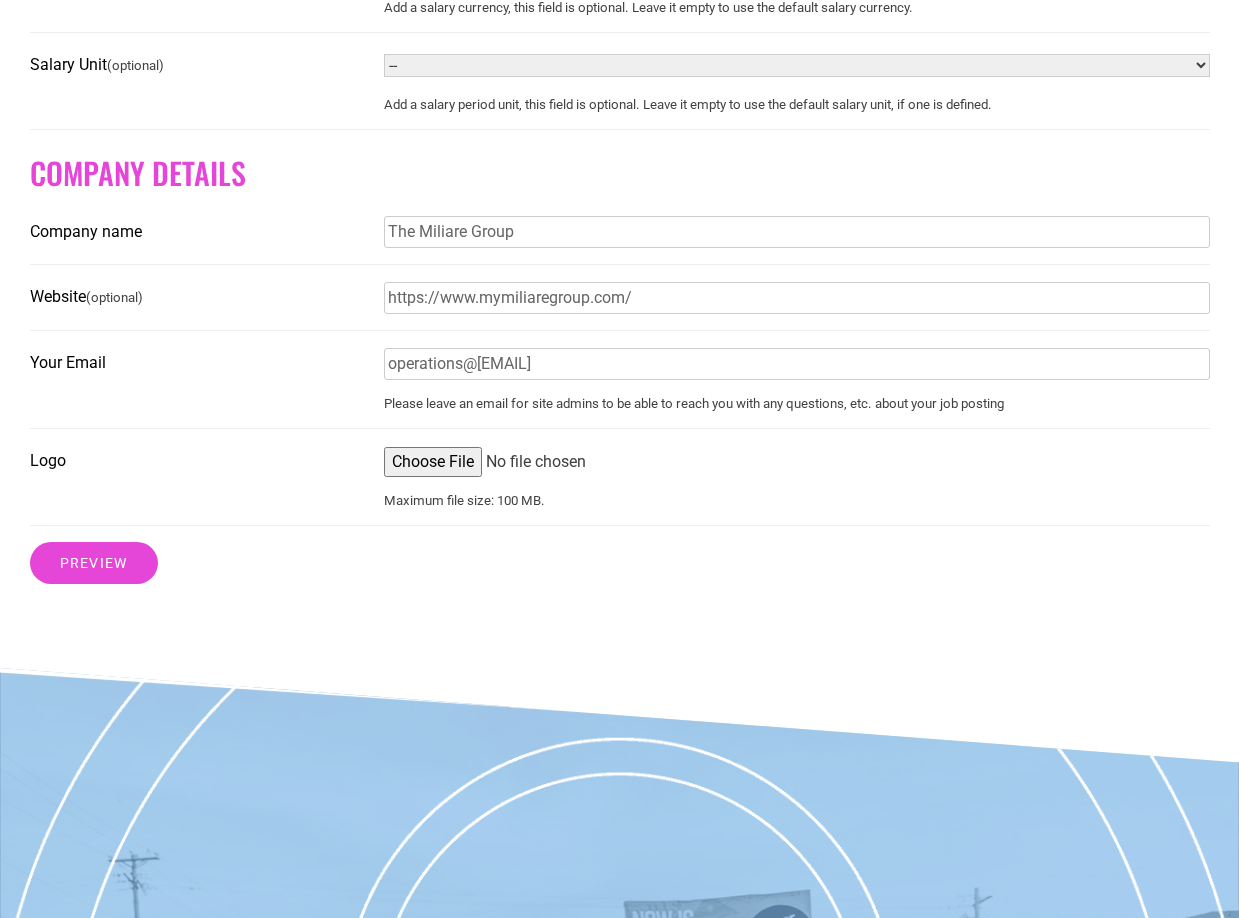 scroll, scrollTop: 1700, scrollLeft: 0, axis: vertical 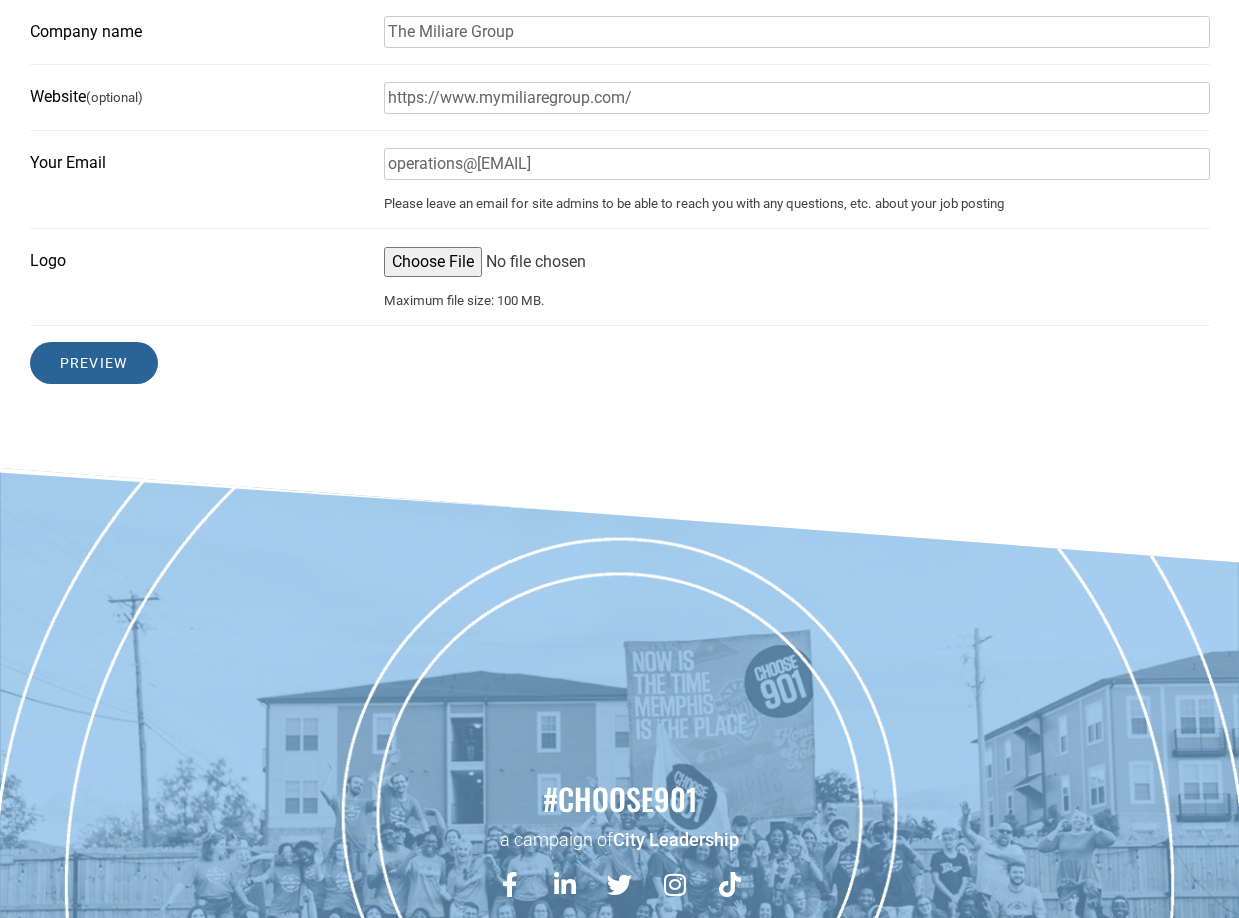 click on "Preview" at bounding box center [94, 363] 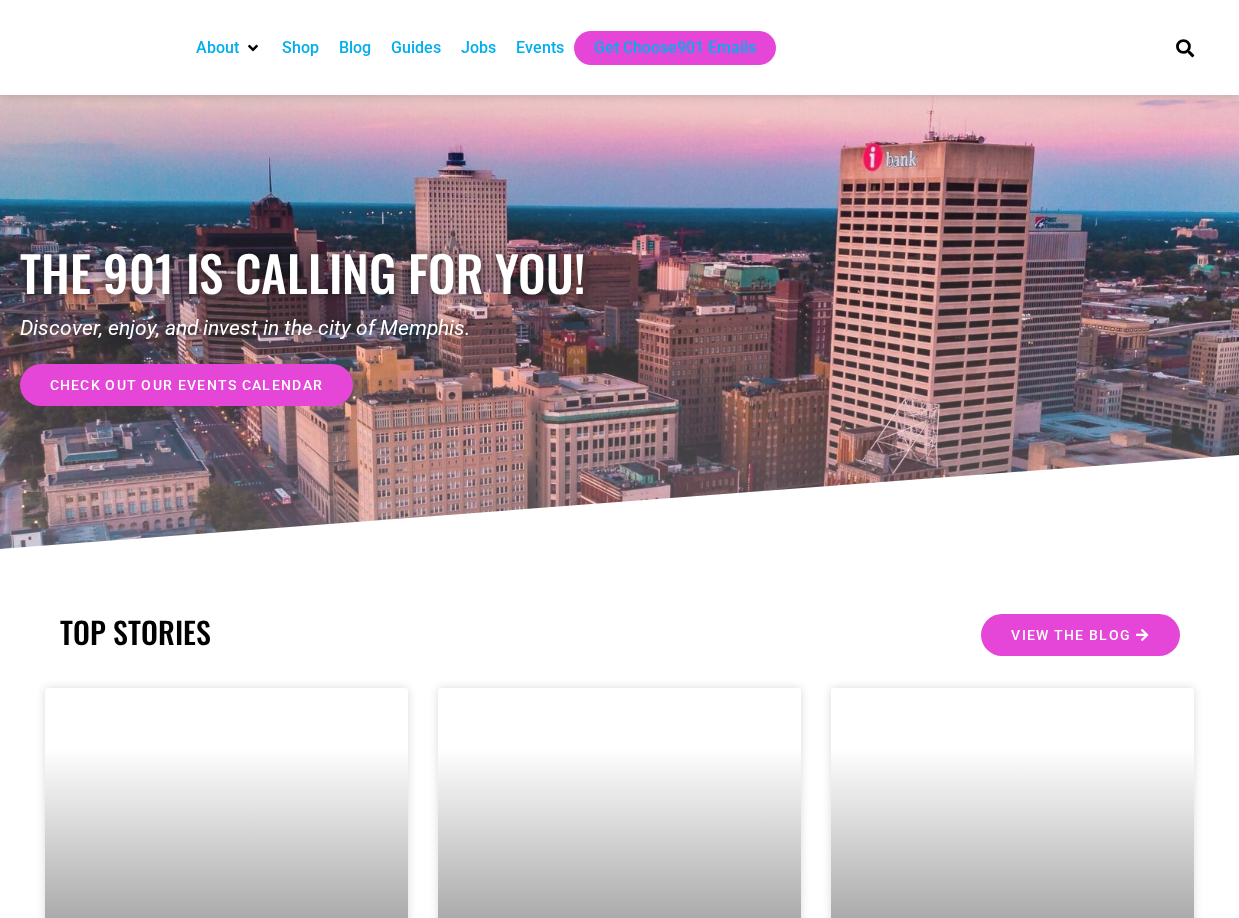 scroll, scrollTop: 0, scrollLeft: 0, axis: both 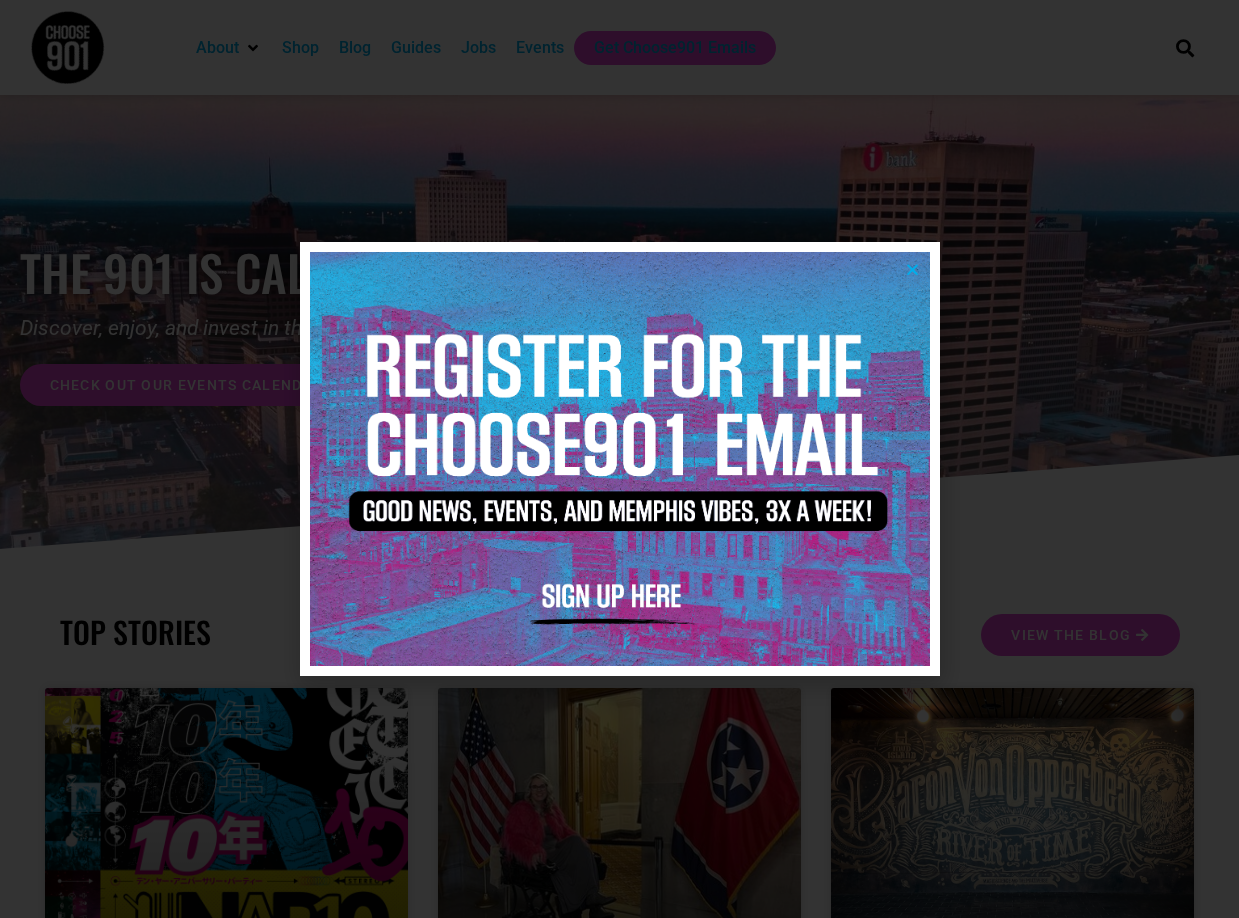 click at bounding box center (620, 458) 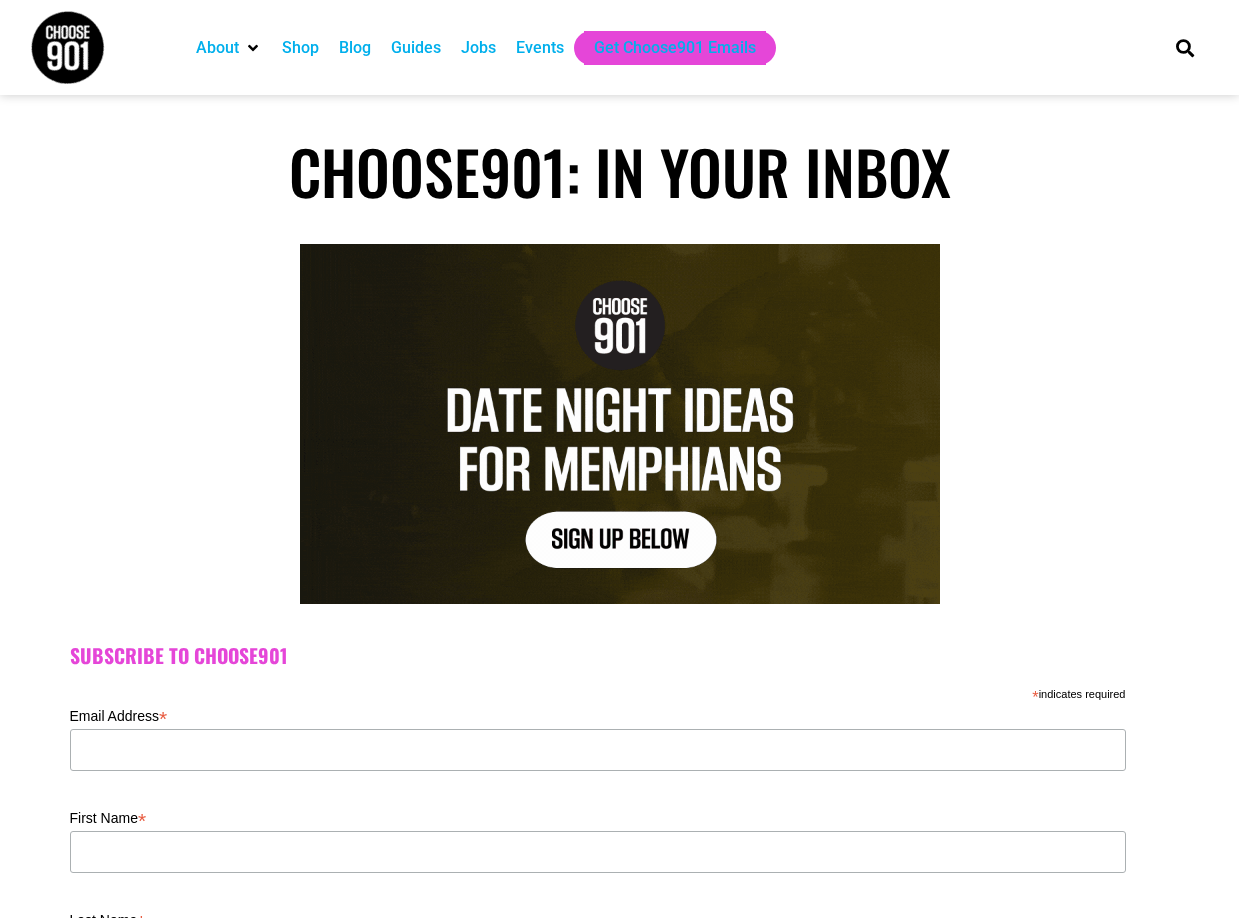 scroll, scrollTop: 0, scrollLeft: 0, axis: both 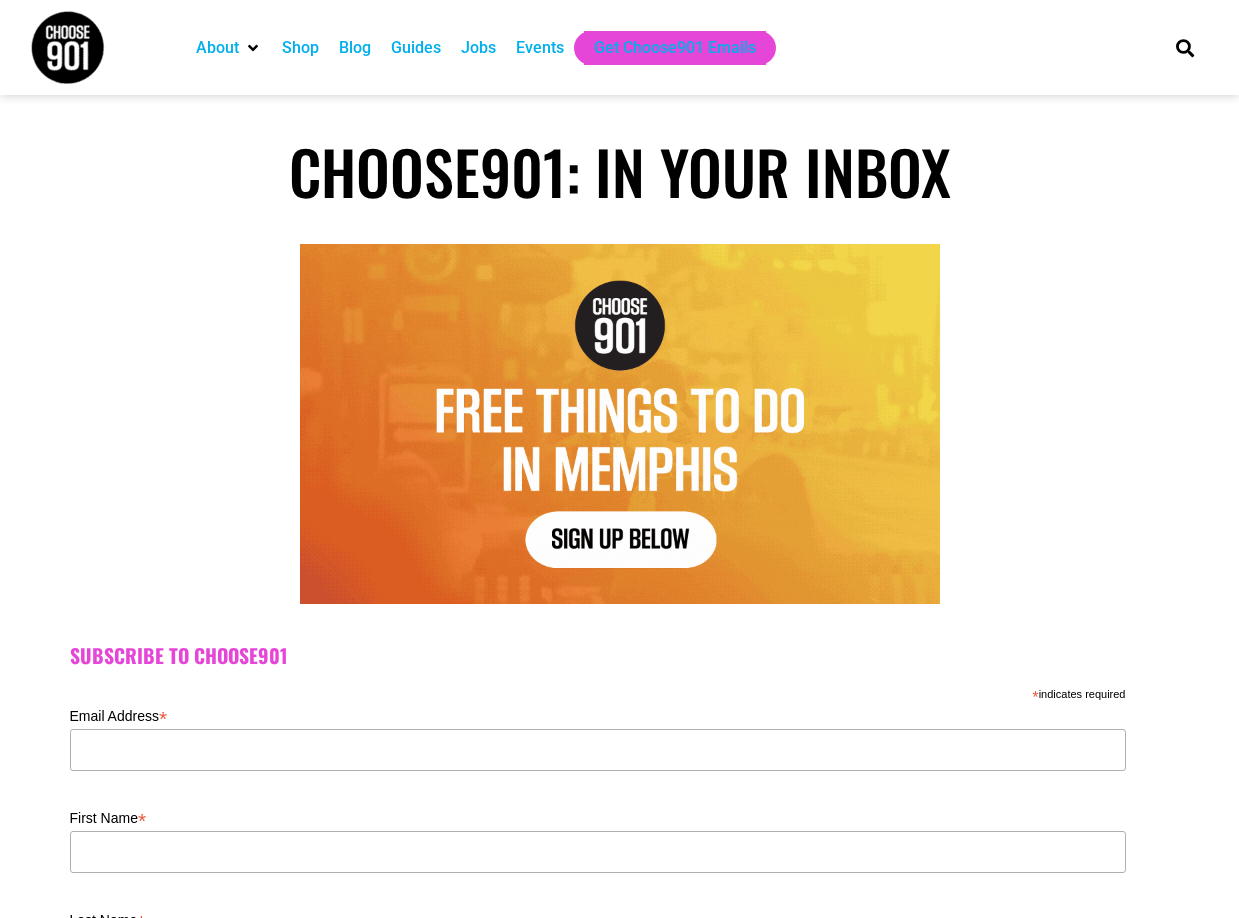 click on "Jobs" at bounding box center (478, 48) 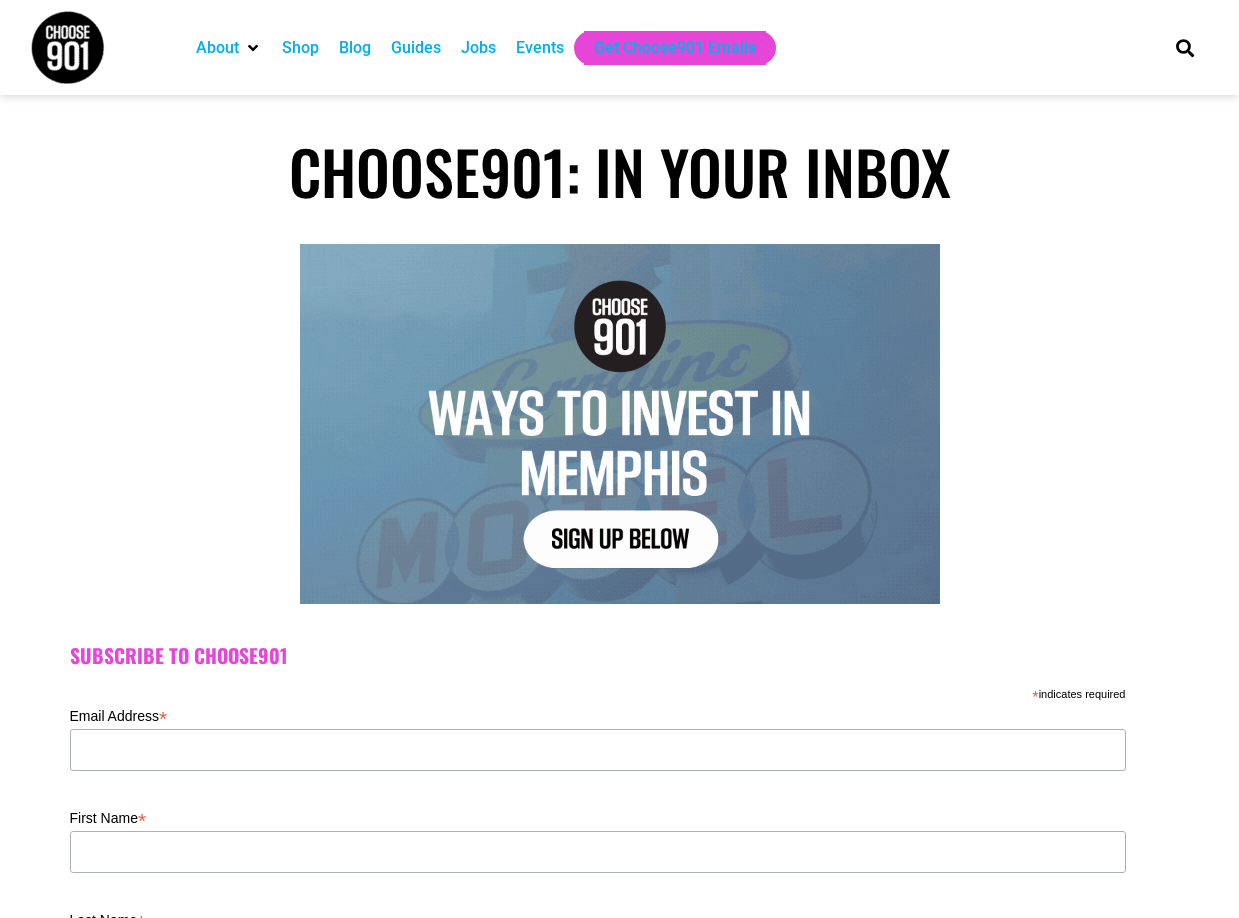 click on "Jobs" at bounding box center [478, 48] 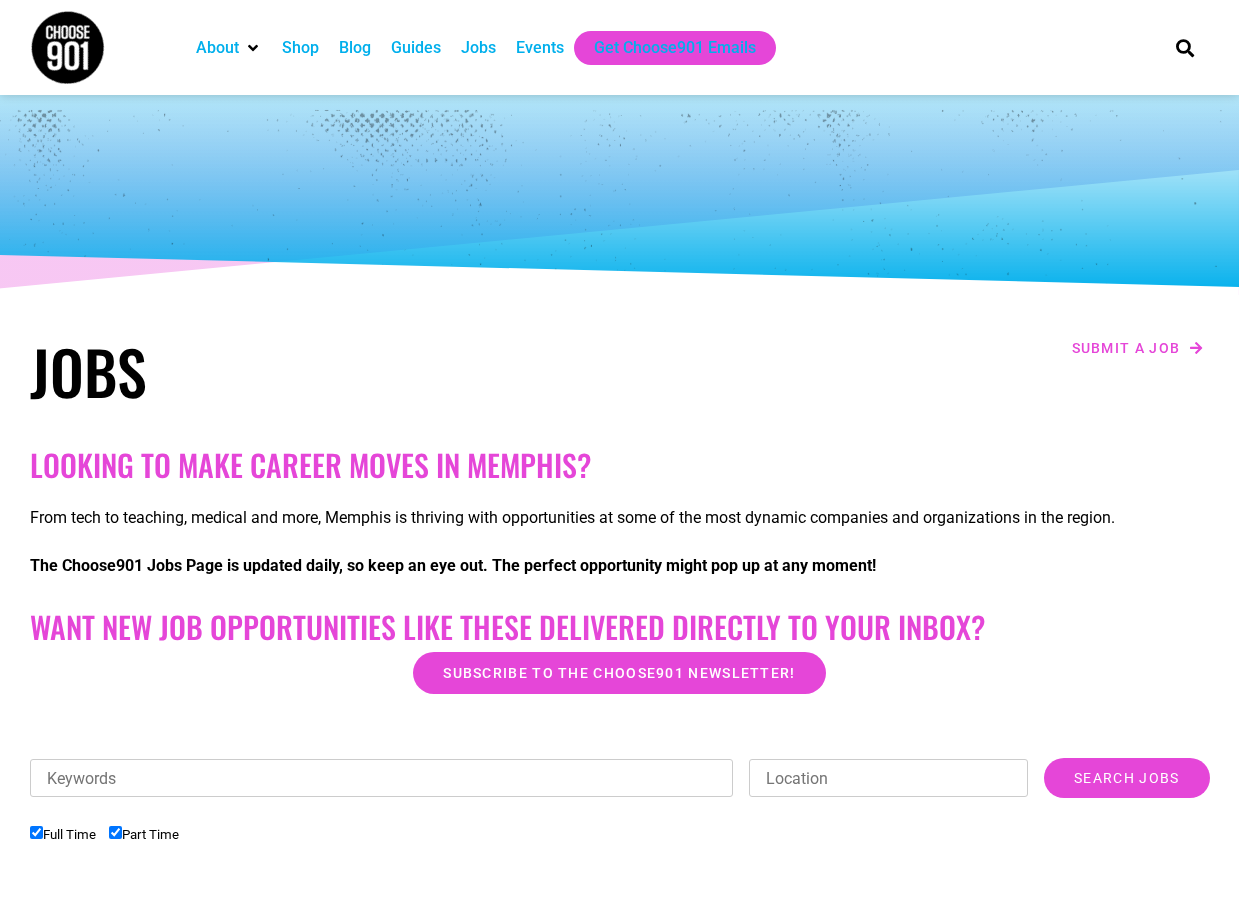 scroll, scrollTop: 0, scrollLeft: 0, axis: both 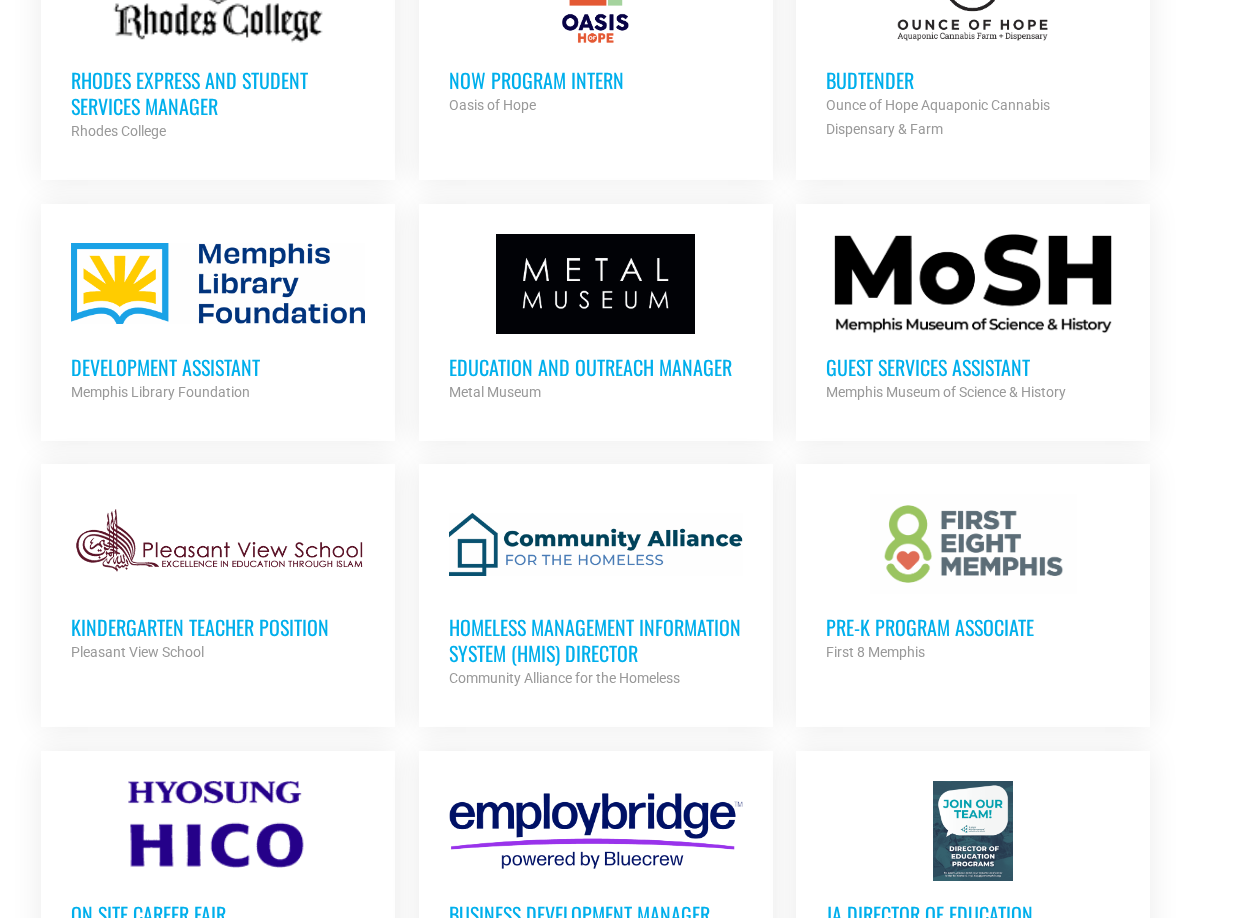 click on "Guest Services Assistant" at bounding box center (973, 367) 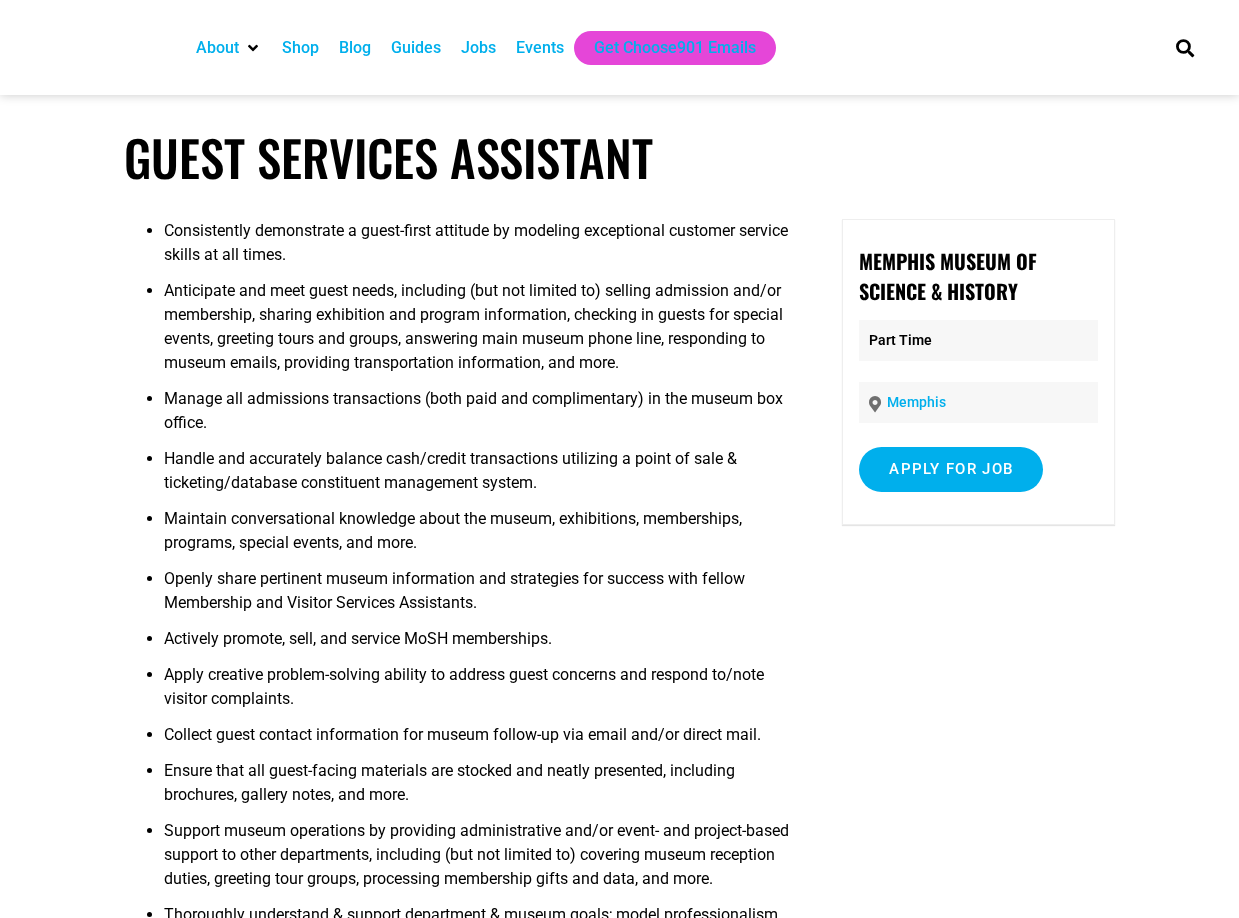 scroll, scrollTop: 0, scrollLeft: 0, axis: both 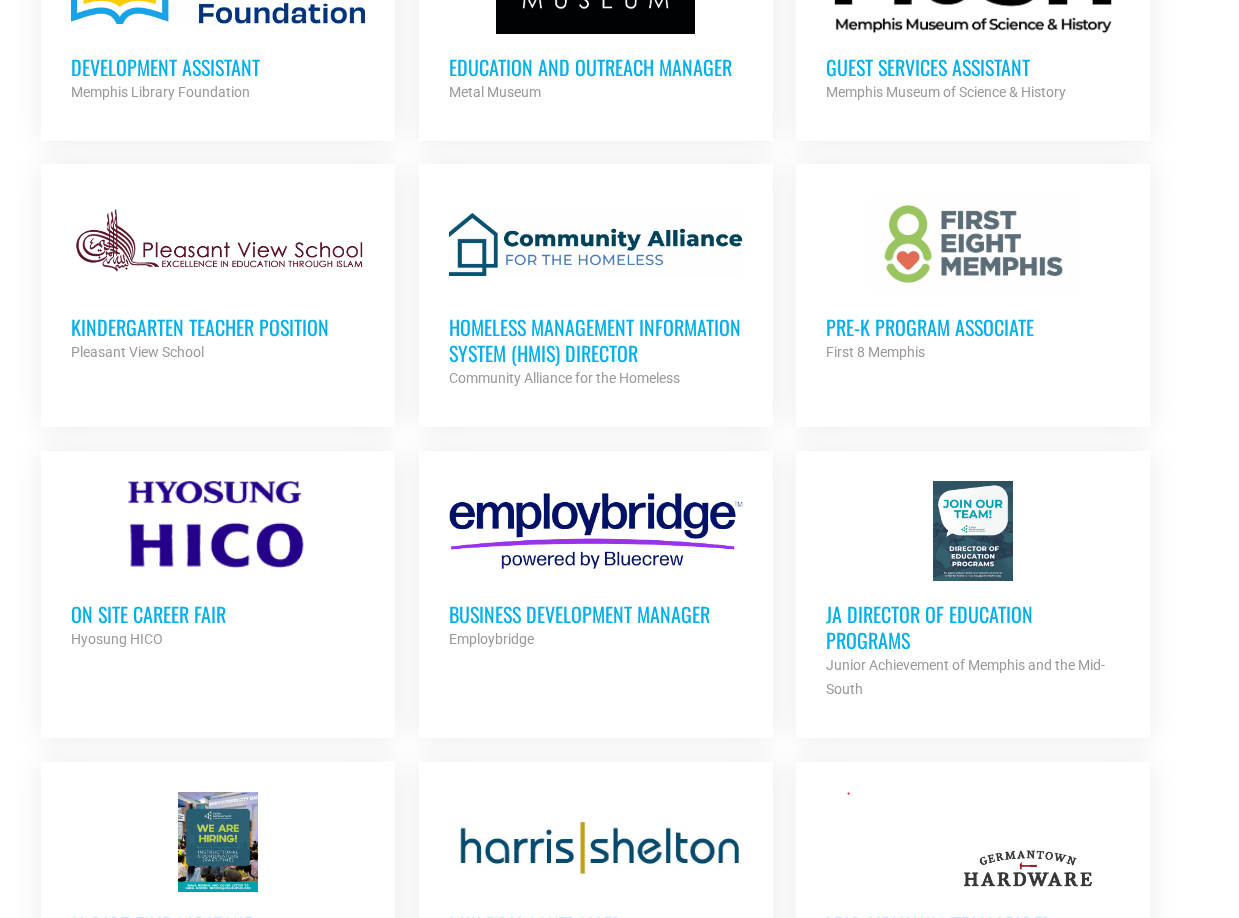 click at bounding box center (596, 531) 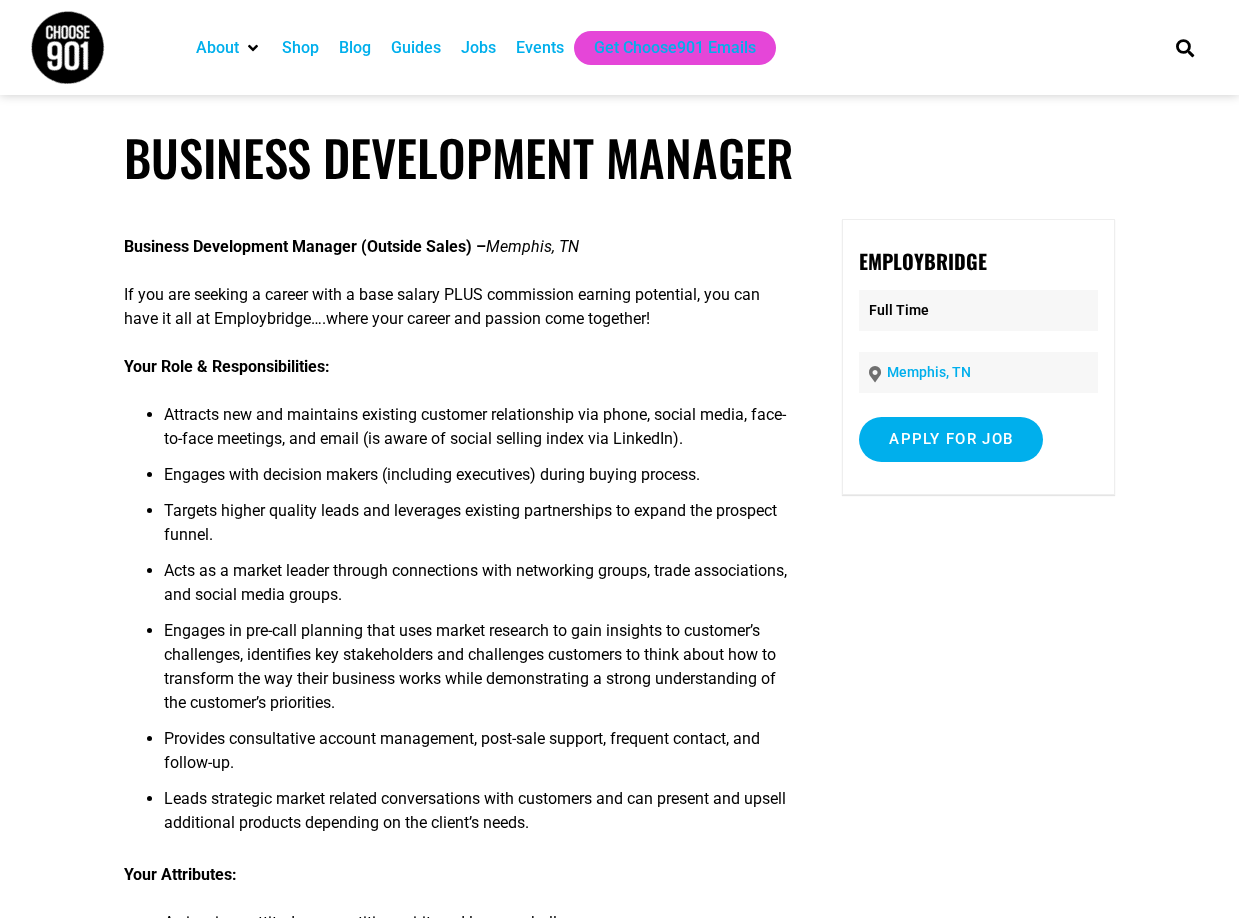 scroll, scrollTop: 0, scrollLeft: 0, axis: both 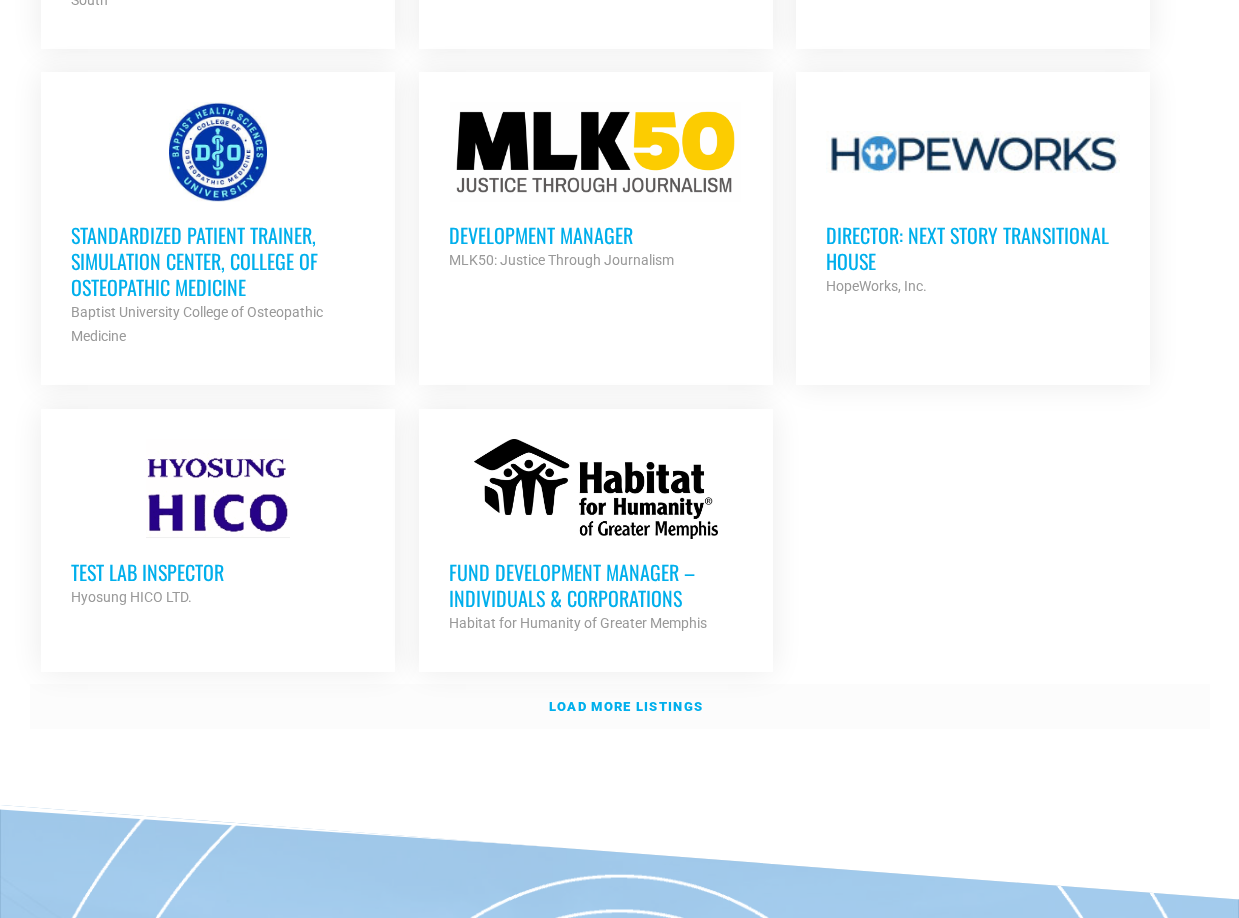 click on "Load more listings" at bounding box center (626, 706) 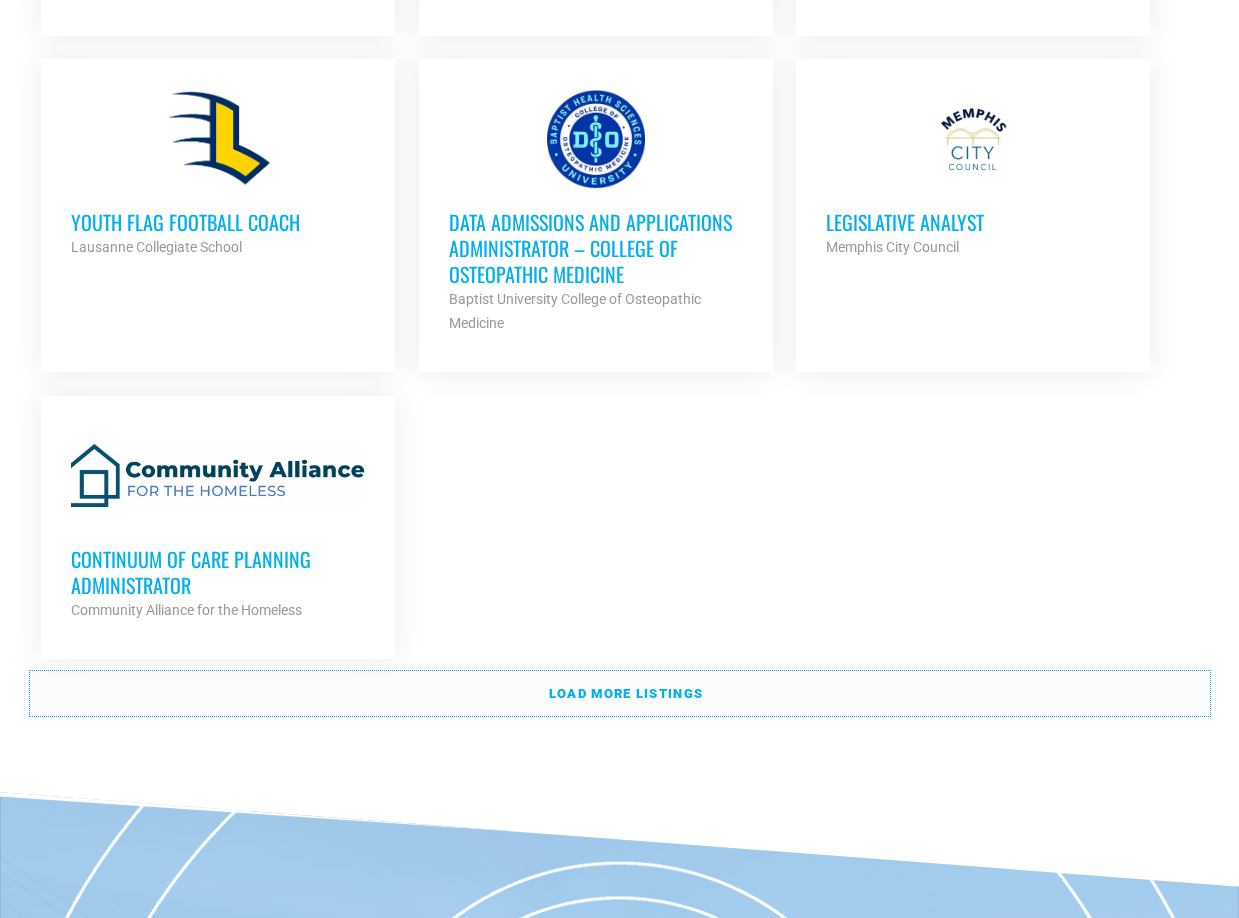 scroll, scrollTop: 4400, scrollLeft: 0, axis: vertical 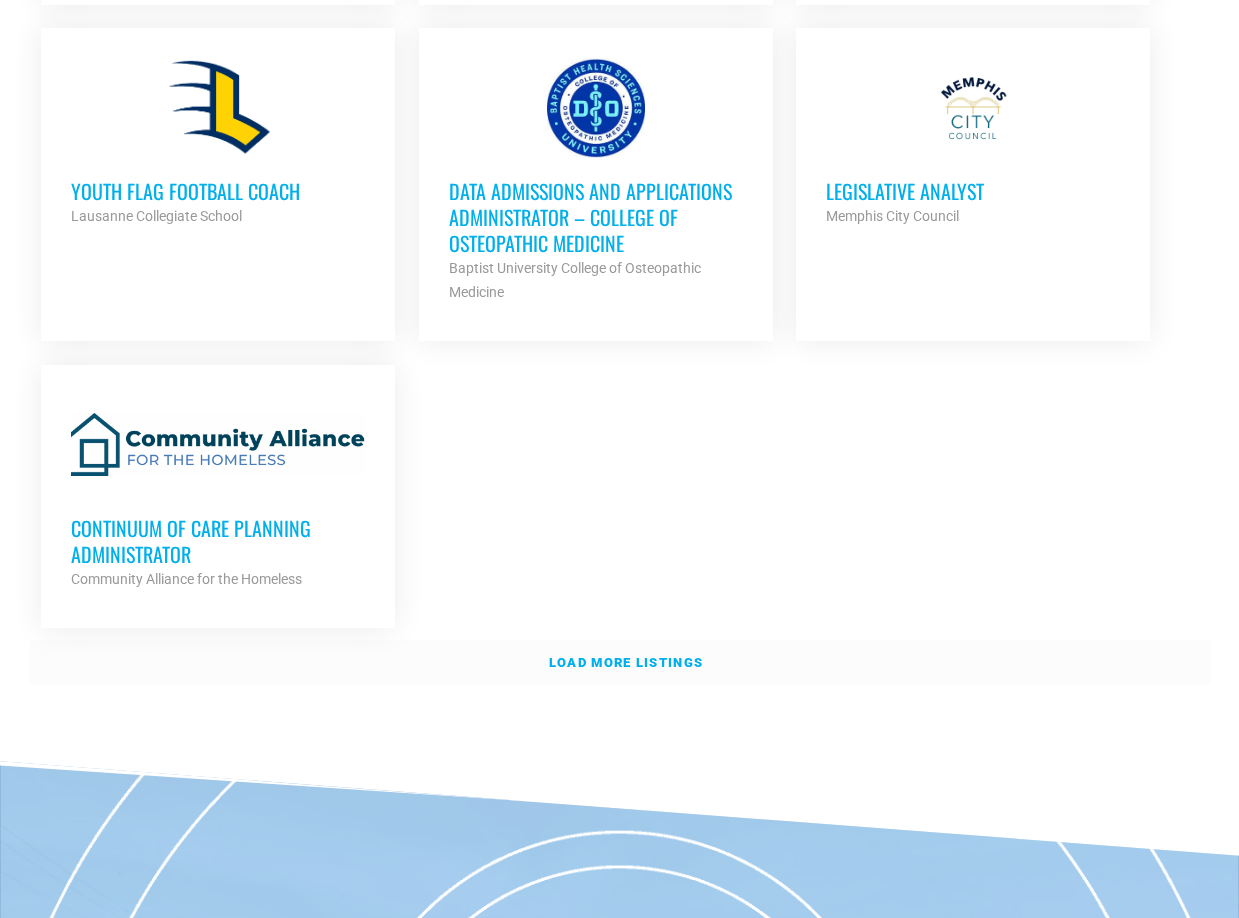 click on "Load more listings" at bounding box center (626, 662) 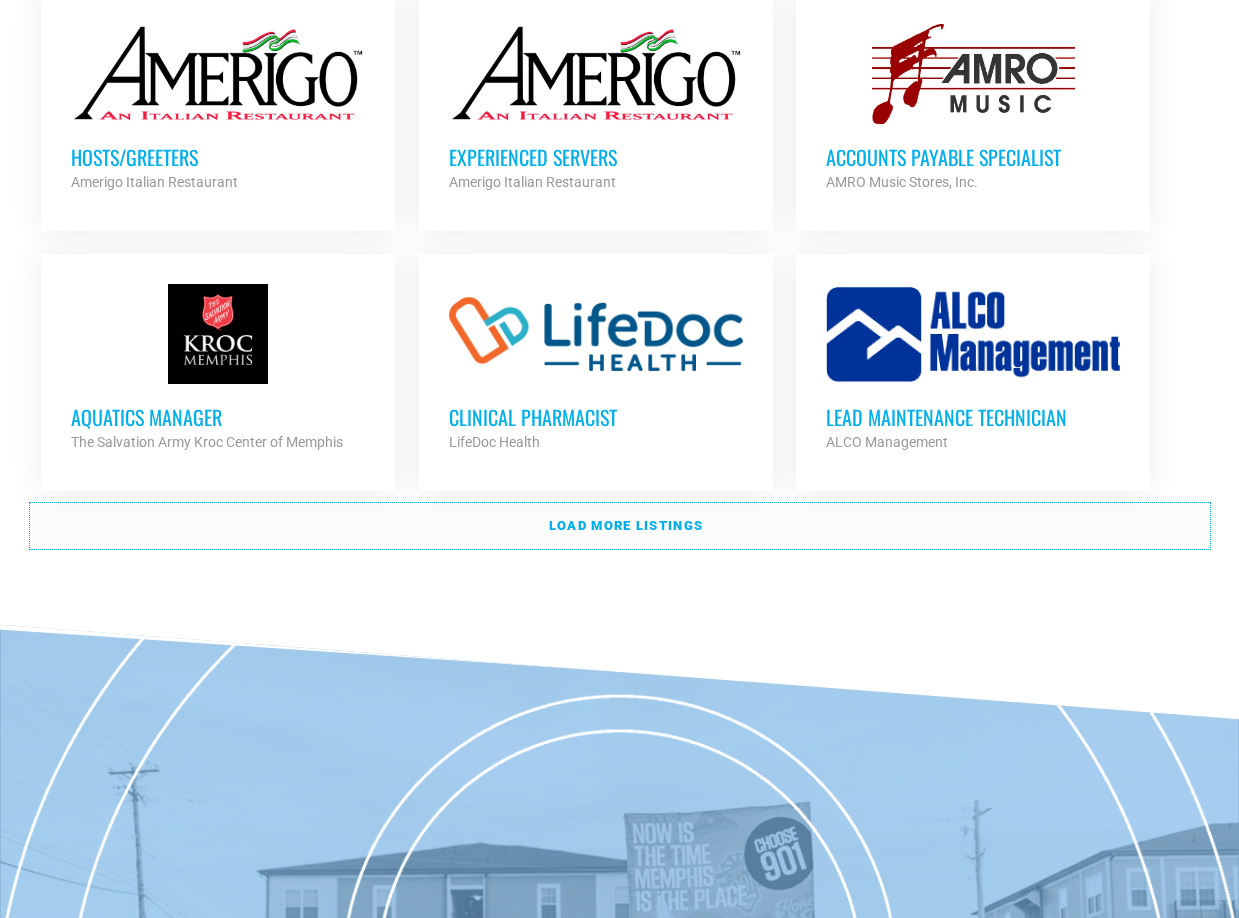 scroll, scrollTop: 6200, scrollLeft: 0, axis: vertical 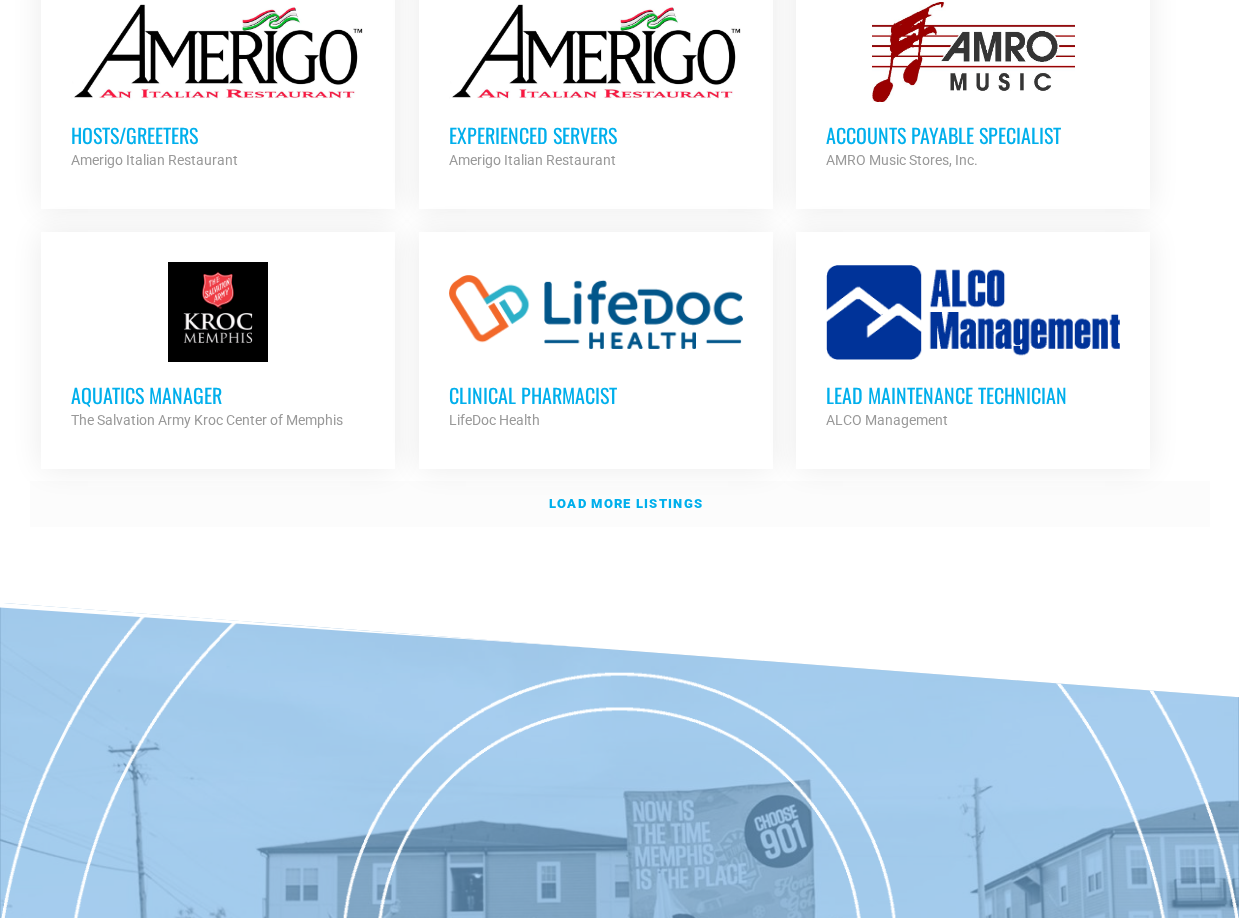 click on "Load more listings" at bounding box center [620, 504] 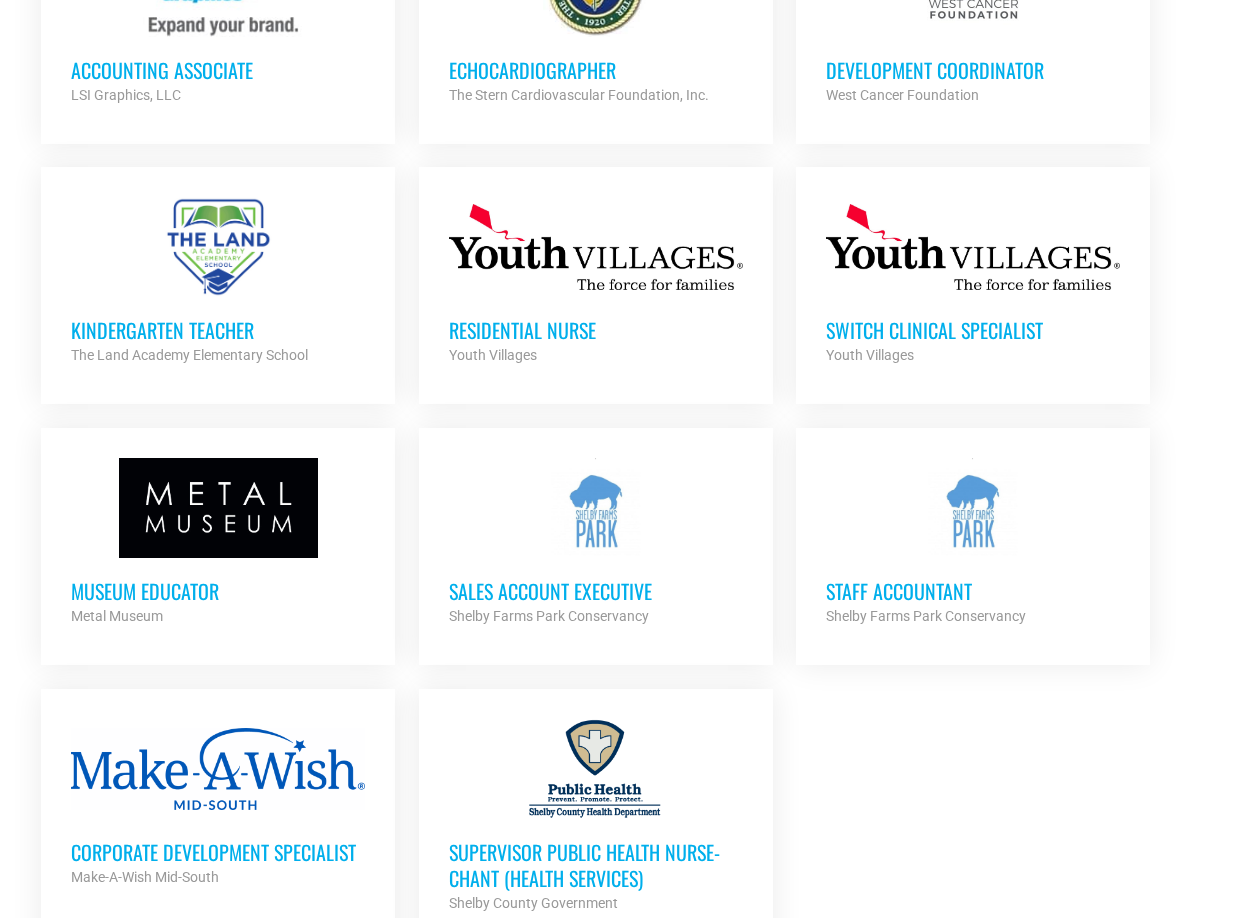 scroll, scrollTop: 7800, scrollLeft: 0, axis: vertical 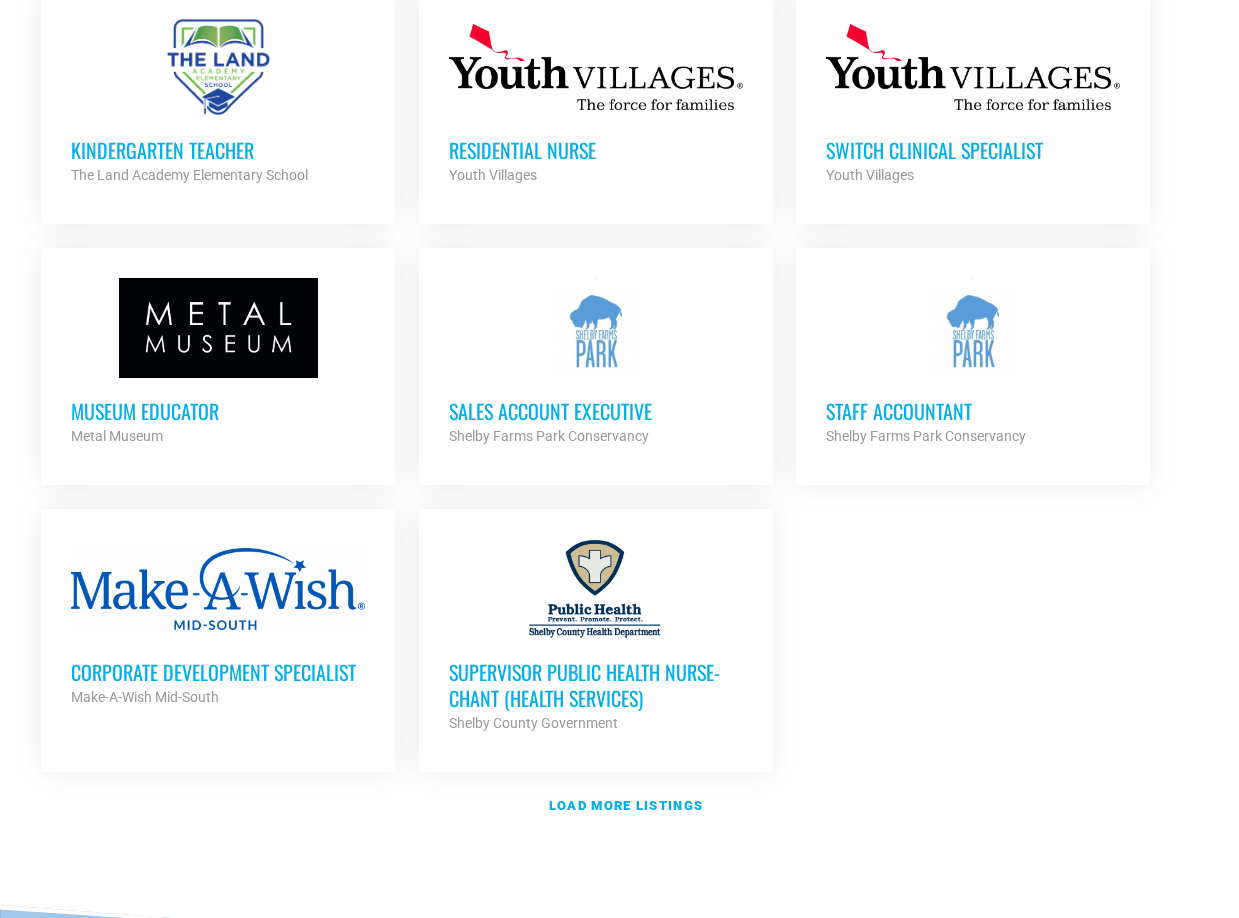 click on "Corporate Development Specialist" at bounding box center [218, 672] 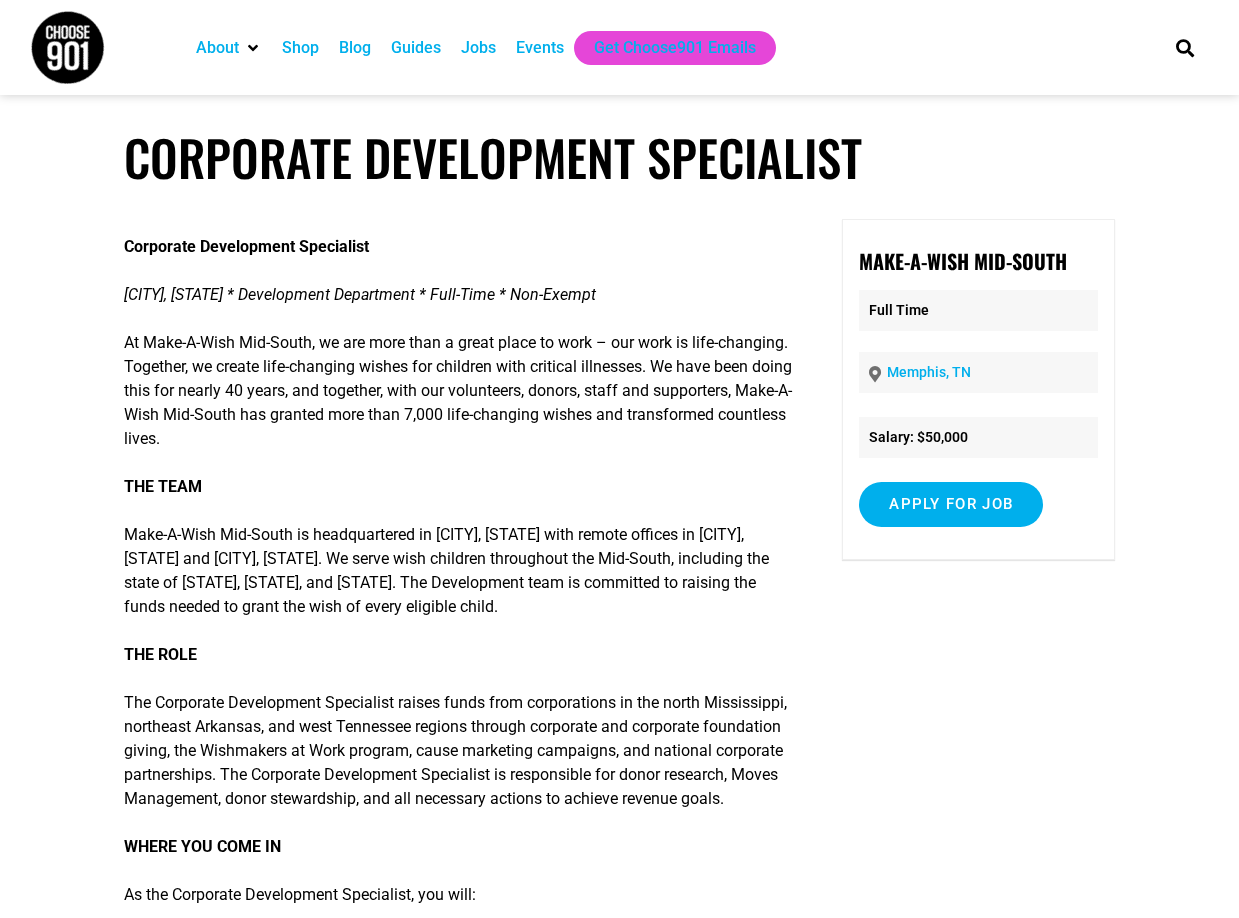 scroll, scrollTop: 0, scrollLeft: 0, axis: both 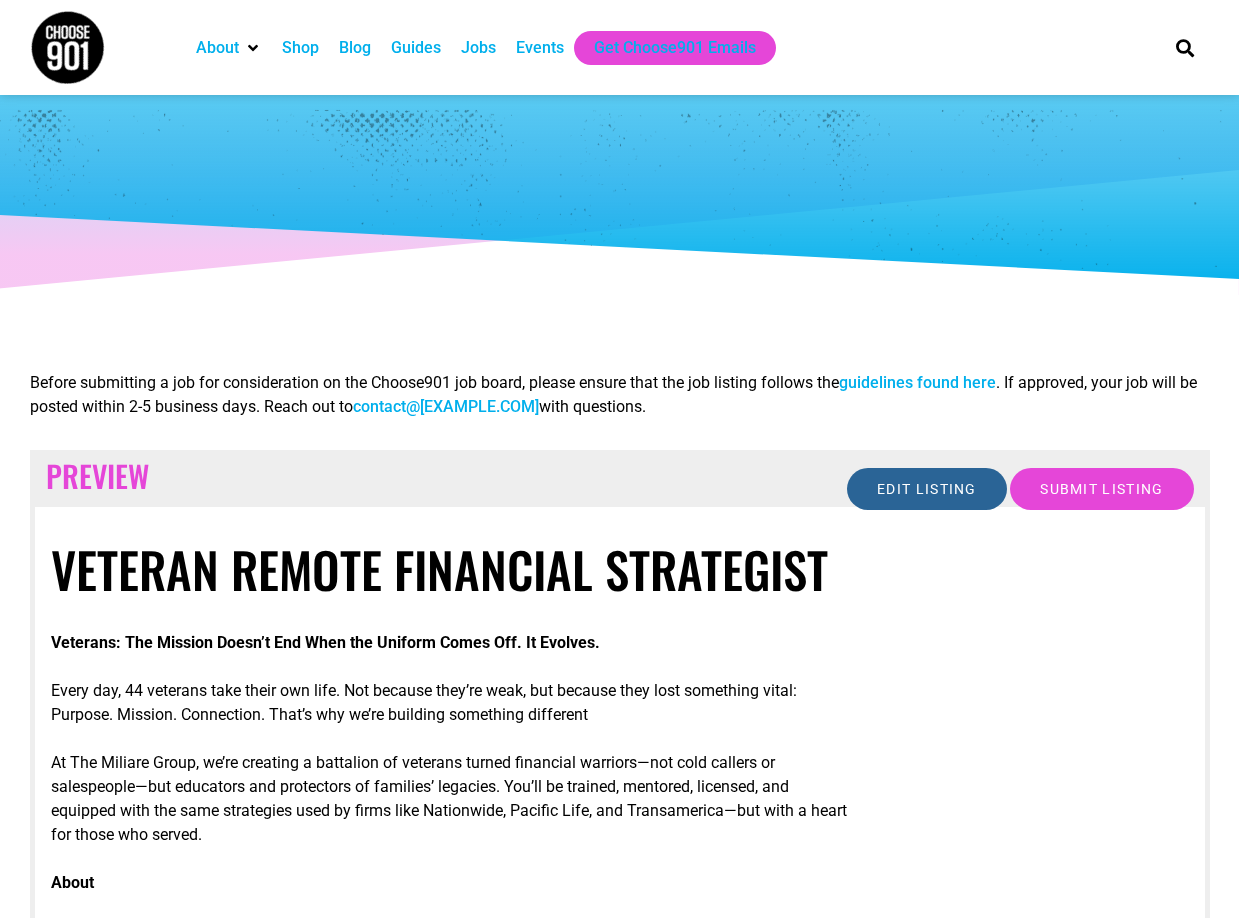 click on "Edit listing" at bounding box center [927, 489] 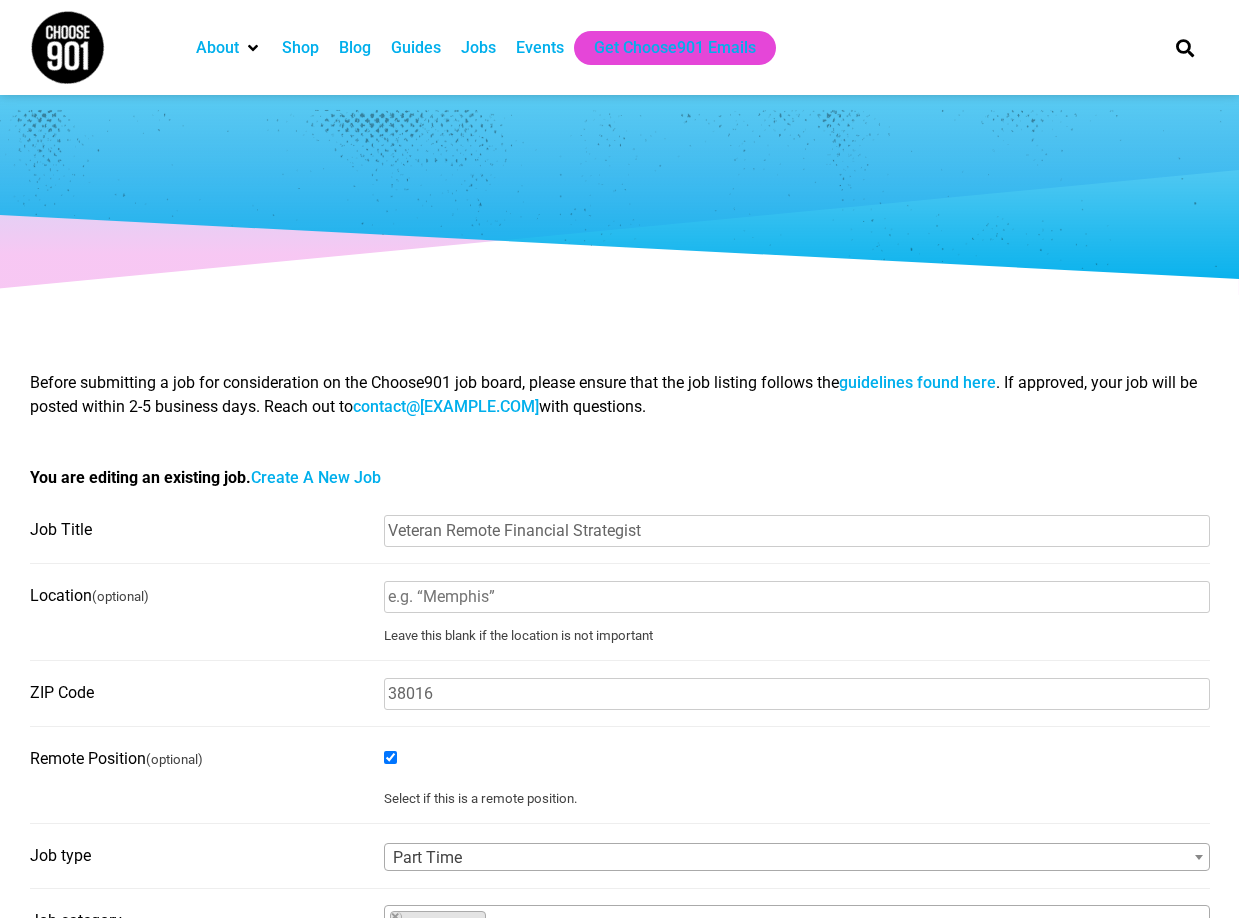 scroll, scrollTop: 0, scrollLeft: 0, axis: both 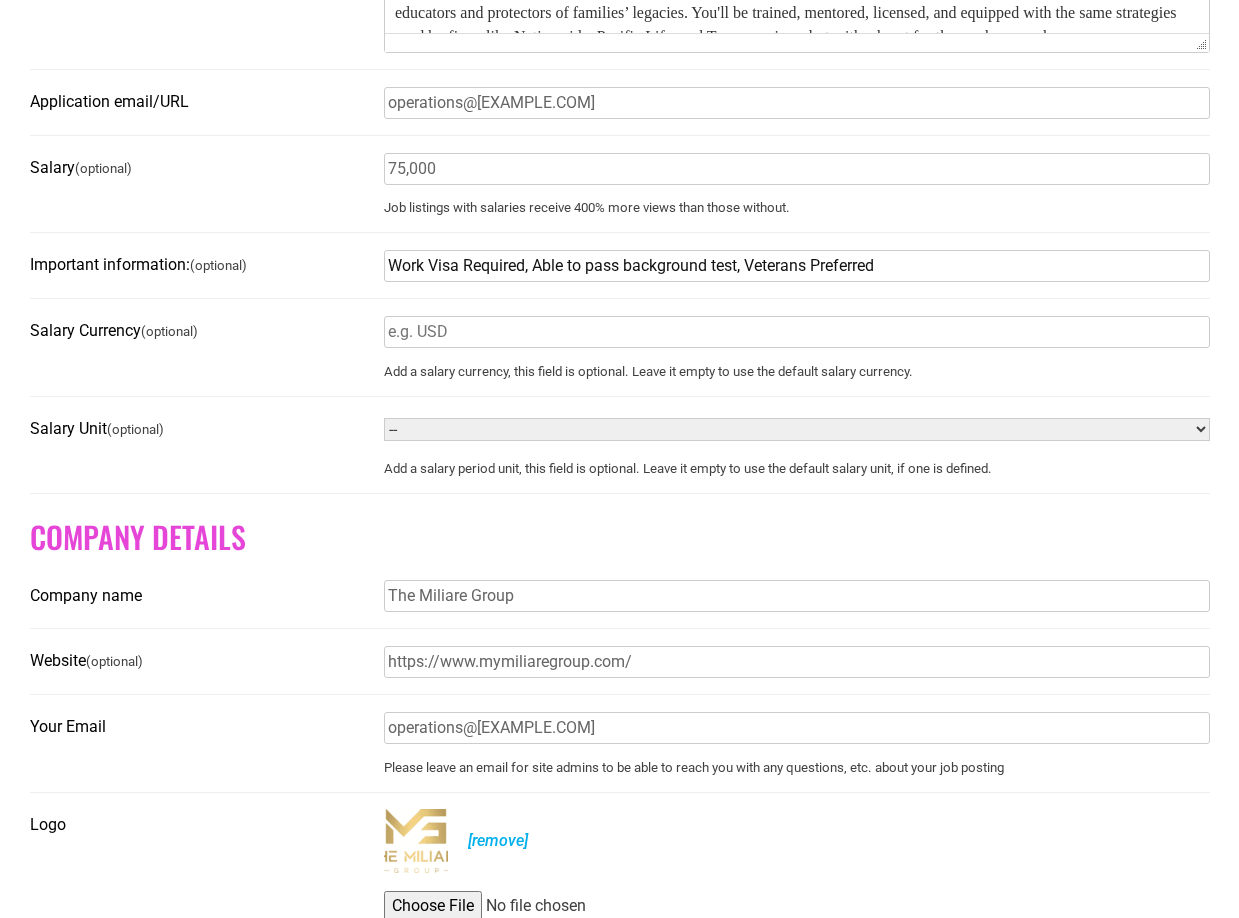drag, startPoint x: 901, startPoint y: 276, endPoint x: 746, endPoint y: 294, distance: 156.04166 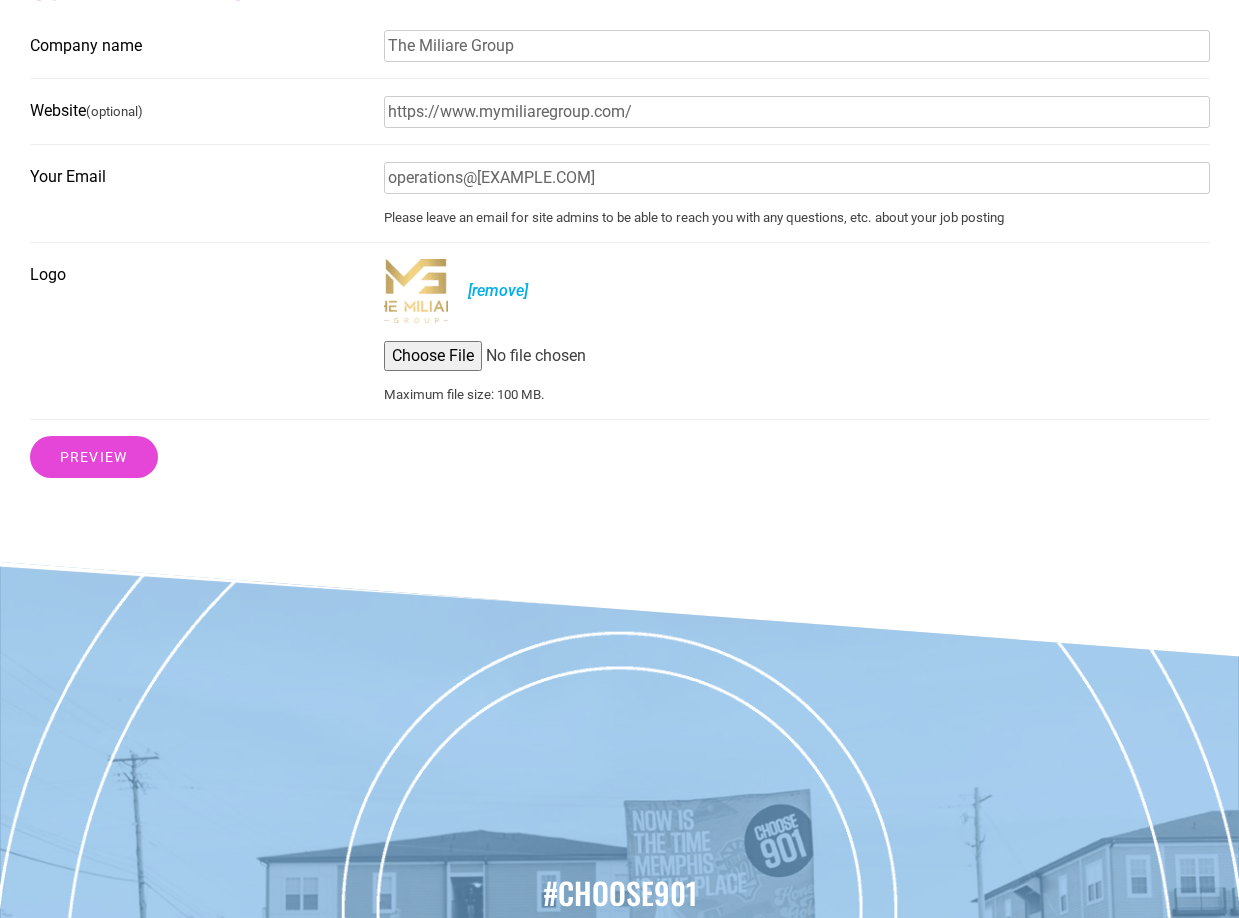 scroll, scrollTop: 1900, scrollLeft: 0, axis: vertical 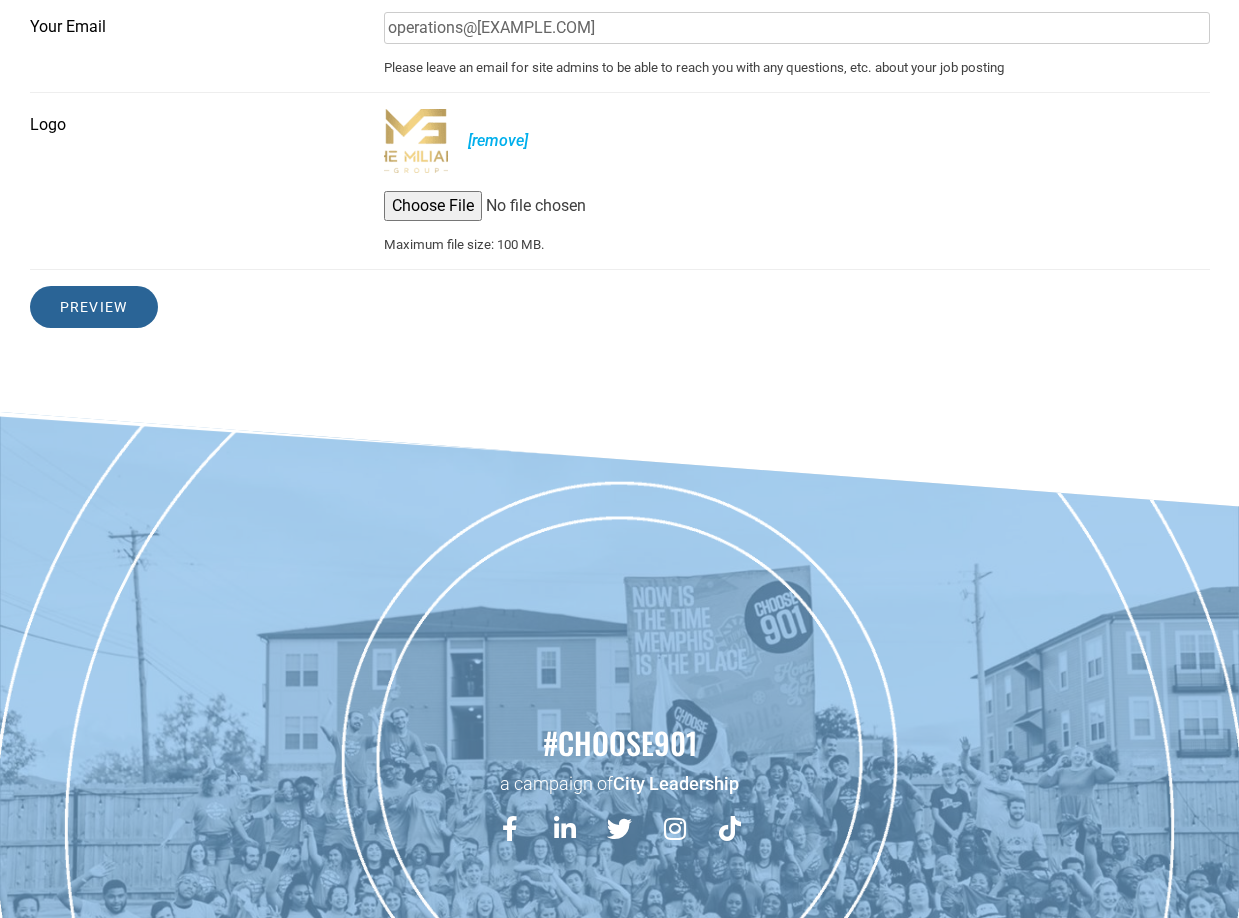 type on "Work Visa Required, Able to pass background test, Veterans and Veteran Allies Preferred" 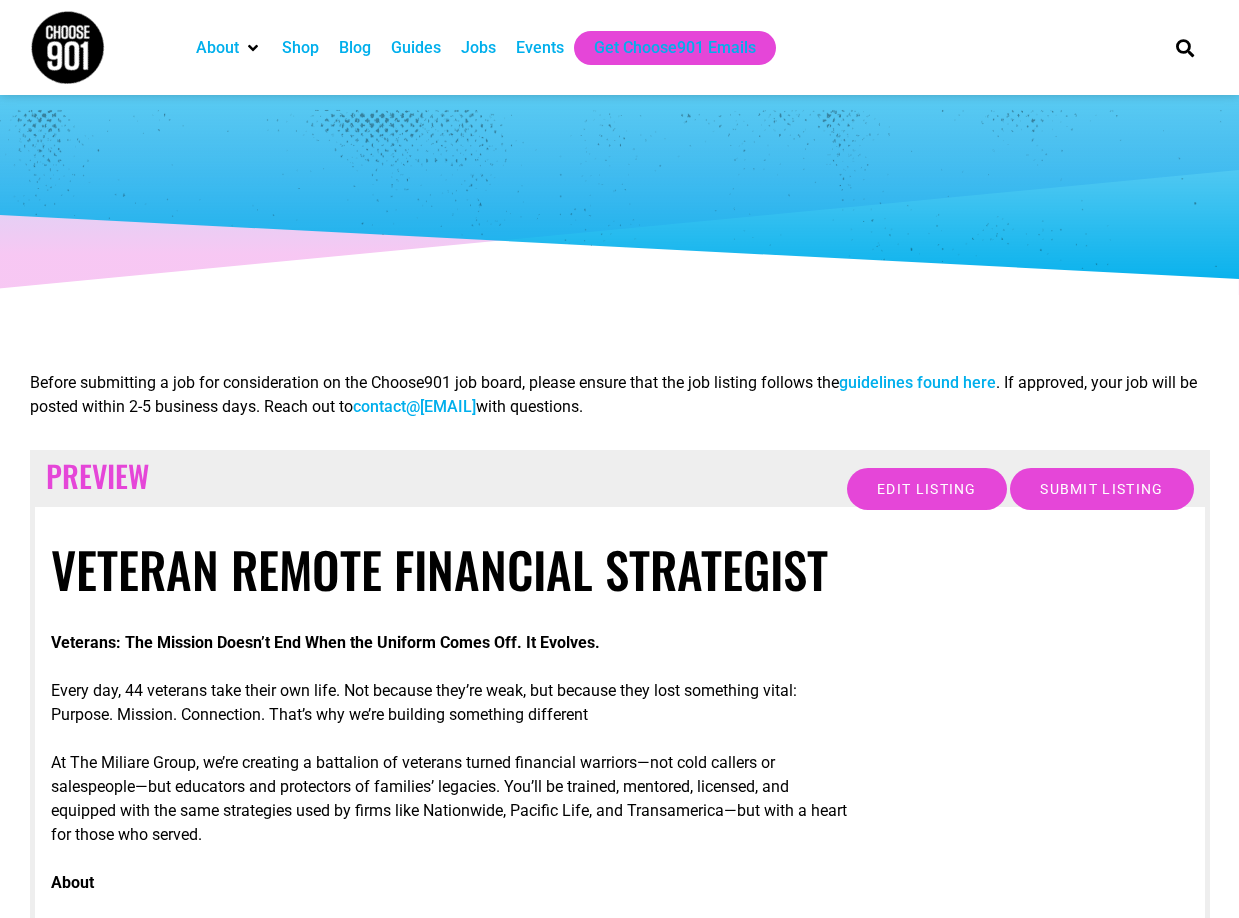 scroll, scrollTop: 0, scrollLeft: 0, axis: both 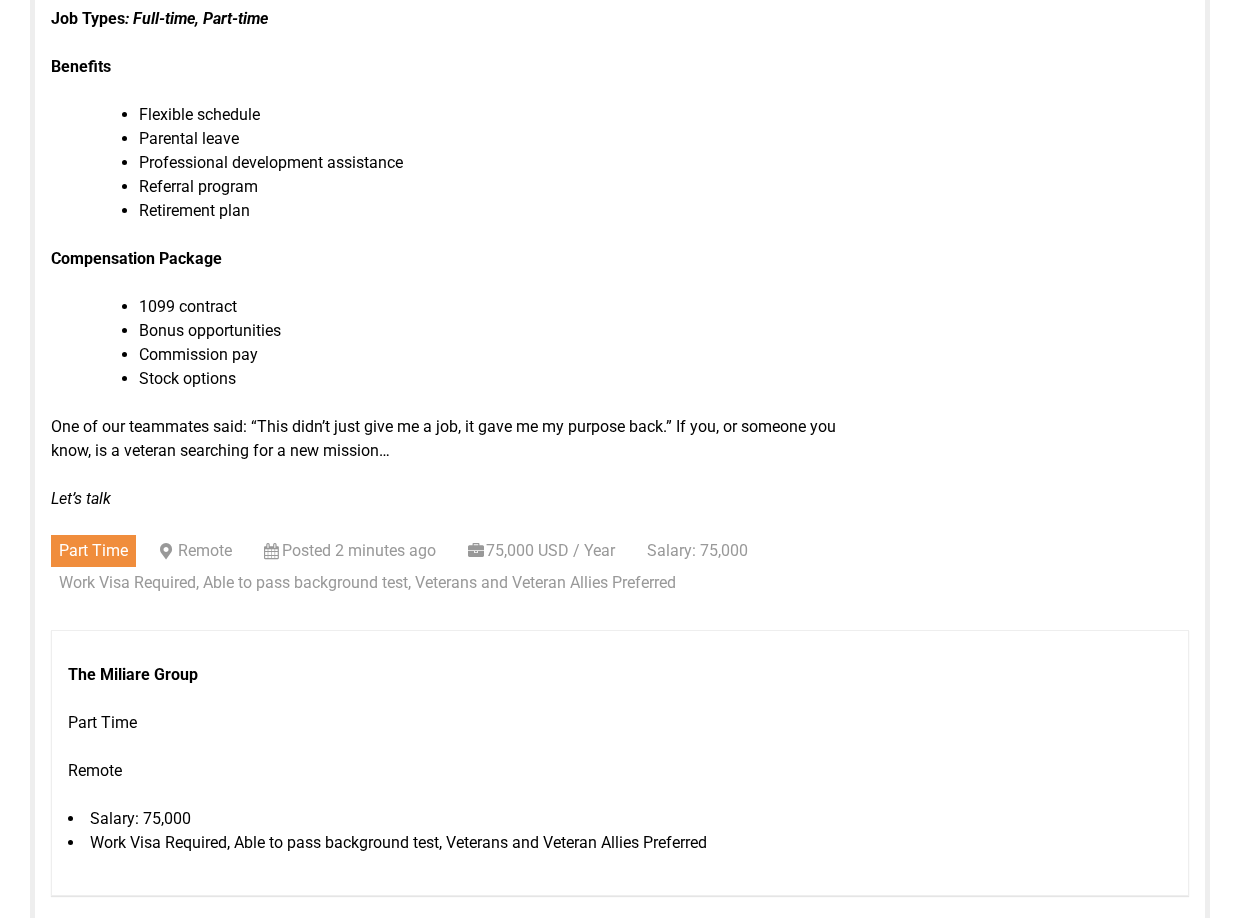 click on "Remote" at bounding box center [196, 551] 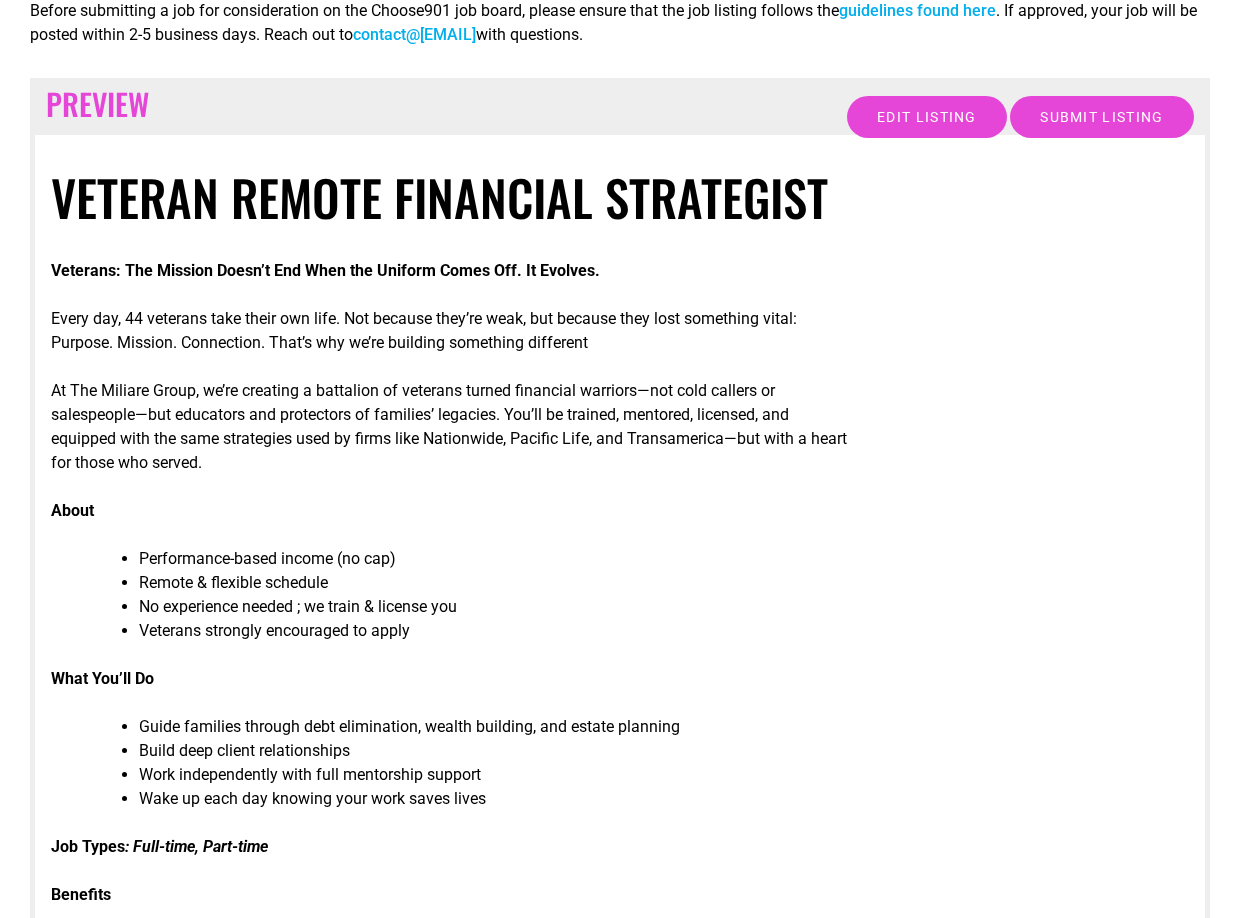 scroll, scrollTop: 221, scrollLeft: 0, axis: vertical 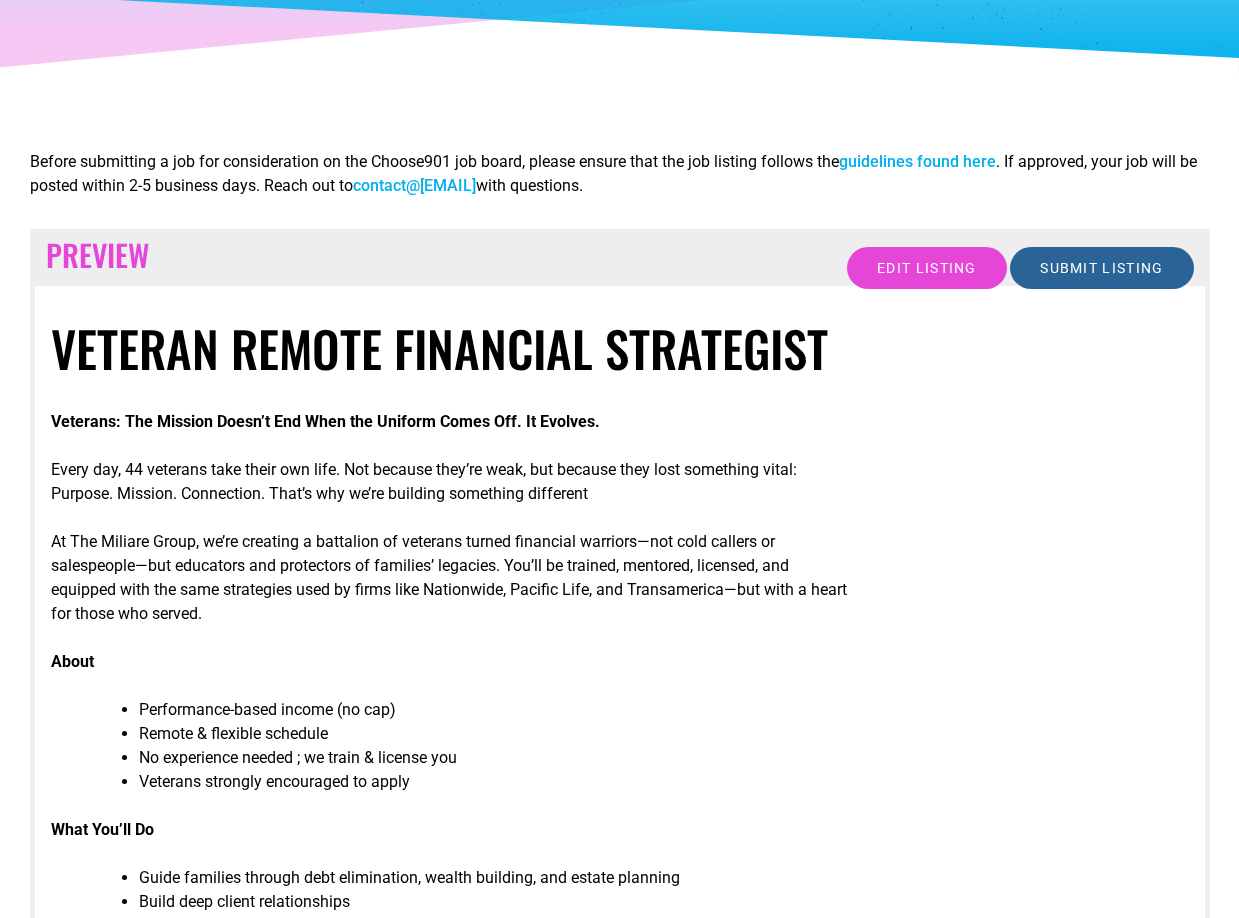 click on "Submit Listing" at bounding box center [1101, 268] 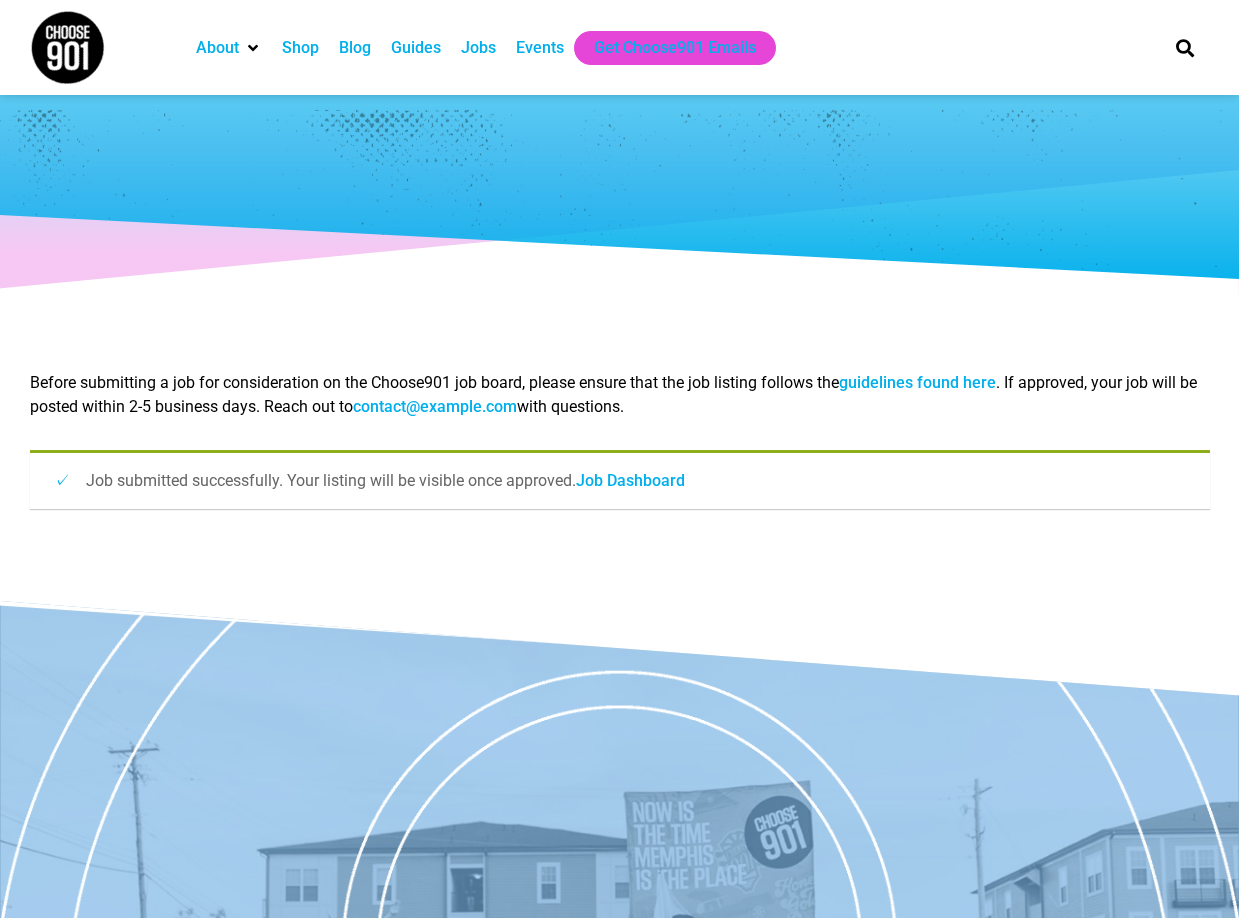 scroll, scrollTop: 0, scrollLeft: 0, axis: both 